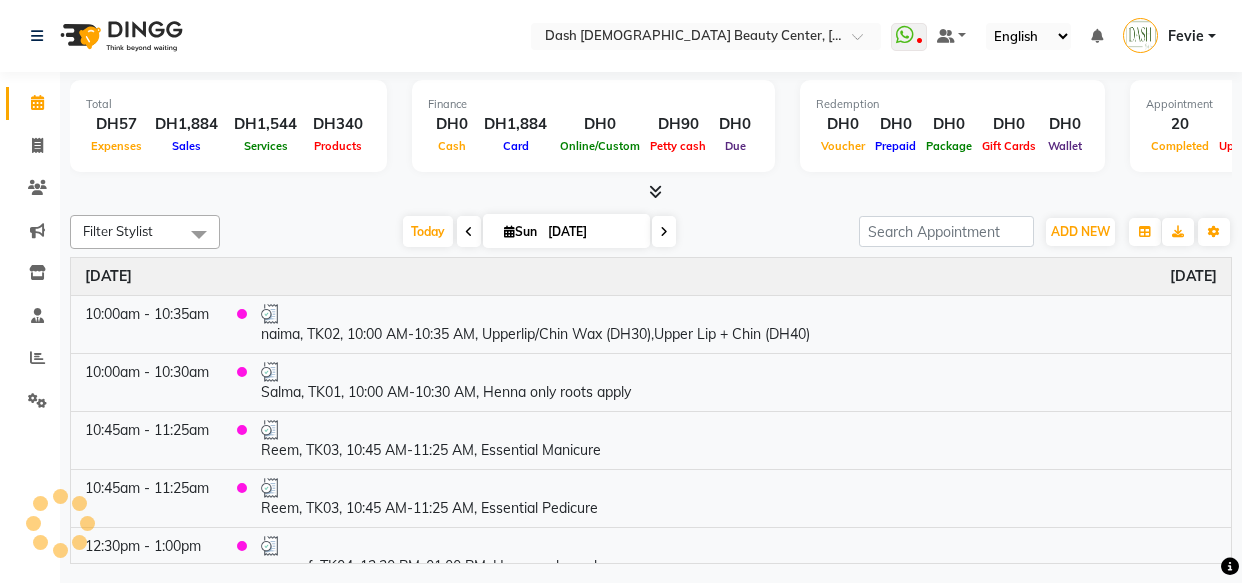scroll, scrollTop: 0, scrollLeft: 0, axis: both 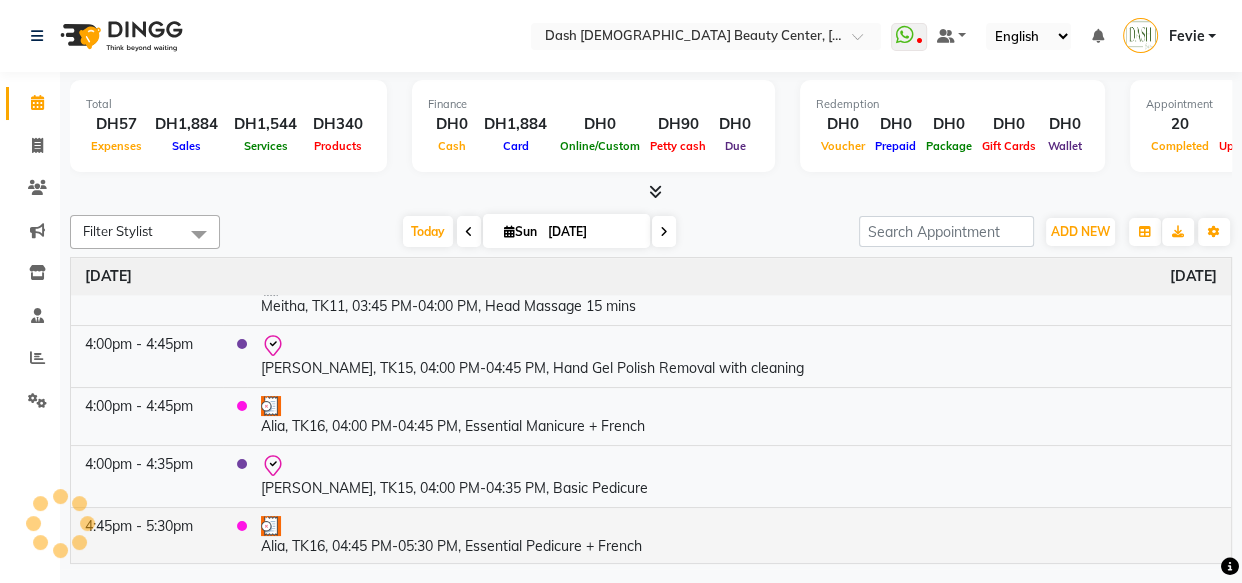click on "Alia, TK16, 04:45 PM-05:30 PM, Essential Pedicure + French" at bounding box center [739, 536] 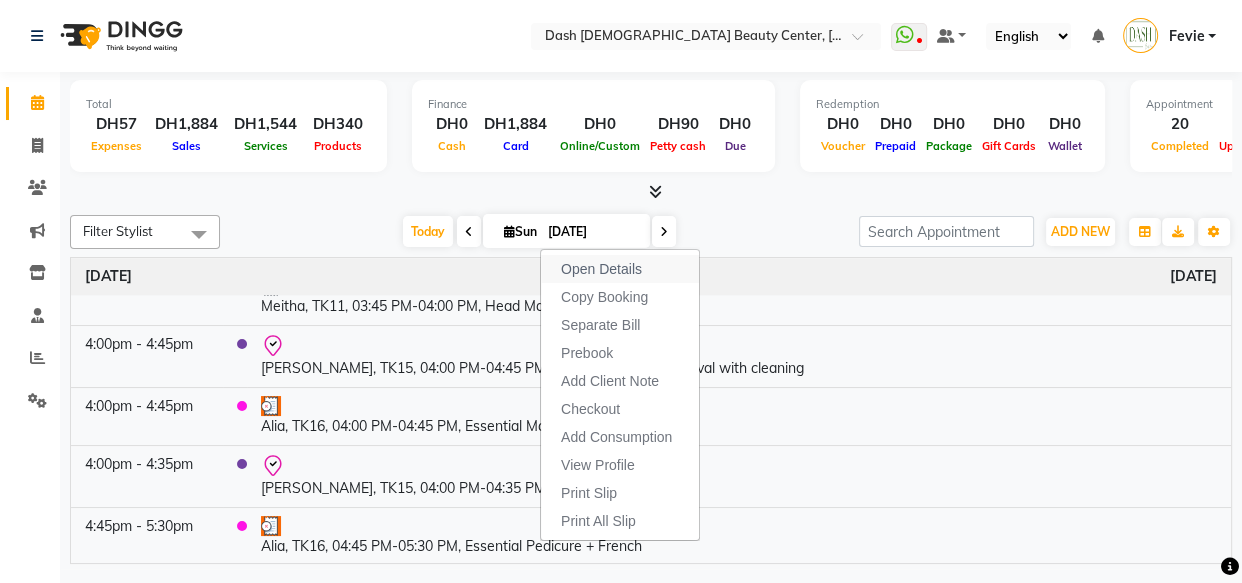 click on "Open Details" at bounding box center [601, 269] 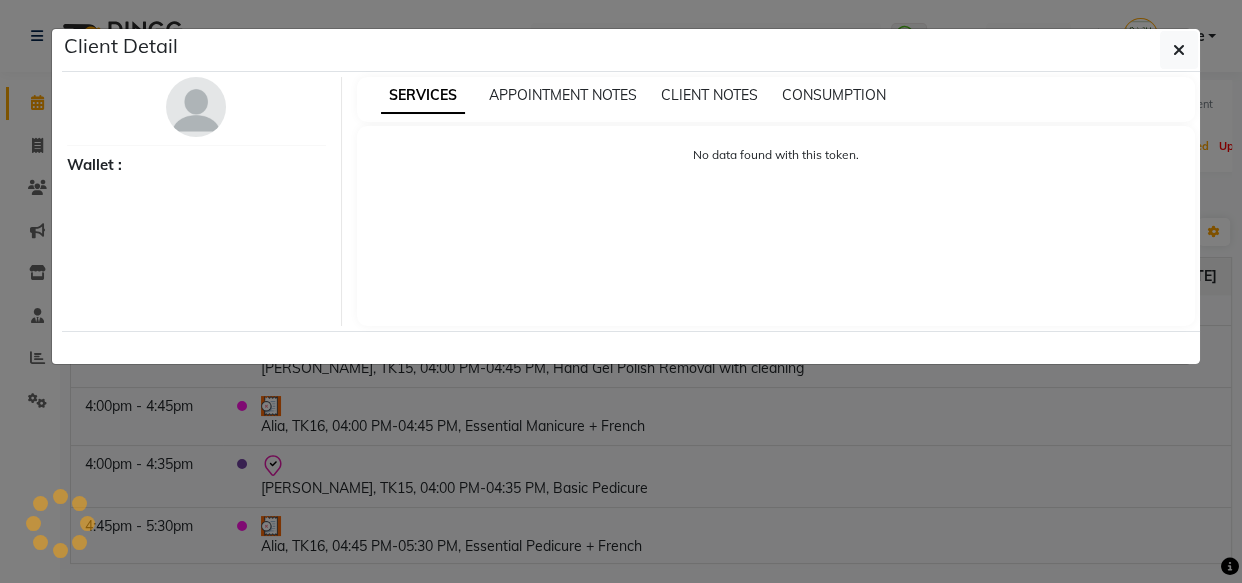 select on "3" 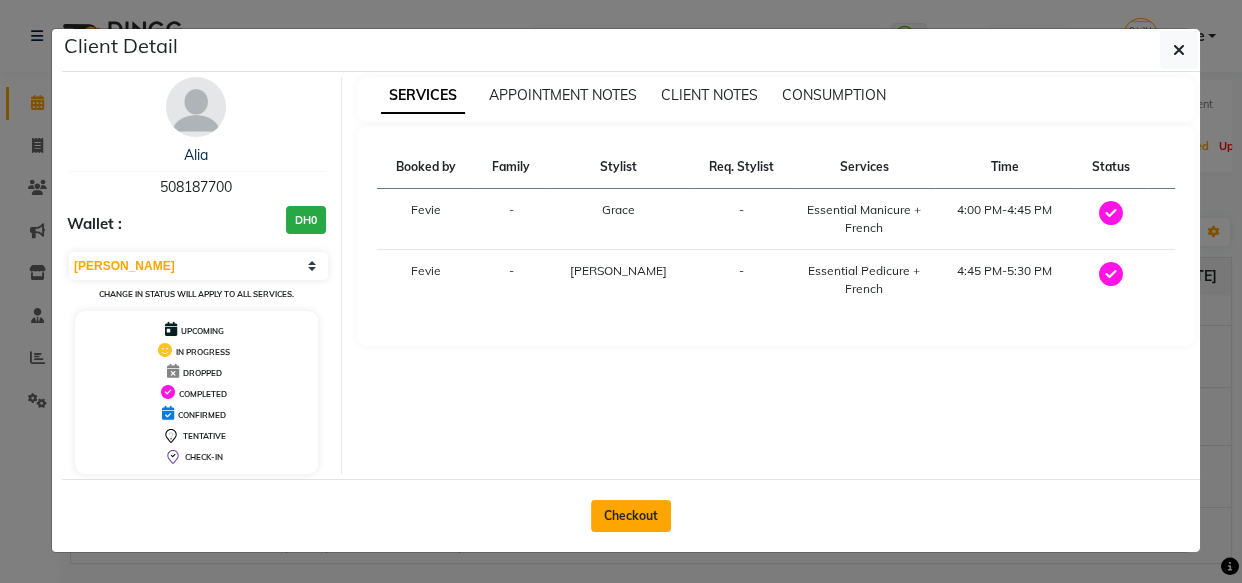 click on "Checkout" 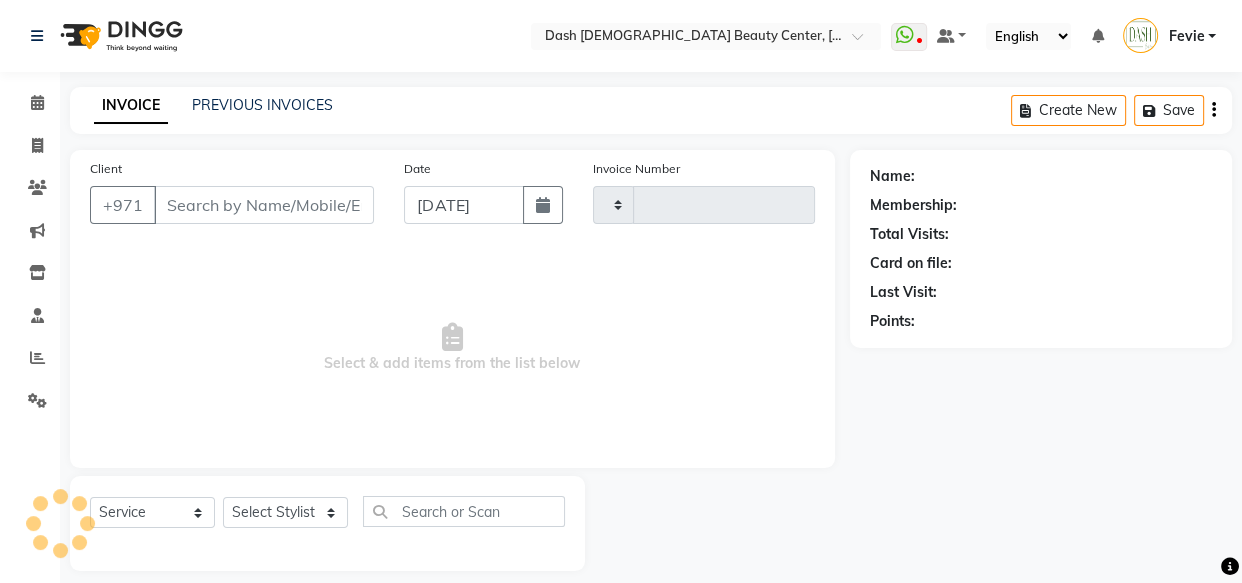 type on "1868" 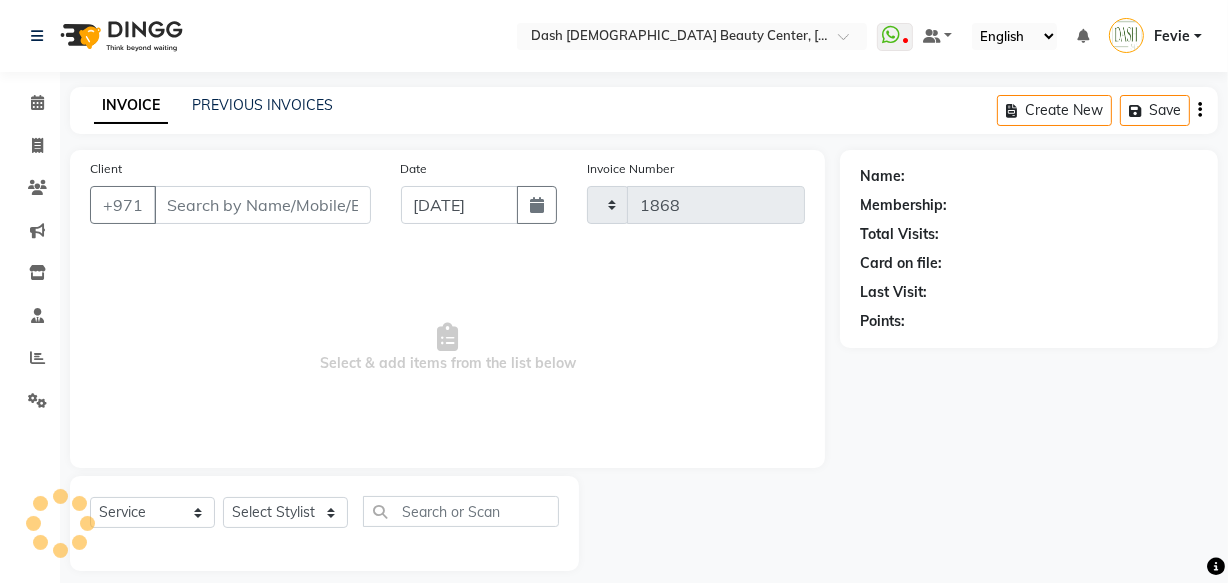 select on "8372" 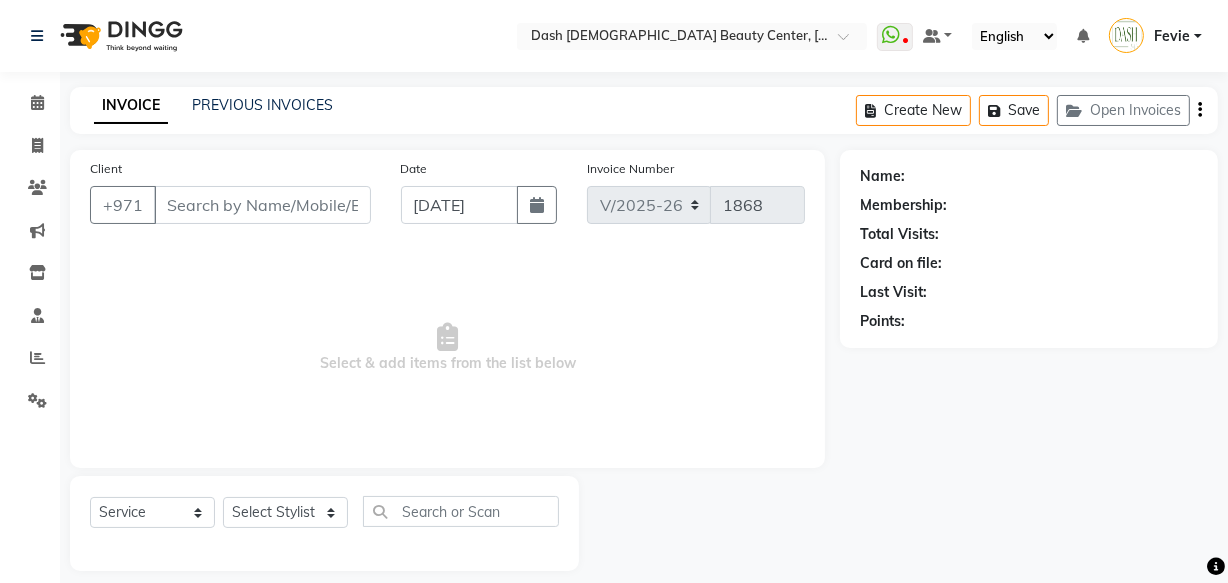 type on "508187700" 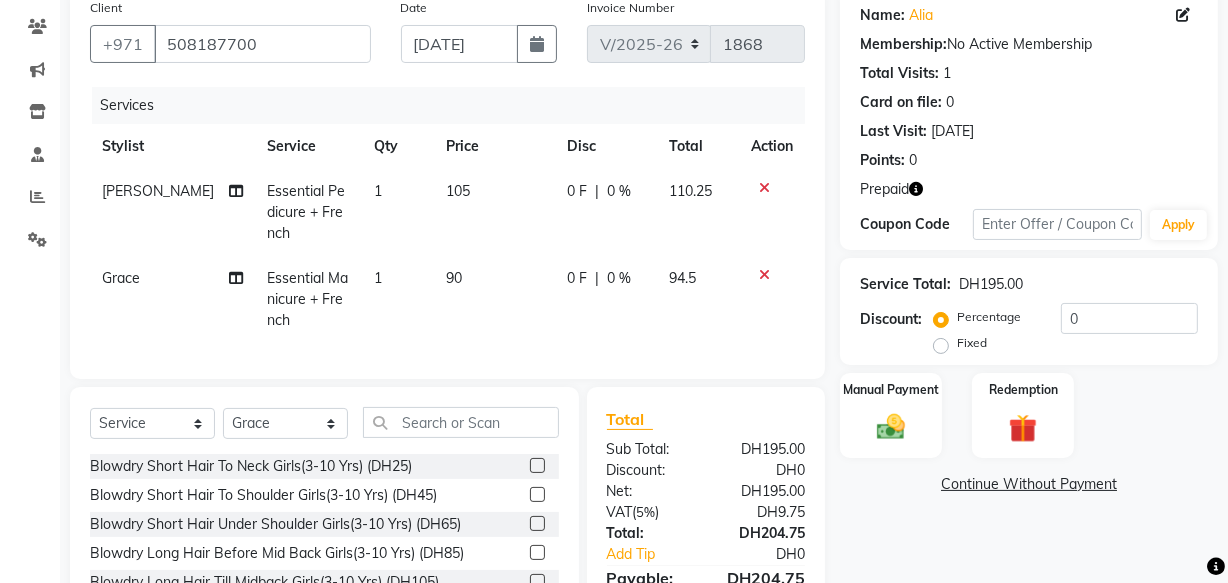 scroll, scrollTop: 199, scrollLeft: 0, axis: vertical 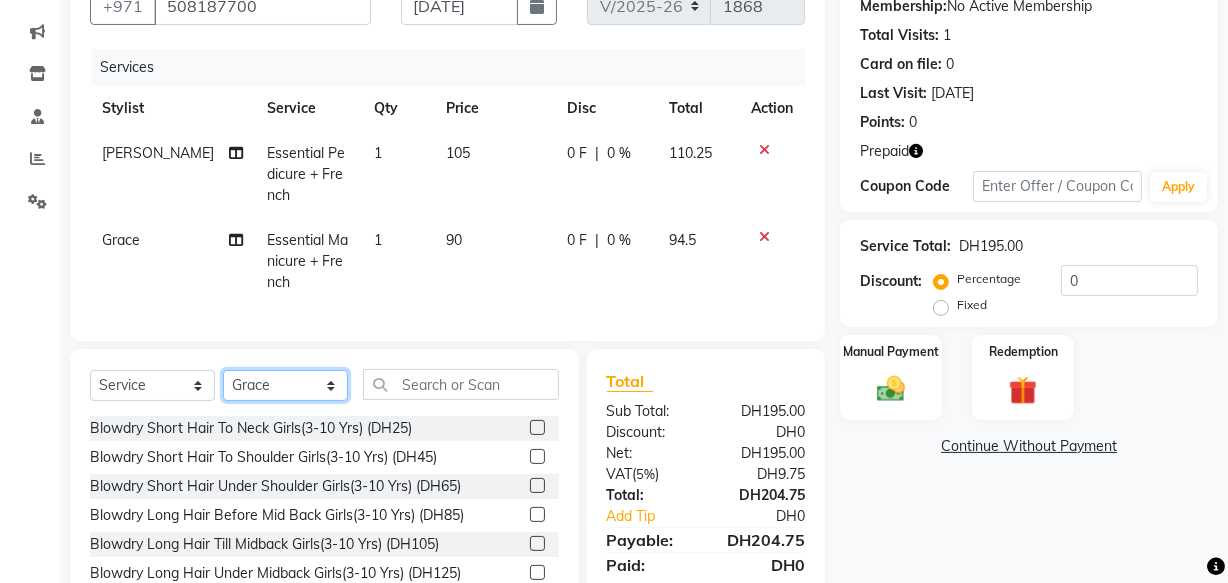 click on "Select Stylist [PERSON_NAME] [PERSON_NAME] [PERSON_NAME] [PERSON_NAME] [PERSON_NAME] [PERSON_NAME] [PERSON_NAME] [PERSON_NAME] May [PERSON_NAME] (Cafe) Nabasirye (Cafe) [PERSON_NAME] [PERSON_NAME] Owner Peace Rechiel [PERSON_NAME] [PERSON_NAME]" 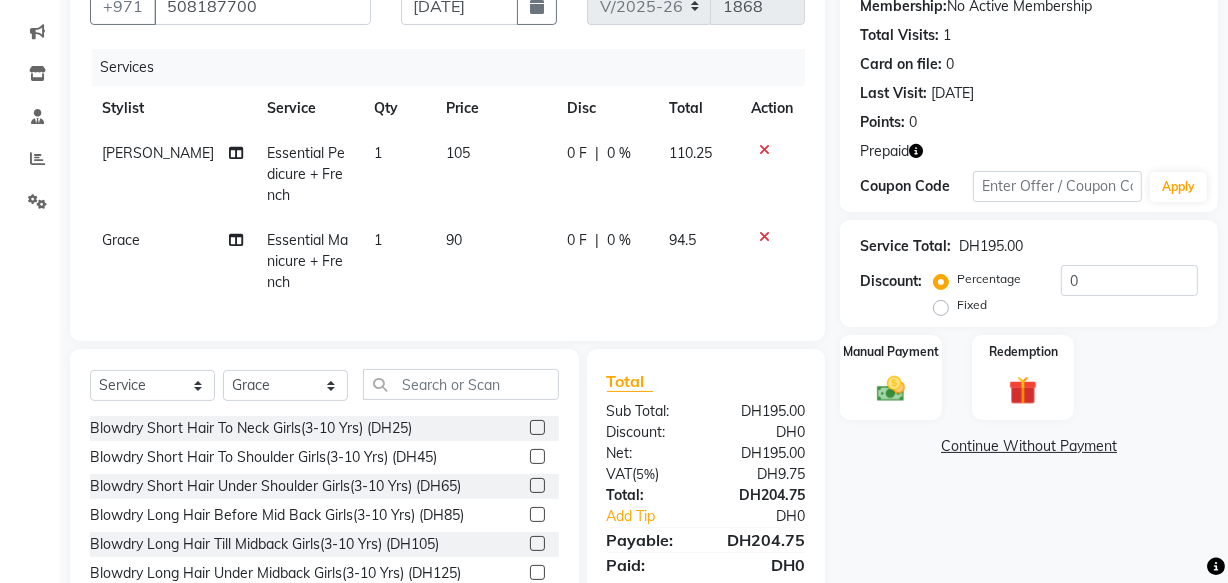 click on "Name: Alia  Membership:  No Active Membership  Total Visits:  1 Card on file:  0 Last Visit:   11-06-2025 Points:   0  Prepaid Coupon Code Apply Service Total:  DH195.00  Discount:  Percentage   Fixed  0 Manual Payment Redemption  Continue Without Payment" 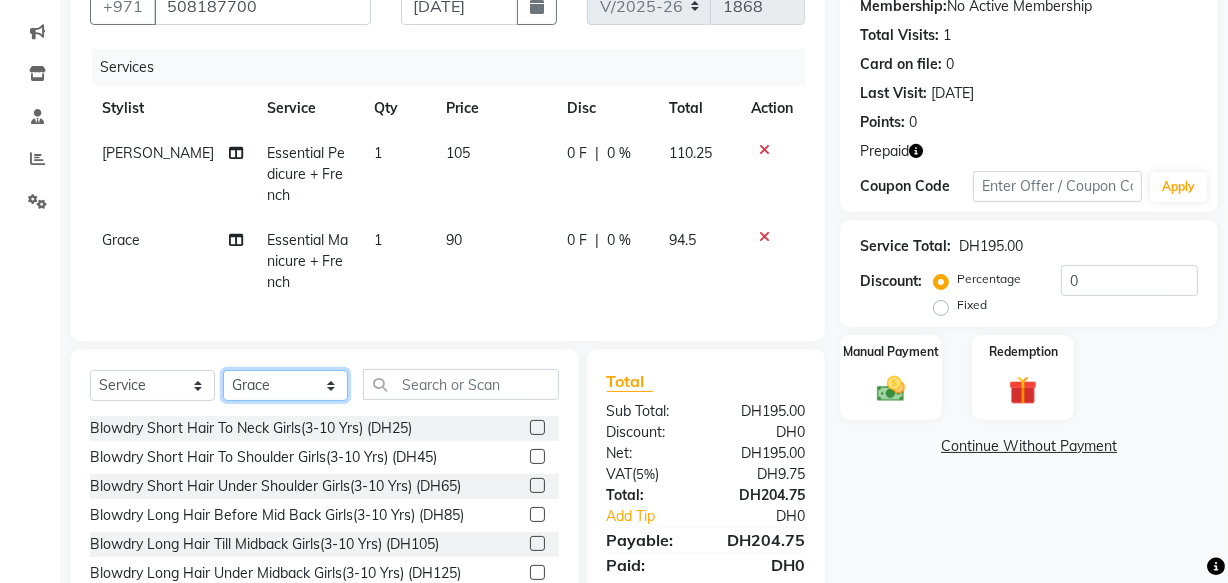 click on "Select Stylist [PERSON_NAME] [PERSON_NAME] [PERSON_NAME] [PERSON_NAME] [PERSON_NAME] [PERSON_NAME] [PERSON_NAME] [PERSON_NAME] May [PERSON_NAME] (Cafe) Nabasirye (Cafe) [PERSON_NAME] [PERSON_NAME] Owner Peace Rechiel [PERSON_NAME] [PERSON_NAME]" 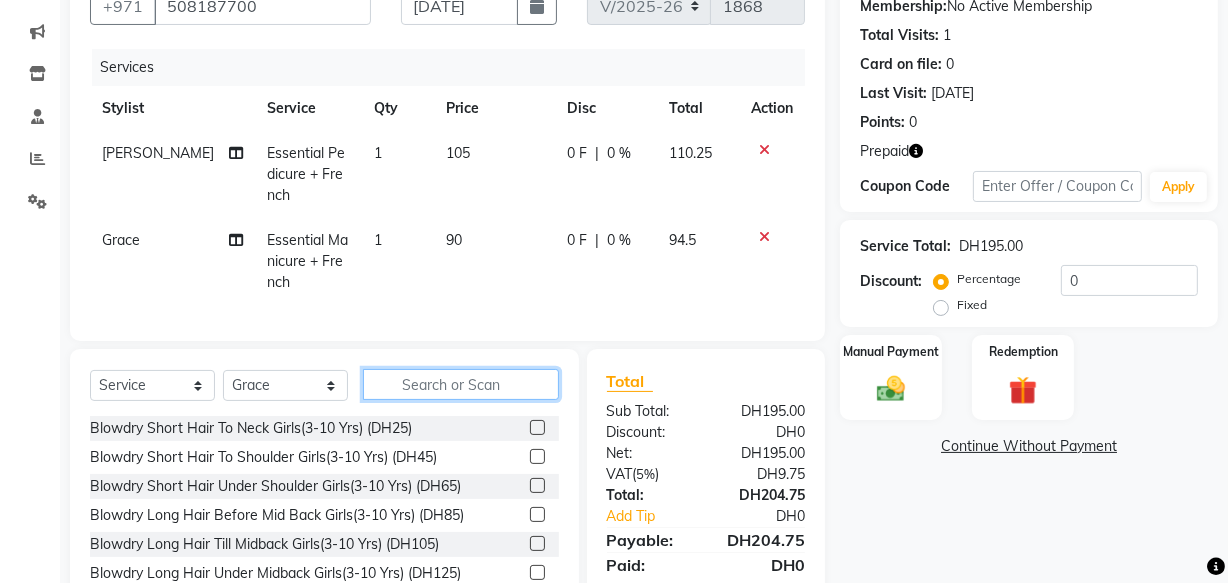 click 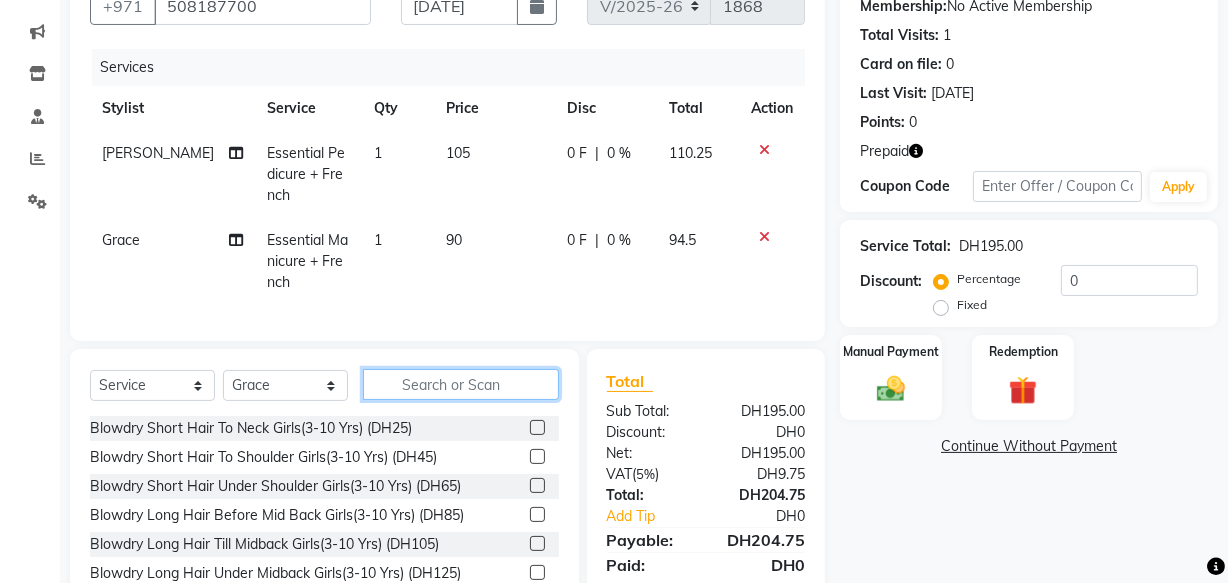 click 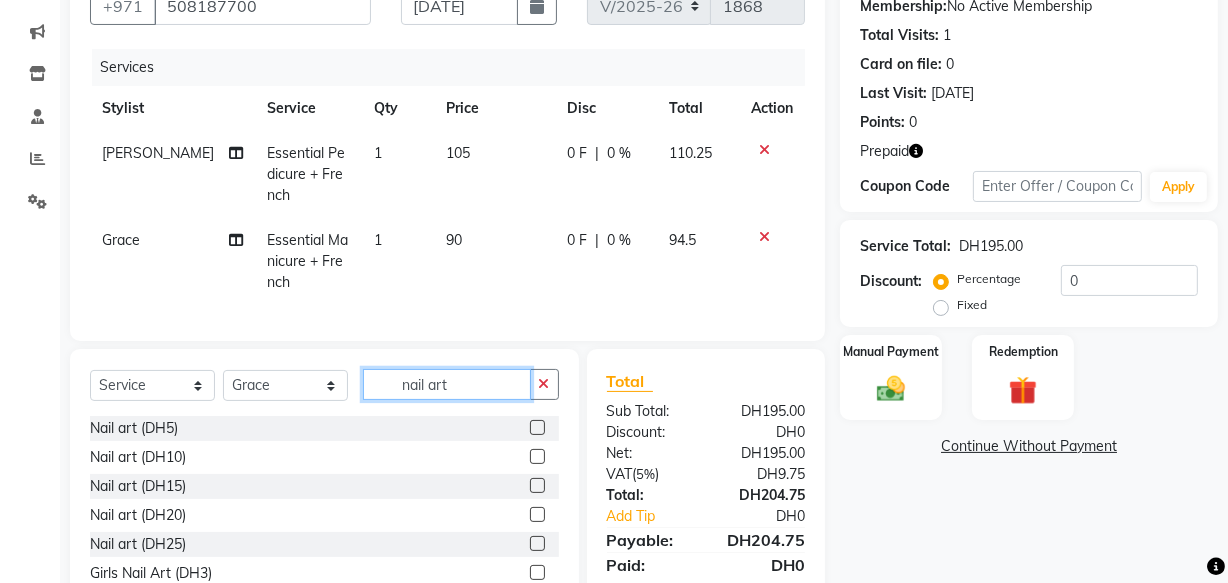 type on "nail art" 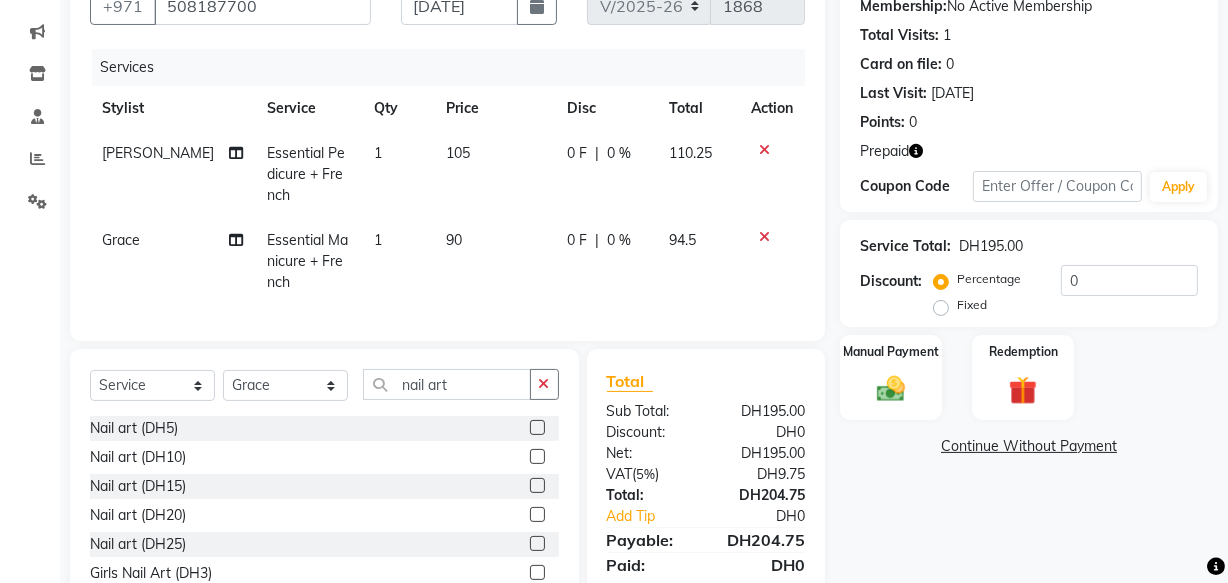 click 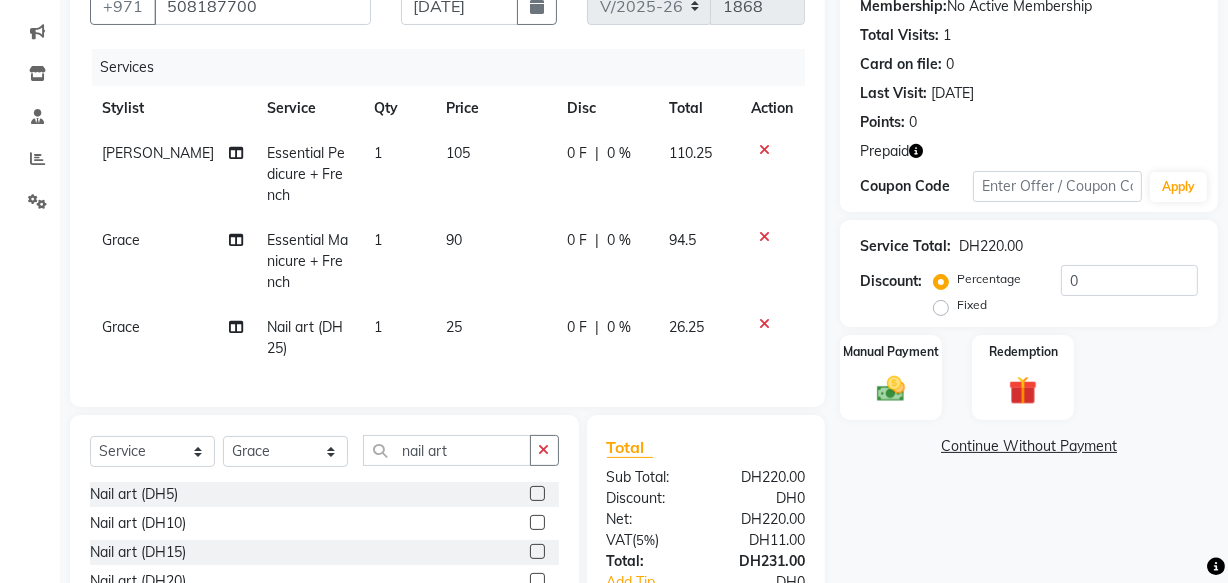 checkbox on "false" 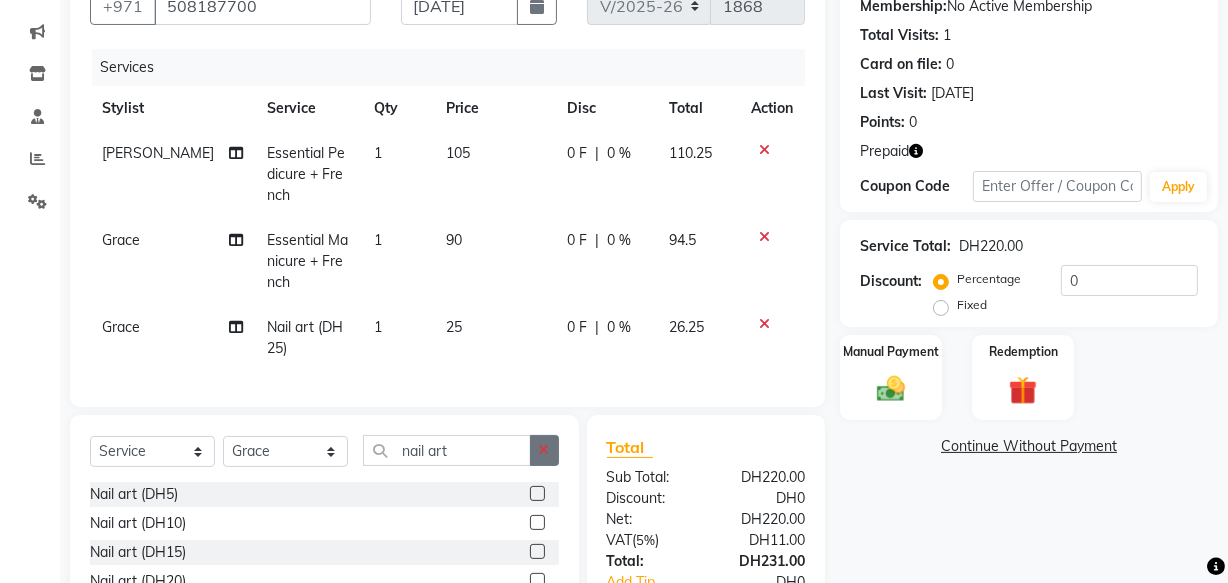 click 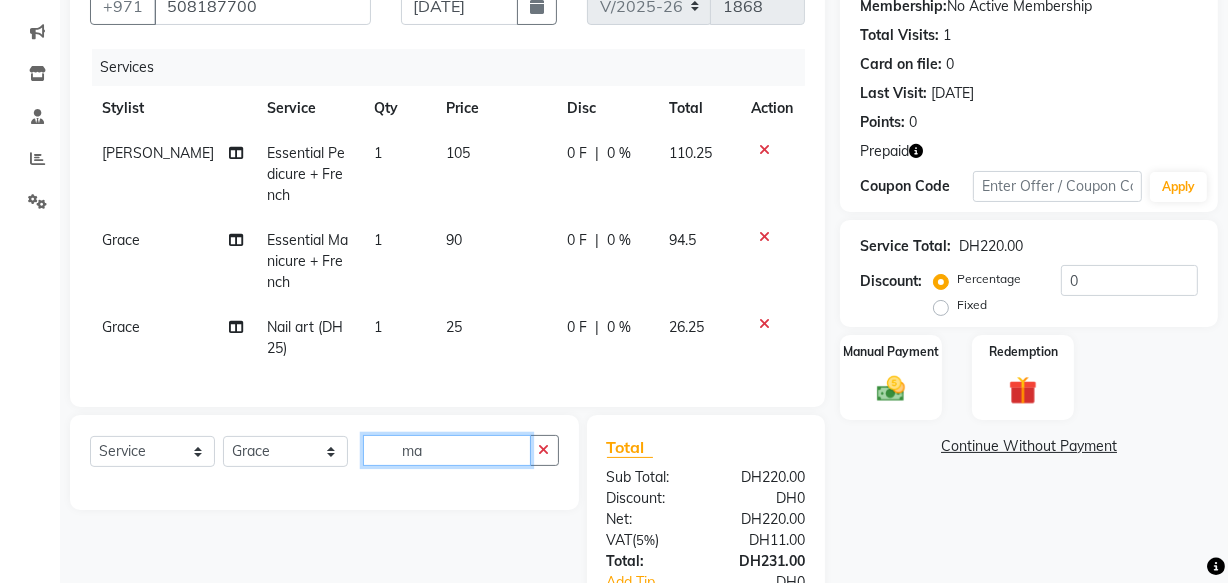 type on "m" 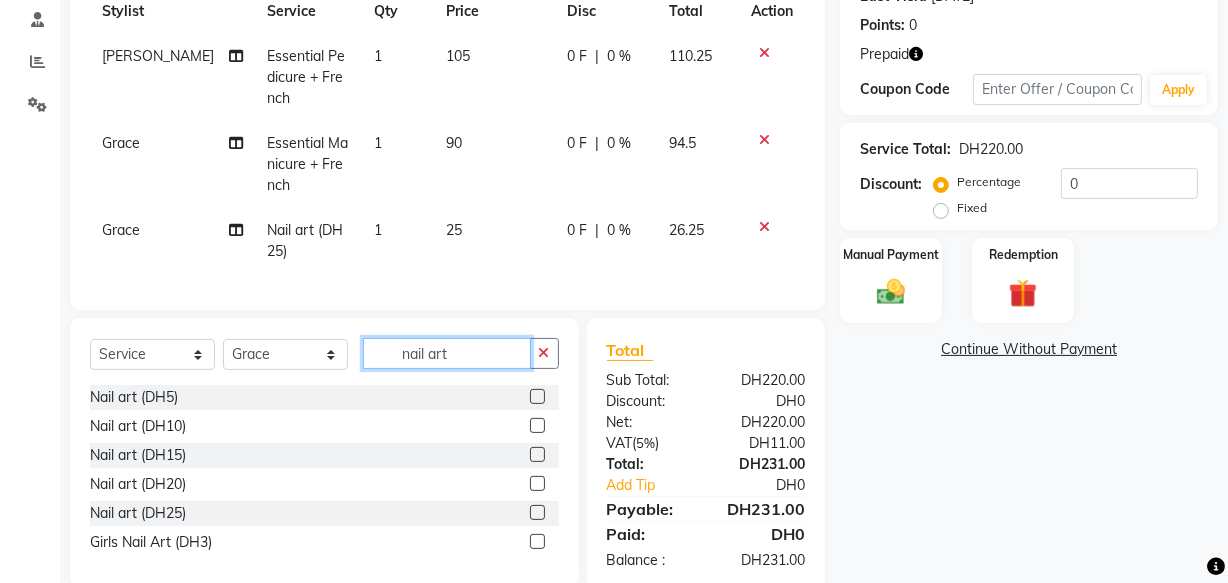 scroll, scrollTop: 320, scrollLeft: 0, axis: vertical 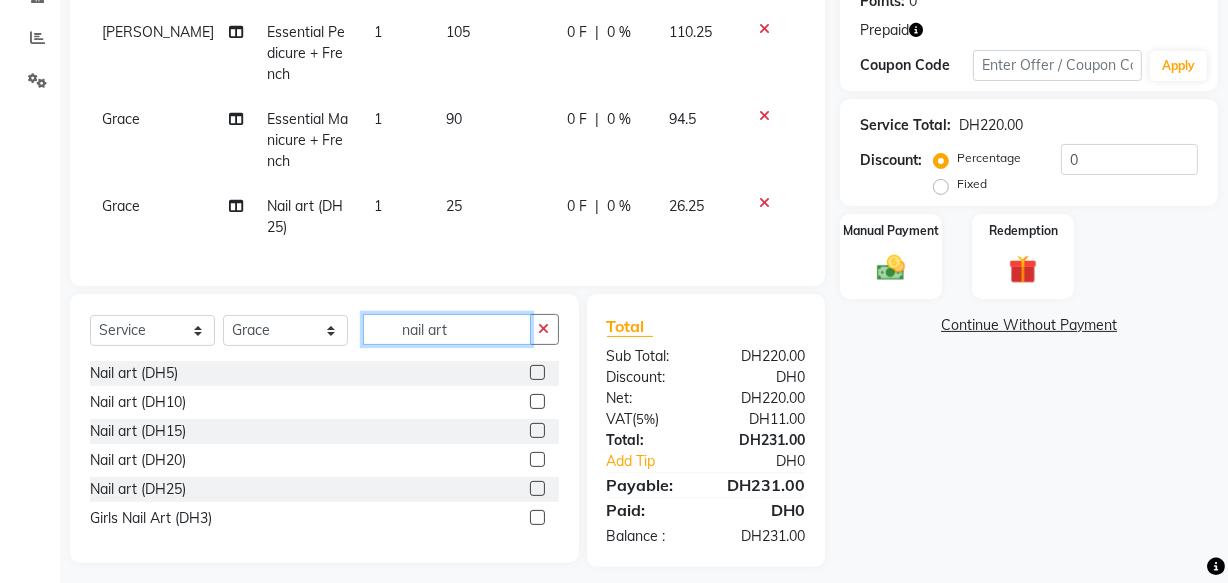 type on "nail art" 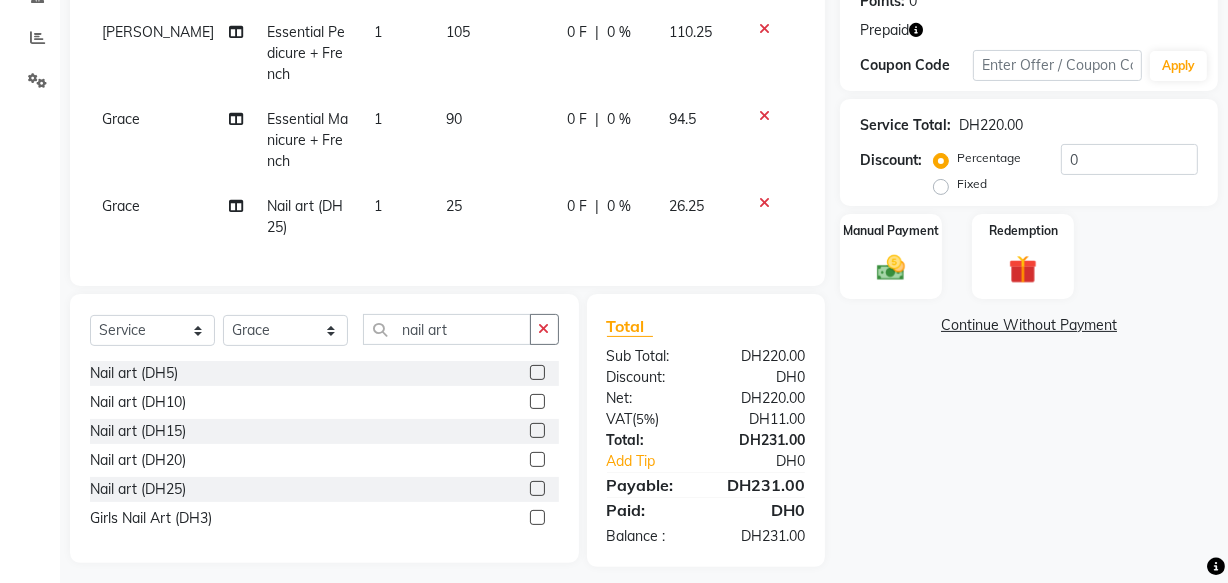 click 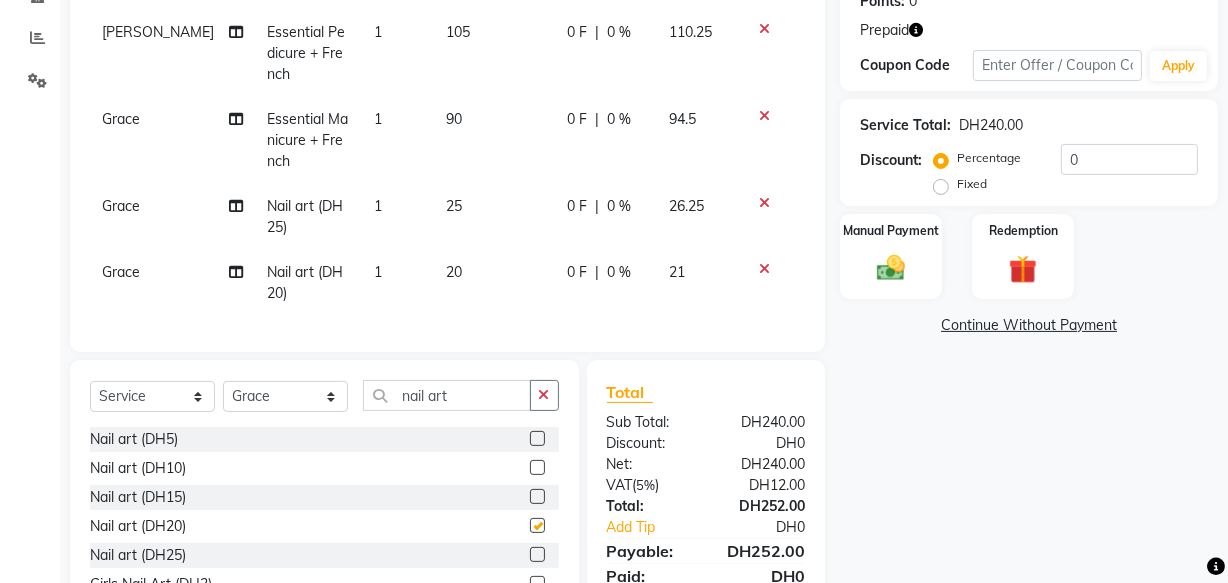 checkbox on "false" 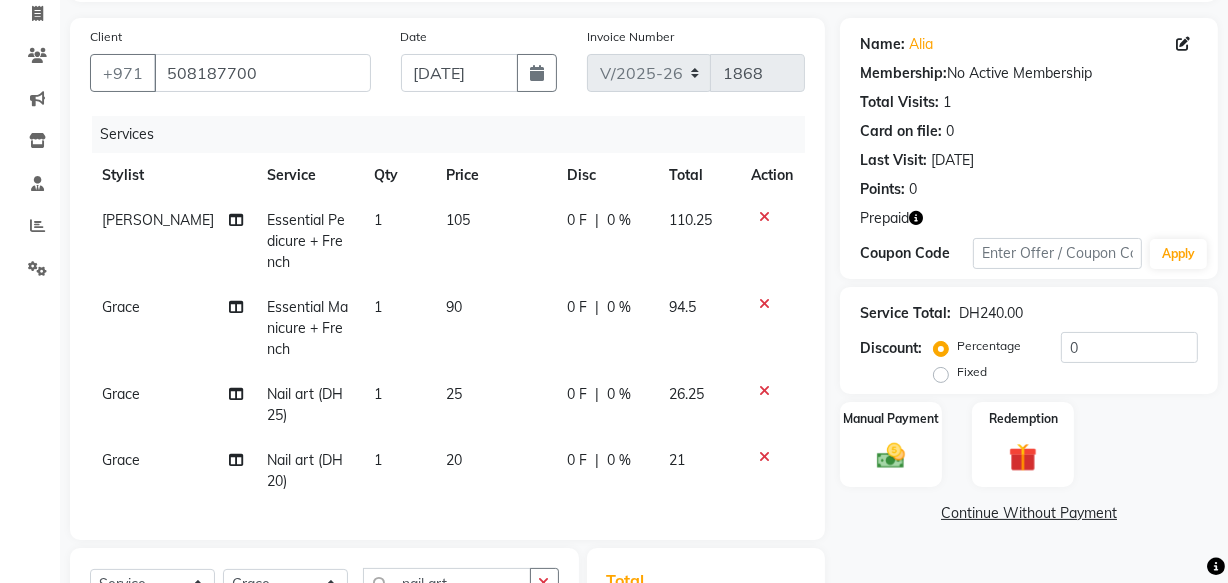 scroll, scrollTop: 124, scrollLeft: 0, axis: vertical 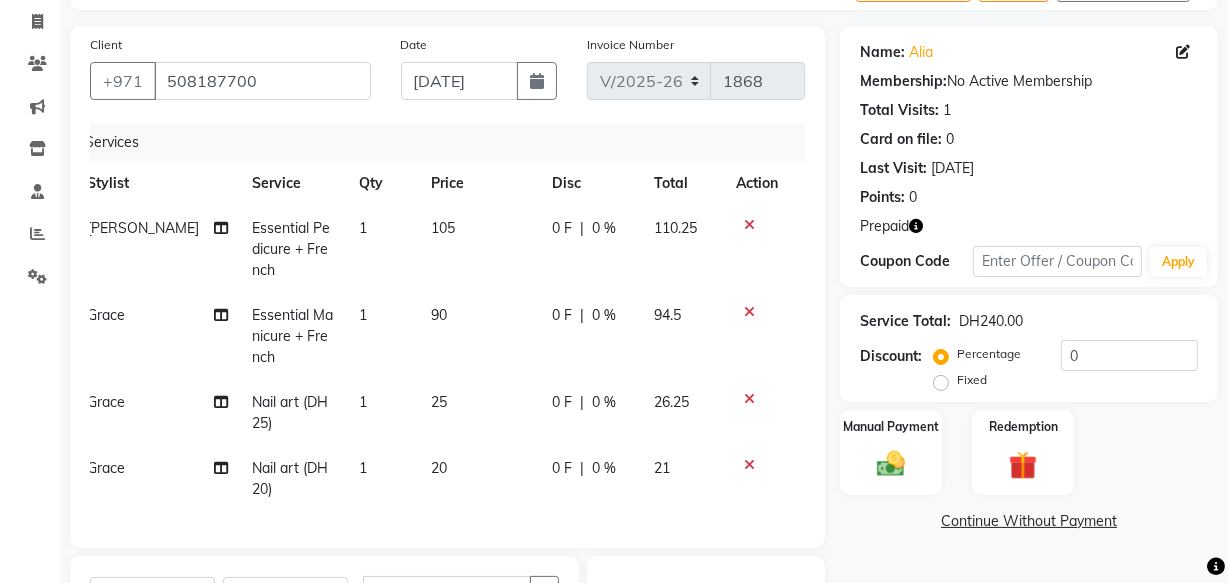 click on "0 %" 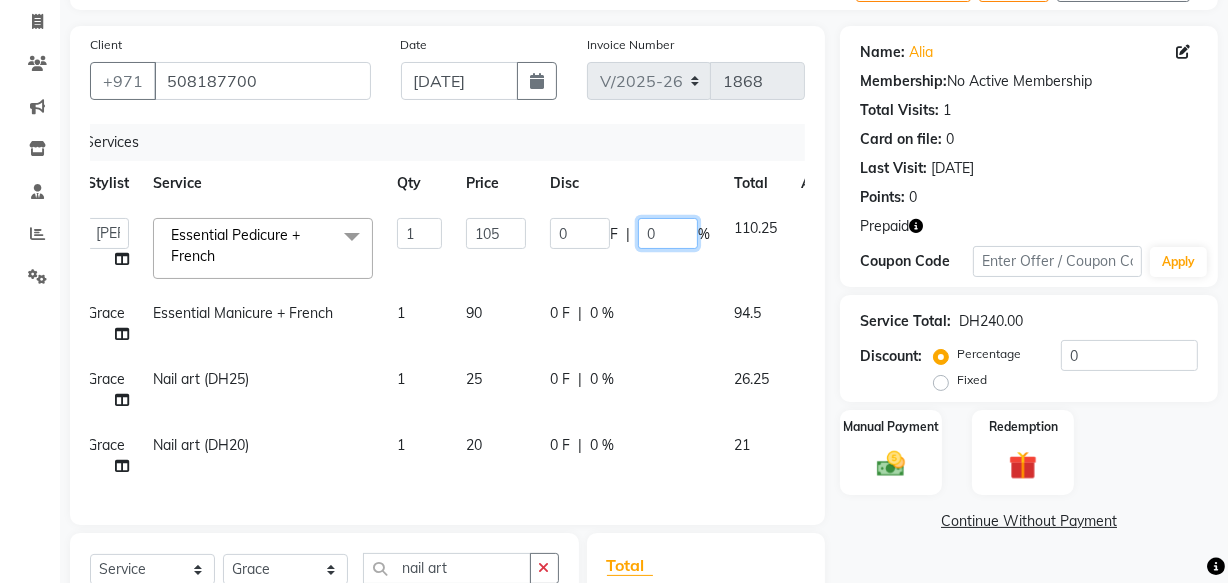 click on "0" 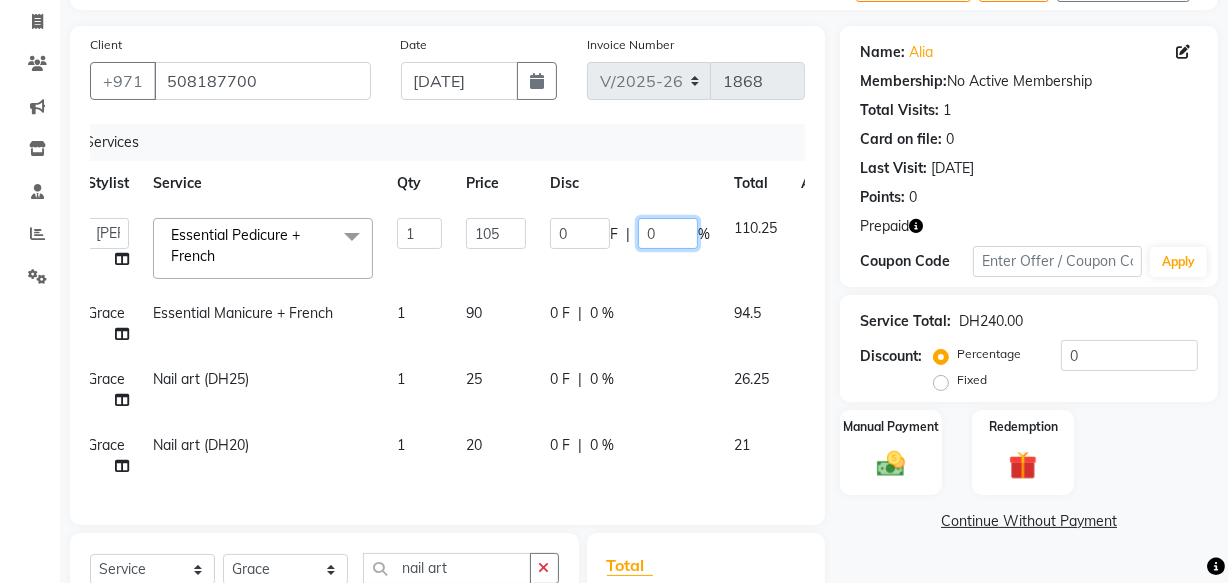 type on "50" 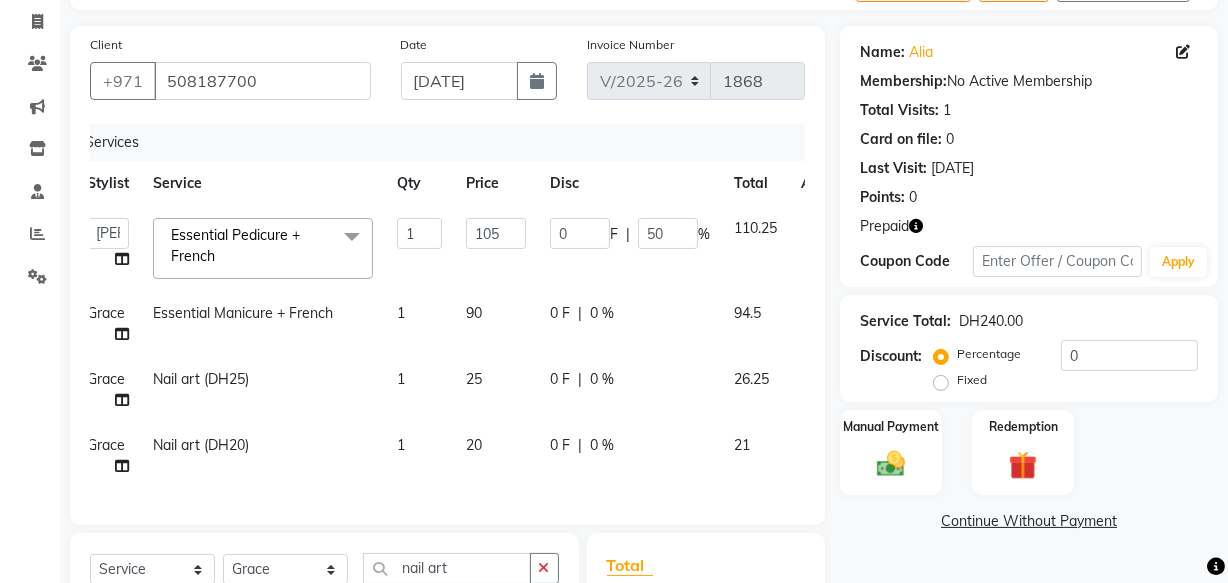 click on "0 %" 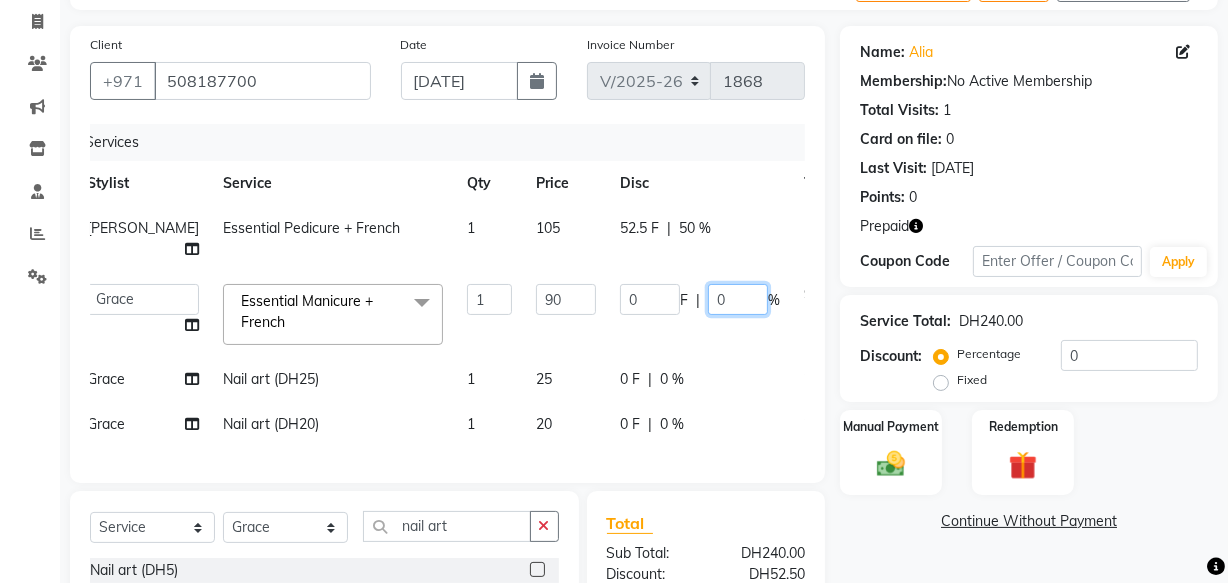 click on "0" 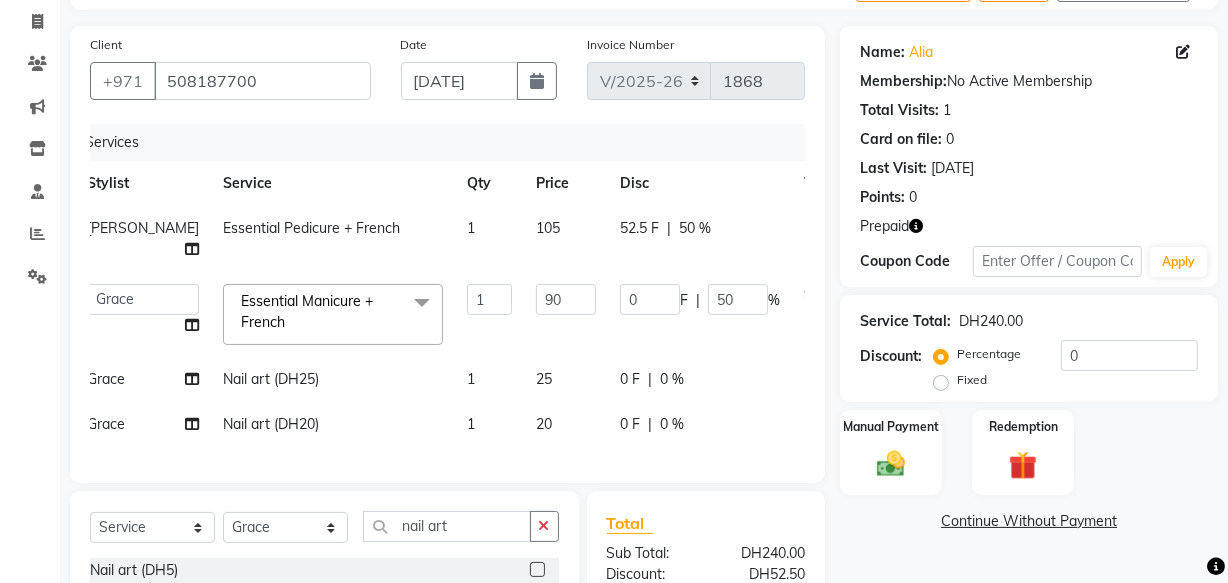 click on "0 F | 0 %" 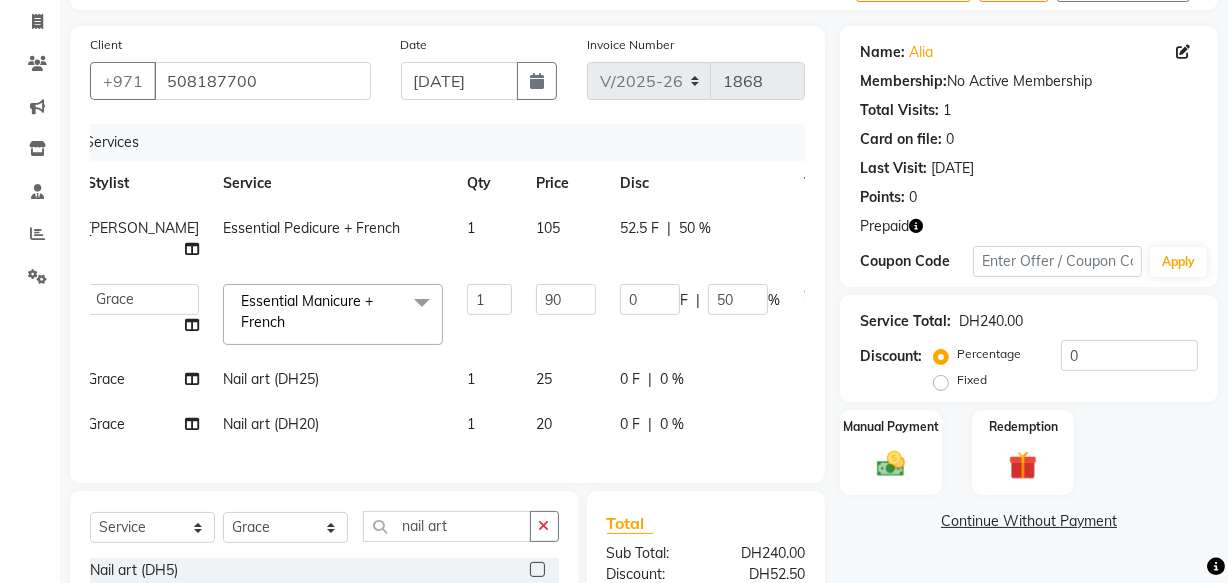 select on "81113" 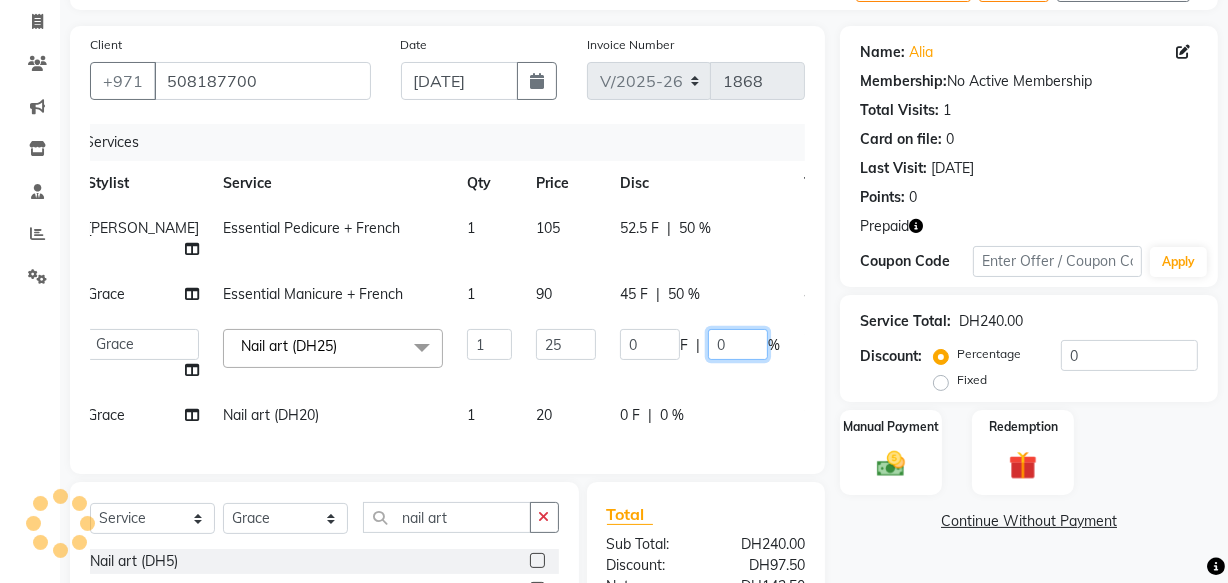 click on "0" 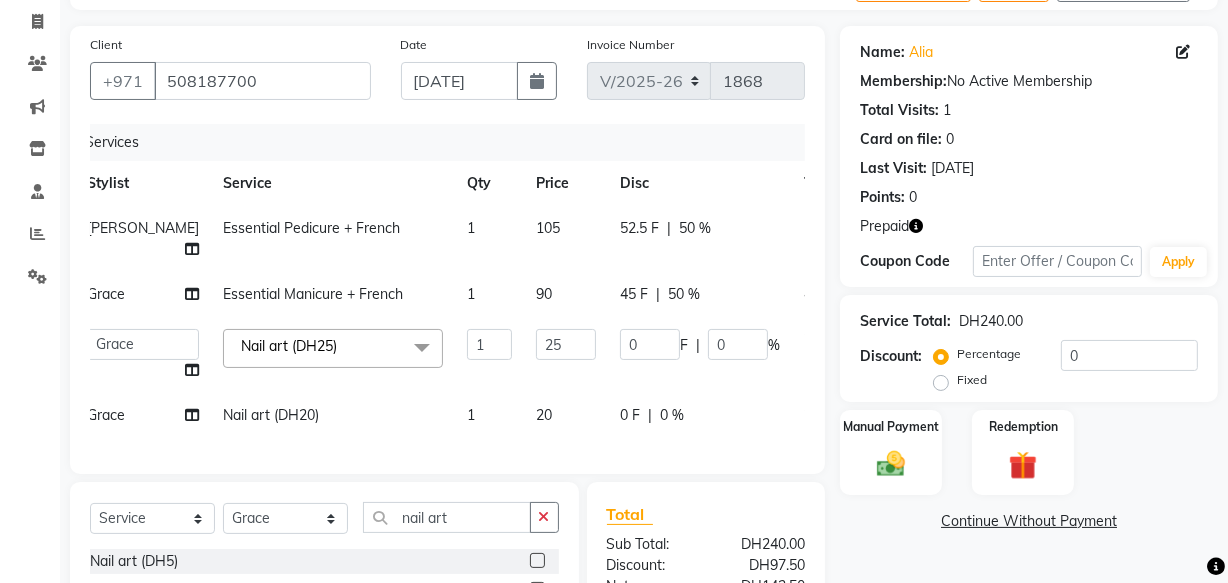 click on "Name: Alia  Membership:  No Active Membership  Total Visits:  1 Card on file:  0 Last Visit:   11-06-2025 Points:   0  Prepaid Coupon Code Apply Service Total:  DH240.00  Discount:  Percentage   Fixed  0 Manual Payment Redemption  Continue Without Payment" 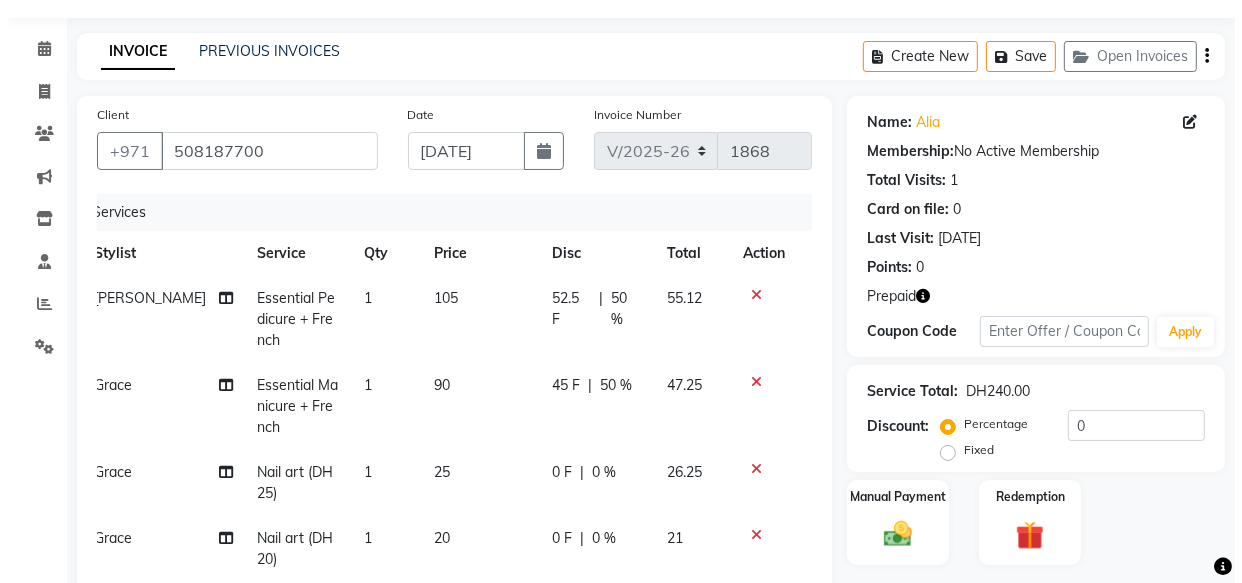 scroll, scrollTop: 0, scrollLeft: 0, axis: both 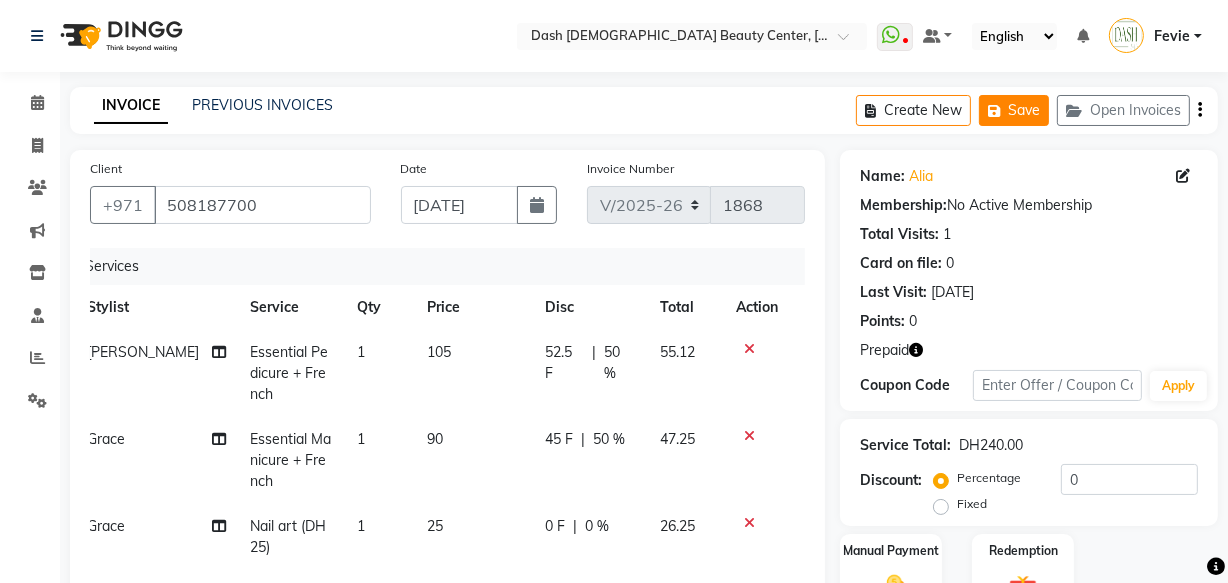 click on "Save" 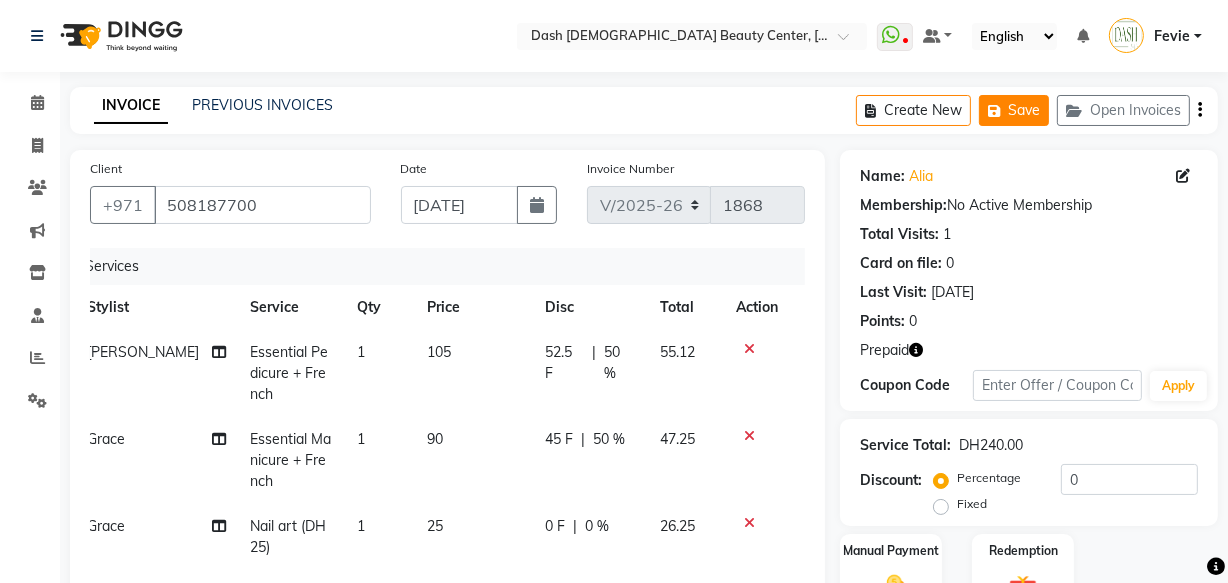 click on "Save" 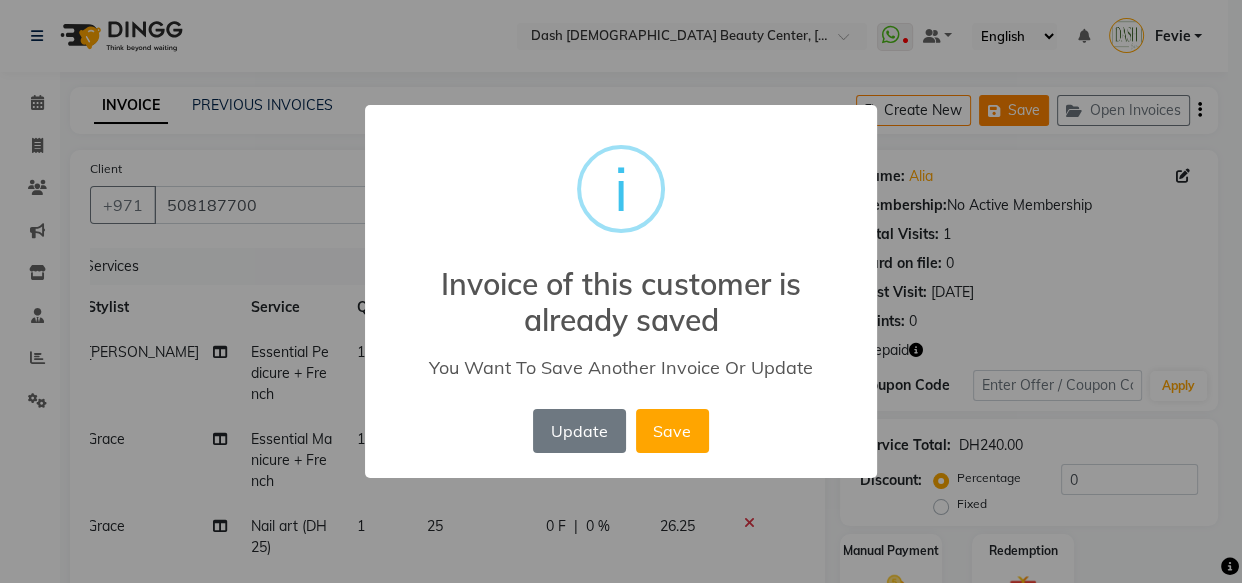 scroll, scrollTop: 0, scrollLeft: 14, axis: horizontal 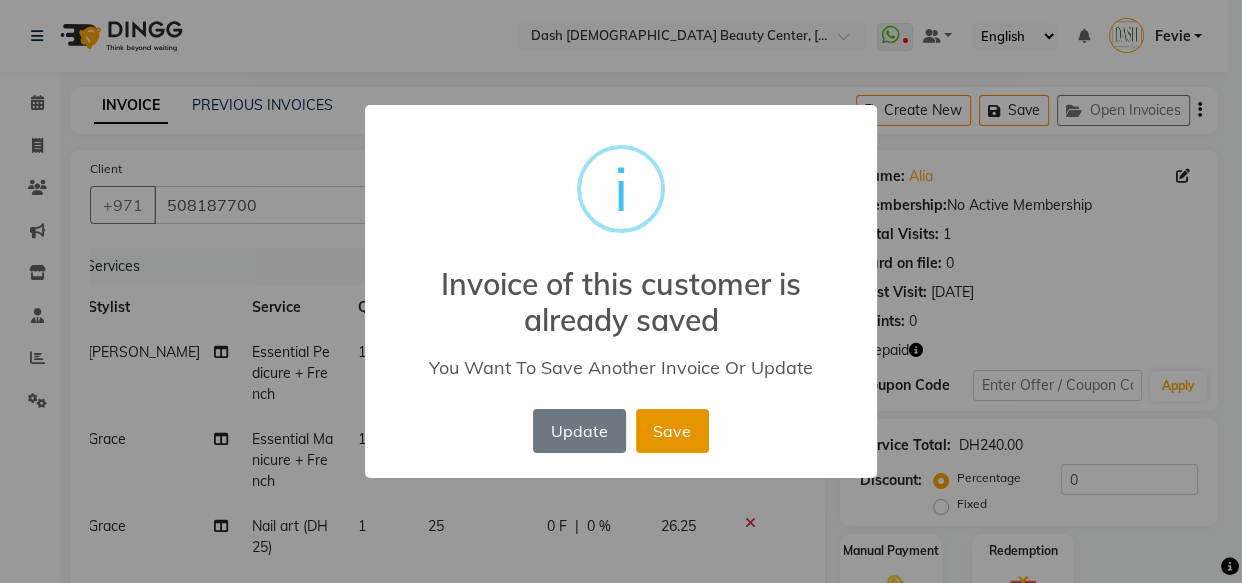 click on "Save" at bounding box center (672, 431) 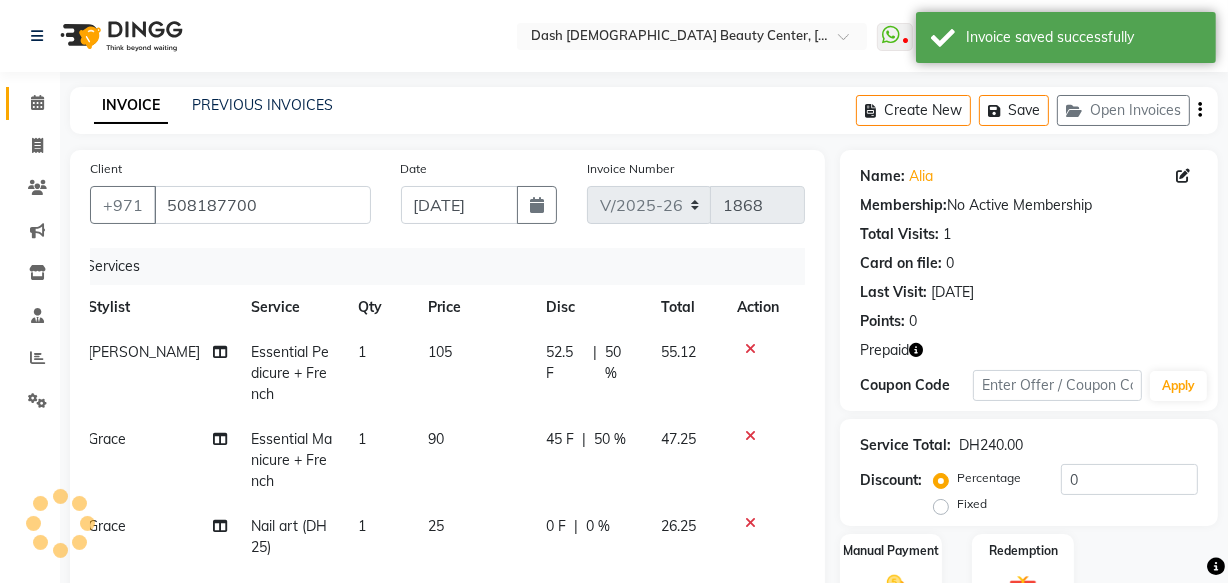 click 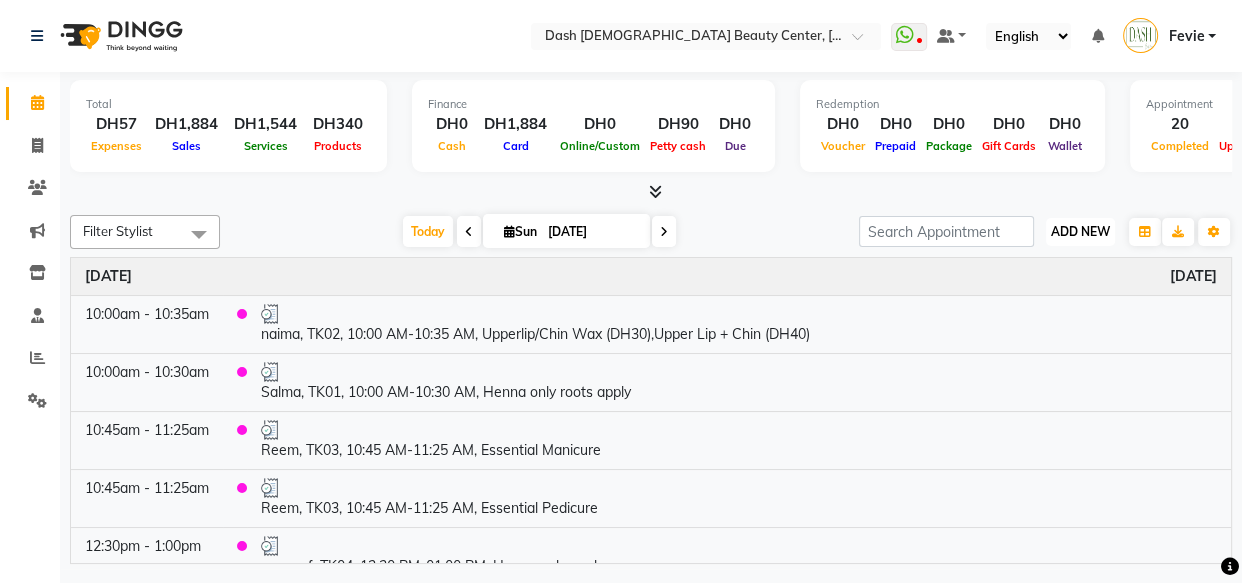 click on "ADD NEW" at bounding box center [1080, 231] 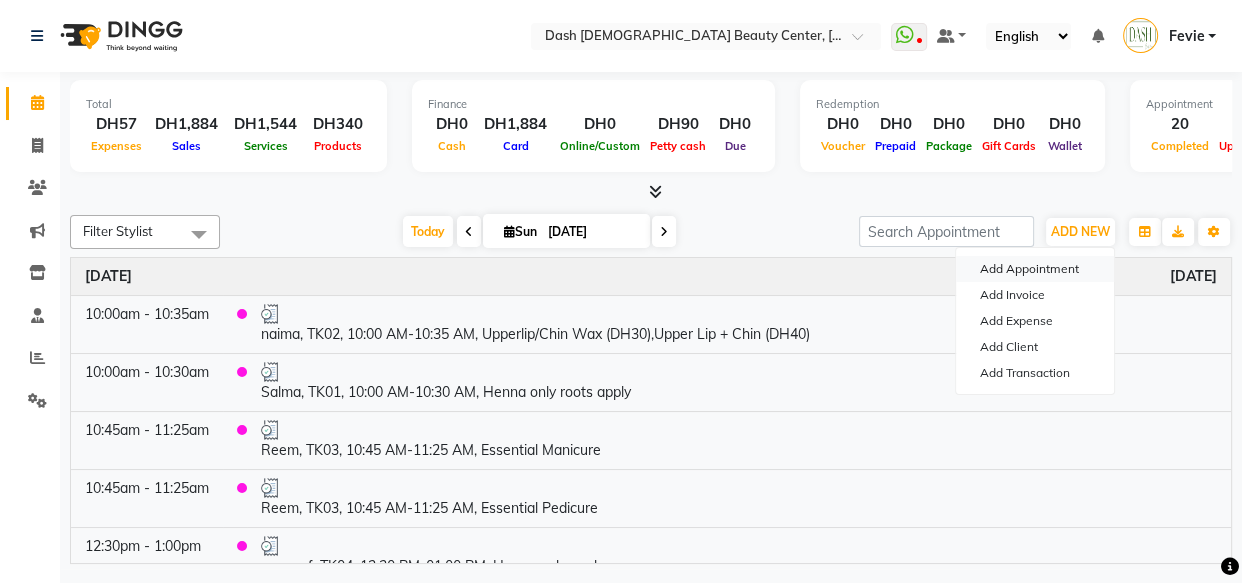 click on "Add Appointment" at bounding box center (1035, 269) 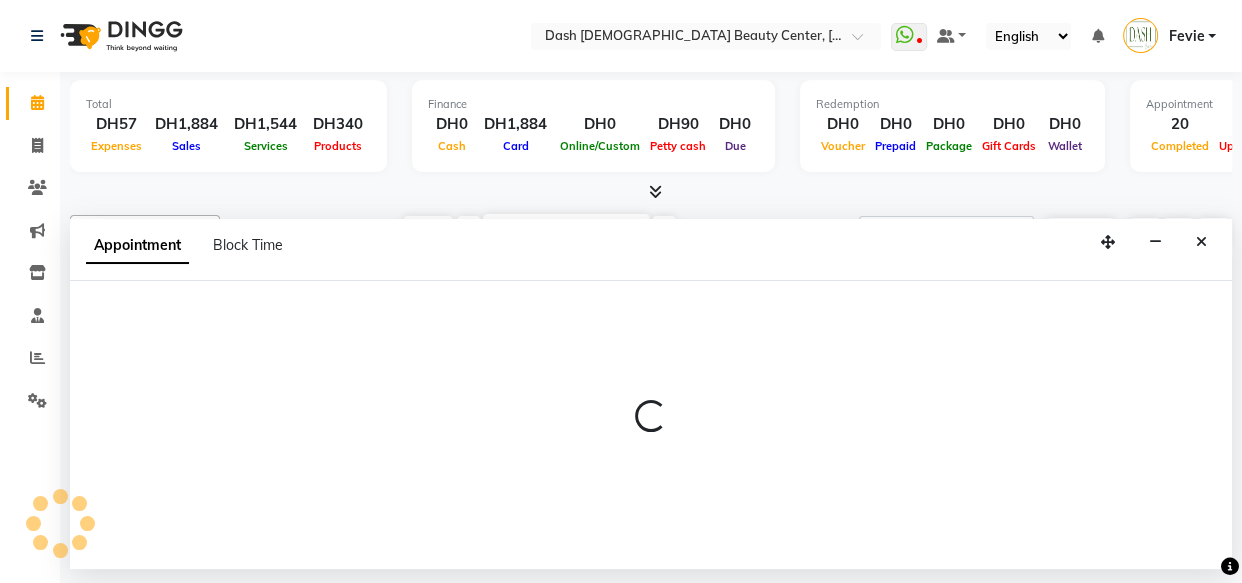 select on "tentative" 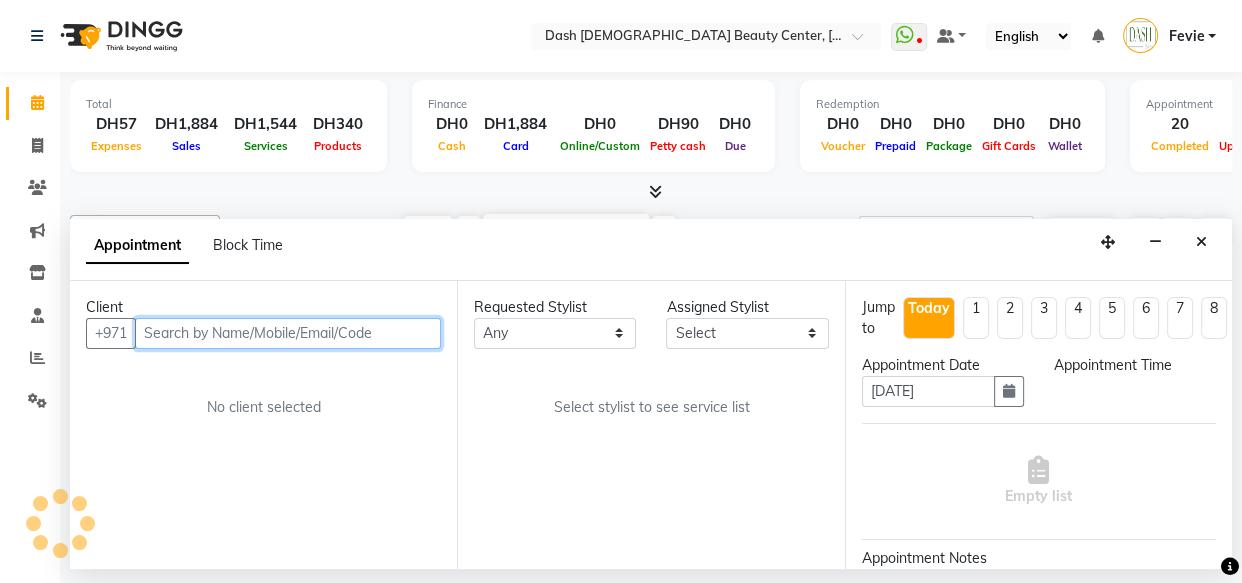 select on "600" 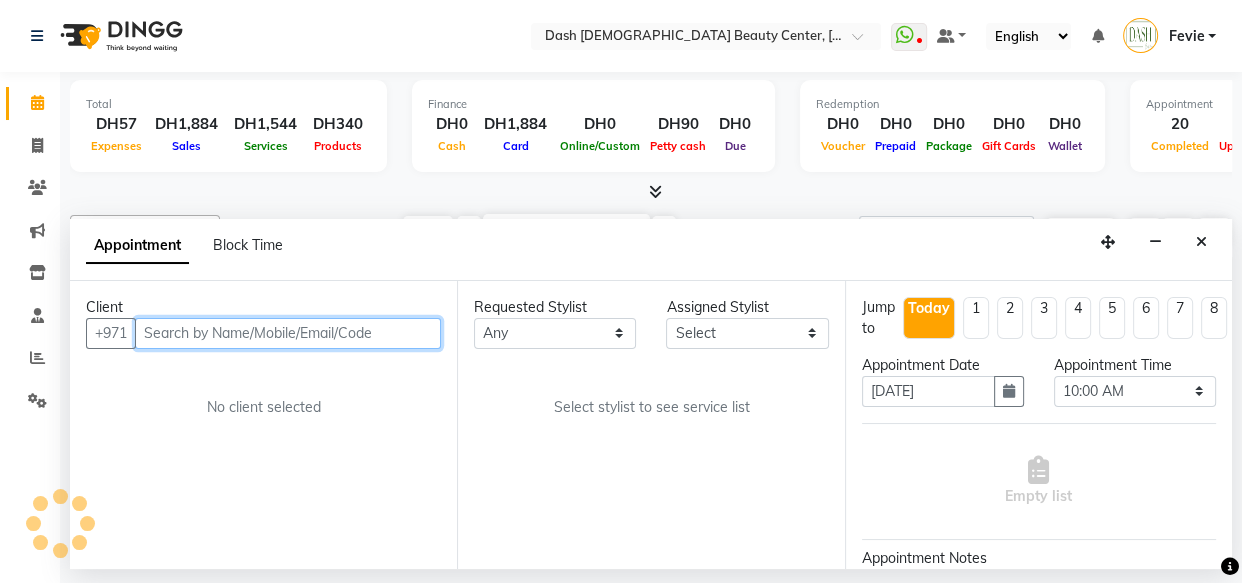 click at bounding box center (288, 333) 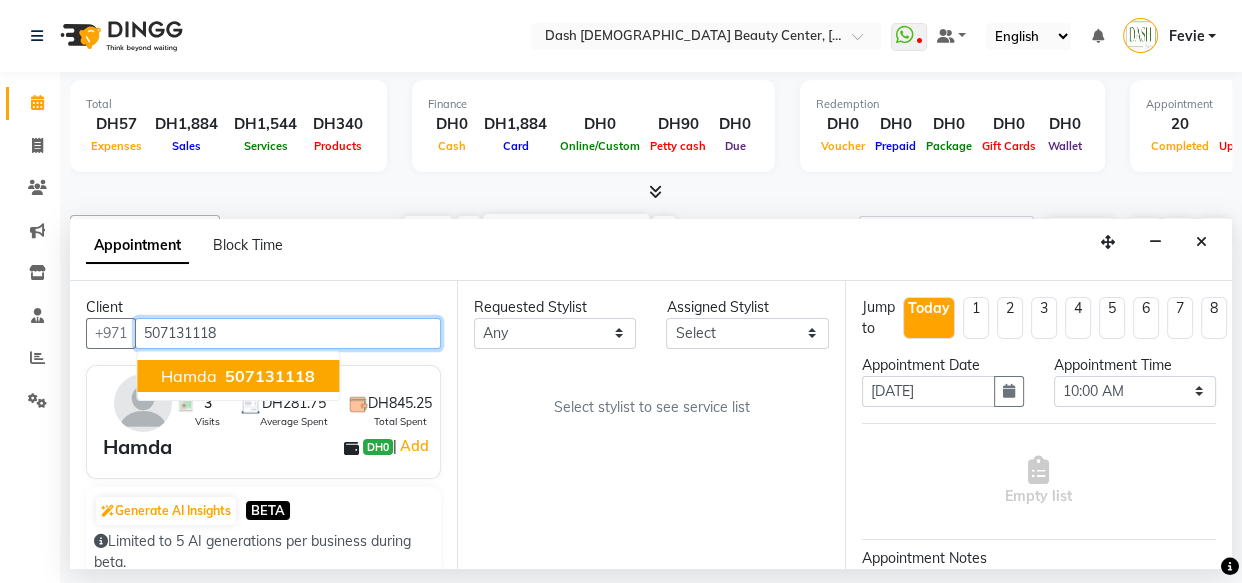 click on "Hamda   507131118" at bounding box center [238, 376] 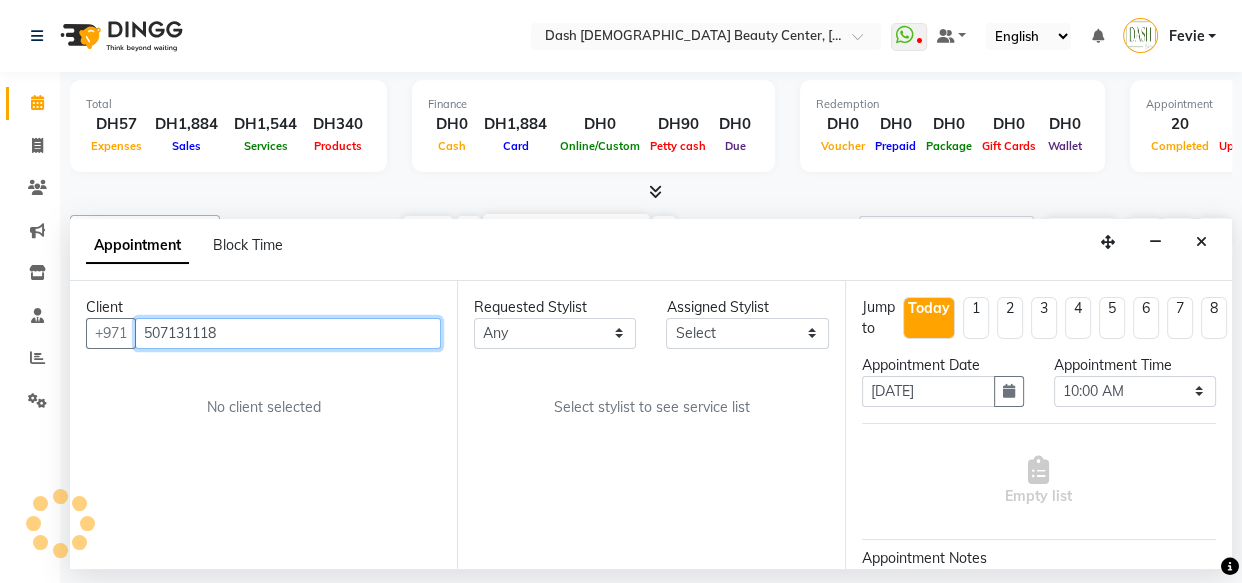 type on "507131118" 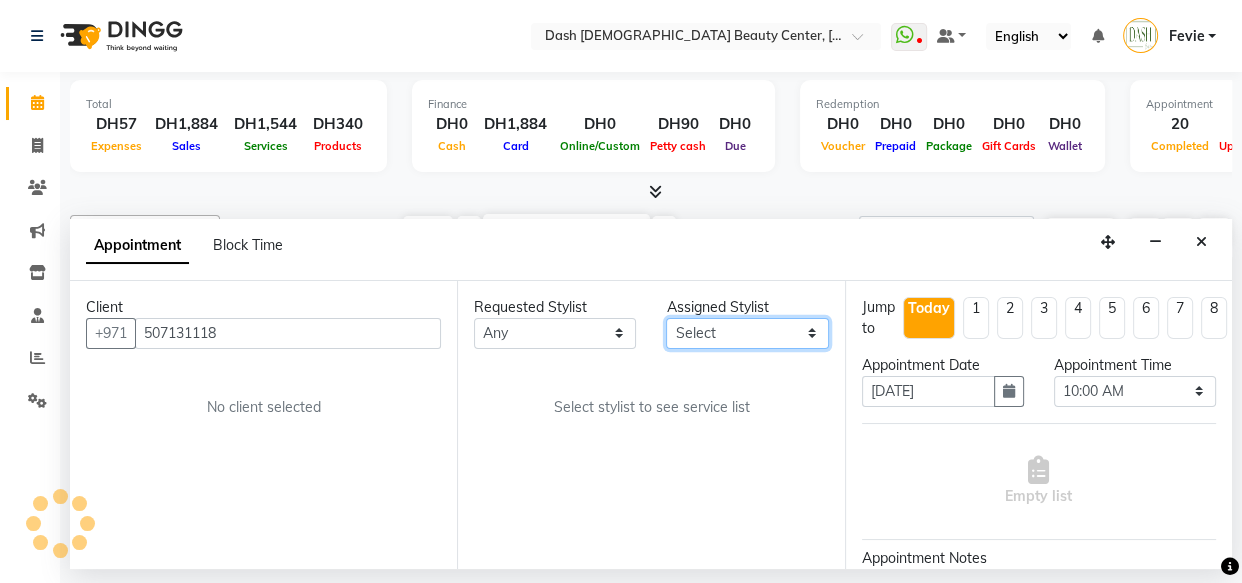 click on "Select Aizel Angelina Anna Bobi Edlyn Flora Grace Janine Jelyn Mariel Maya Nancy Nilam Peace Rose Marie Saman Talina" at bounding box center (747, 333) 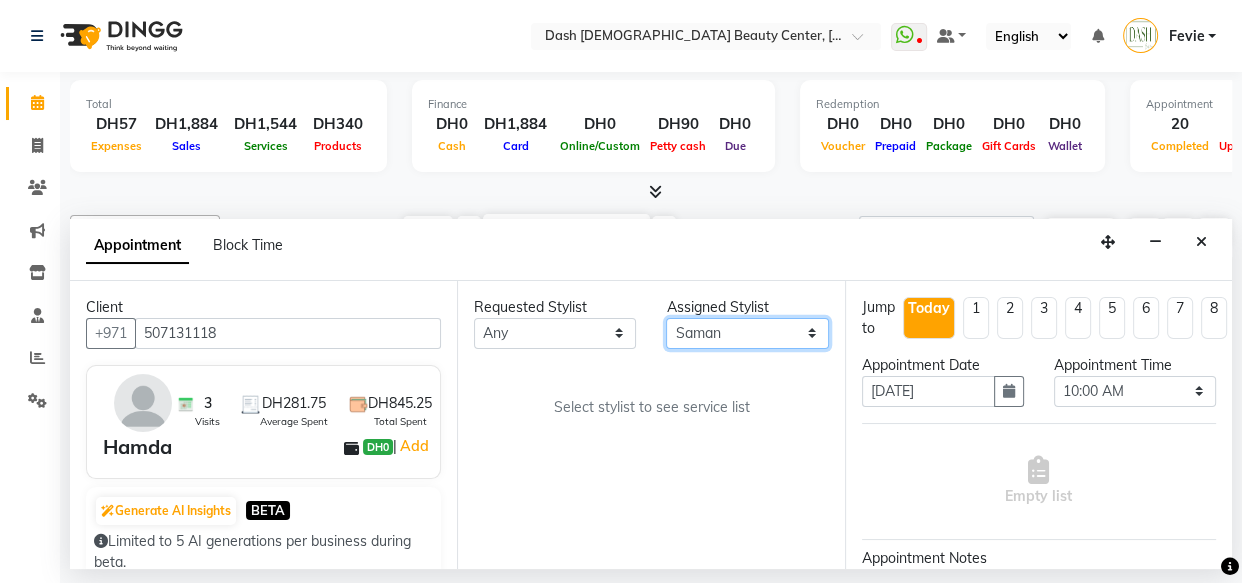 click on "Select Aizel Angelina Anna Bobi Edlyn Flora Grace Janine Jelyn Mariel Maya Nancy Nilam Peace Rose Marie Saman Talina" at bounding box center [747, 333] 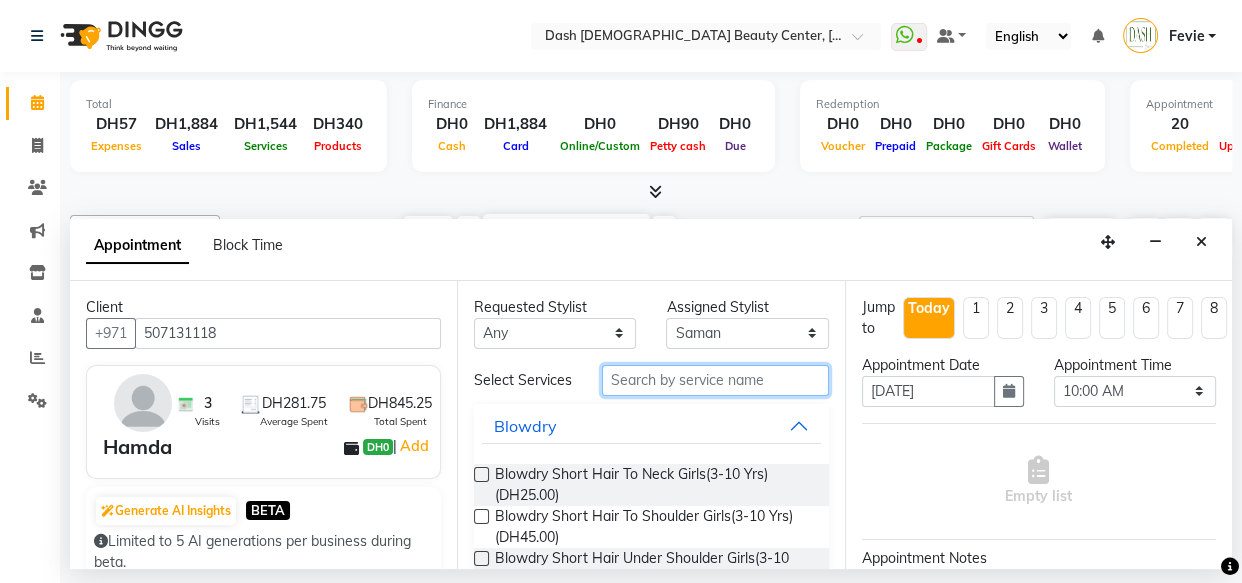 click at bounding box center [715, 380] 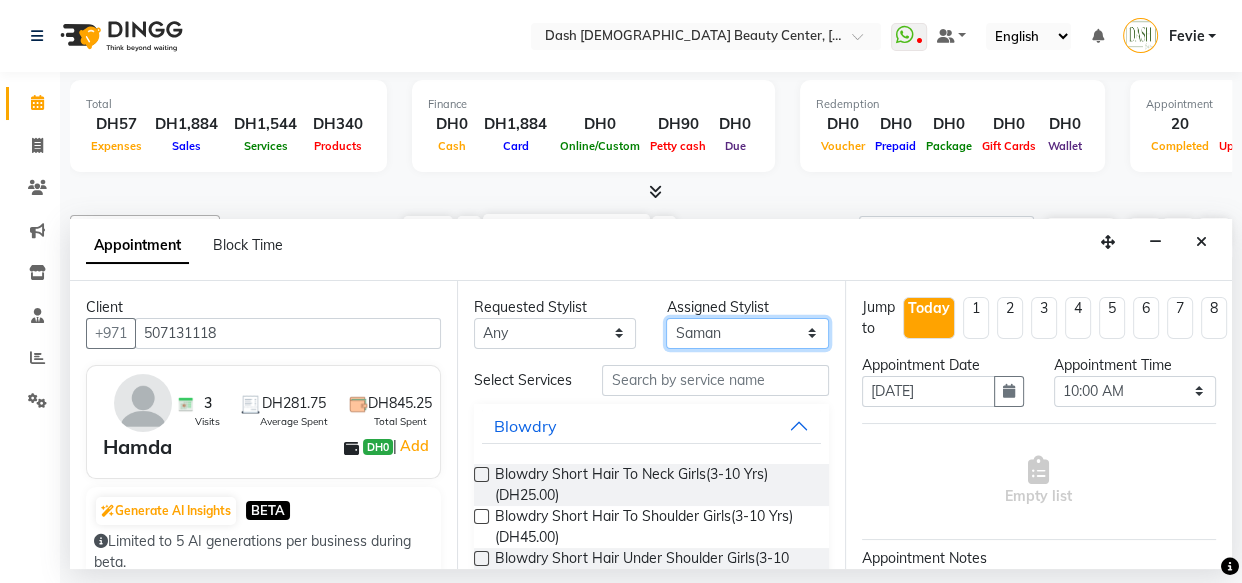 click on "Select Aizel Angelina Anna Bobi Edlyn Flora Grace Janine Jelyn Mariel Maya Nancy Nilam Peace Rose Marie Saman Talina" at bounding box center [747, 333] 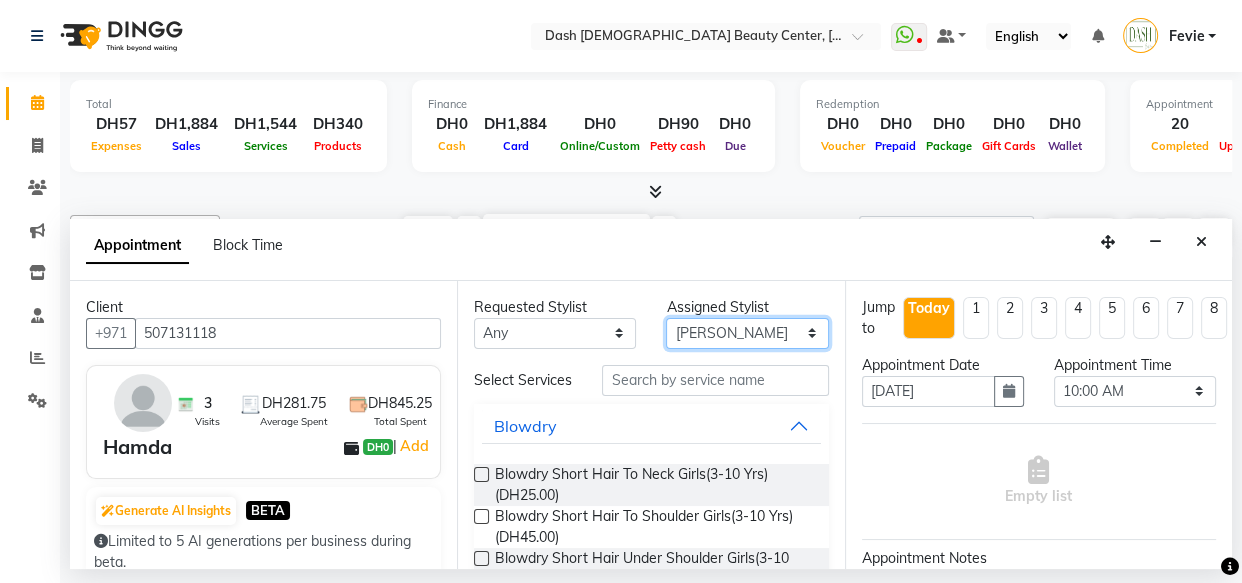 click on "Select Aizel Angelina Anna Bobi Edlyn Flora Grace Janine Jelyn Mariel Maya Nancy Nilam Peace Rose Marie Saman Talina" at bounding box center (747, 333) 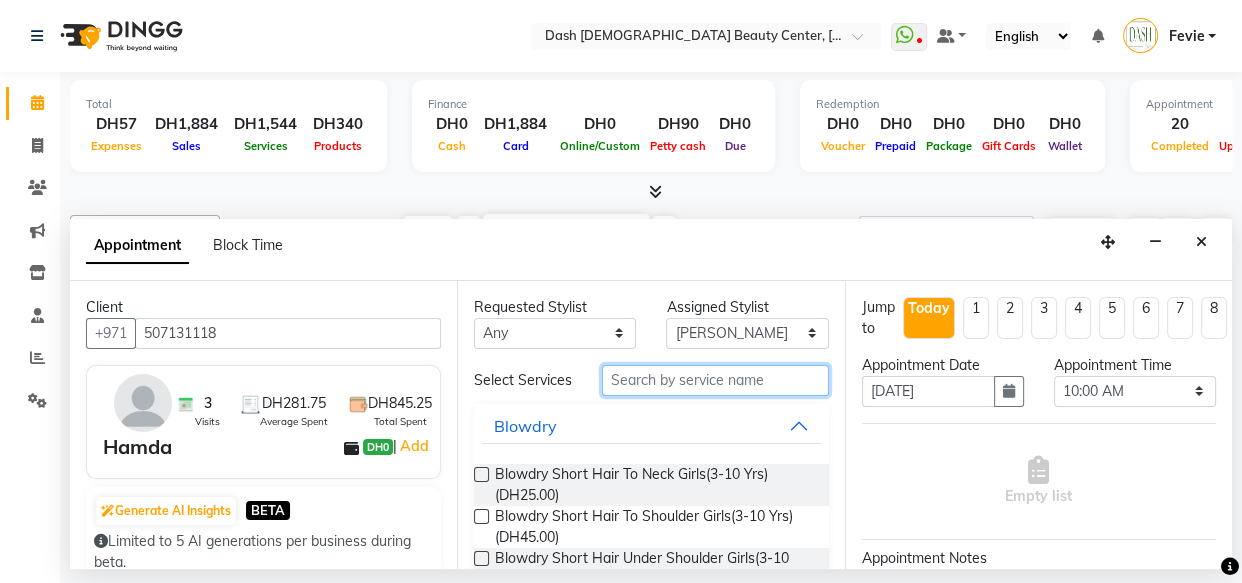 click at bounding box center (715, 380) 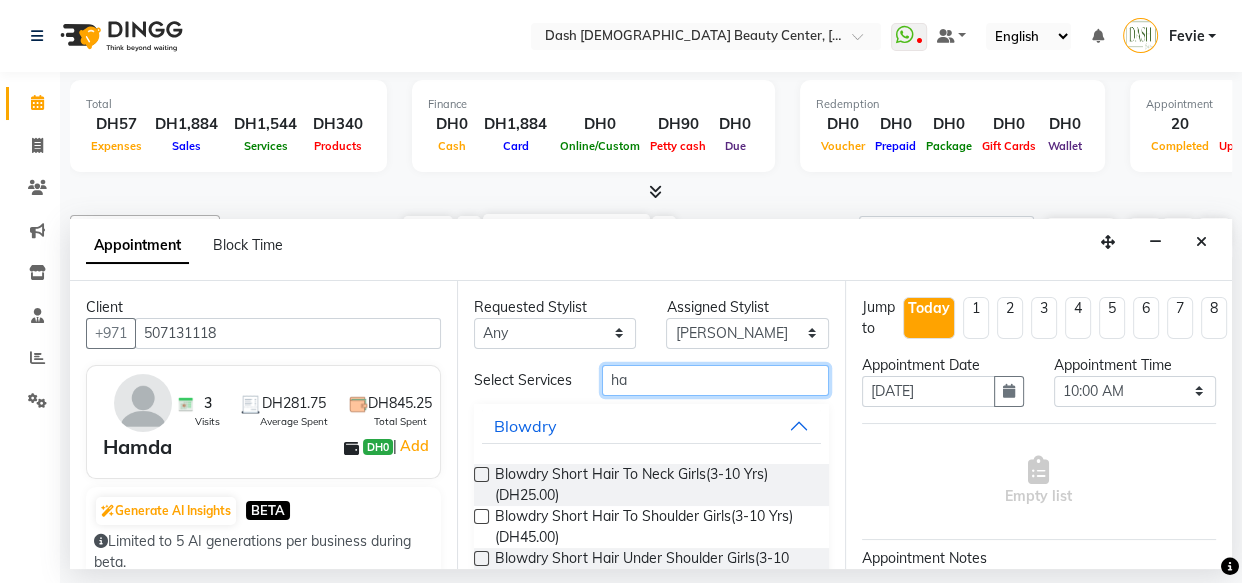 type on "h" 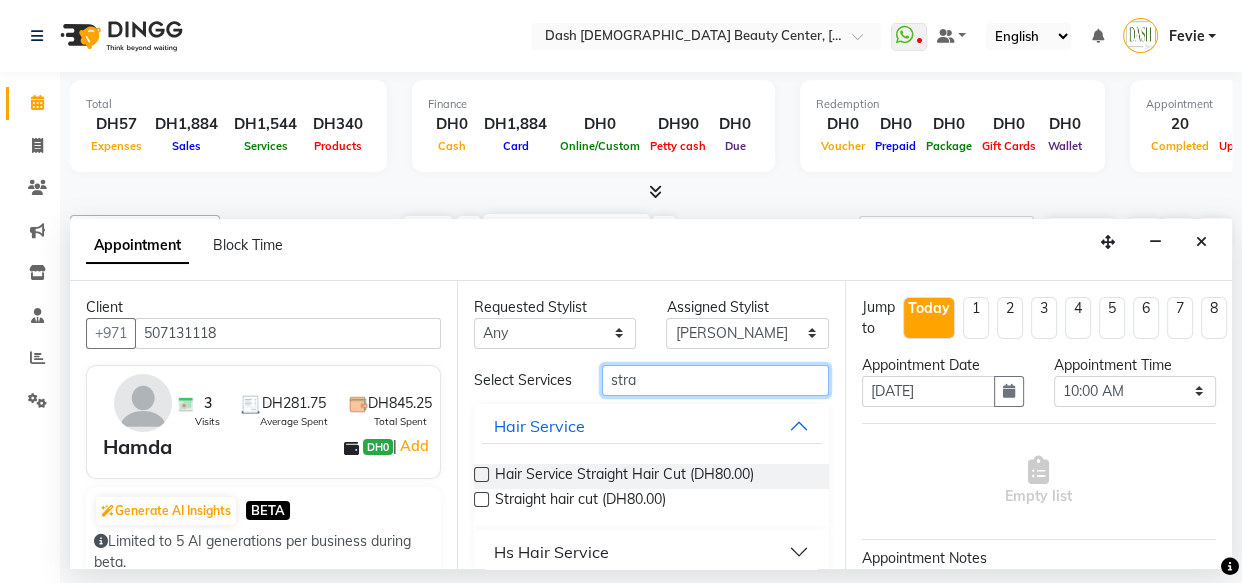 type on "stra" 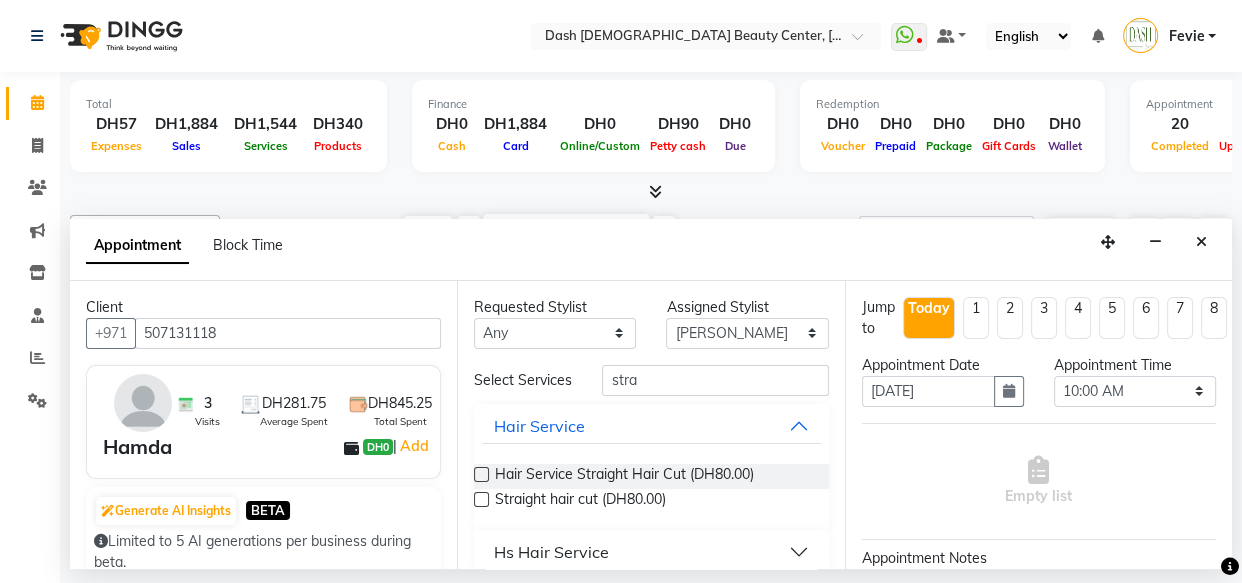 click at bounding box center [481, 474] 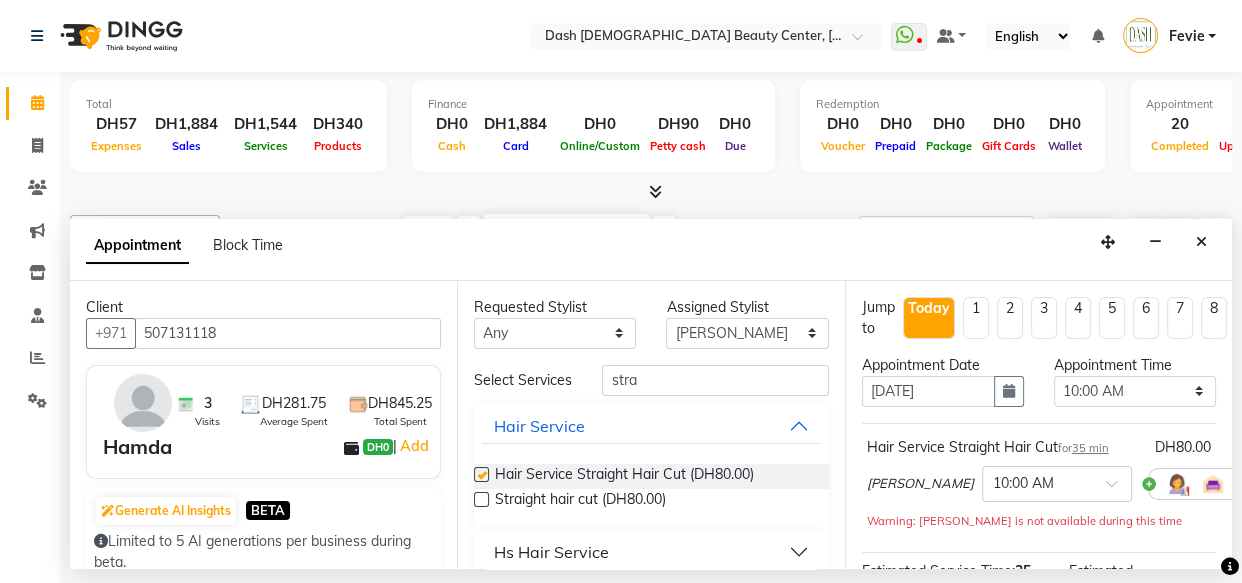checkbox on "false" 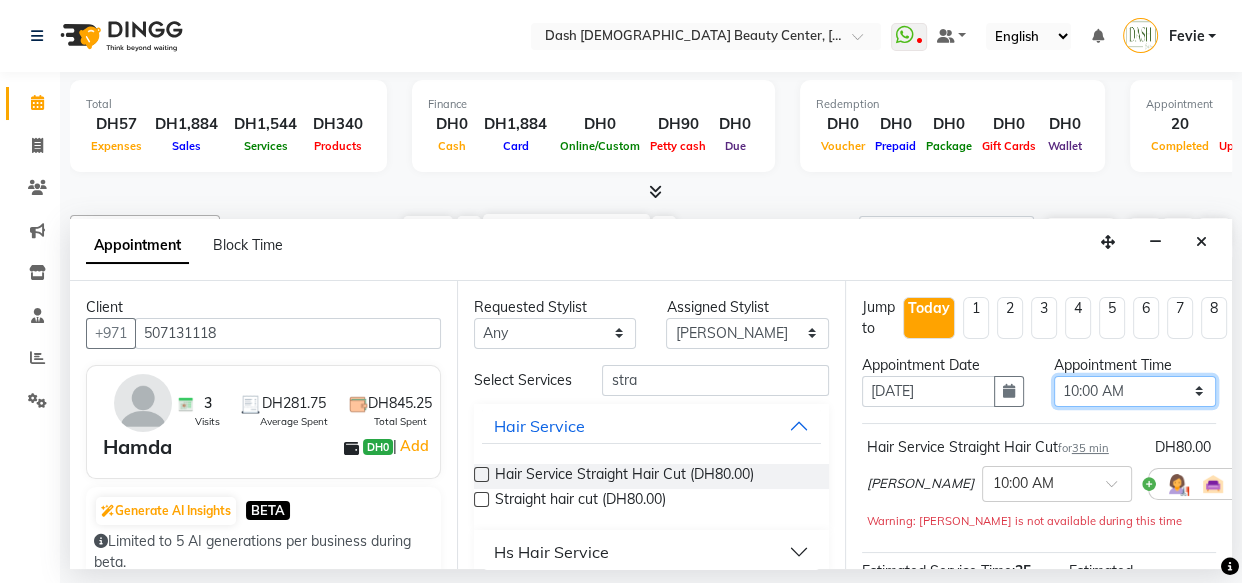 click on "Select 10:00 AM 10:15 AM 10:30 AM 10:45 AM 11:00 AM 11:15 AM 11:30 AM 11:45 AM 12:00 PM 12:15 PM 12:30 PM 12:45 PM 01:00 PM 01:15 PM 01:30 PM 01:45 PM 02:00 PM 02:15 PM 02:30 PM 02:45 PM 03:00 PM 03:15 PM 03:30 PM 03:45 PM 04:00 PM 04:15 PM 04:30 PM 04:45 PM 05:00 PM 05:15 PM 05:30 PM 05:45 PM 06:00 PM 06:15 PM 06:30 PM 06:45 PM 07:00 PM 07:15 PM 07:30 PM 07:45 PM 08:00 PM 08:15 PM 08:30 PM 08:45 PM 09:00 PM 09:15 PM 09:30 PM 09:45 PM 10:00 PM" at bounding box center (1135, 391) 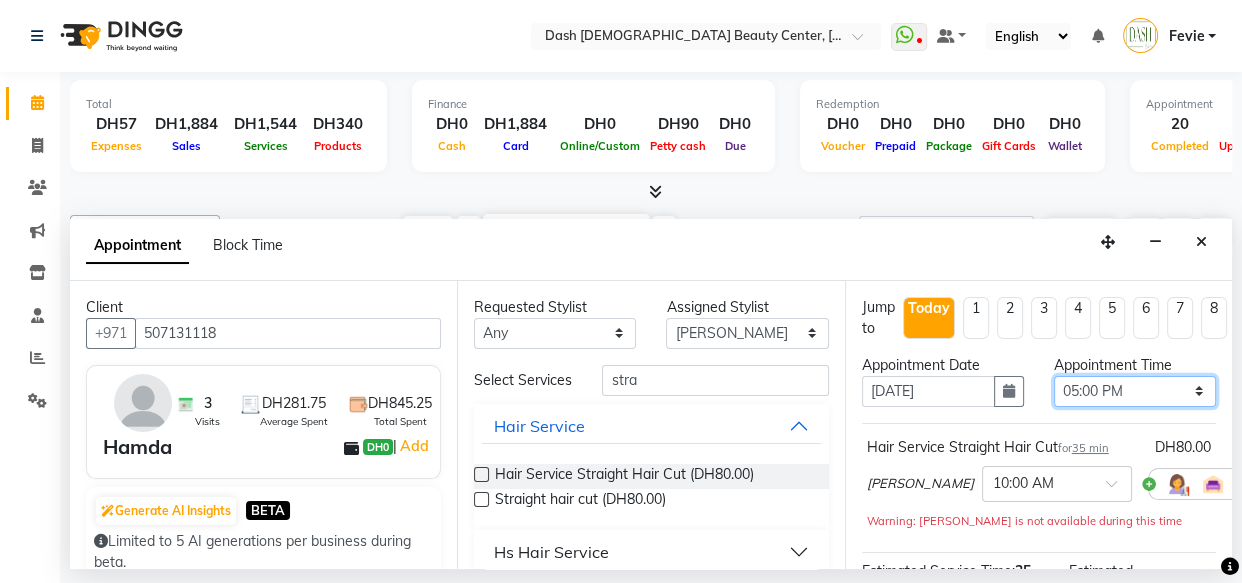 click on "Select 10:00 AM 10:15 AM 10:30 AM 10:45 AM 11:00 AM 11:15 AM 11:30 AM 11:45 AM 12:00 PM 12:15 PM 12:30 PM 12:45 PM 01:00 PM 01:15 PM 01:30 PM 01:45 PM 02:00 PM 02:15 PM 02:30 PM 02:45 PM 03:00 PM 03:15 PM 03:30 PM 03:45 PM 04:00 PM 04:15 PM 04:30 PM 04:45 PM 05:00 PM 05:15 PM 05:30 PM 05:45 PM 06:00 PM 06:15 PM 06:30 PM 06:45 PM 07:00 PM 07:15 PM 07:30 PM 07:45 PM 08:00 PM 08:15 PM 08:30 PM 08:45 PM 09:00 PM 09:15 PM 09:30 PM 09:45 PM 10:00 PM" at bounding box center [1135, 391] 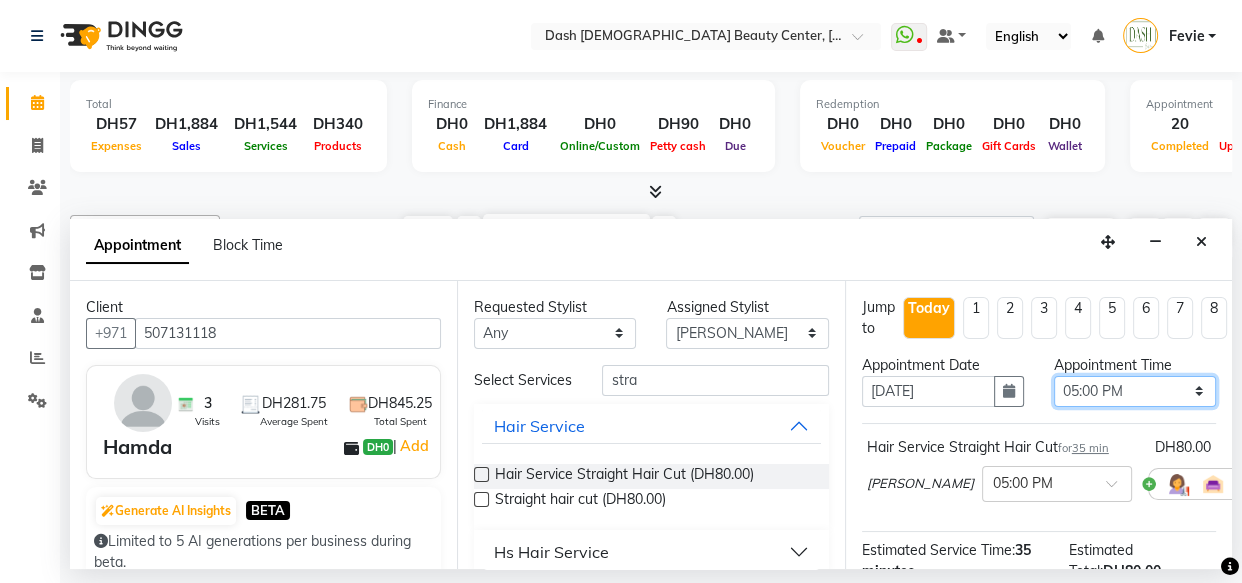 scroll, scrollTop: 289, scrollLeft: 0, axis: vertical 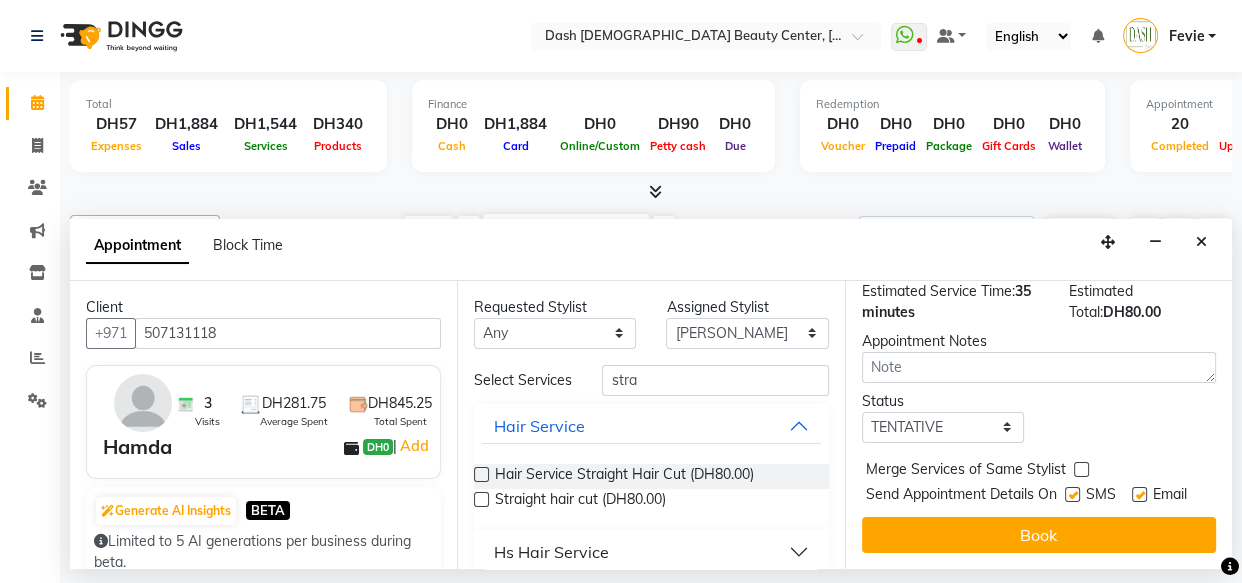 click at bounding box center [1081, 469] 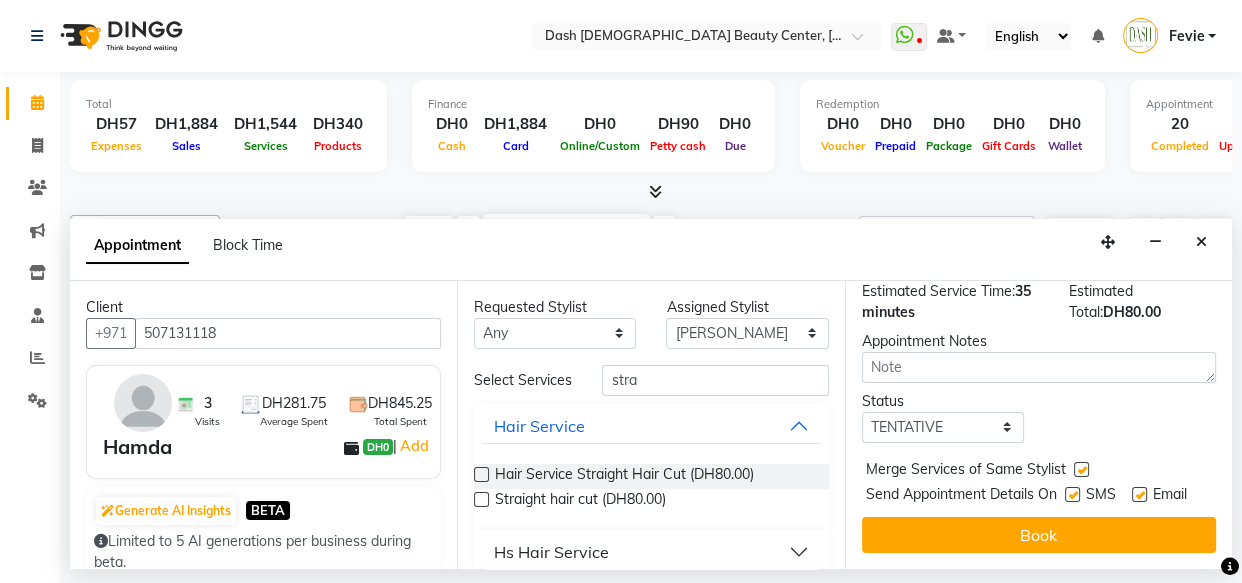 click at bounding box center [1072, 494] 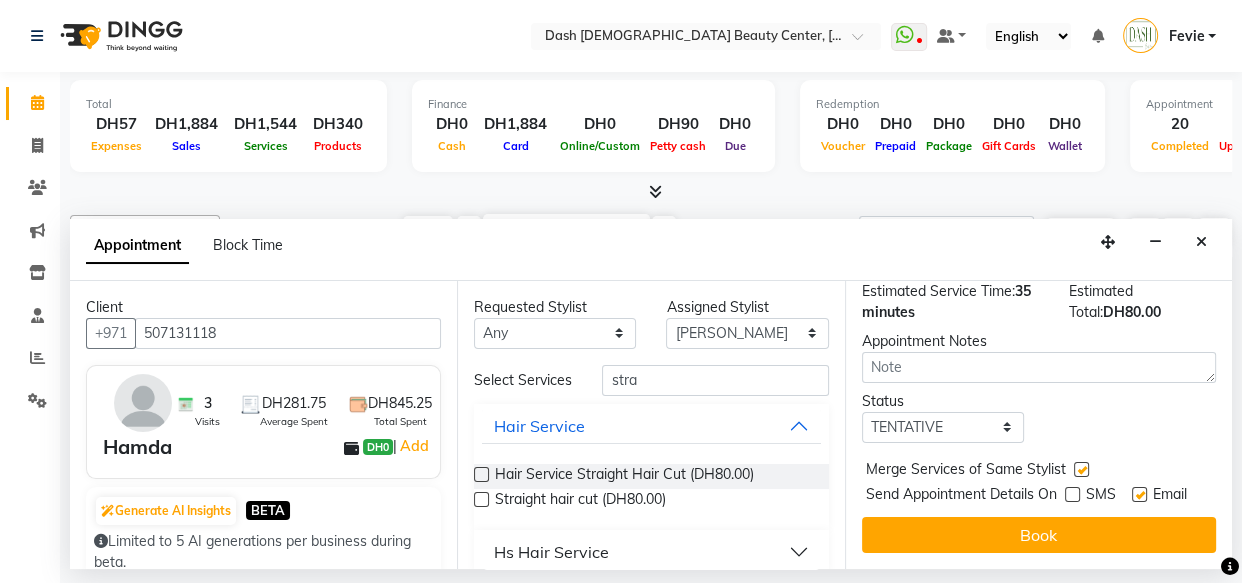 click at bounding box center (1139, 494) 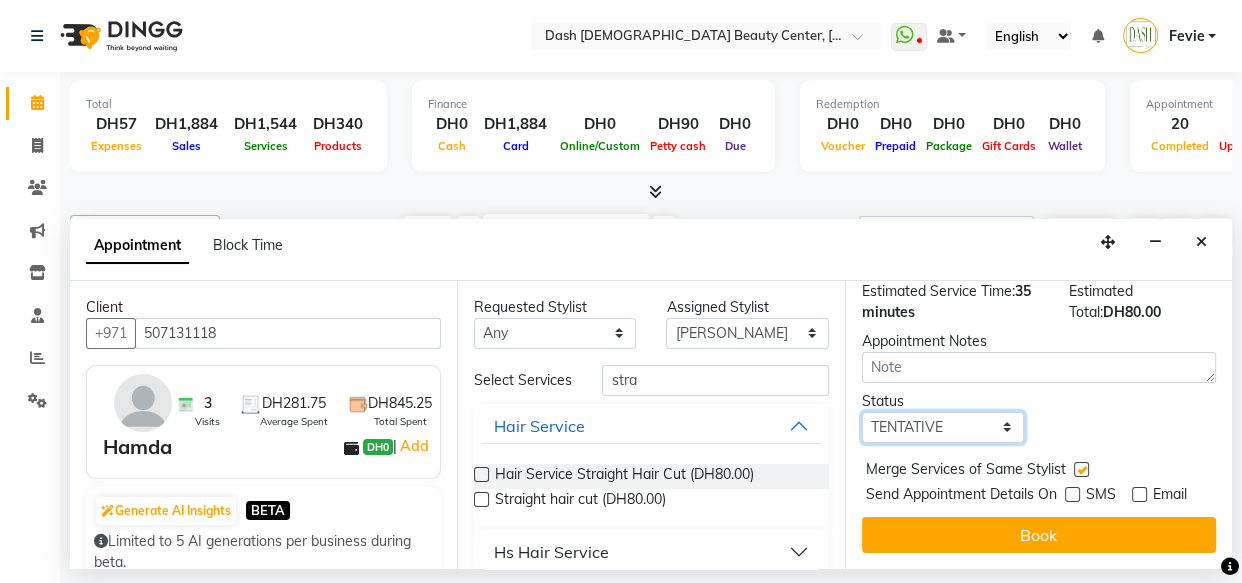 click on "Select TENTATIVE CONFIRM CHECK-IN UPCOMING" at bounding box center [943, 427] 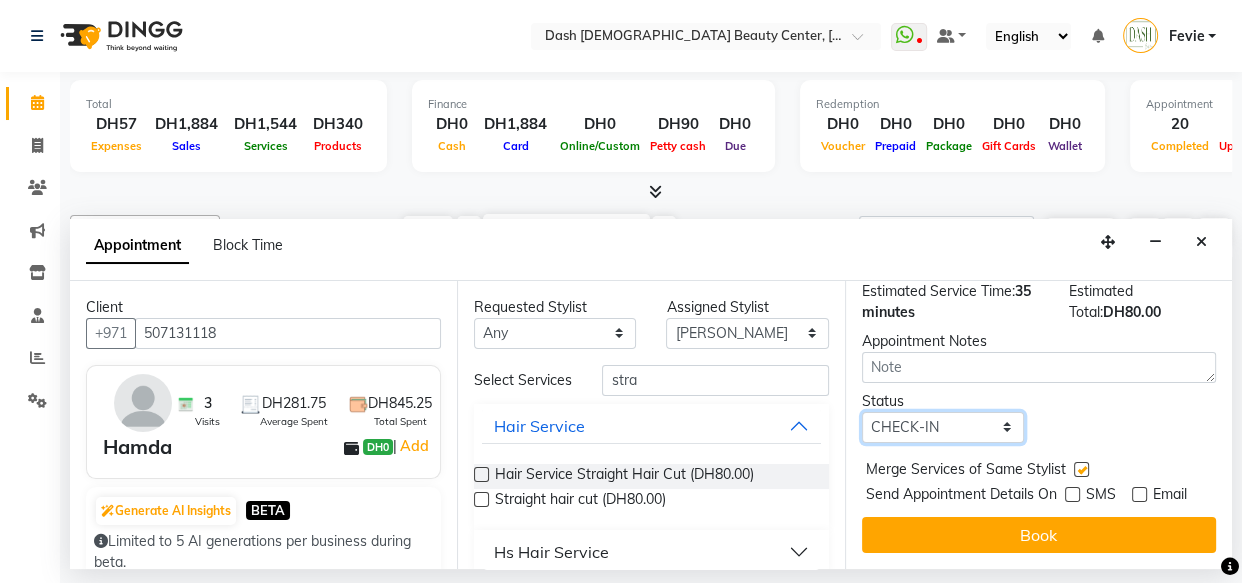 click on "Select TENTATIVE CONFIRM CHECK-IN UPCOMING" at bounding box center [943, 427] 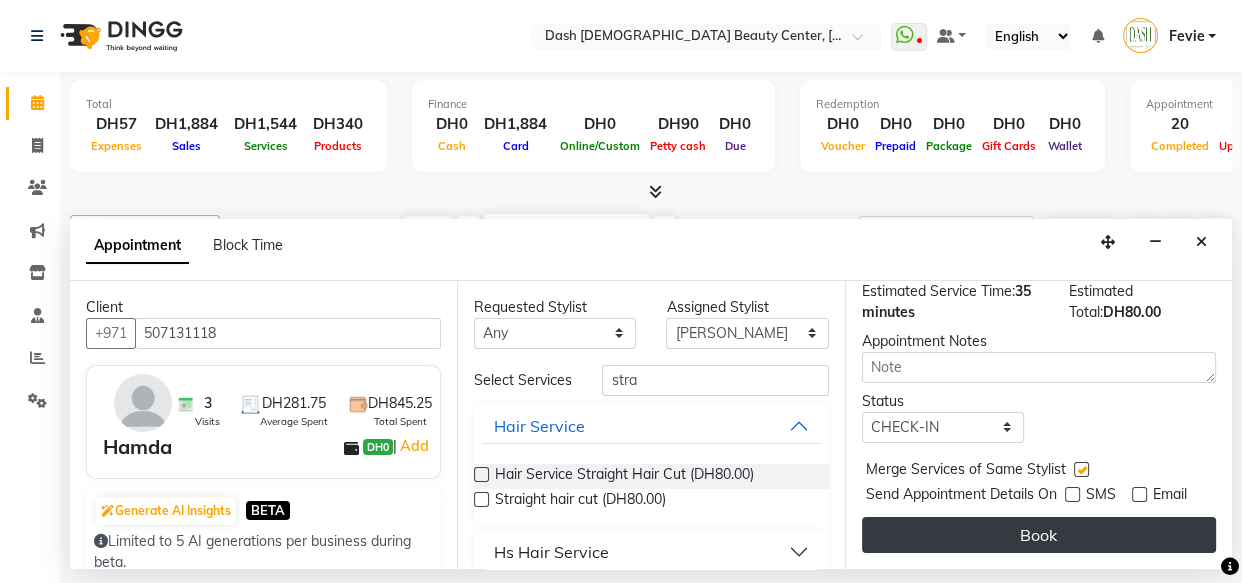 click on "Book" at bounding box center [1039, 535] 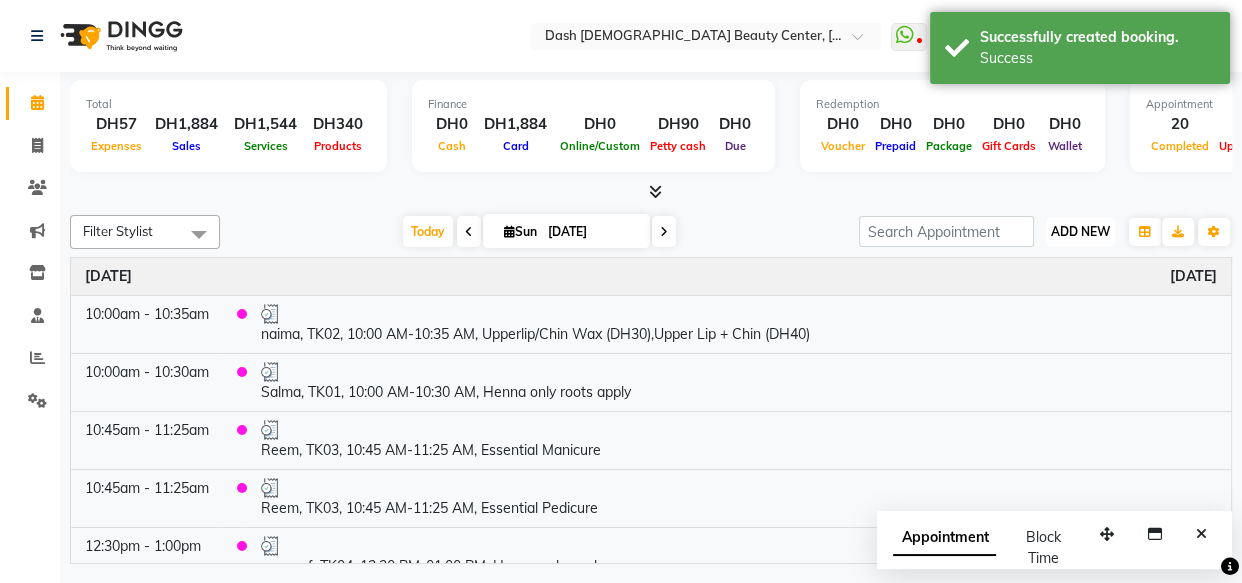 click on "ADD NEW" at bounding box center [1080, 231] 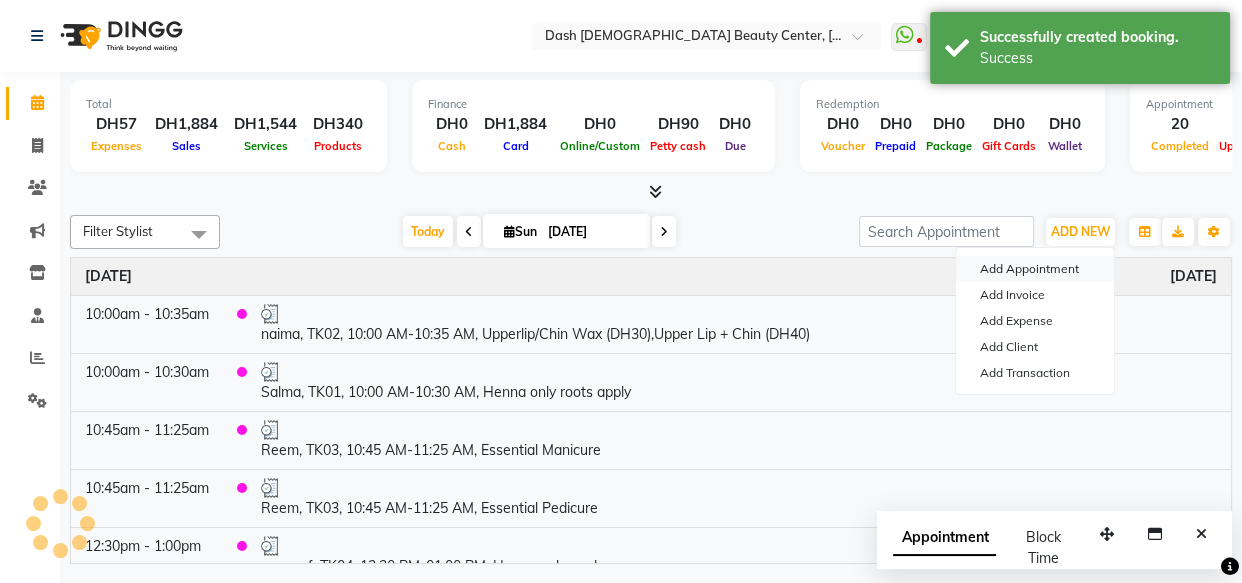 click on "Add Appointment" at bounding box center [1035, 269] 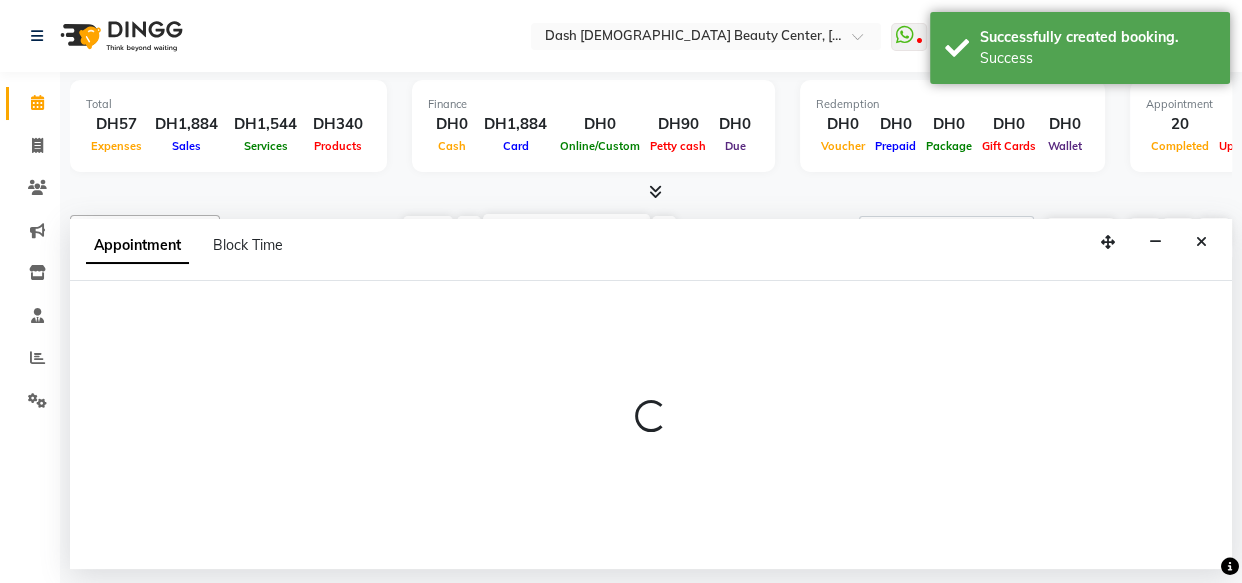 select on "tentative" 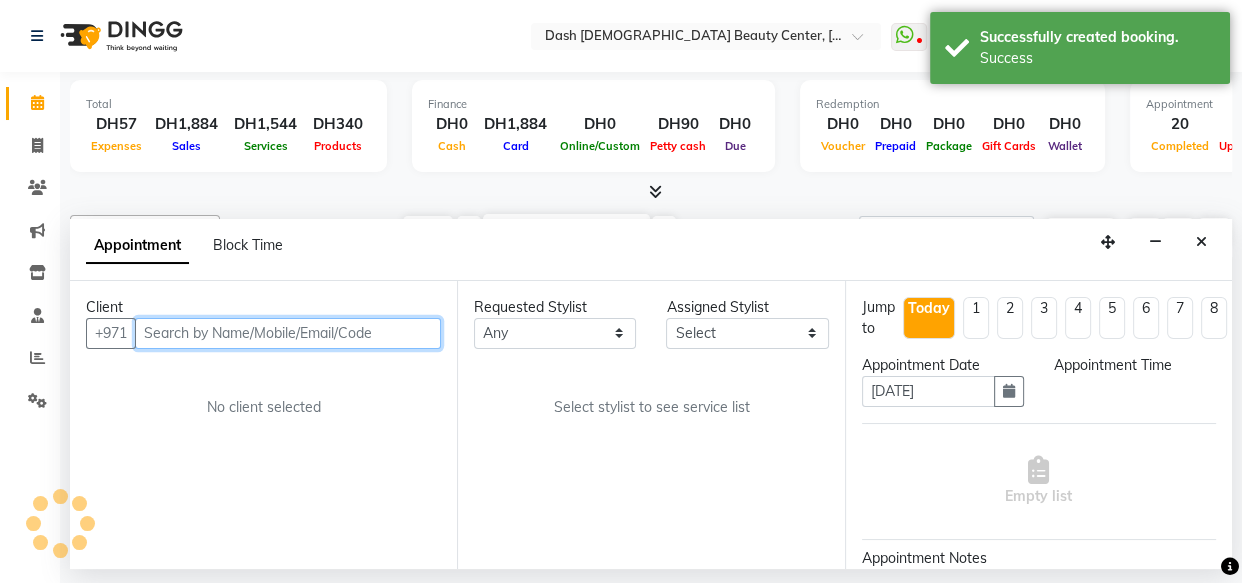 select on "600" 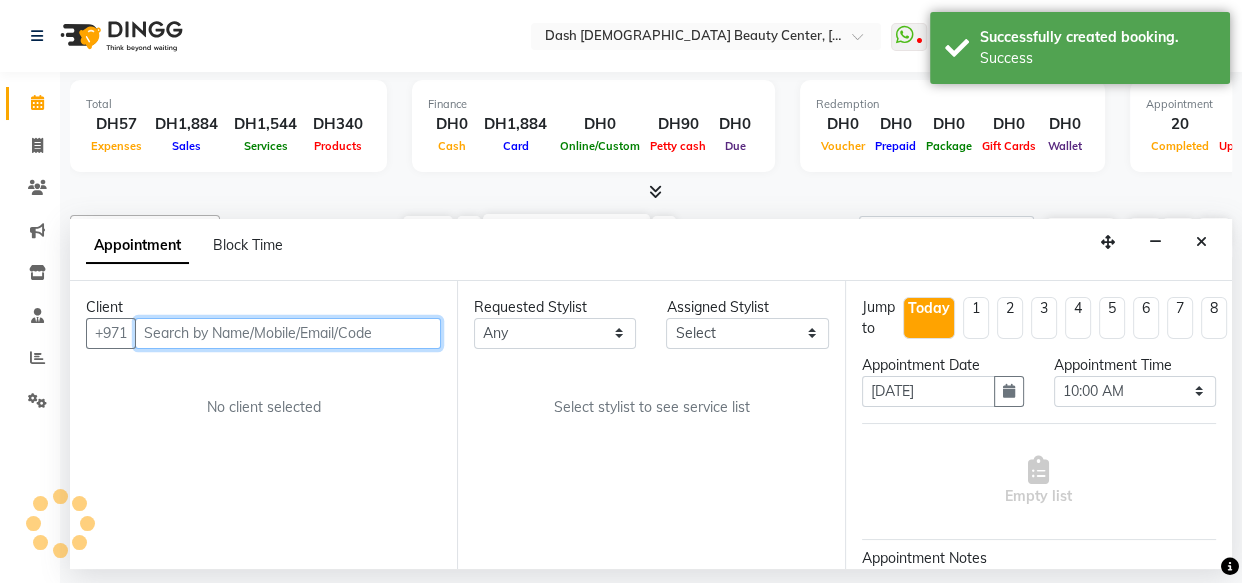 click at bounding box center (288, 333) 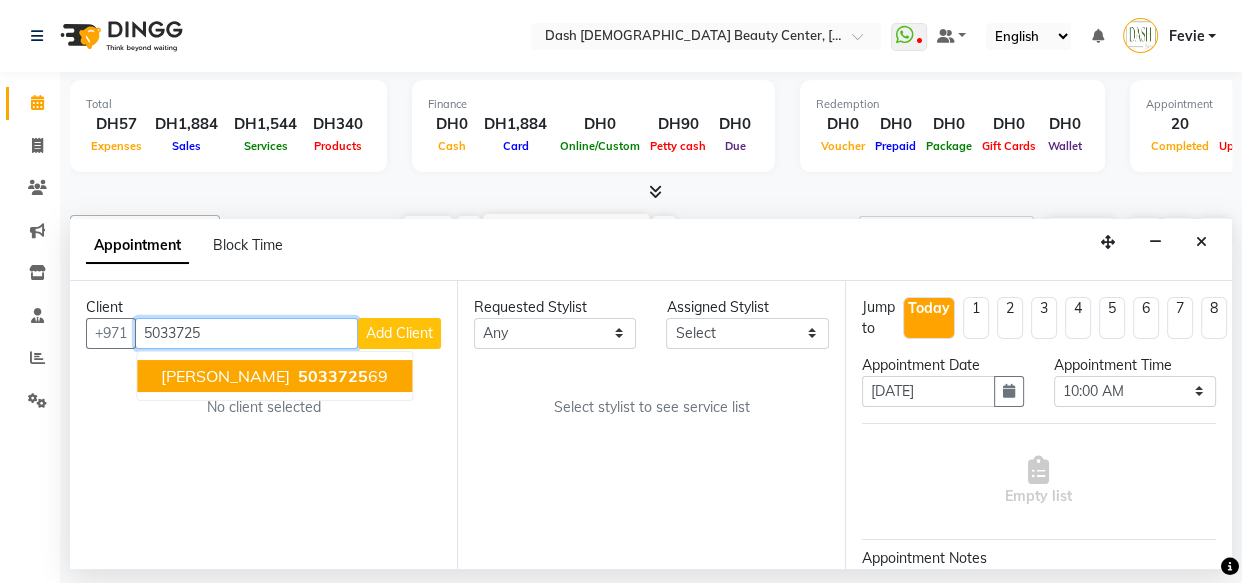 click on "5033725" at bounding box center (333, 376) 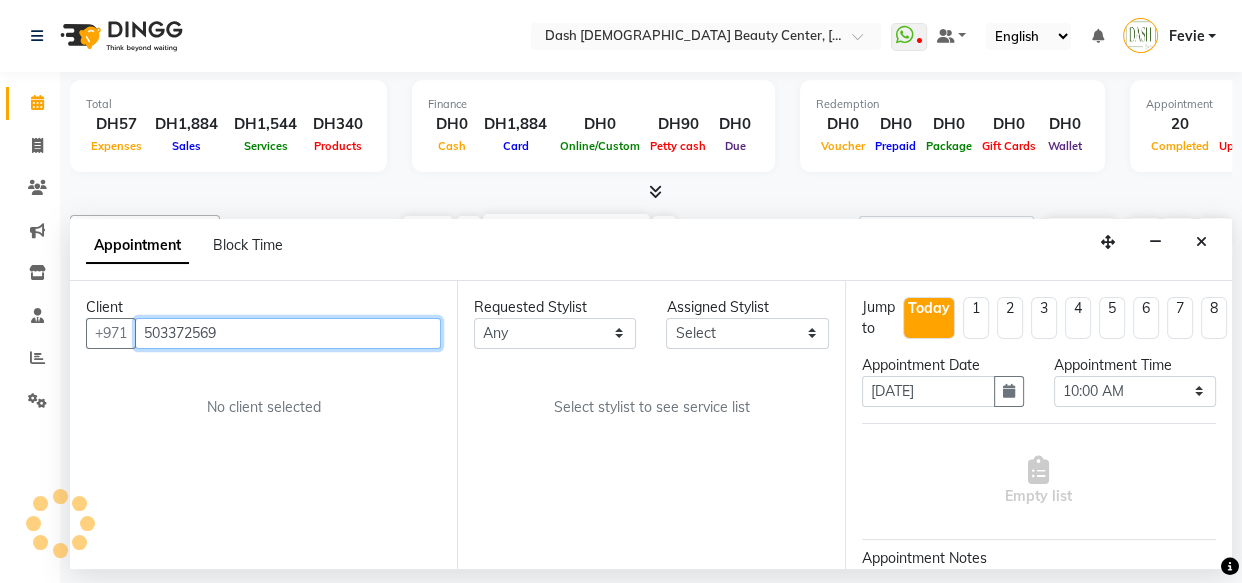type on "503372569" 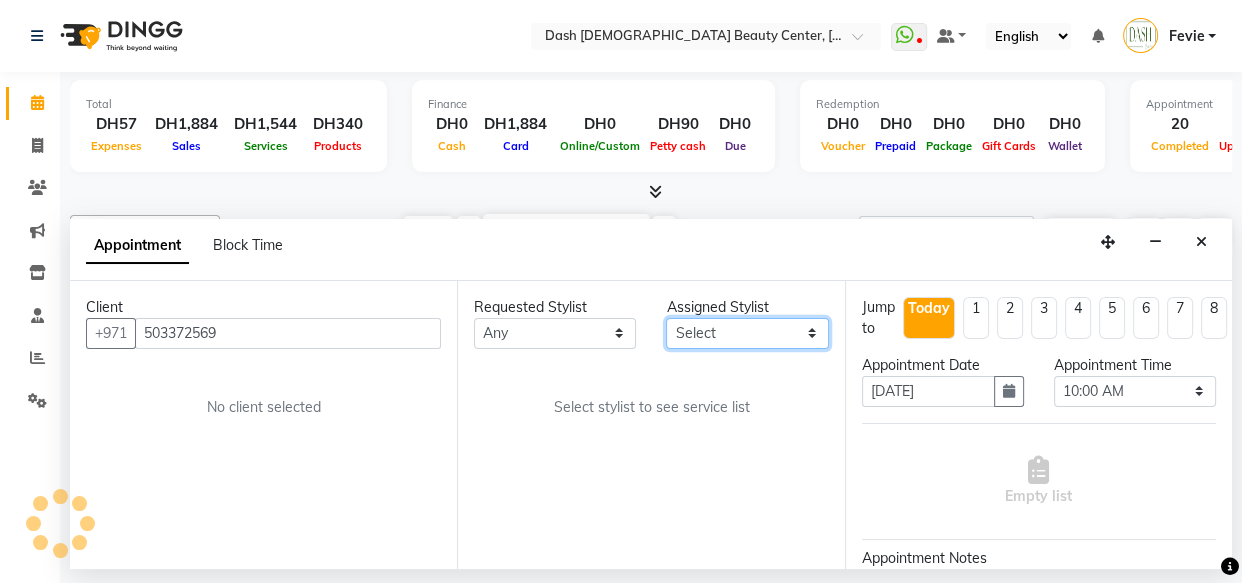 click on "Select Aizel Angelina Anna Bobi Edlyn Flora Grace Janine Jelyn Mariel Maya Nancy Nilam Peace Rose Marie Saman Talina" at bounding box center (747, 333) 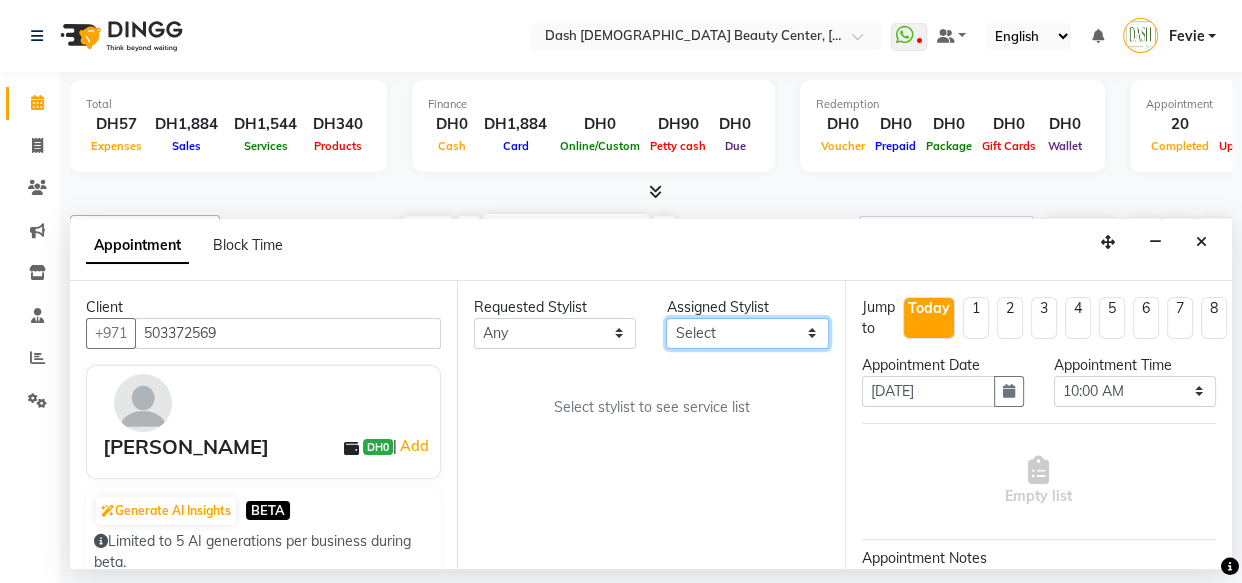select on "81112" 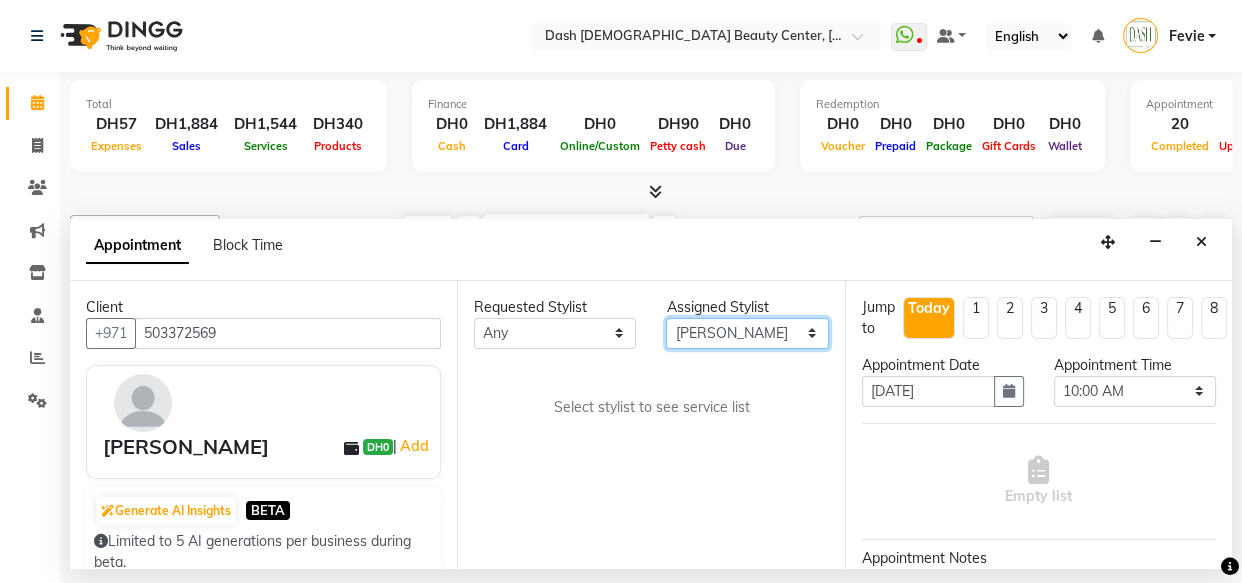click on "Select Aizel Angelina Anna Bobi Edlyn Flora Grace Janine Jelyn Mariel Maya Nancy Nilam Peace Rose Marie Saman Talina" at bounding box center [747, 333] 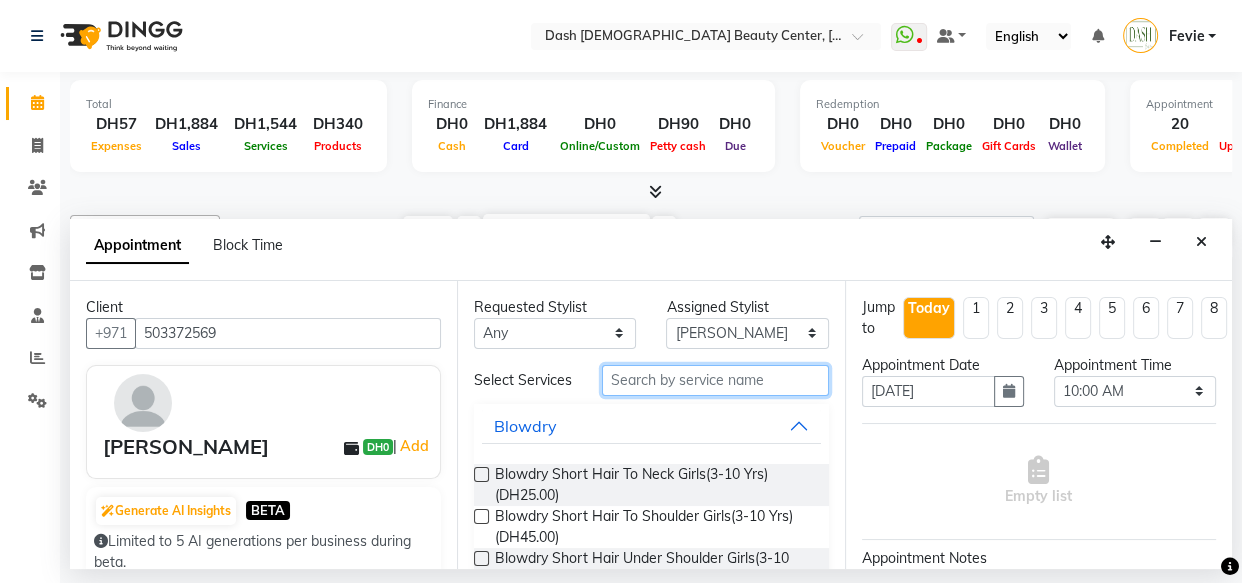click at bounding box center [715, 380] 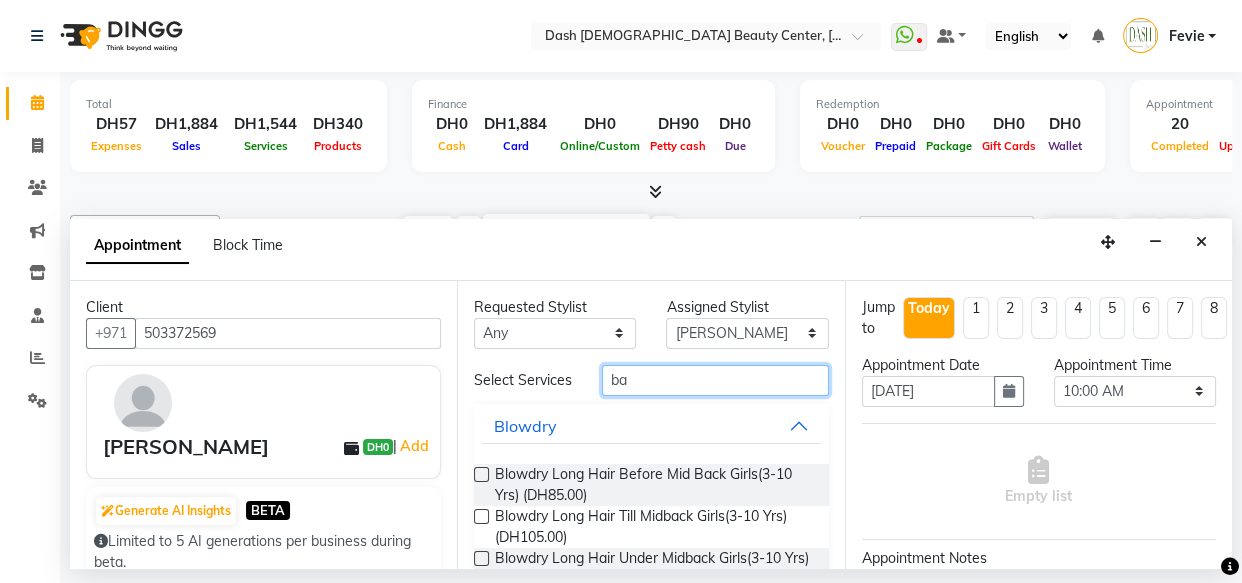 type on "b" 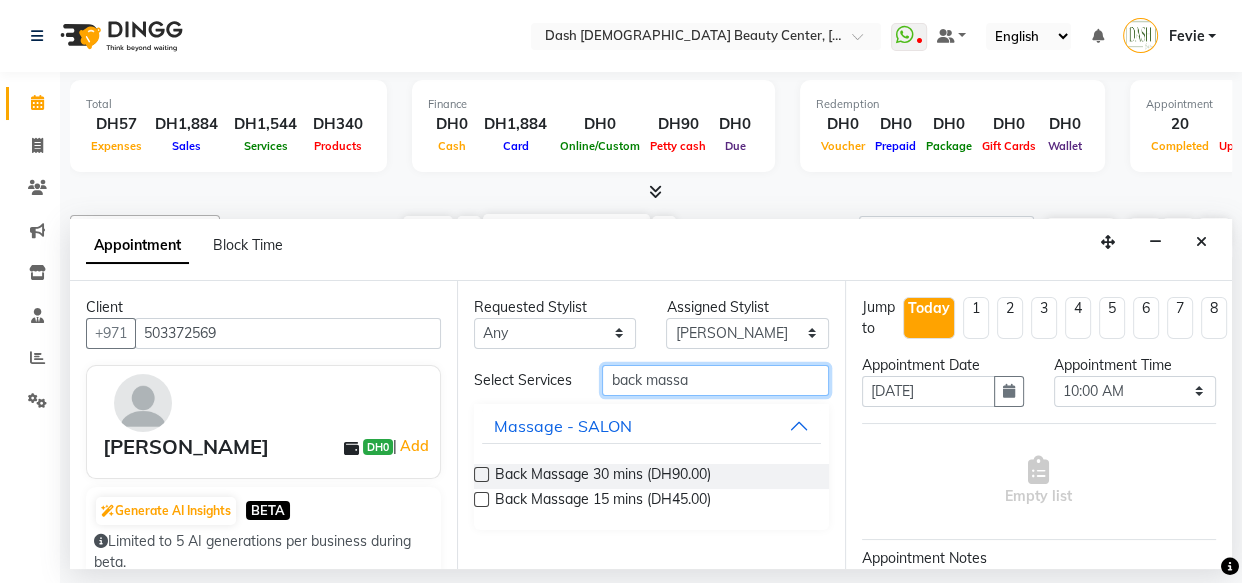 type on "back massa" 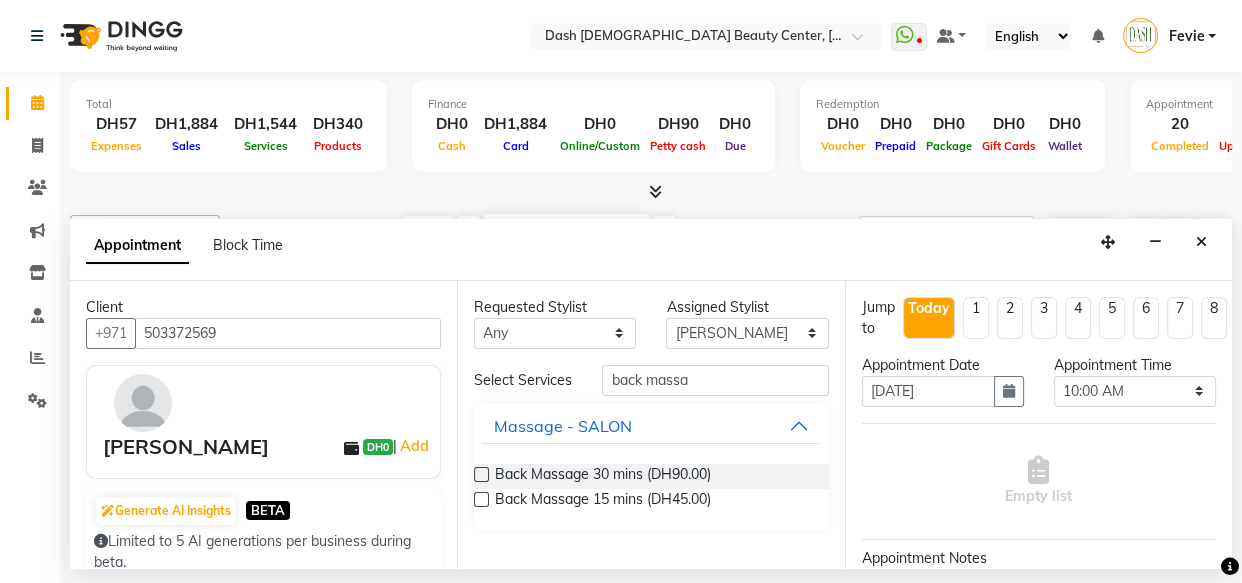 click at bounding box center [481, 499] 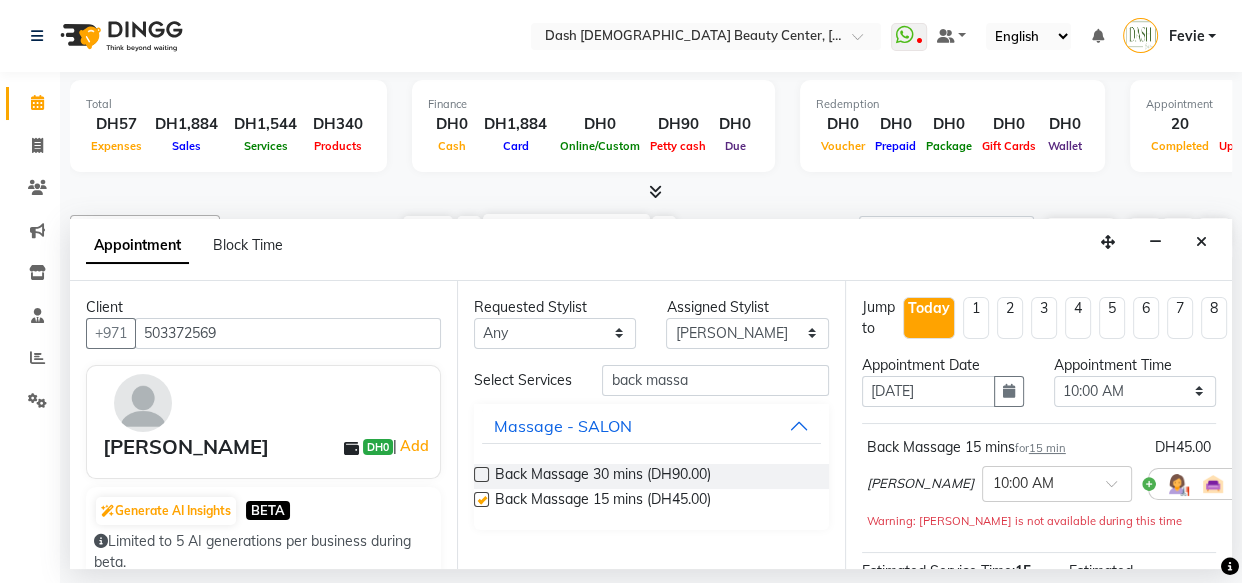 checkbox on "false" 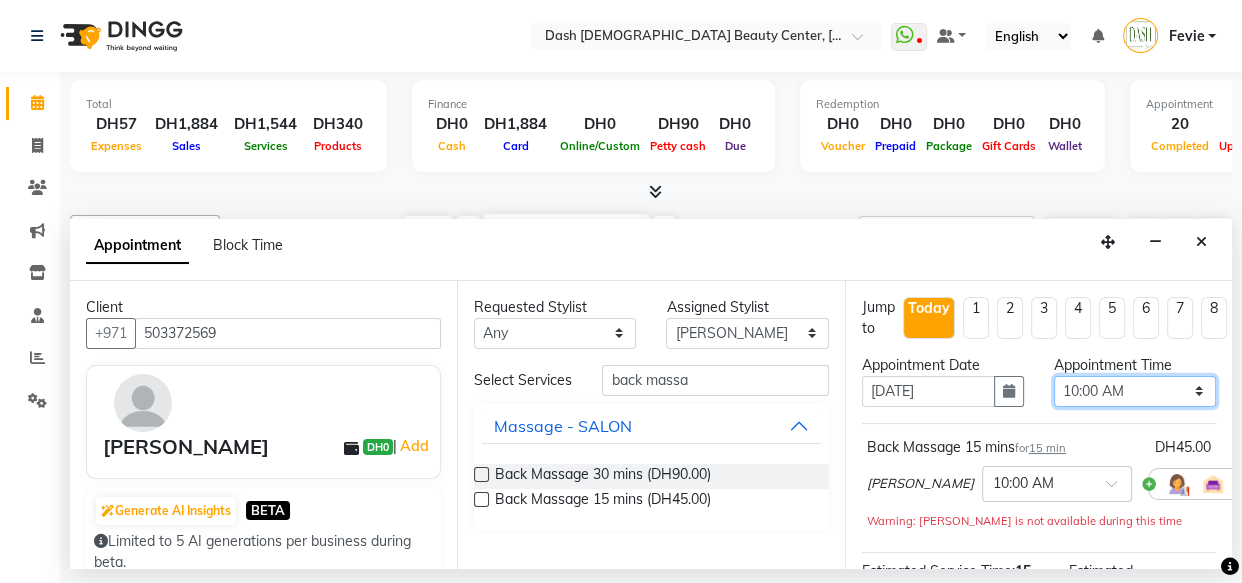 click on "Select 10:00 AM 10:15 AM 10:30 AM 10:45 AM 11:00 AM 11:15 AM 11:30 AM 11:45 AM 12:00 PM 12:15 PM 12:30 PM 12:45 PM 01:00 PM 01:15 PM 01:30 PM 01:45 PM 02:00 PM 02:15 PM 02:30 PM 02:45 PM 03:00 PM 03:15 PM 03:30 PM 03:45 PM 04:00 PM 04:15 PM 04:30 PM 04:45 PM 05:00 PM 05:15 PM 05:30 PM 05:45 PM 06:00 PM 06:15 PM 06:30 PM 06:45 PM 07:00 PM 07:15 PM 07:30 PM 07:45 PM 08:00 PM 08:15 PM 08:30 PM 08:45 PM 09:00 PM 09:15 PM 09:30 PM 09:45 PM 10:00 PM" at bounding box center [1135, 391] 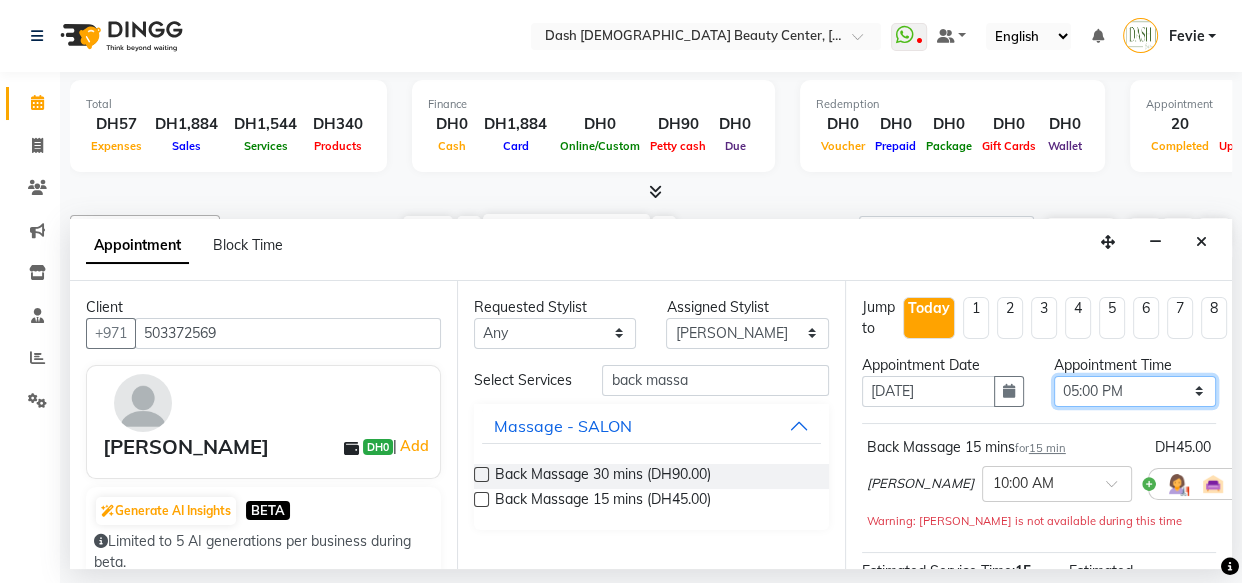 click on "Select 10:00 AM 10:15 AM 10:30 AM 10:45 AM 11:00 AM 11:15 AM 11:30 AM 11:45 AM 12:00 PM 12:15 PM 12:30 PM 12:45 PM 01:00 PM 01:15 PM 01:30 PM 01:45 PM 02:00 PM 02:15 PM 02:30 PM 02:45 PM 03:00 PM 03:15 PM 03:30 PM 03:45 PM 04:00 PM 04:15 PM 04:30 PM 04:45 PM 05:00 PM 05:15 PM 05:30 PM 05:45 PM 06:00 PM 06:15 PM 06:30 PM 06:45 PM 07:00 PM 07:15 PM 07:30 PM 07:45 PM 08:00 PM 08:15 PM 08:30 PM 08:45 PM 09:00 PM 09:15 PM 09:30 PM 09:45 PM 10:00 PM" at bounding box center (1135, 391) 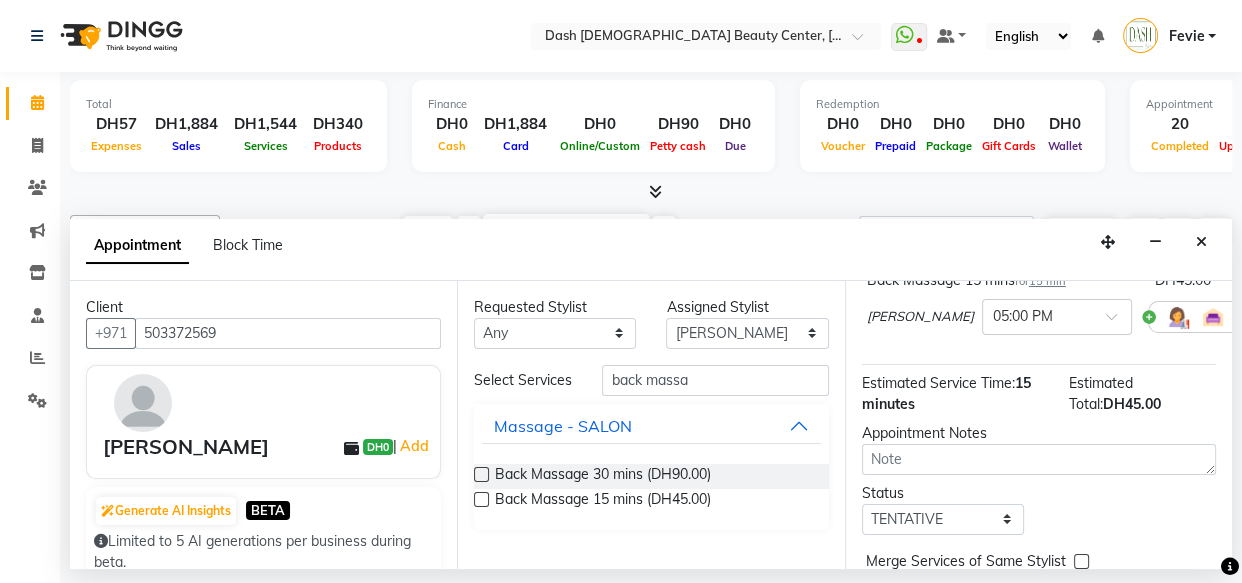 scroll, scrollTop: 289, scrollLeft: 0, axis: vertical 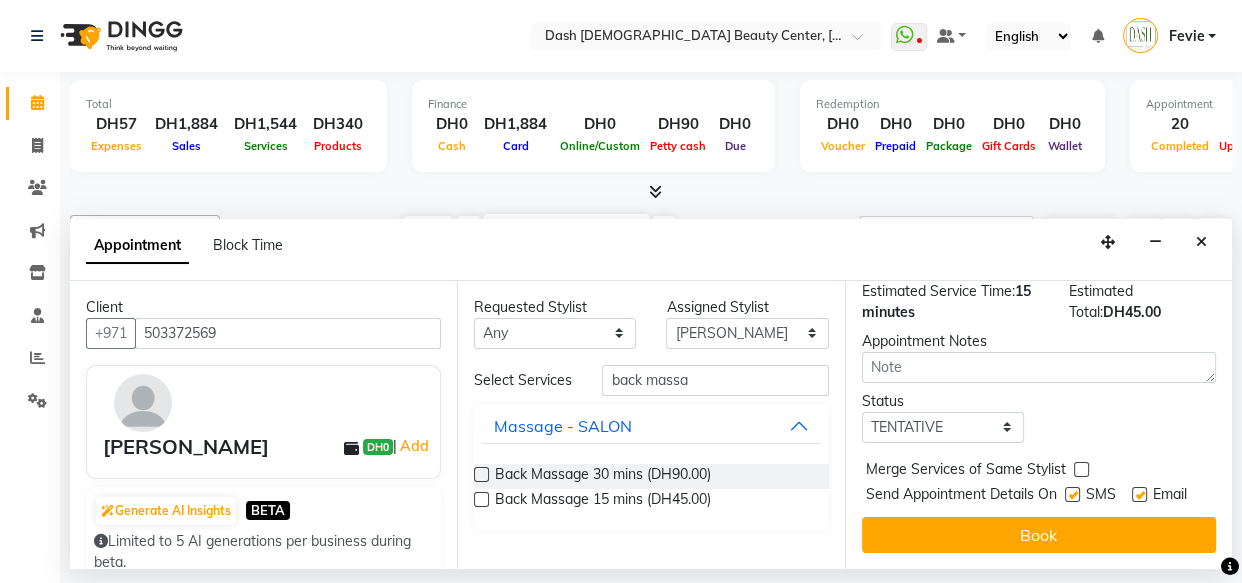 click at bounding box center [1081, 469] 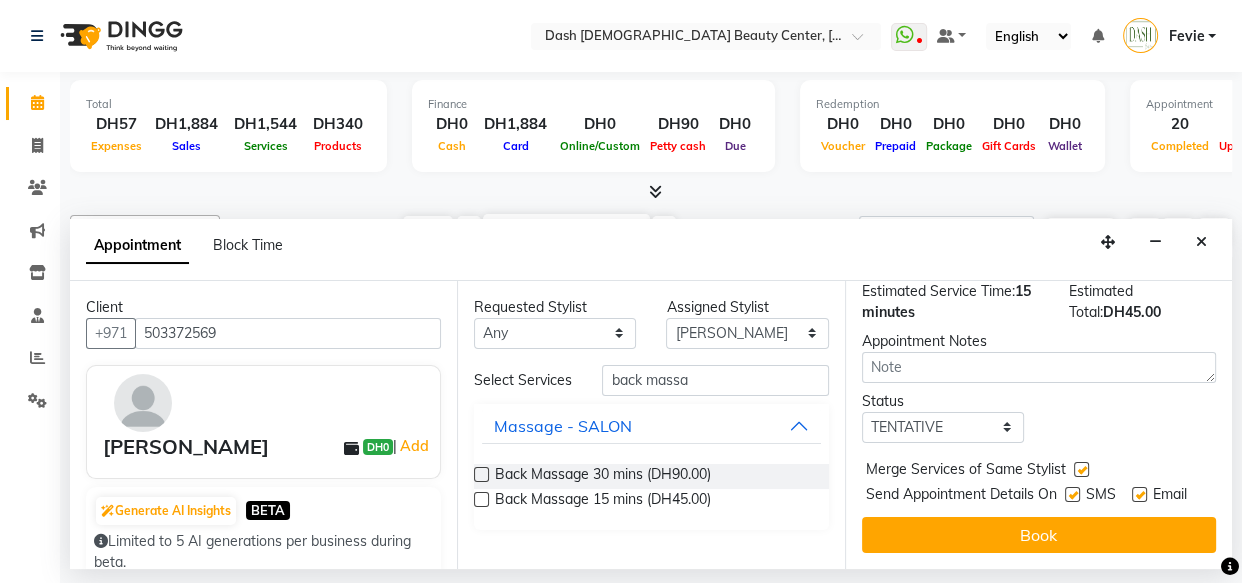click at bounding box center (1072, 494) 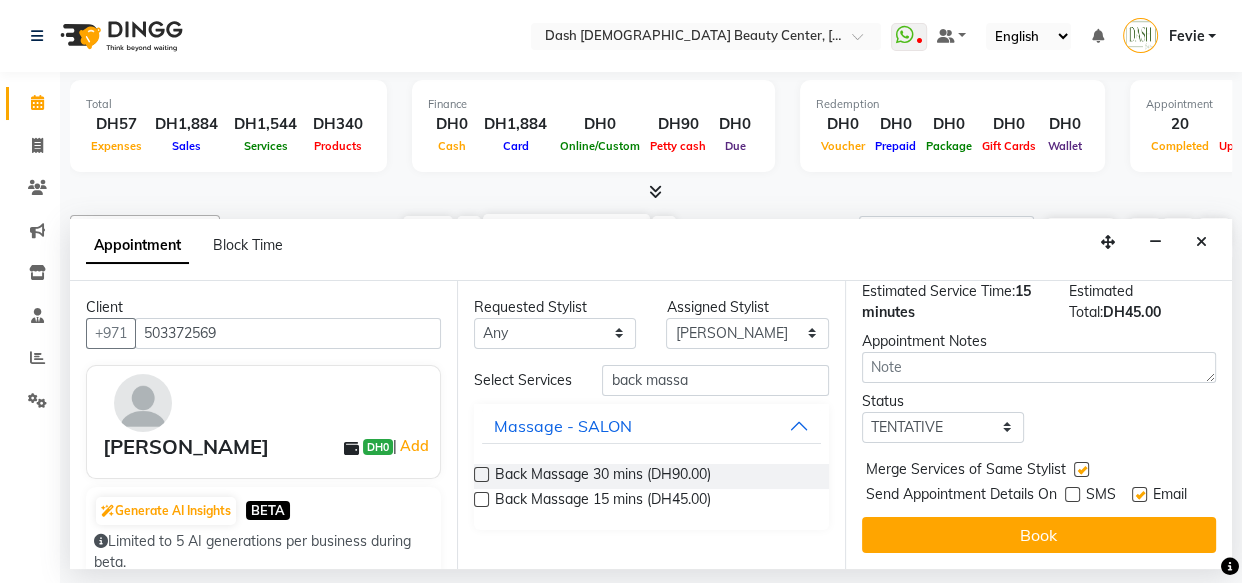 click on "Email" at bounding box center (1170, 496) 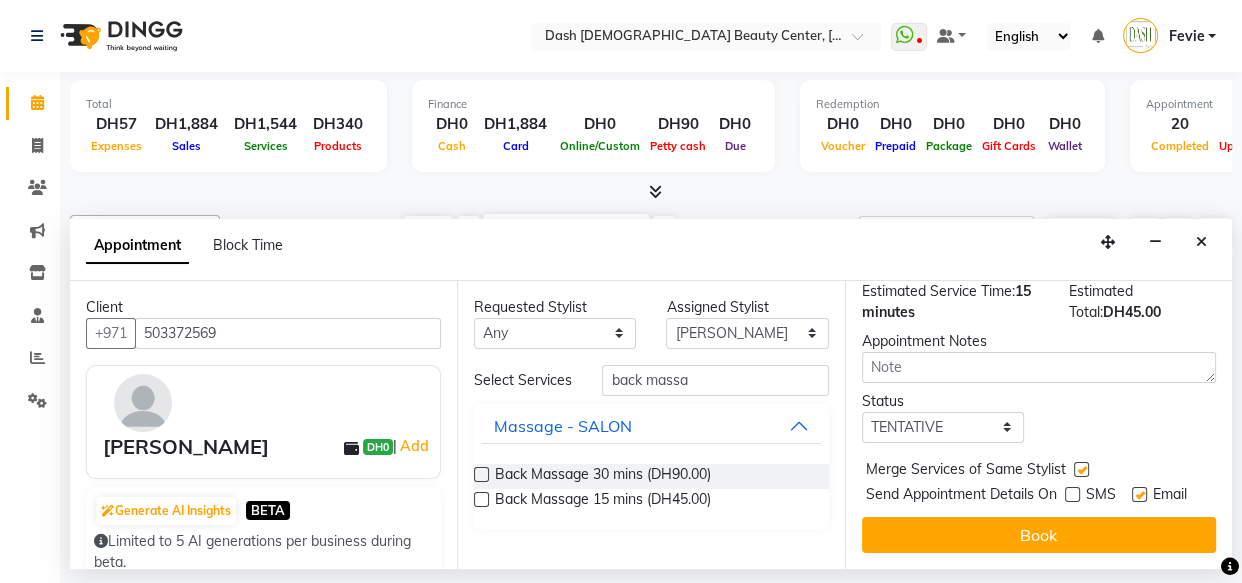 click at bounding box center [1139, 494] 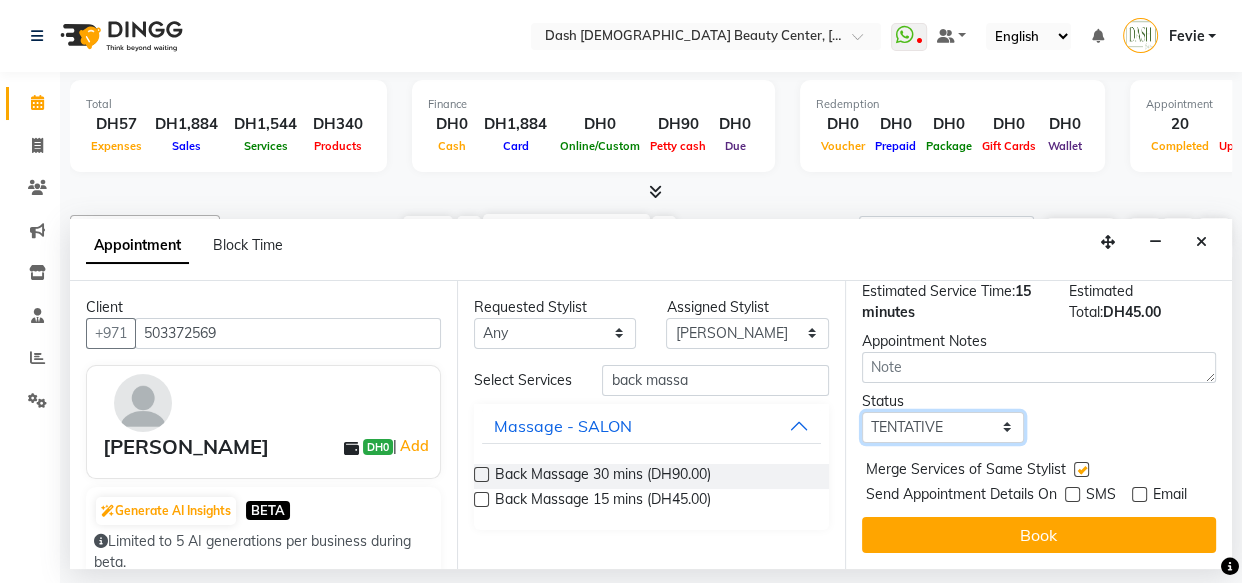 click on "Select TENTATIVE CONFIRM CHECK-IN UPCOMING" at bounding box center (943, 427) 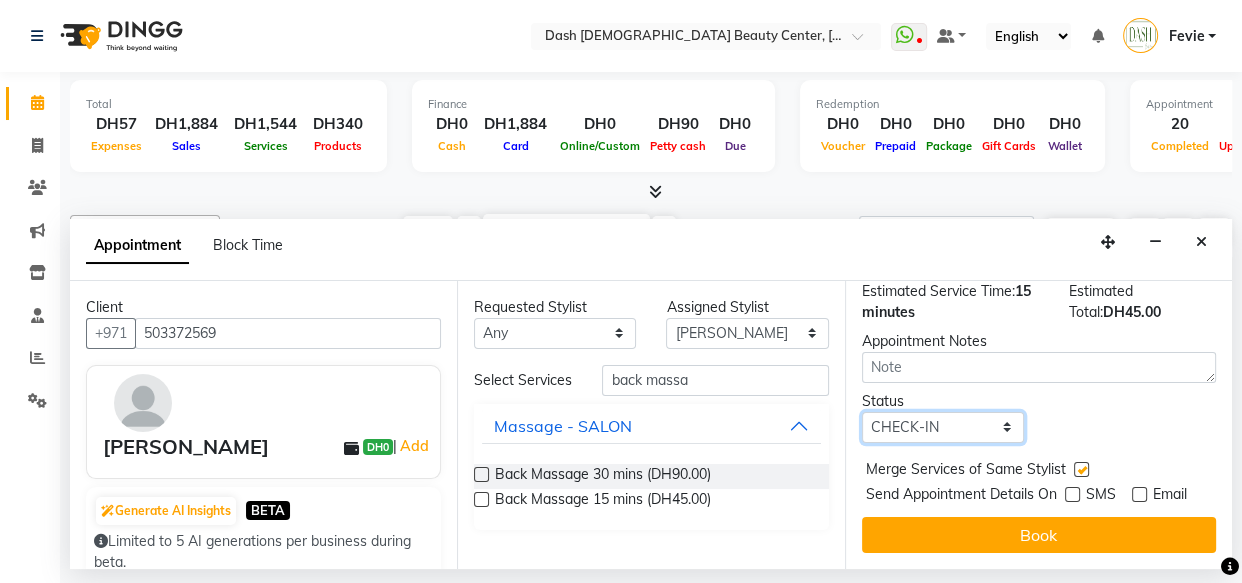 click on "Select TENTATIVE CONFIRM CHECK-IN UPCOMING" at bounding box center (943, 427) 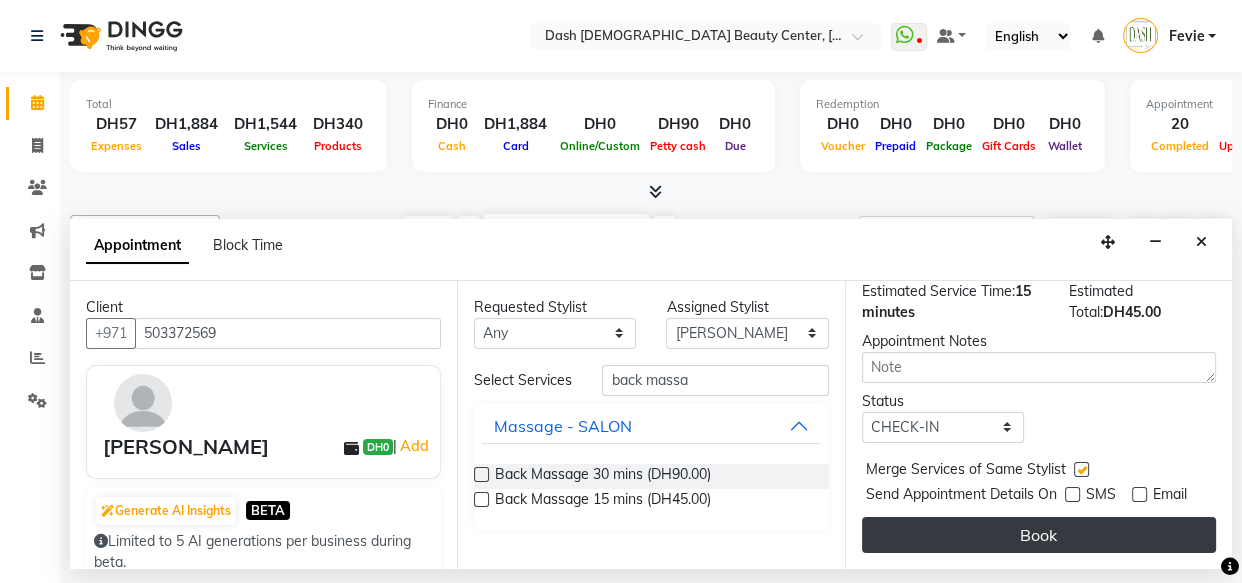 click on "Book" at bounding box center [1039, 535] 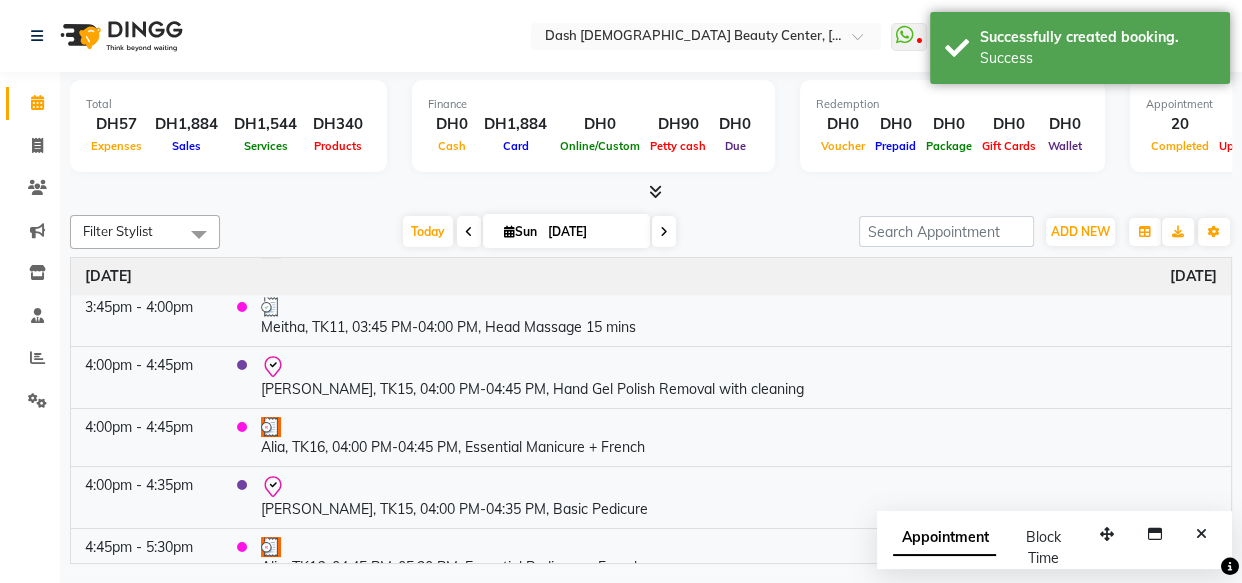 scroll, scrollTop: 1138, scrollLeft: 0, axis: vertical 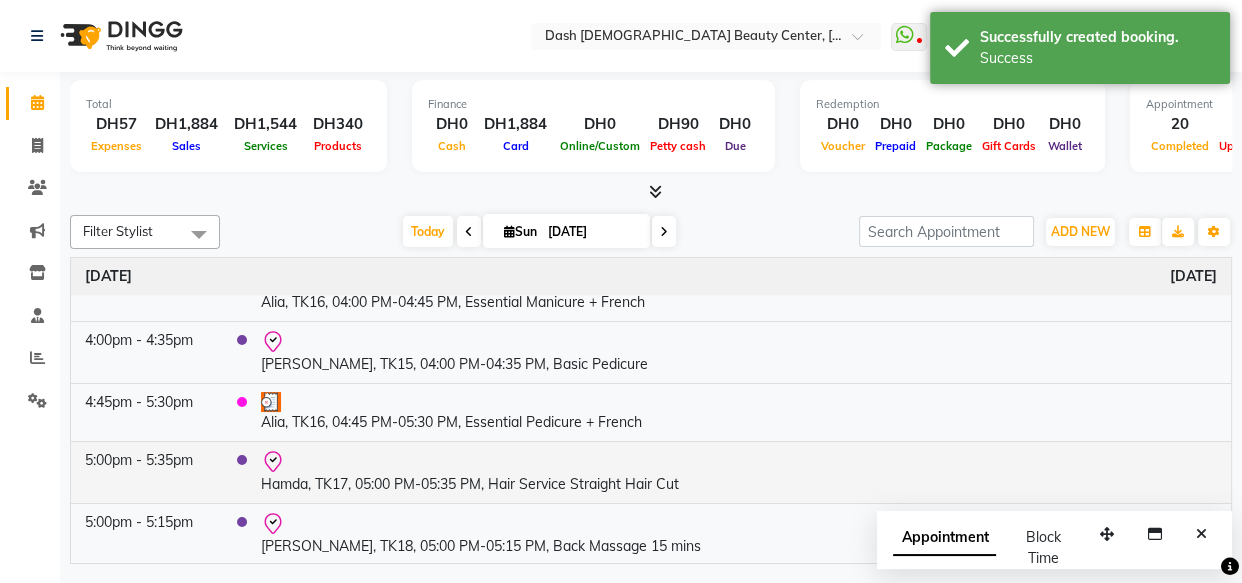 click on "Hamda, TK17, 05:00 PM-05:35 PM, Hair Service Straight Hair Cut" at bounding box center [739, 472] 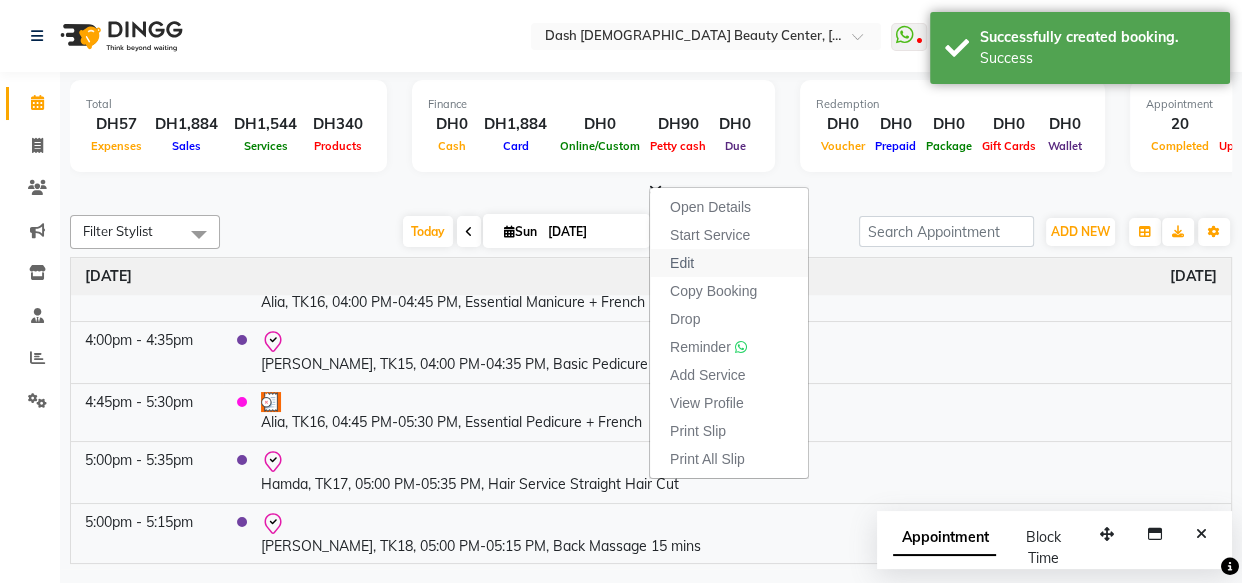 click on "Edit" at bounding box center [729, 263] 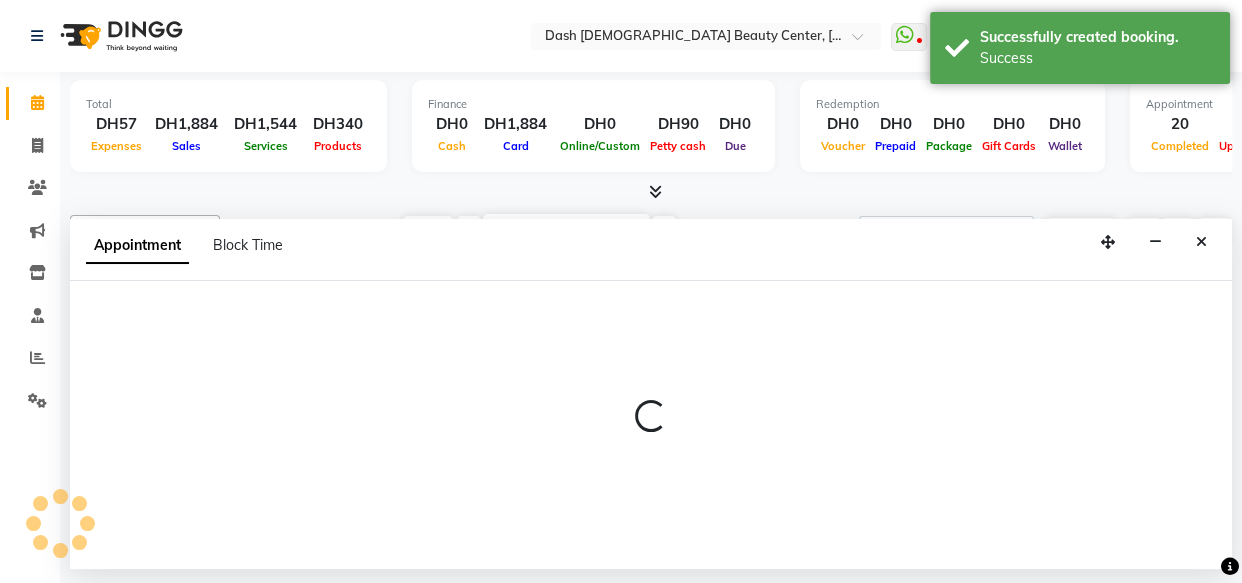 select on "tentative" 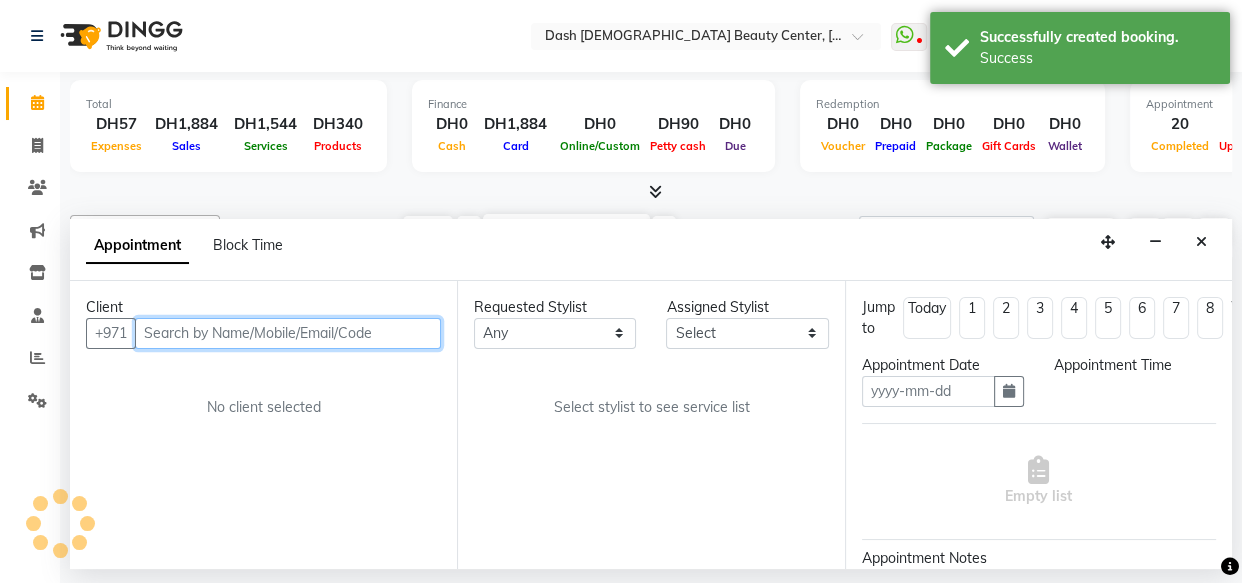 type on "[DATE]" 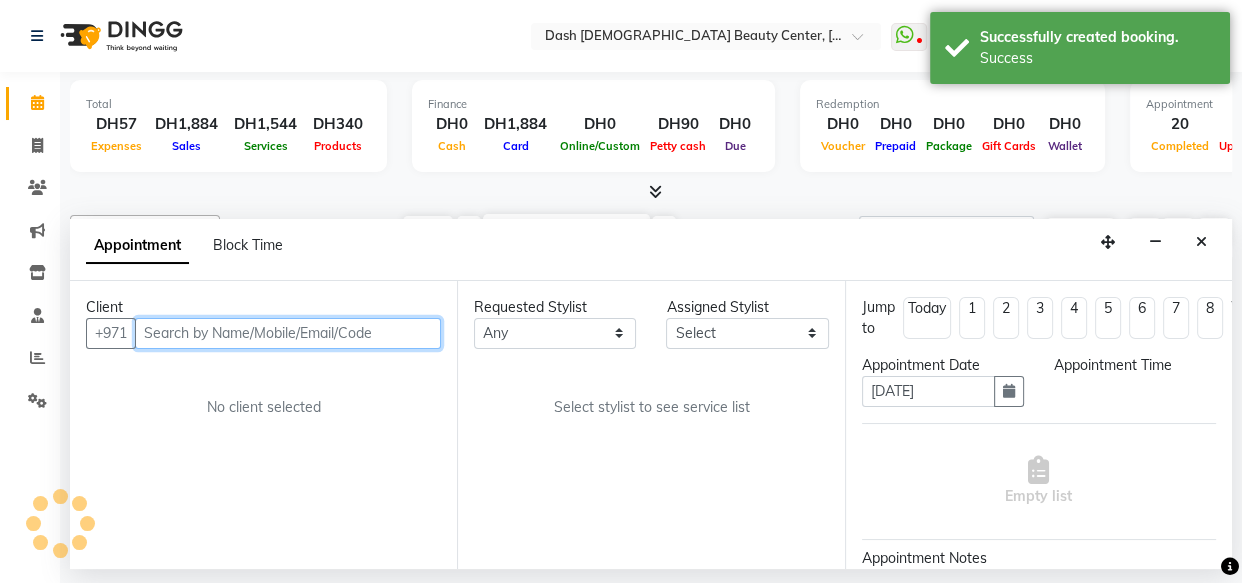 select on "check-in" 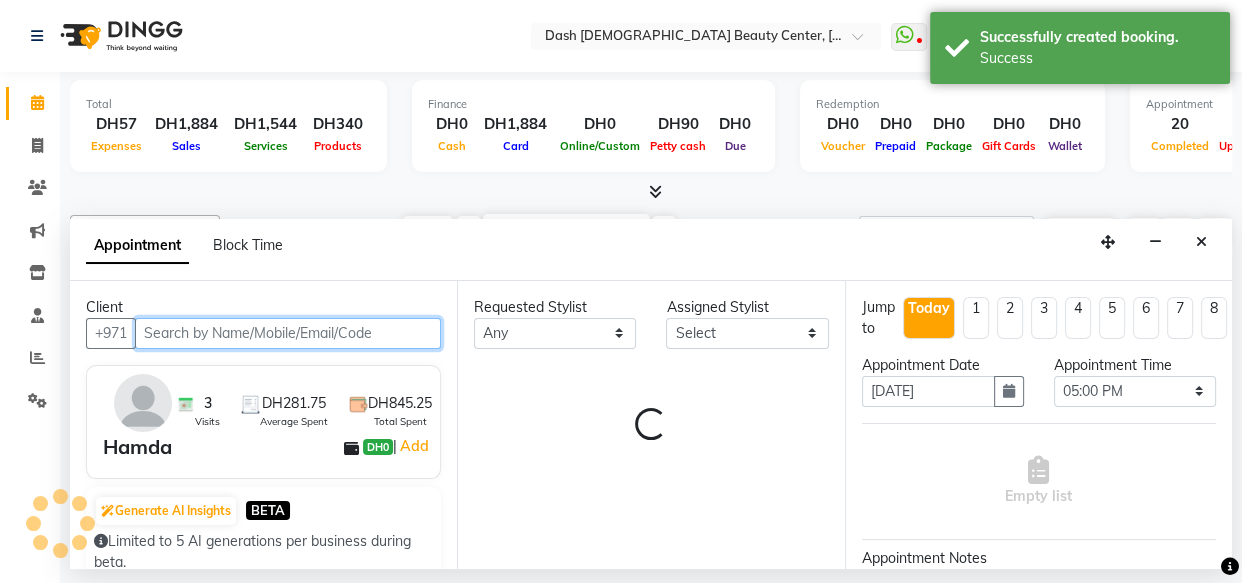 select on "81114" 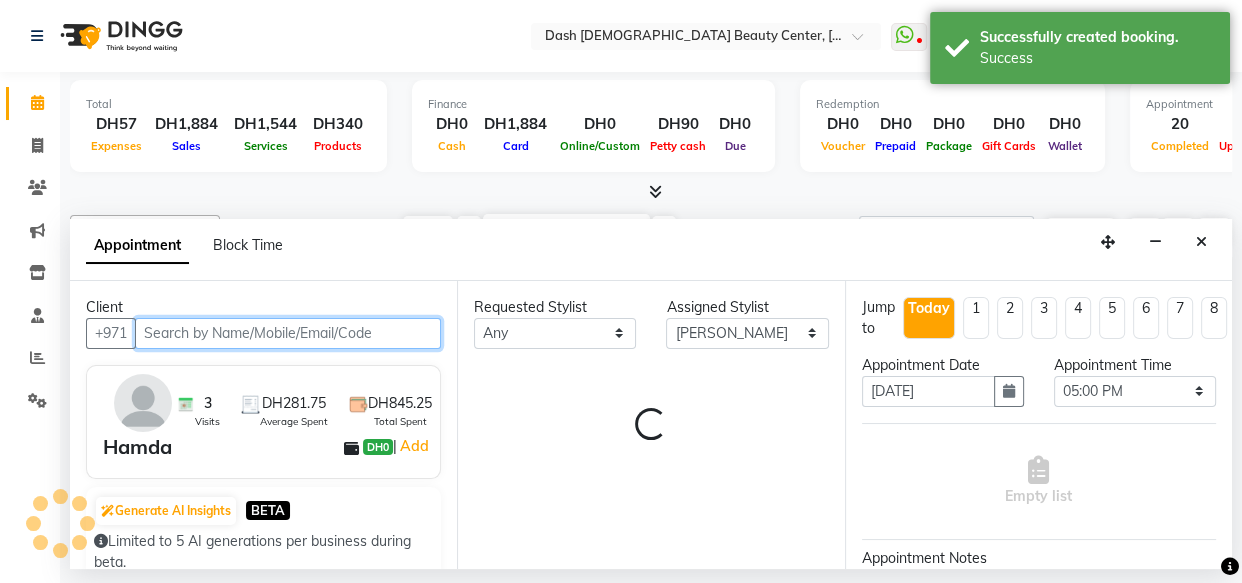 select on "4202" 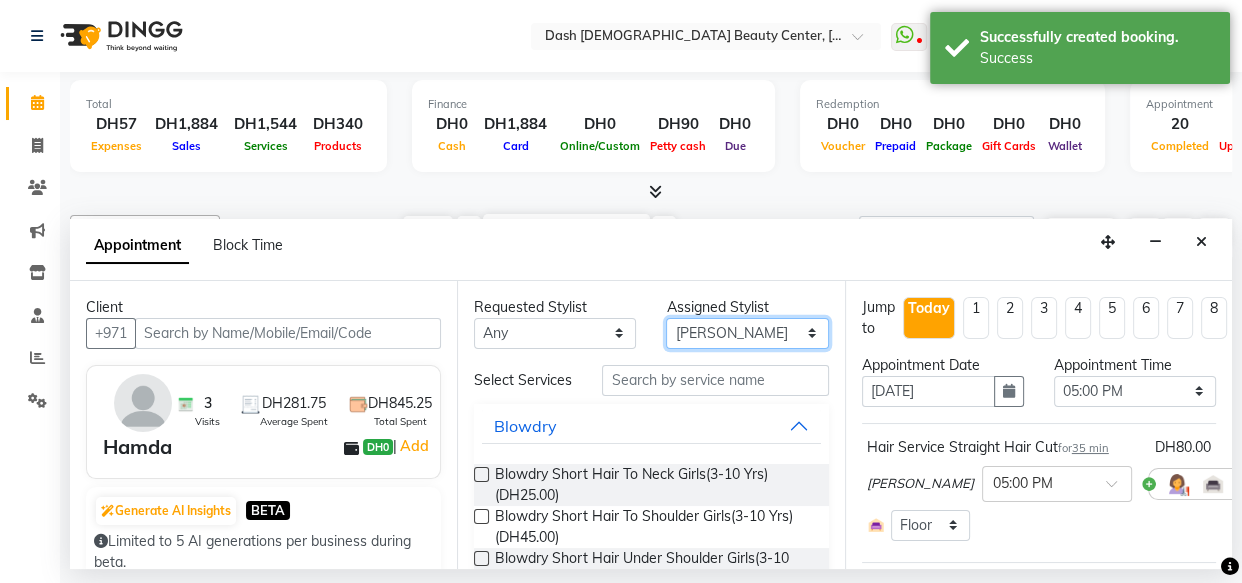 click on "Select Aizel Angelina Anna Bobi Edlyn Flora Grace Janine Jelyn Mariel Maya Nancy Nilam Peace Rose Marie Saman Talina" at bounding box center [747, 333] 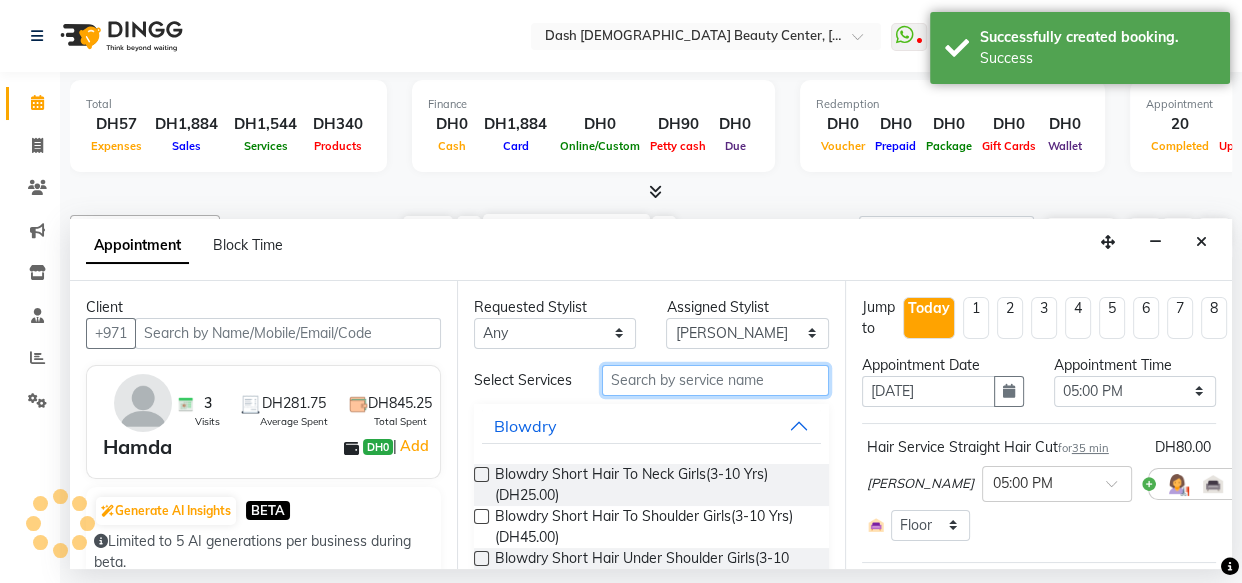 click at bounding box center [715, 380] 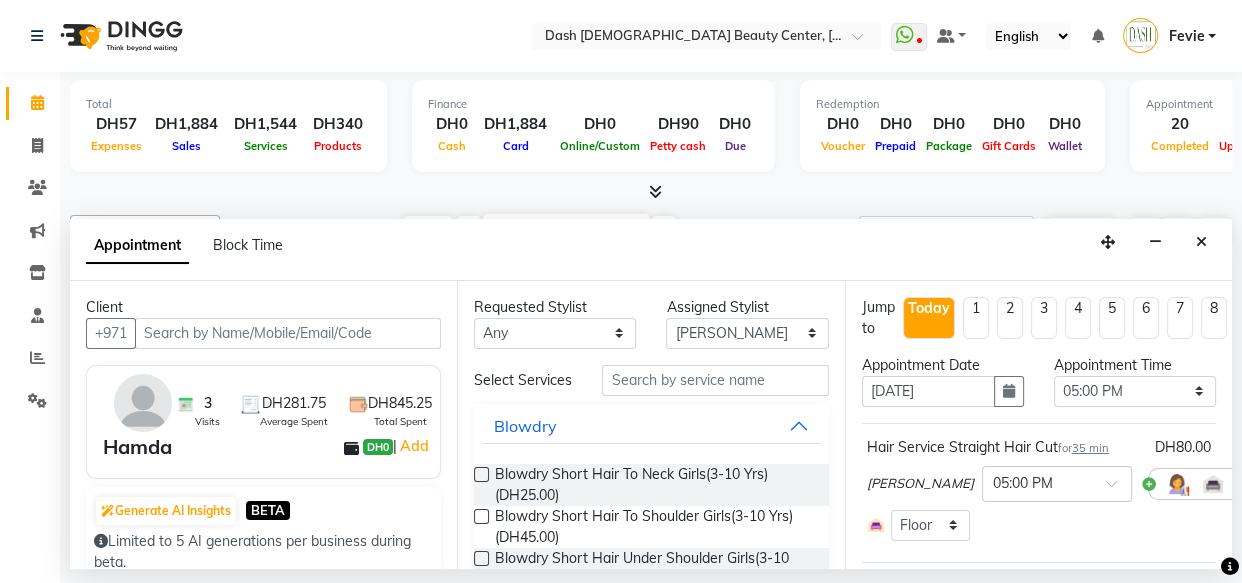 click at bounding box center (1256, 483) 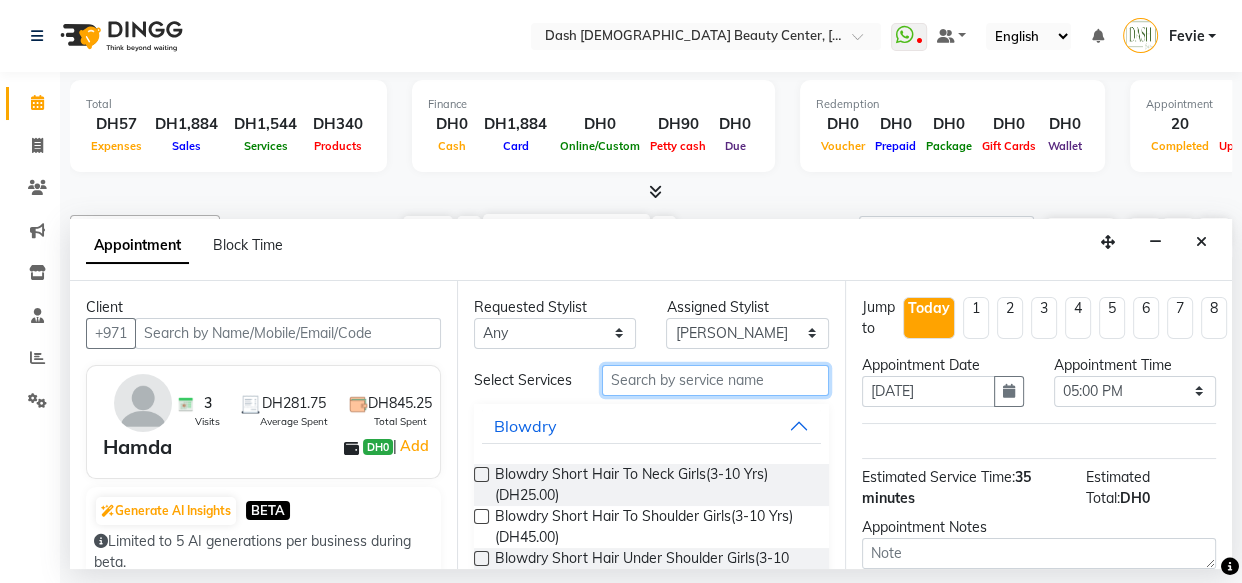 click at bounding box center [715, 380] 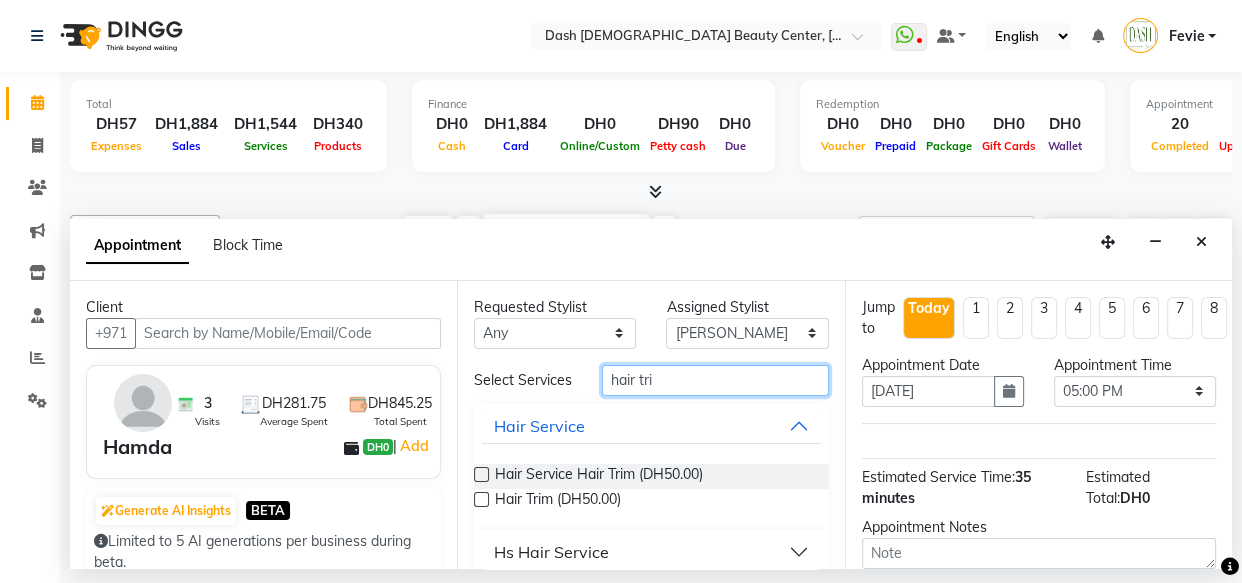 type on "hair tri" 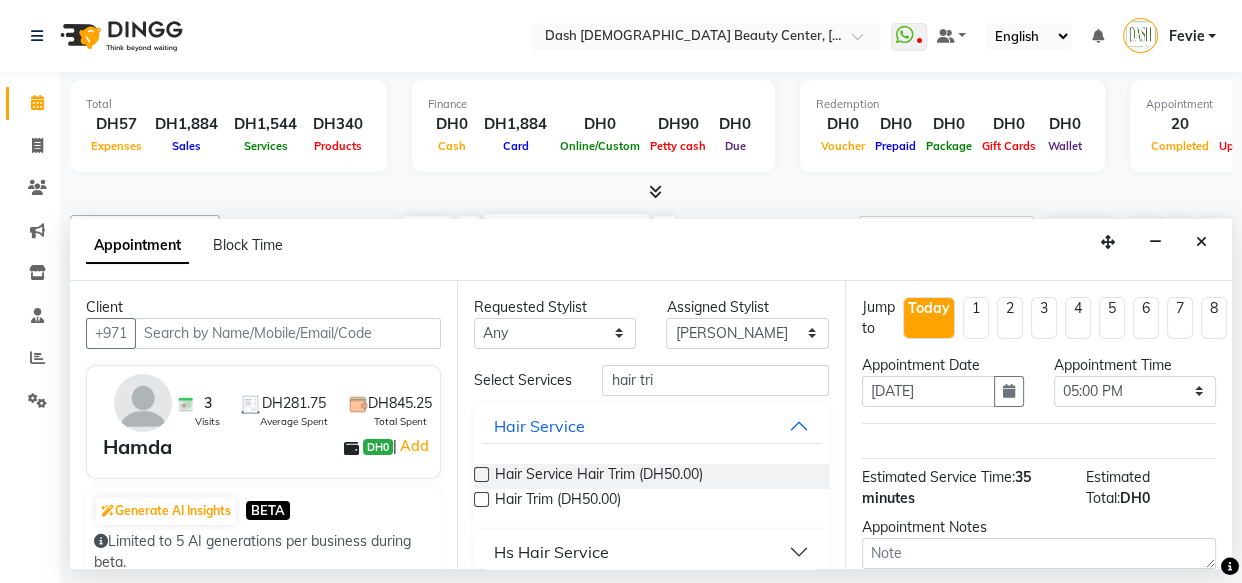 click at bounding box center [481, 474] 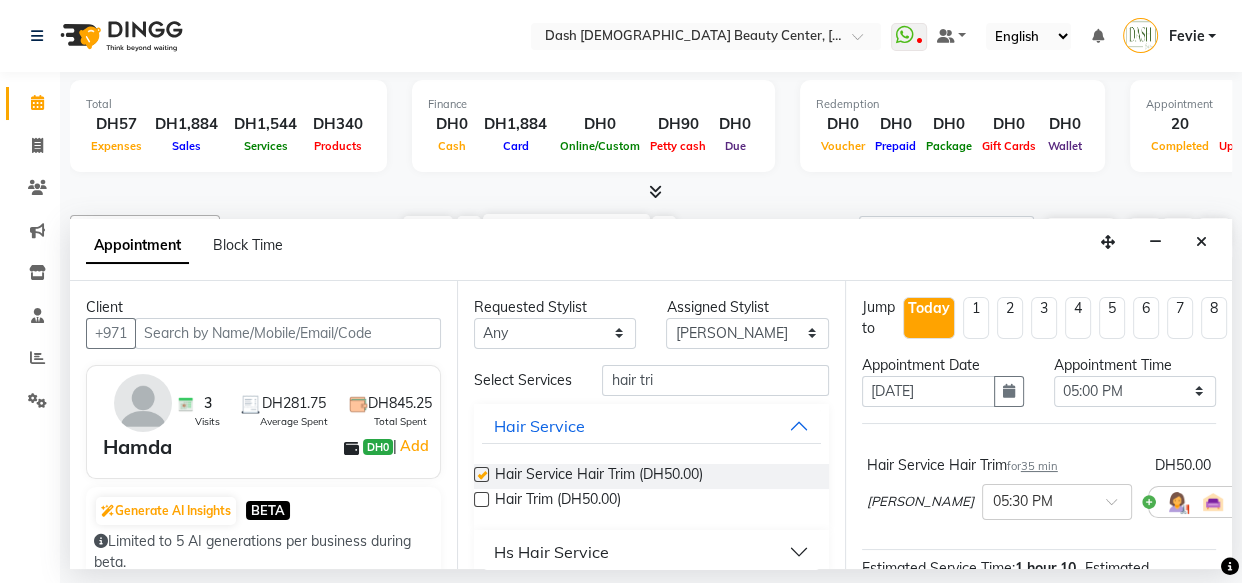 checkbox on "false" 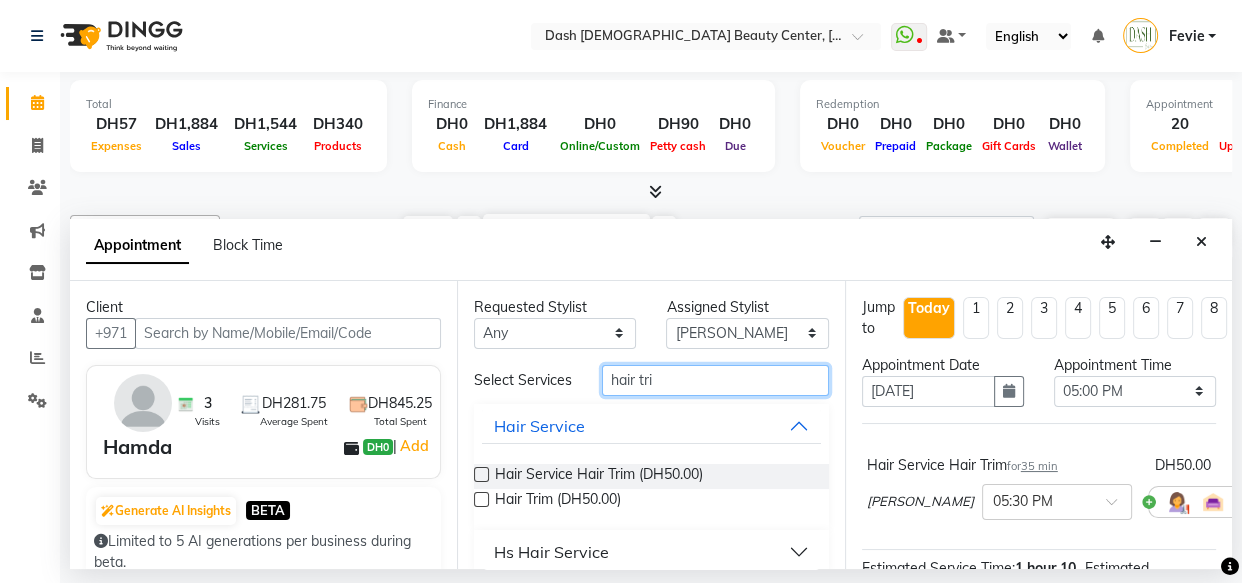 click on "hair tri" at bounding box center (715, 380) 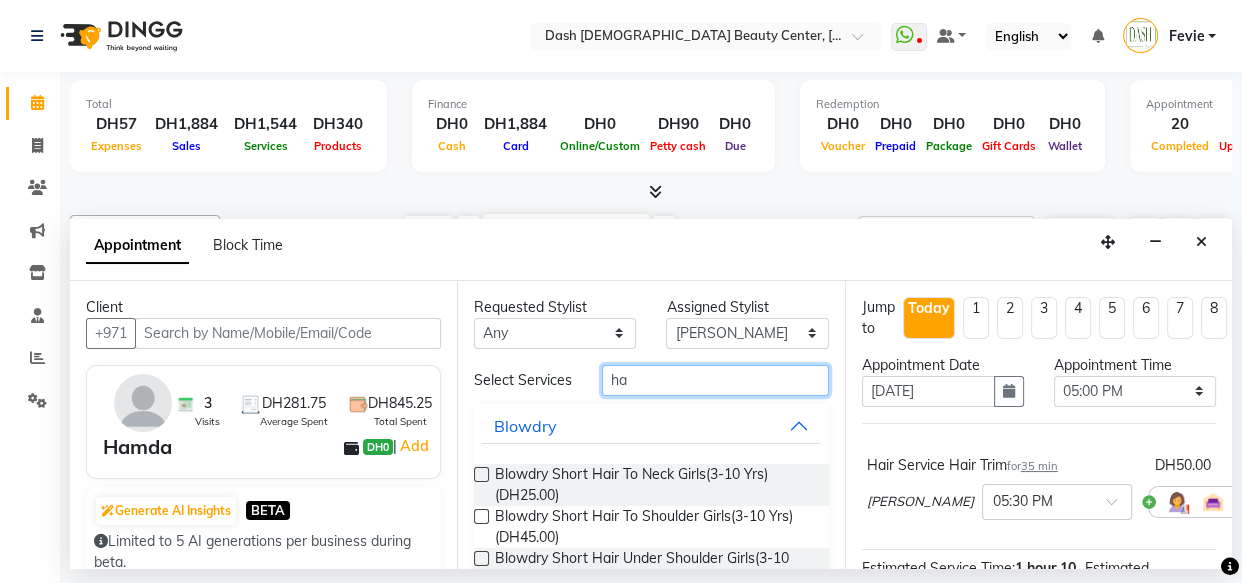 type on "h" 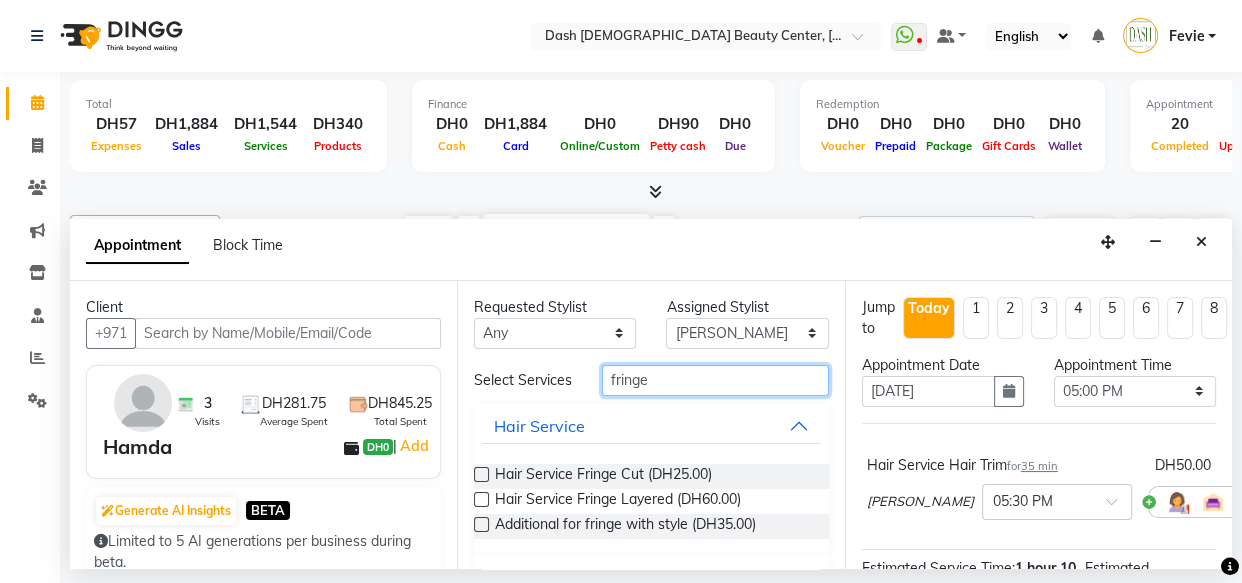 type on "fringe" 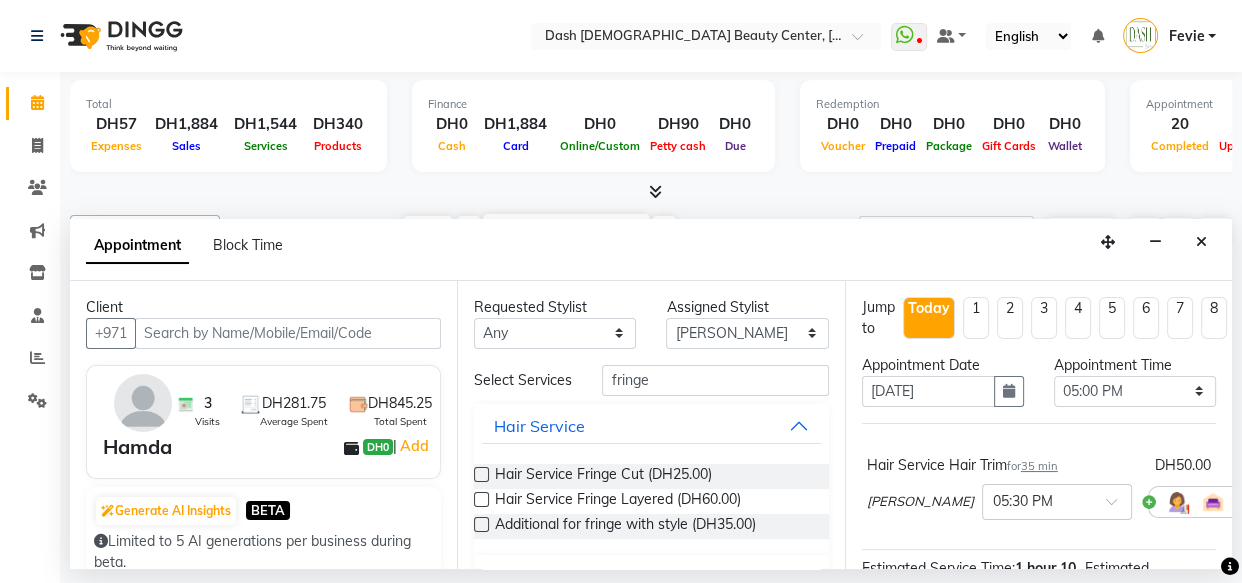 click at bounding box center [481, 499] 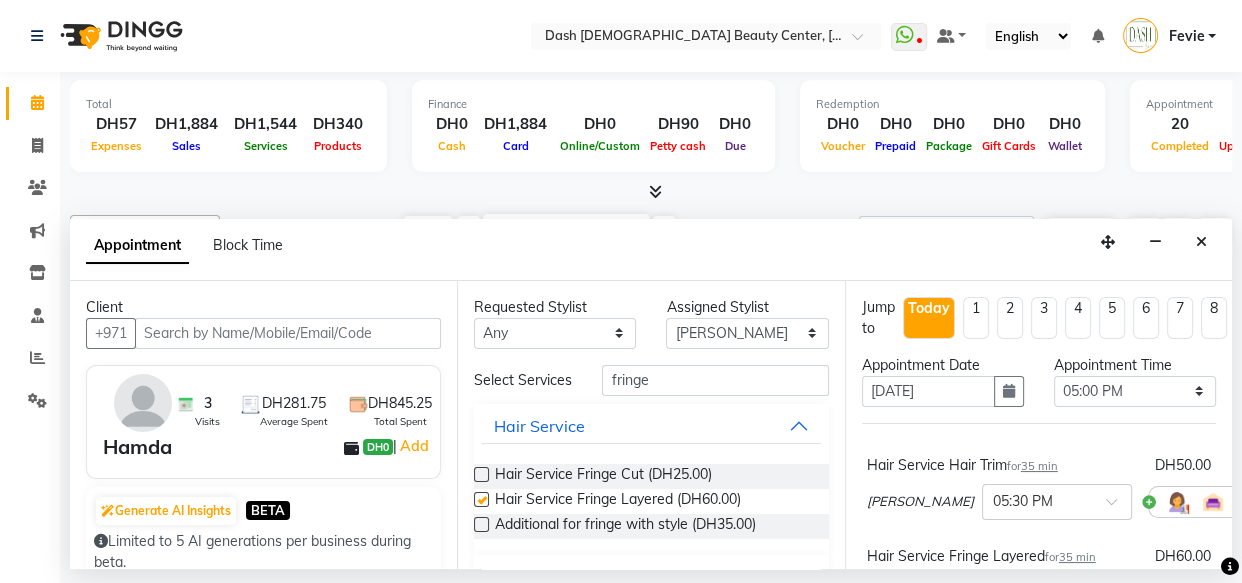 checkbox on "false" 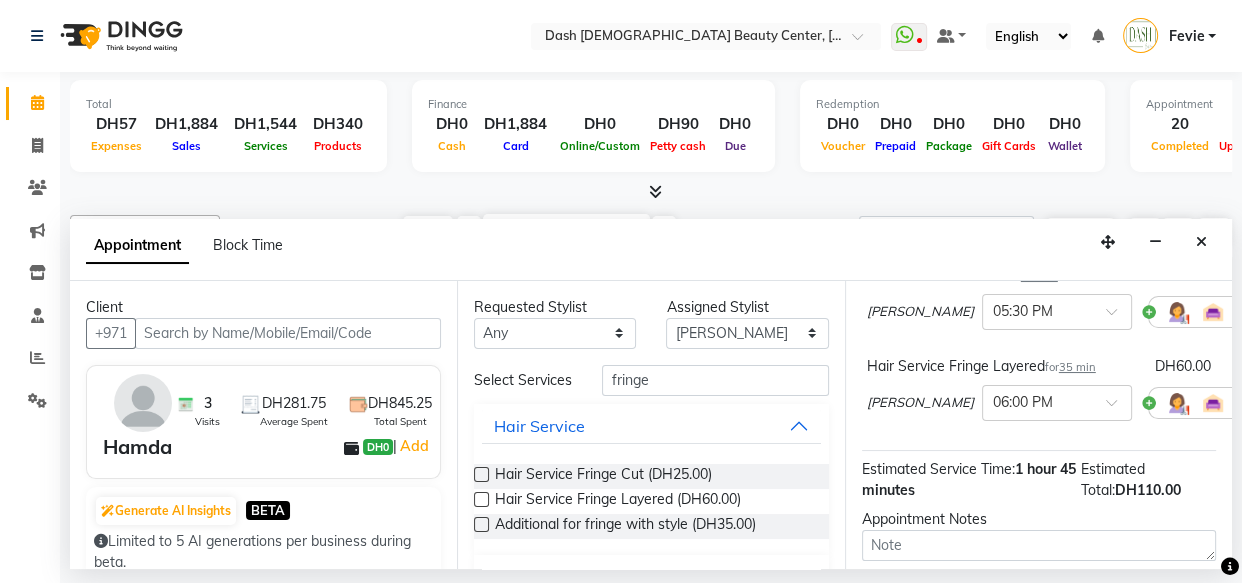 scroll, scrollTop: 181, scrollLeft: 0, axis: vertical 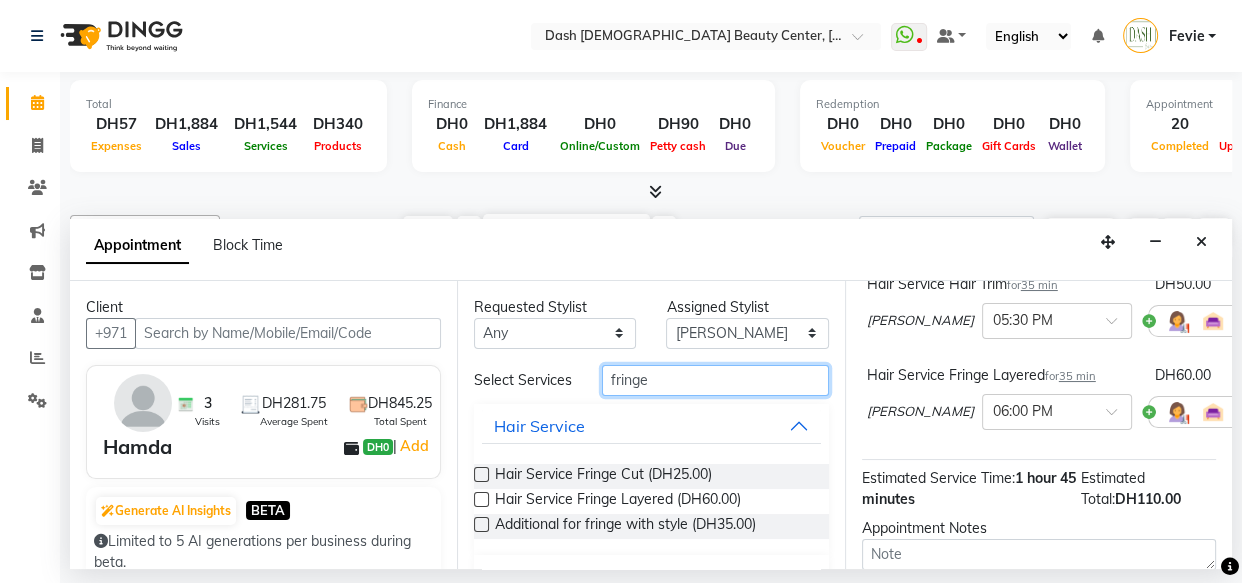click on "fringe" at bounding box center [715, 380] 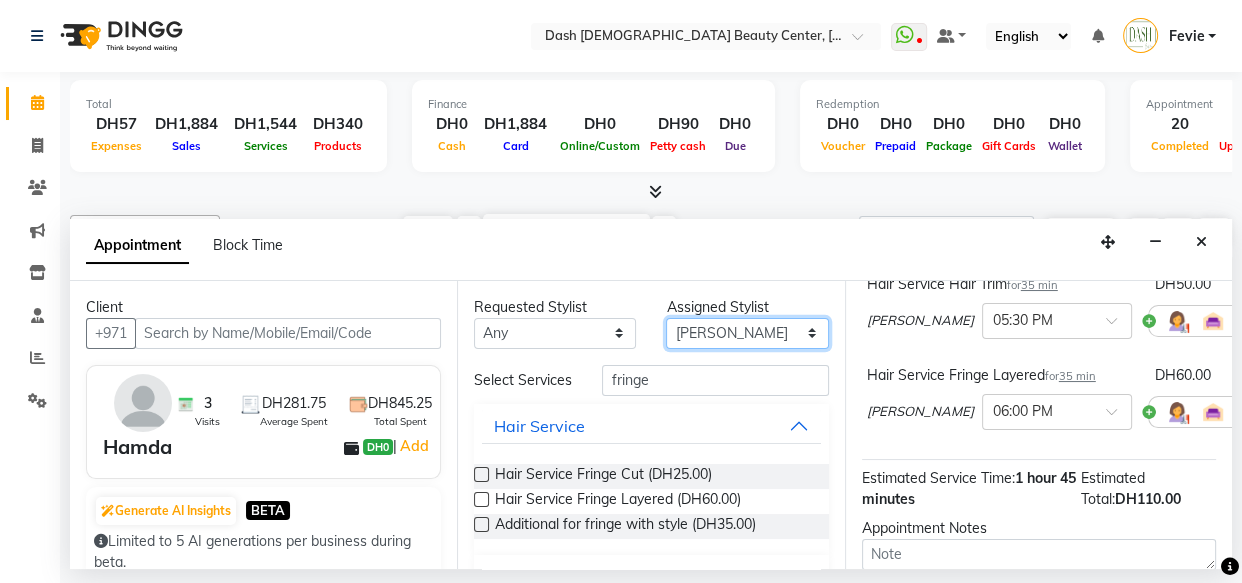 click on "Select Aizel Angelina Anna Bobi Edlyn Flora Grace Janine Jelyn Mariel Maya Nancy Nilam Peace Rose Marie Saman Talina" at bounding box center (747, 333) 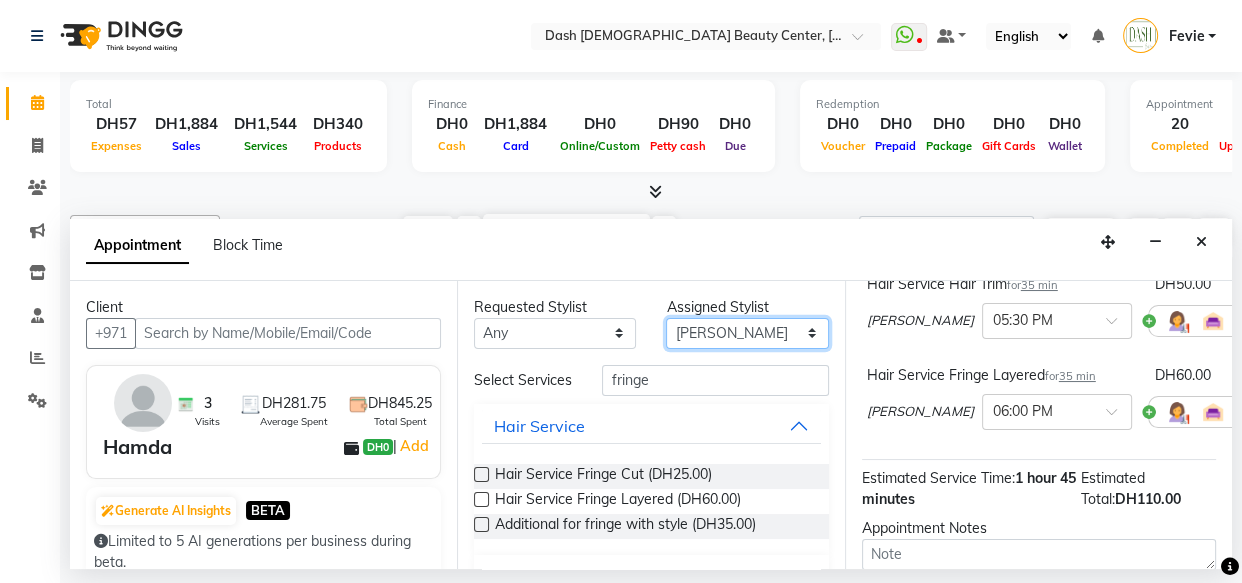 select on "81111" 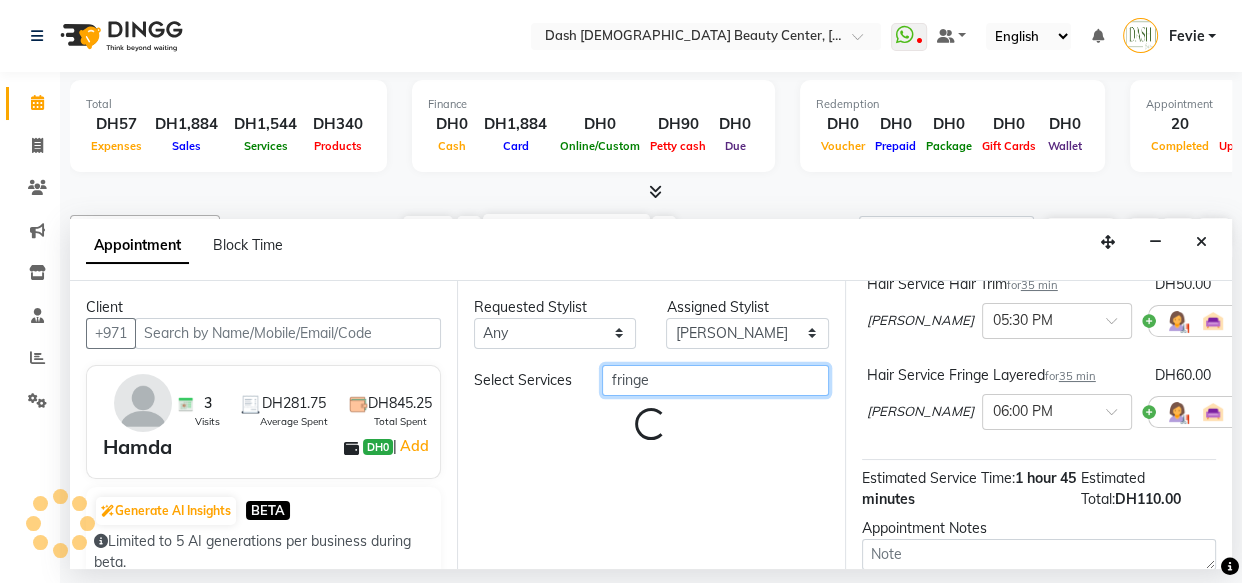 click on "fringe" at bounding box center [715, 380] 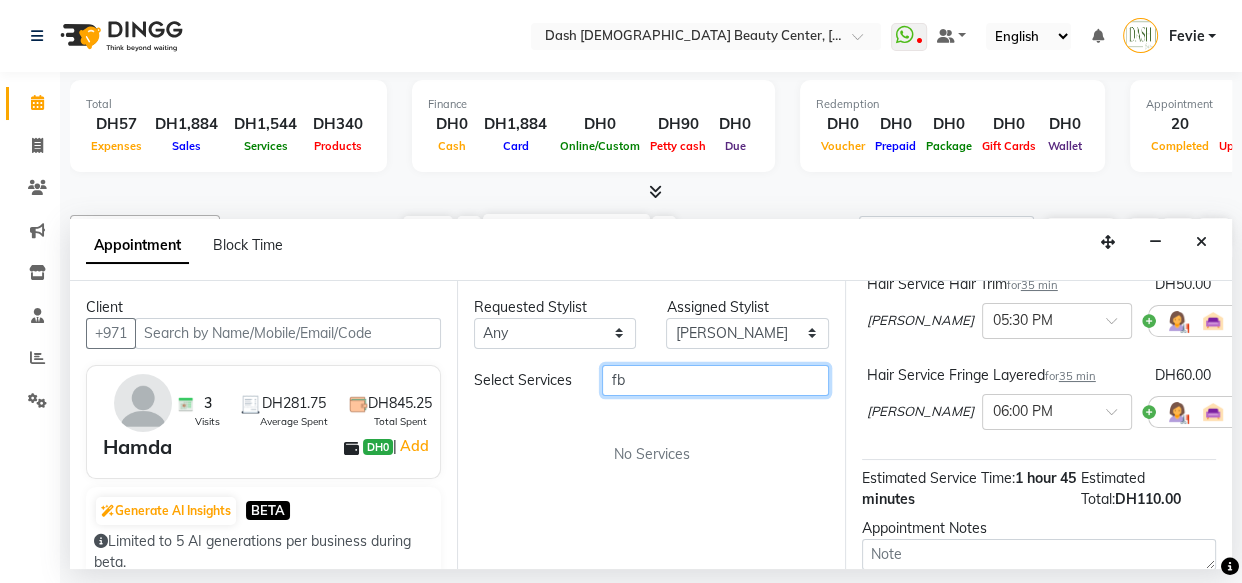 type on "f" 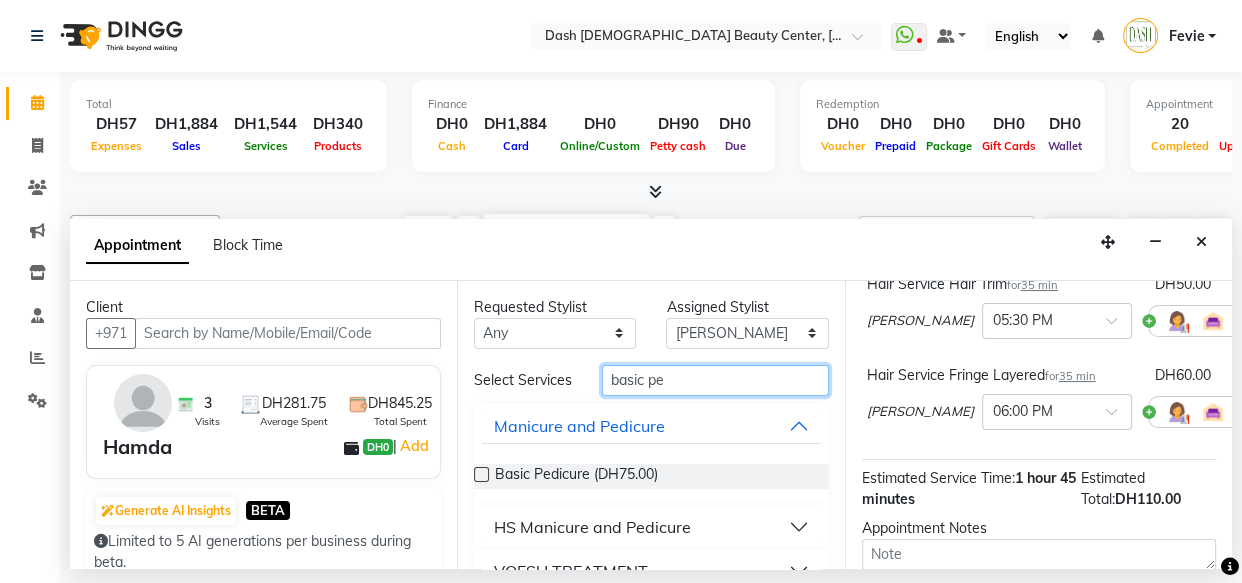 type on "basic pe" 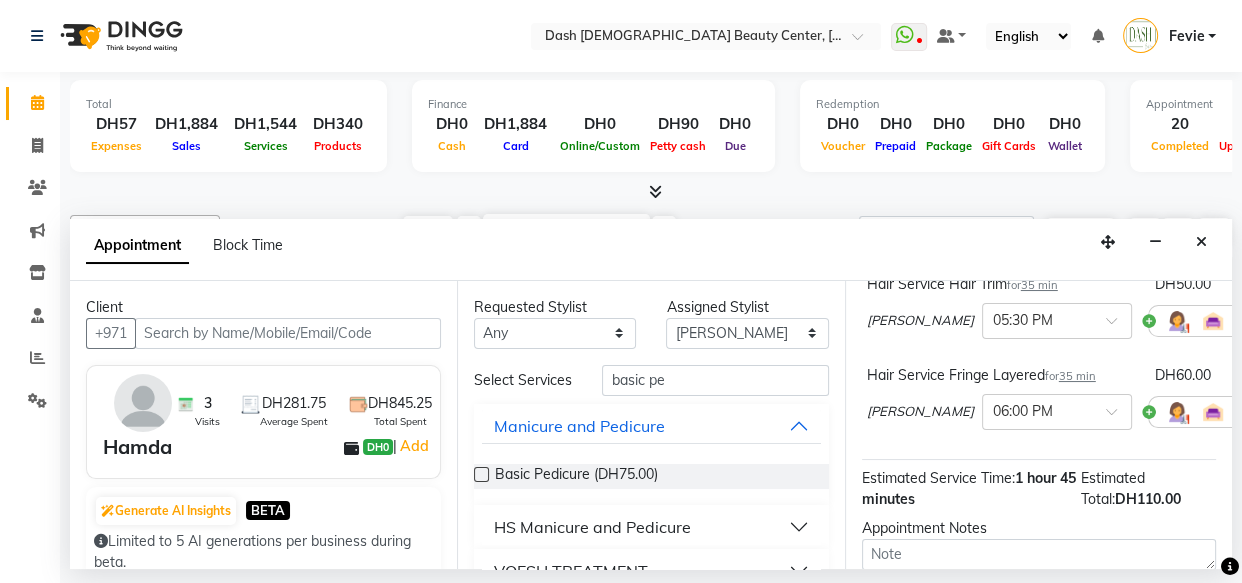 click at bounding box center [481, 474] 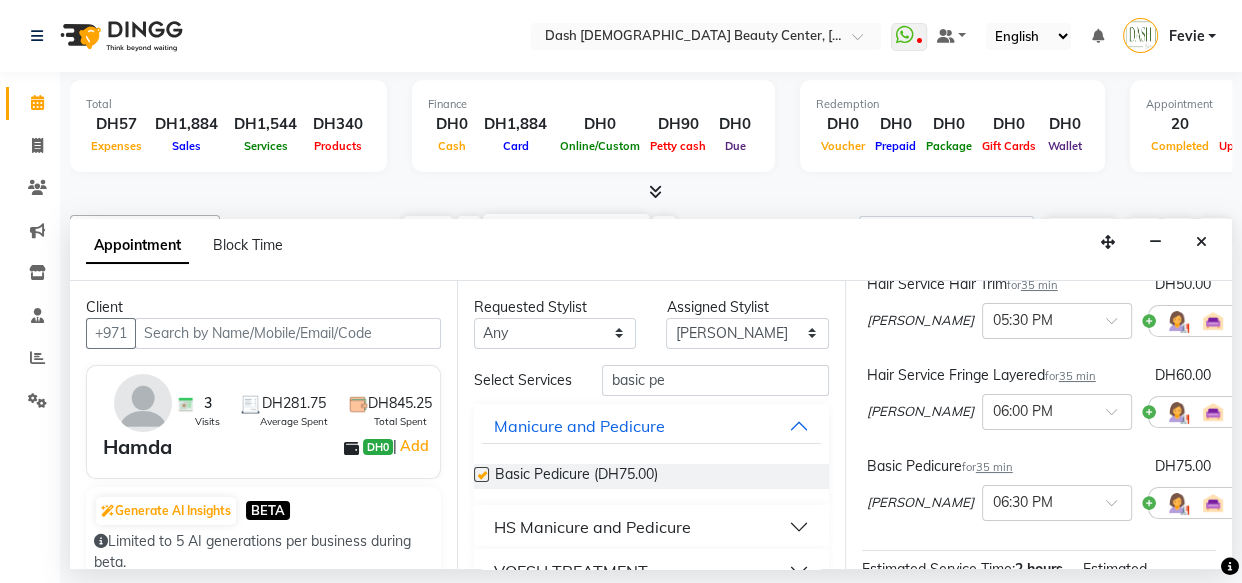 checkbox on "false" 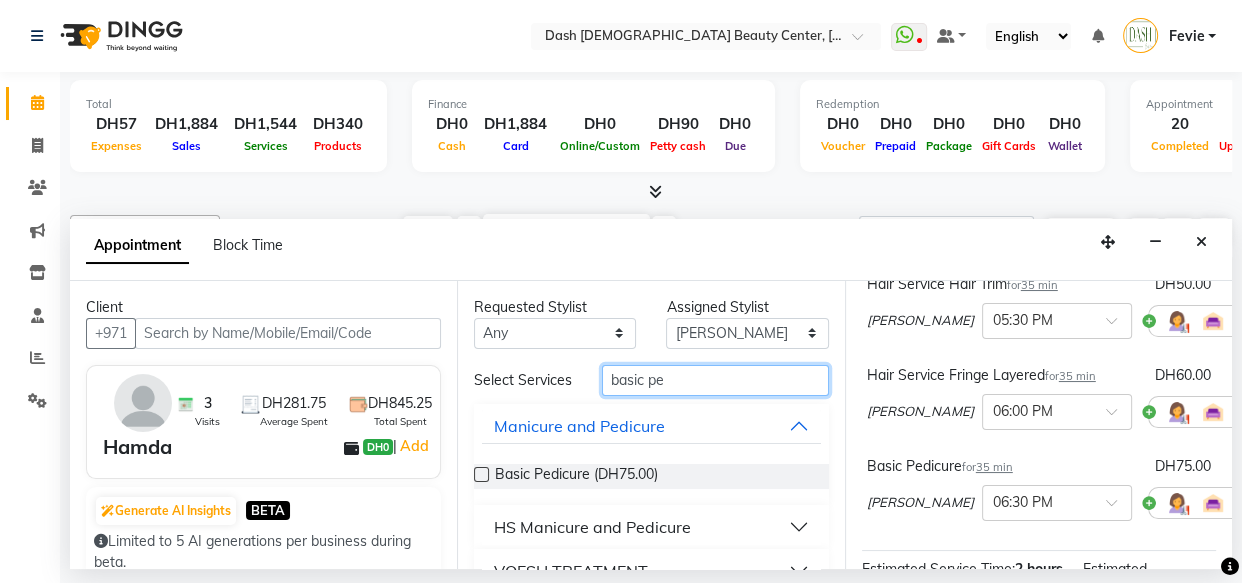 click on "basic pe" at bounding box center (715, 380) 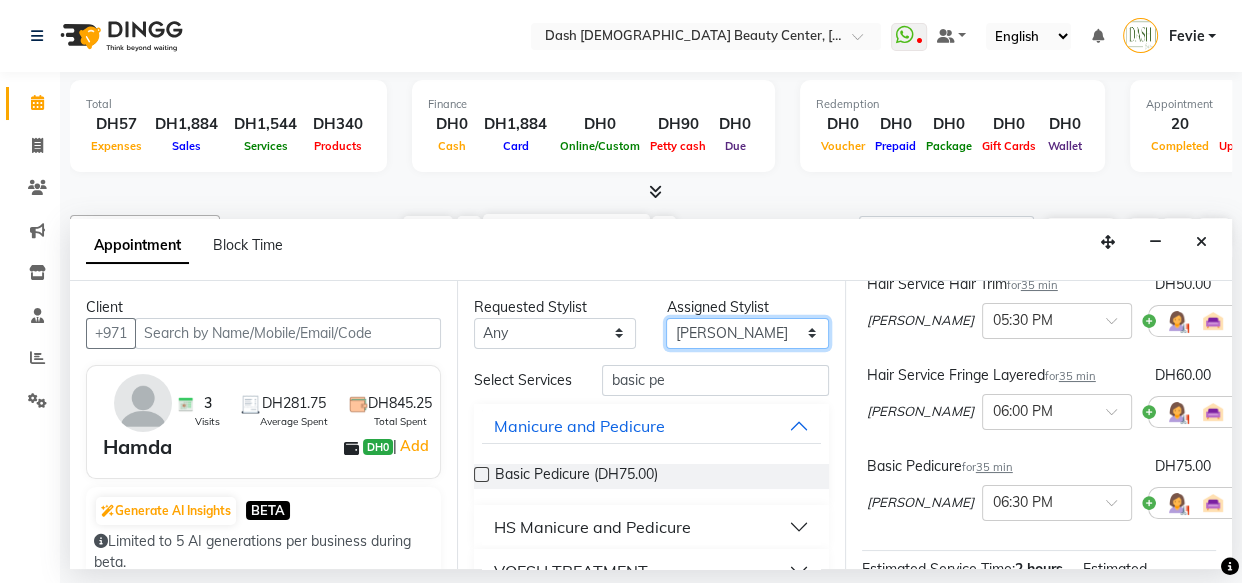 click on "Select Aizel Angelina Anna Bobi Edlyn Flora Grace Janine Jelyn Mariel Maya Nancy Nilam Peace Rose Marie Saman Talina" at bounding box center [747, 333] 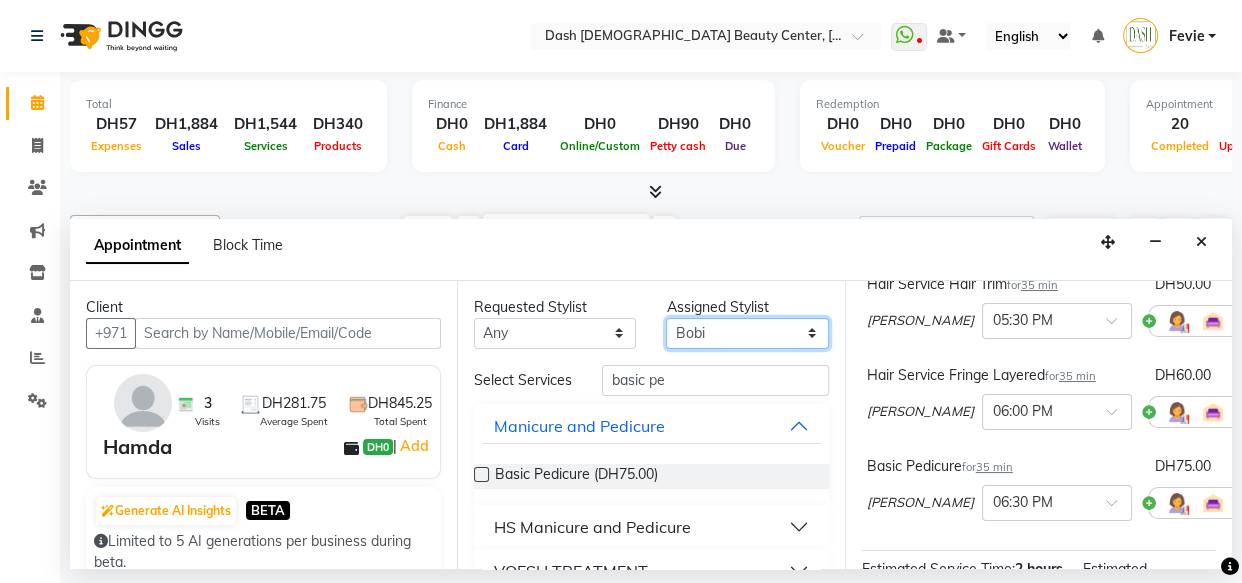 click on "Select Aizel Angelina Anna Bobi Edlyn Flora Grace Janine Jelyn Mariel Maya Nancy Nilam Peace Rose Marie Saman Talina" at bounding box center [747, 333] 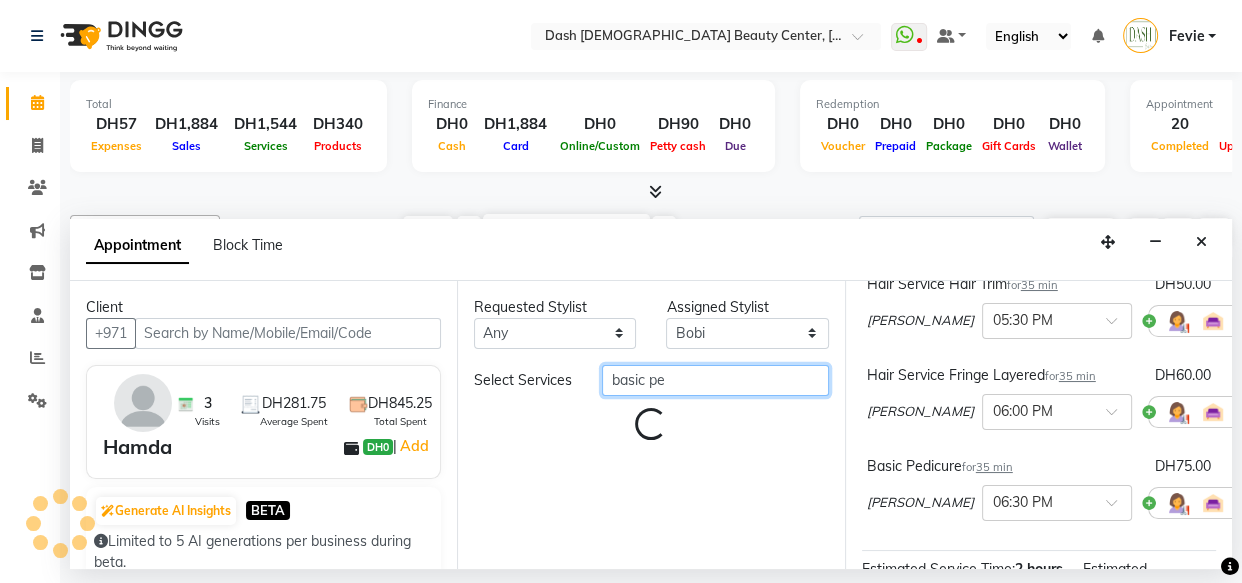 click on "basic pe" at bounding box center [715, 380] 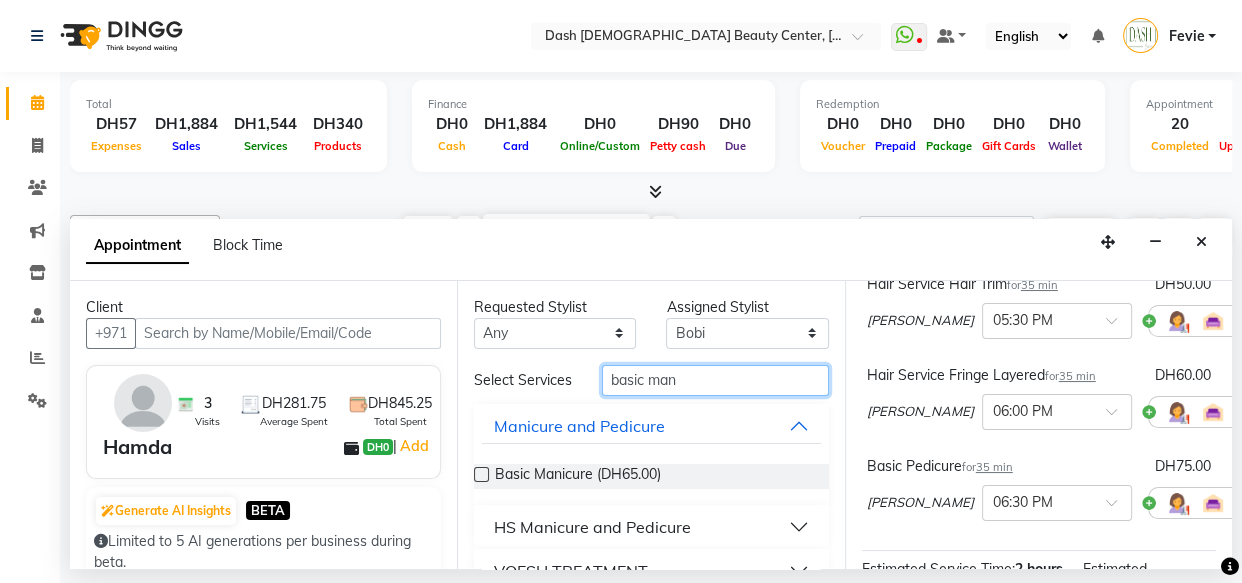 type on "basic man" 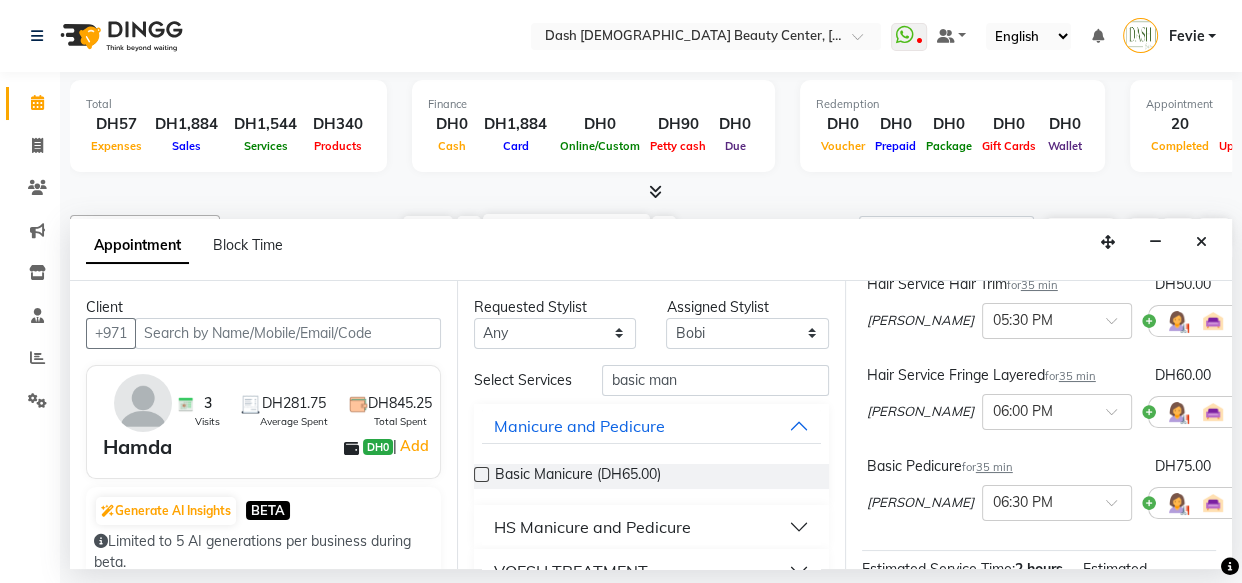 click at bounding box center [481, 474] 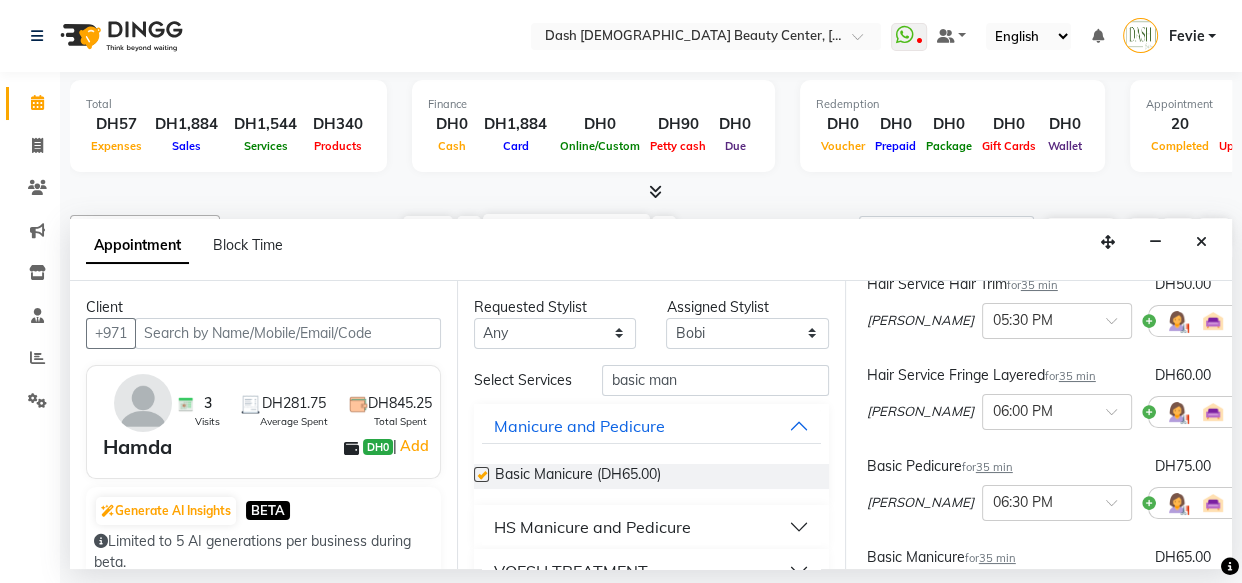 checkbox on "false" 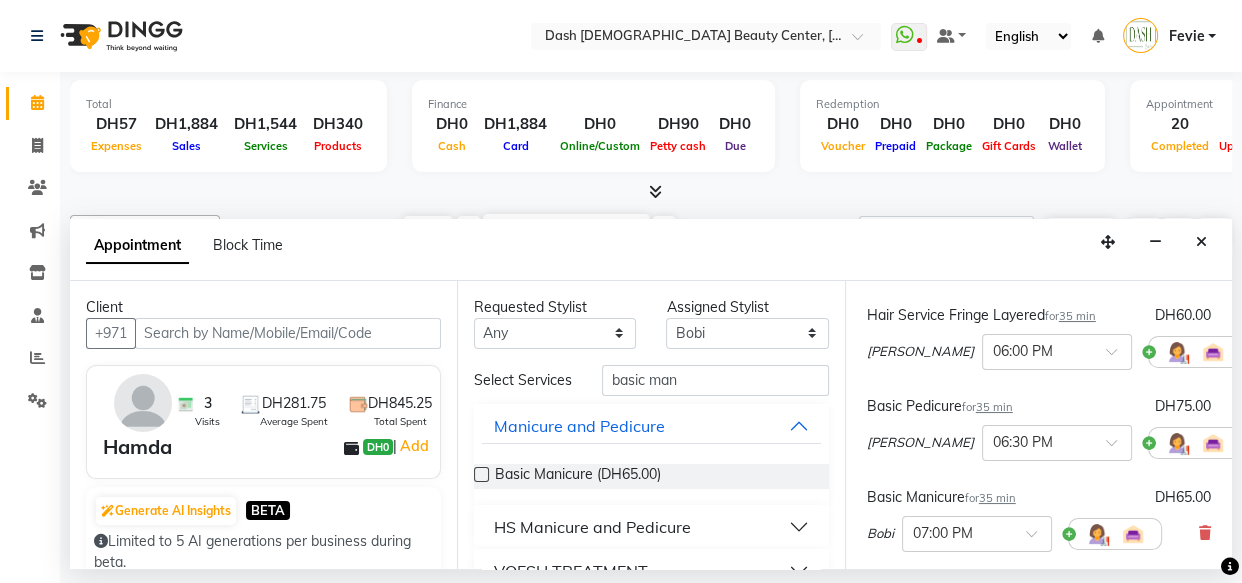 scroll, scrollTop: 236, scrollLeft: 0, axis: vertical 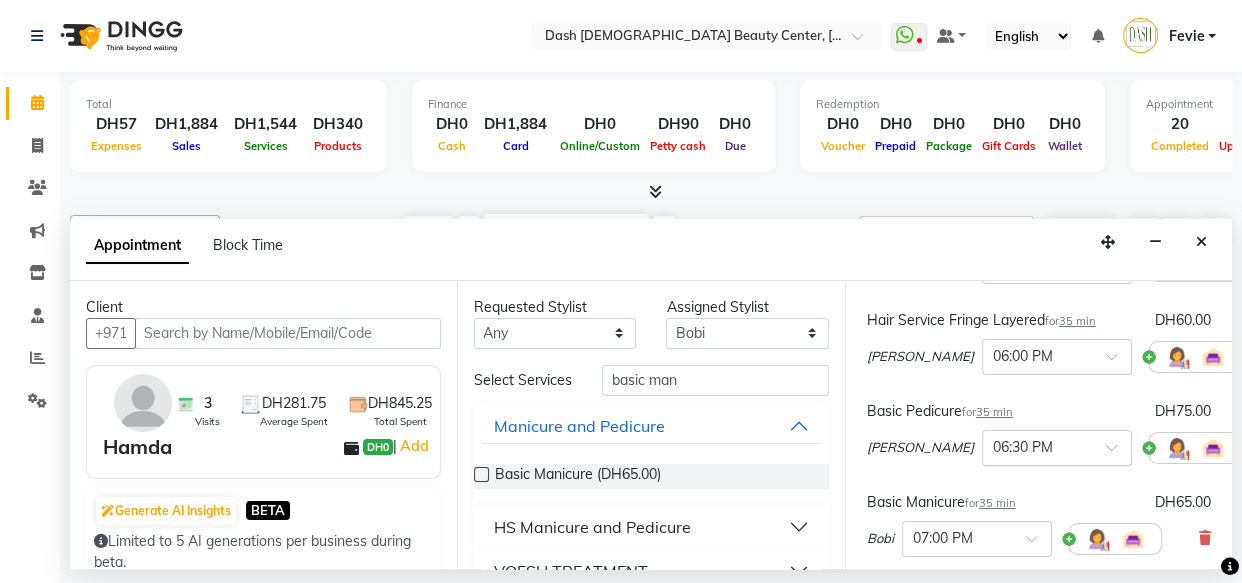 click at bounding box center [1037, 446] 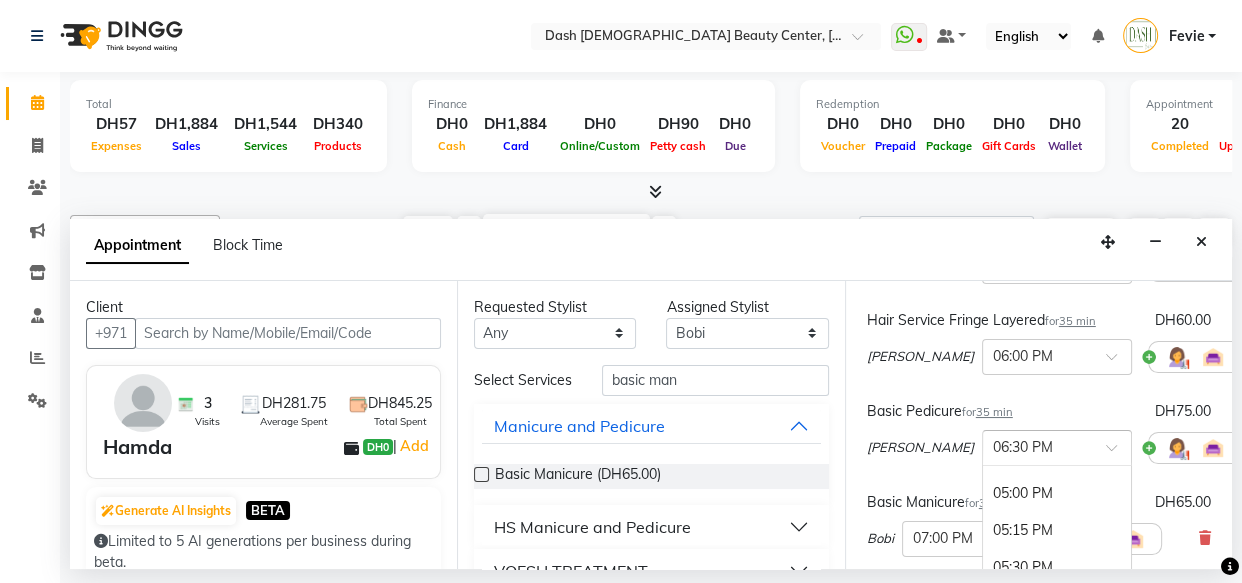 scroll, scrollTop: 1036, scrollLeft: 0, axis: vertical 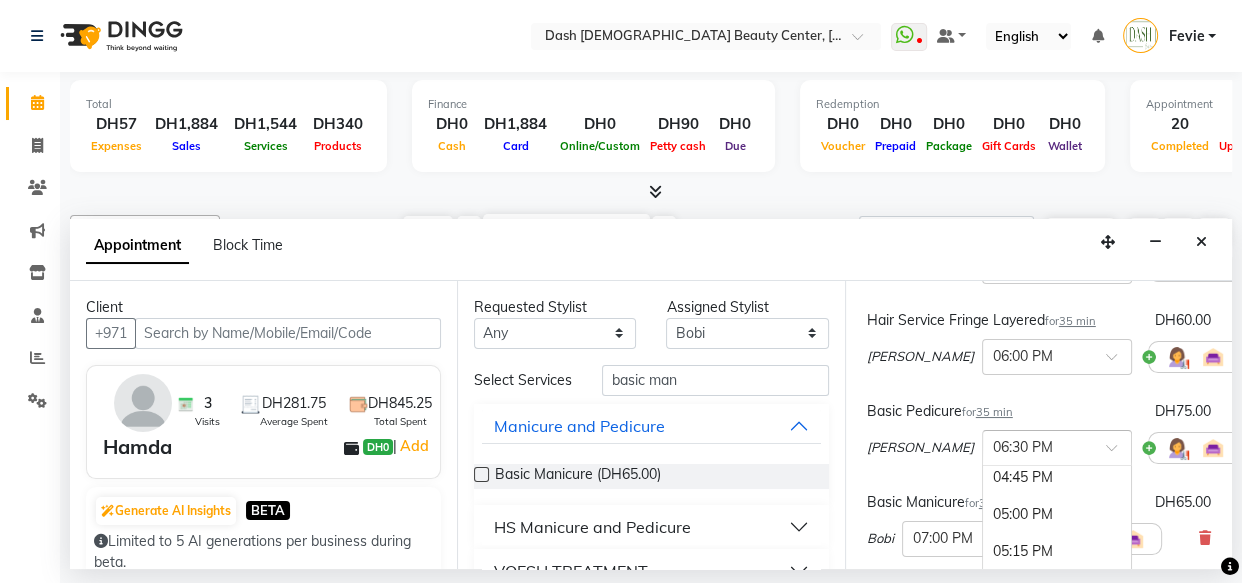click on "05:00 PM" at bounding box center [1057, 514] 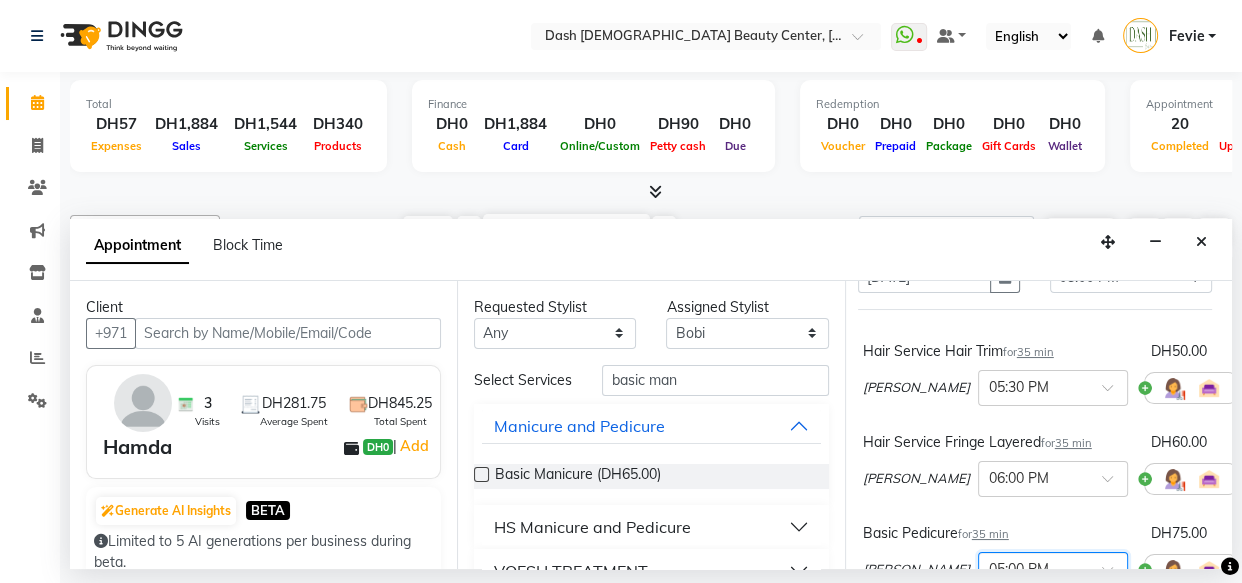 scroll, scrollTop: 113, scrollLeft: 4, axis: both 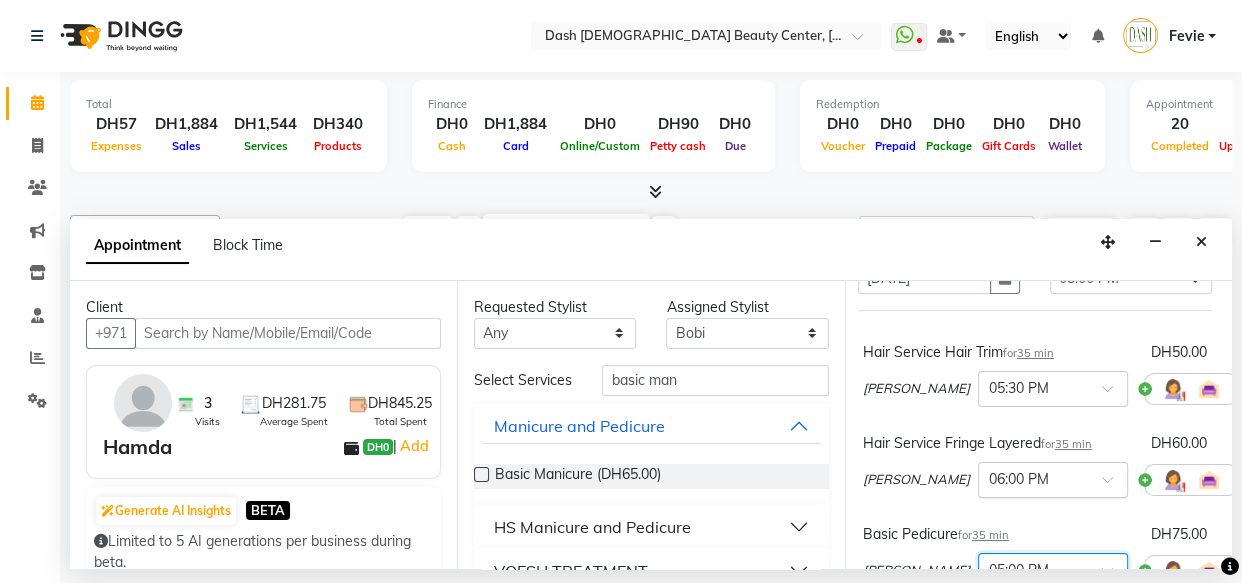 click at bounding box center (1033, 478) 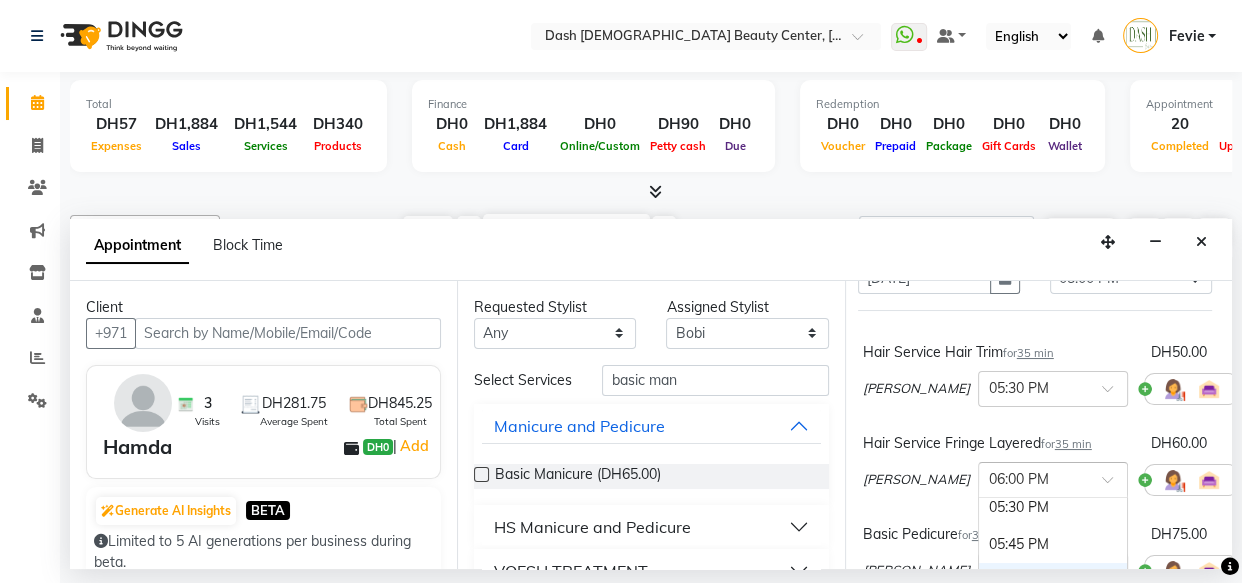scroll, scrollTop: 1154, scrollLeft: 0, axis: vertical 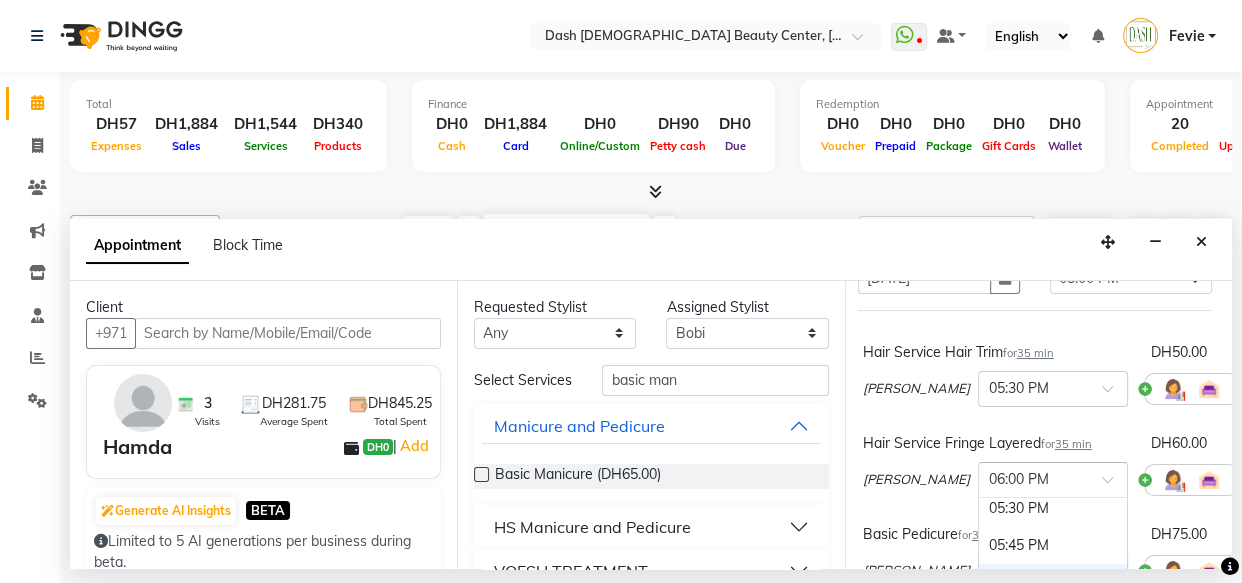 click on "05:45 PM" at bounding box center (1053, 545) 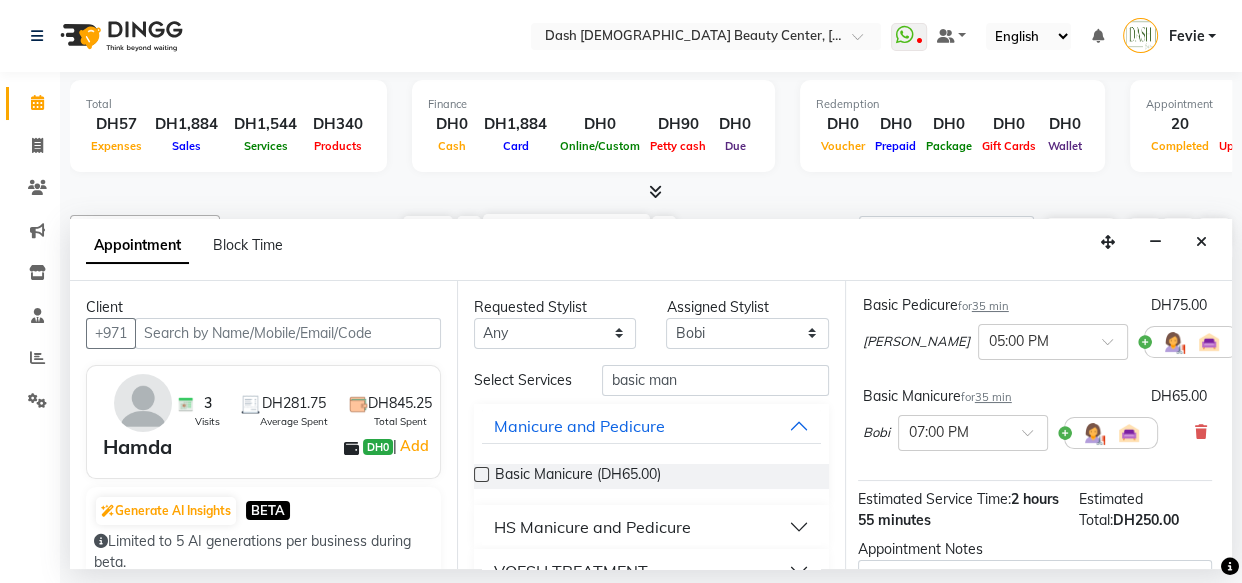 scroll, scrollTop: 349, scrollLeft: 4, axis: both 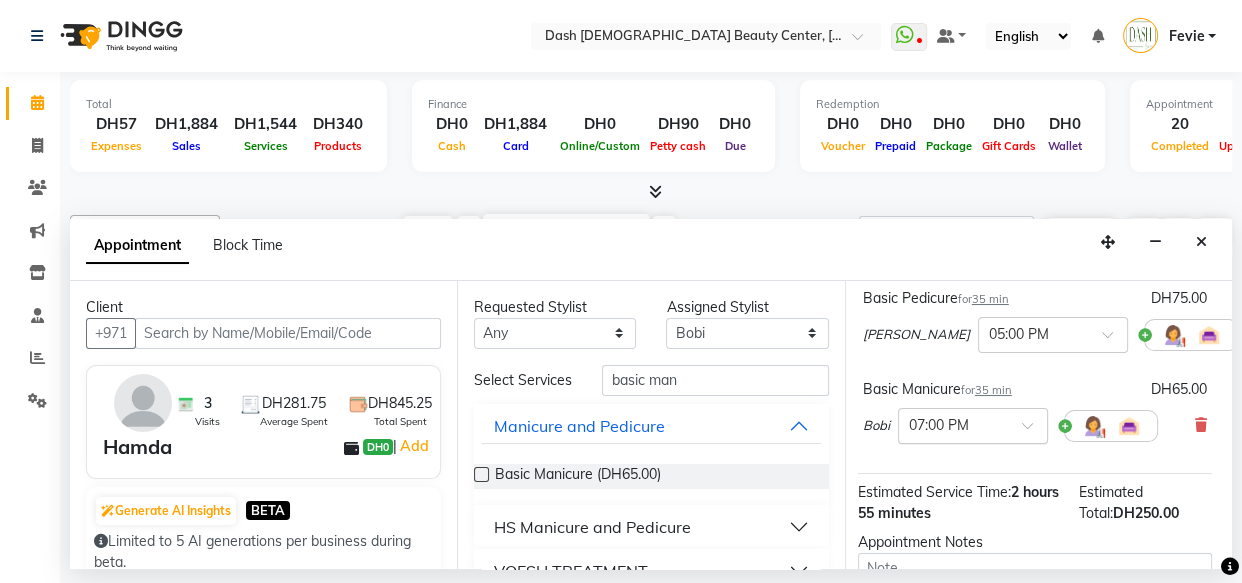 click at bounding box center (1034, 431) 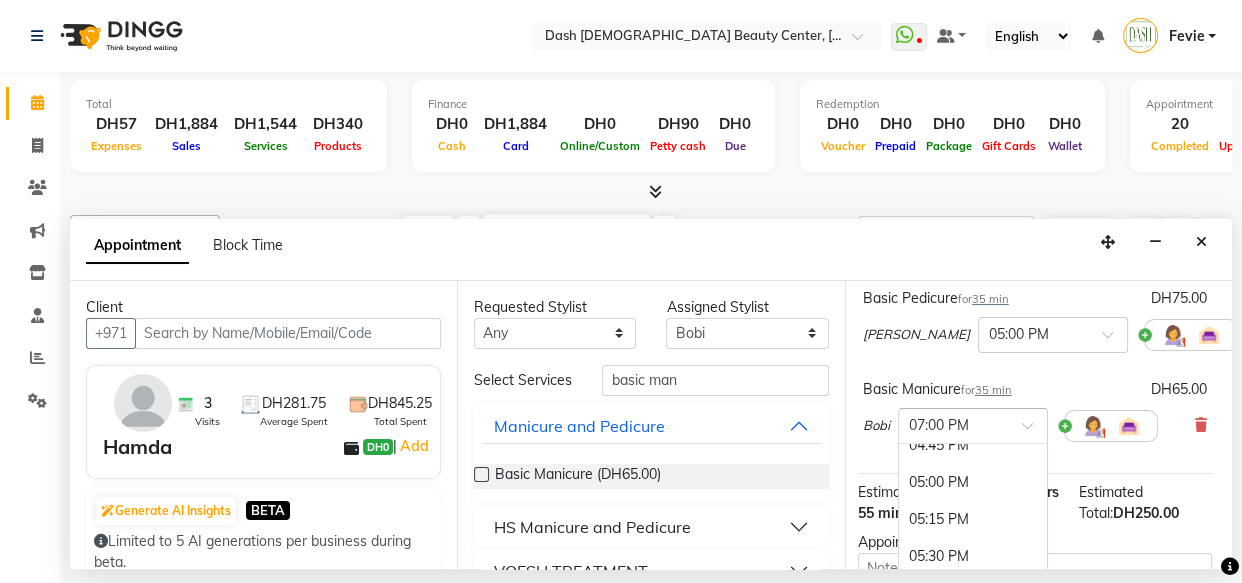 scroll, scrollTop: 1014, scrollLeft: 0, axis: vertical 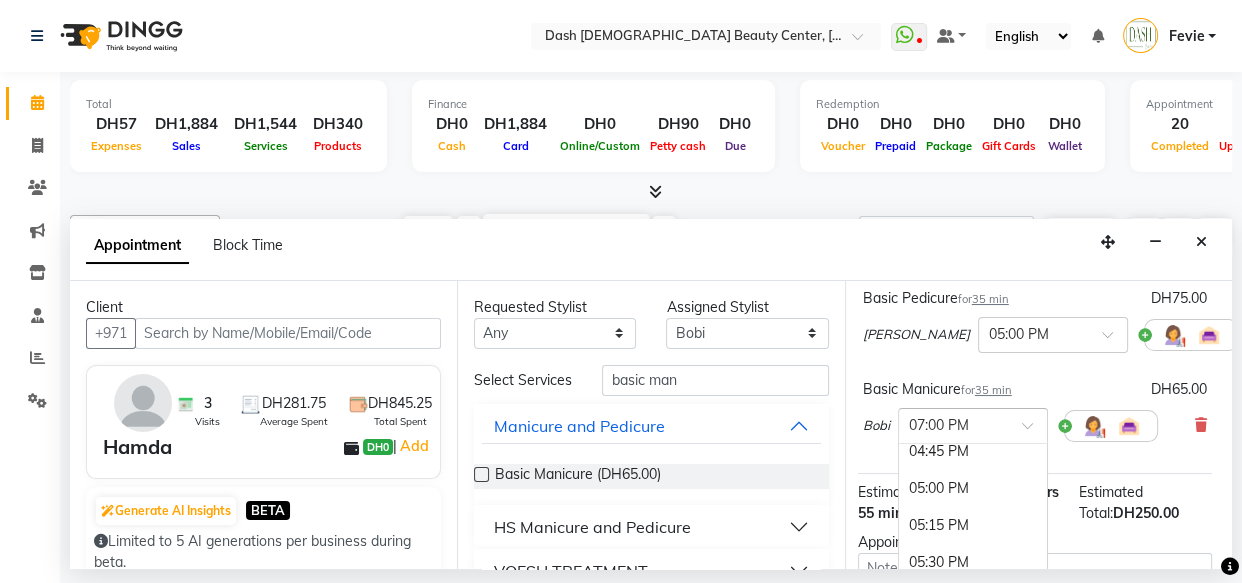 click on "05:00 PM" at bounding box center (973, 488) 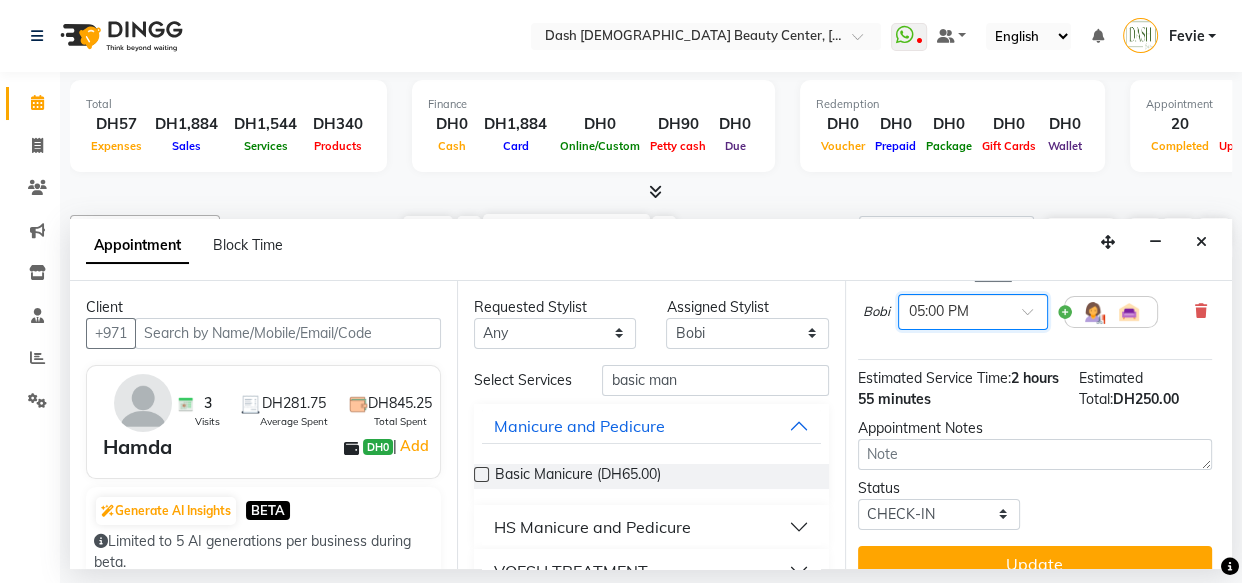 scroll, scrollTop: 505, scrollLeft: 4, axis: both 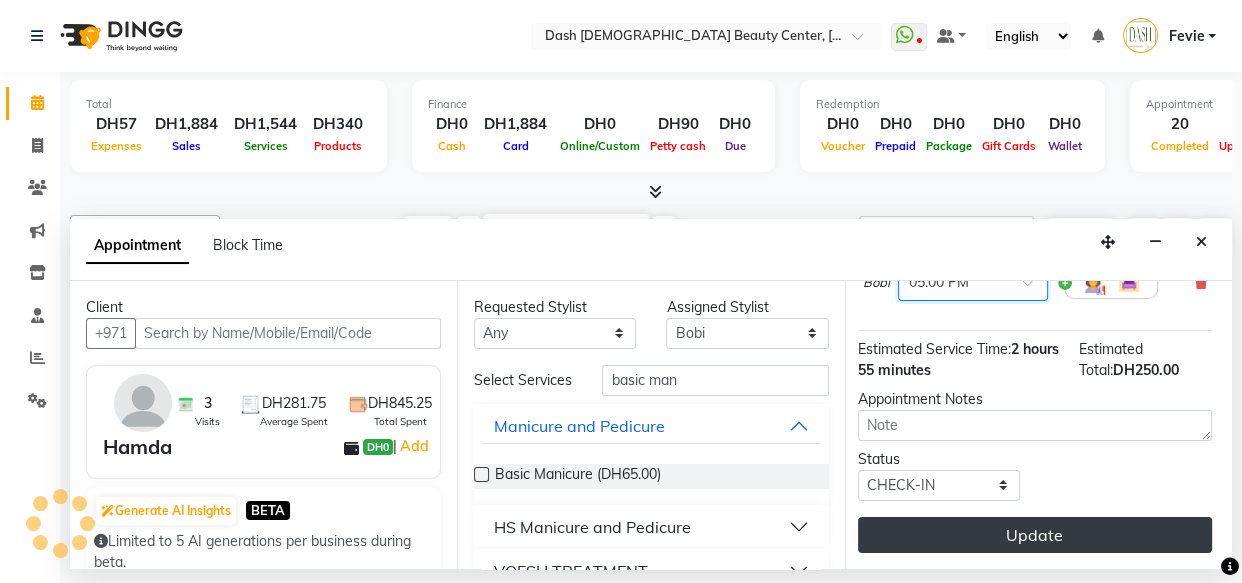 click on "Update" at bounding box center (1035, 535) 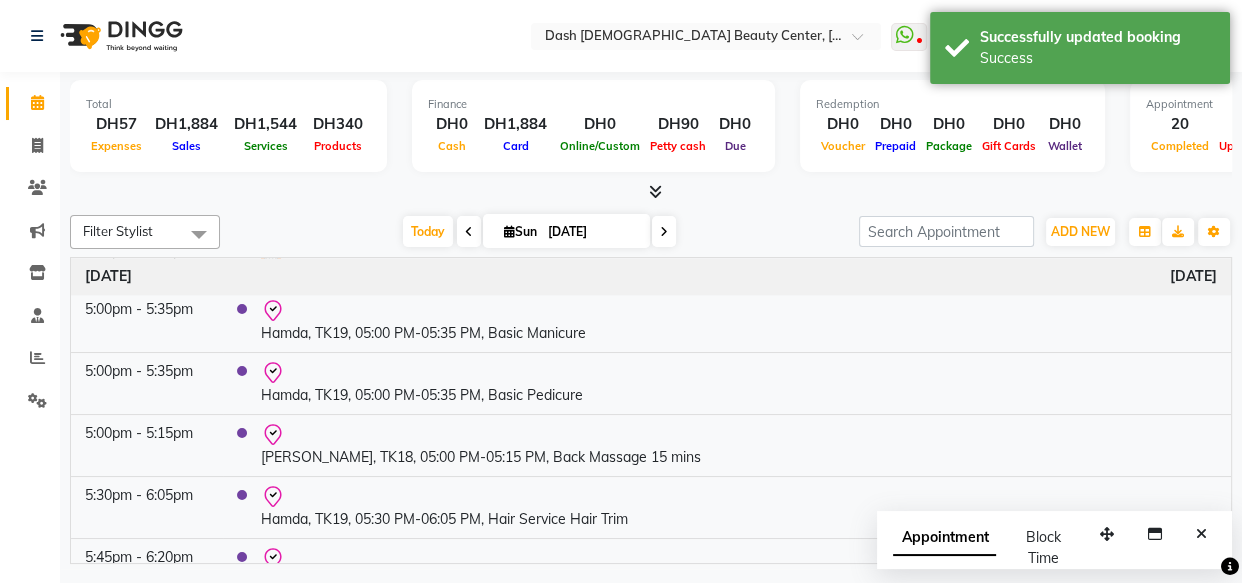 scroll, scrollTop: 1288, scrollLeft: 0, axis: vertical 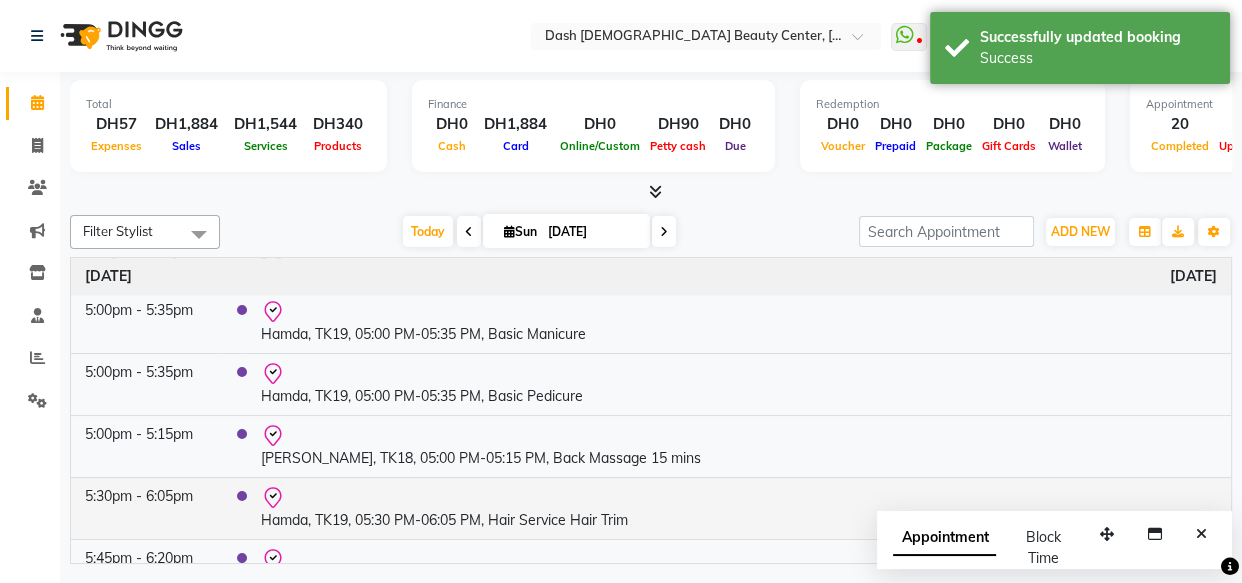 click on "Hamda, TK19, 05:30 PM-06:05 PM, Hair Service Hair Trim" at bounding box center (739, 508) 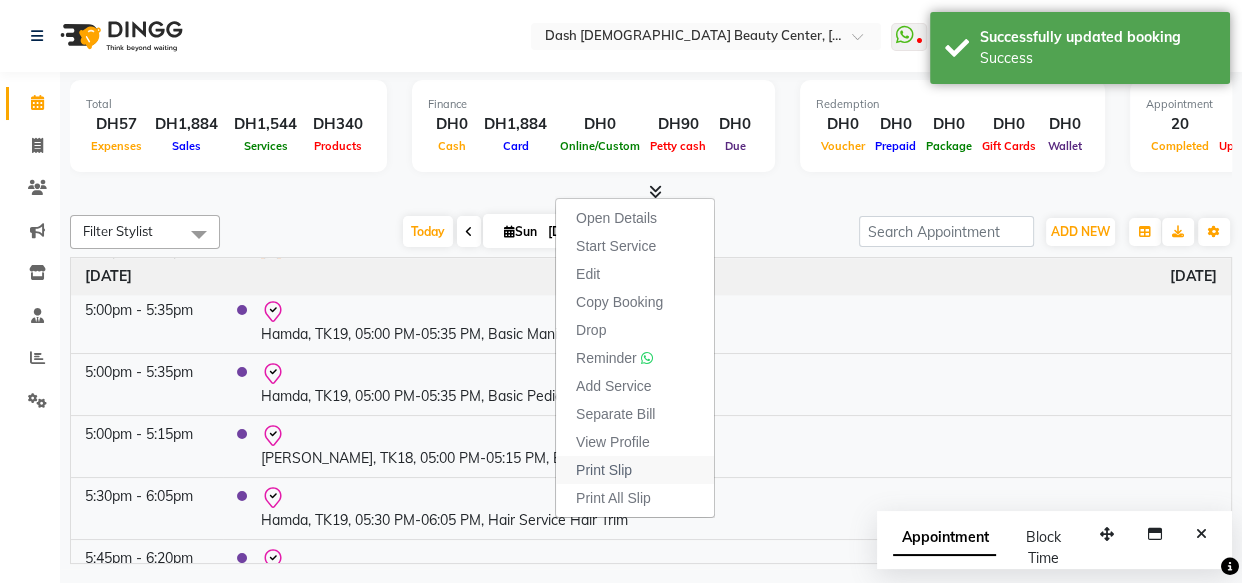 click on "Print Slip" at bounding box center [604, 470] 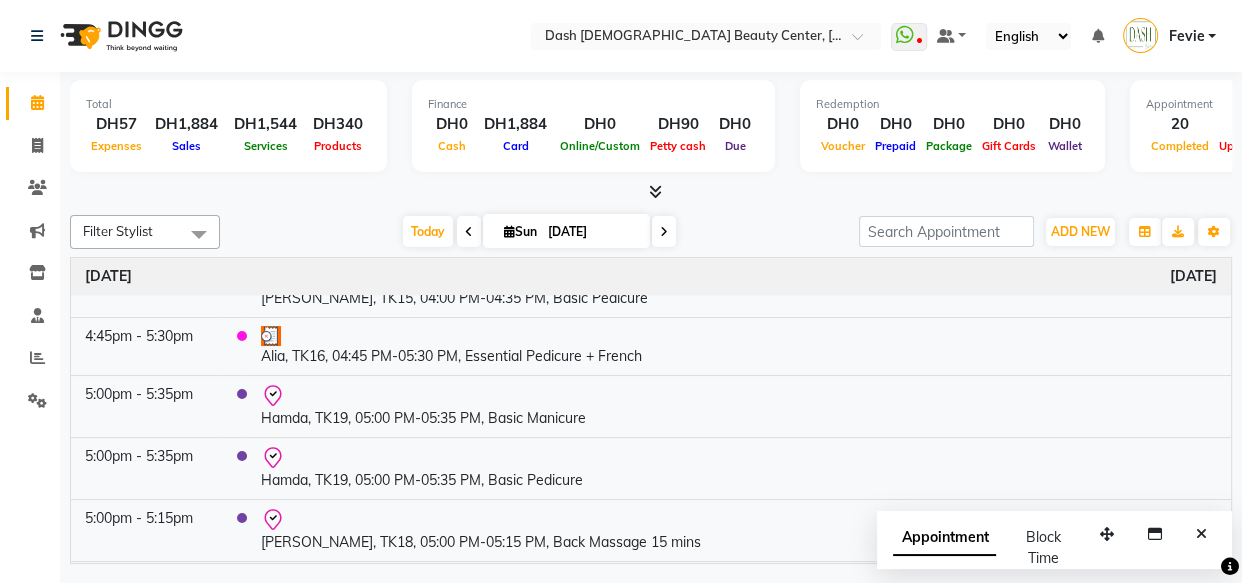 scroll, scrollTop: 1198, scrollLeft: 0, axis: vertical 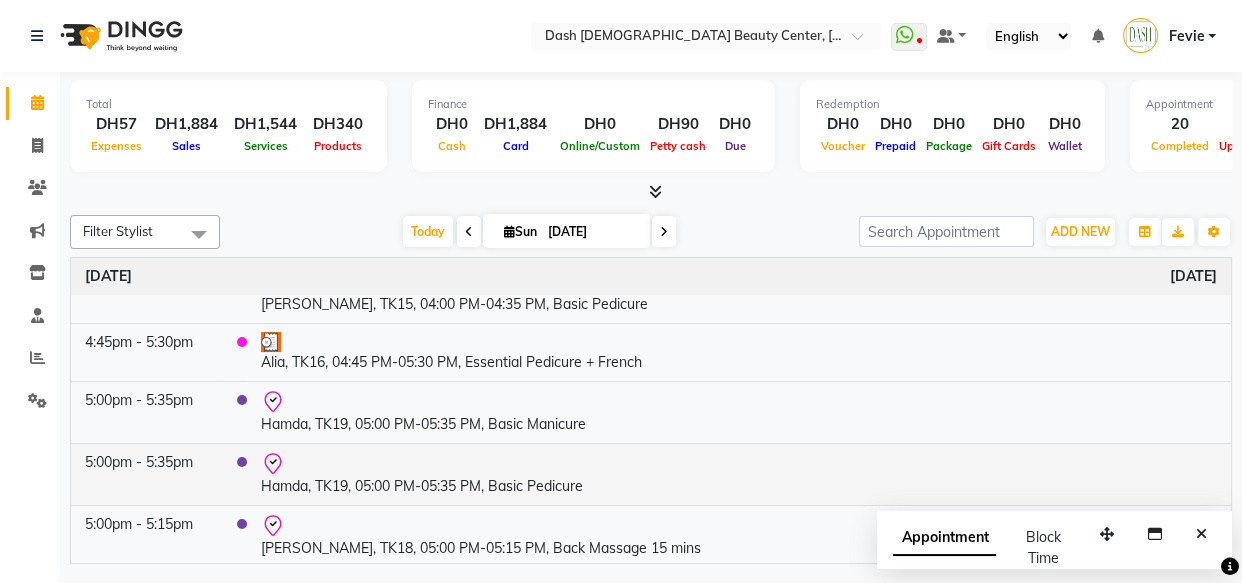 click at bounding box center [739, 464] 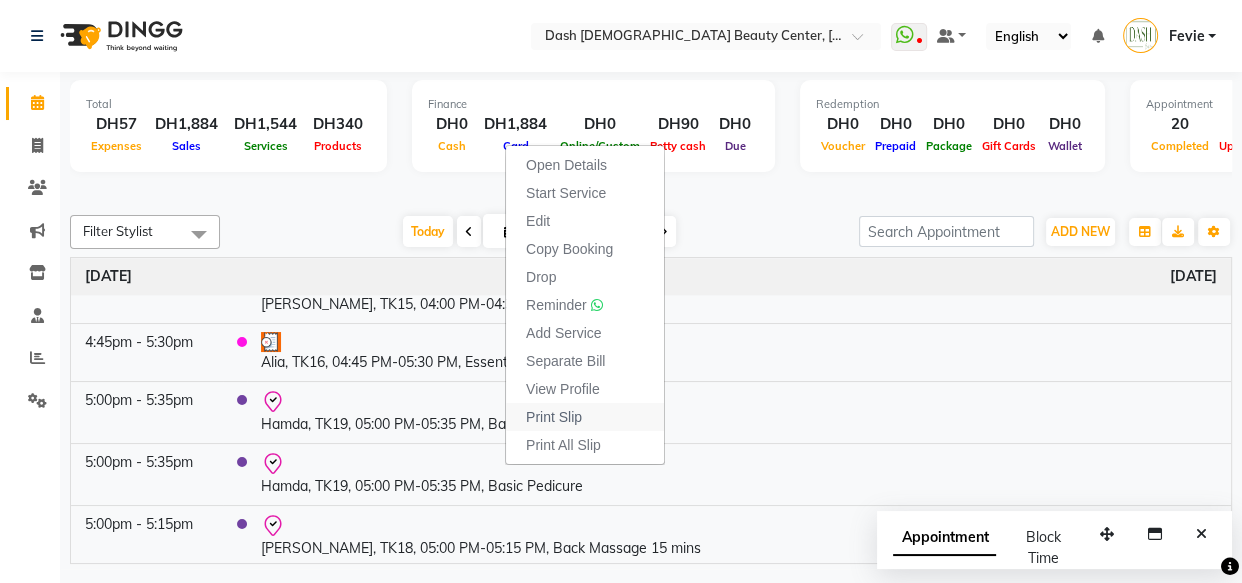 click on "Print Slip" at bounding box center [554, 417] 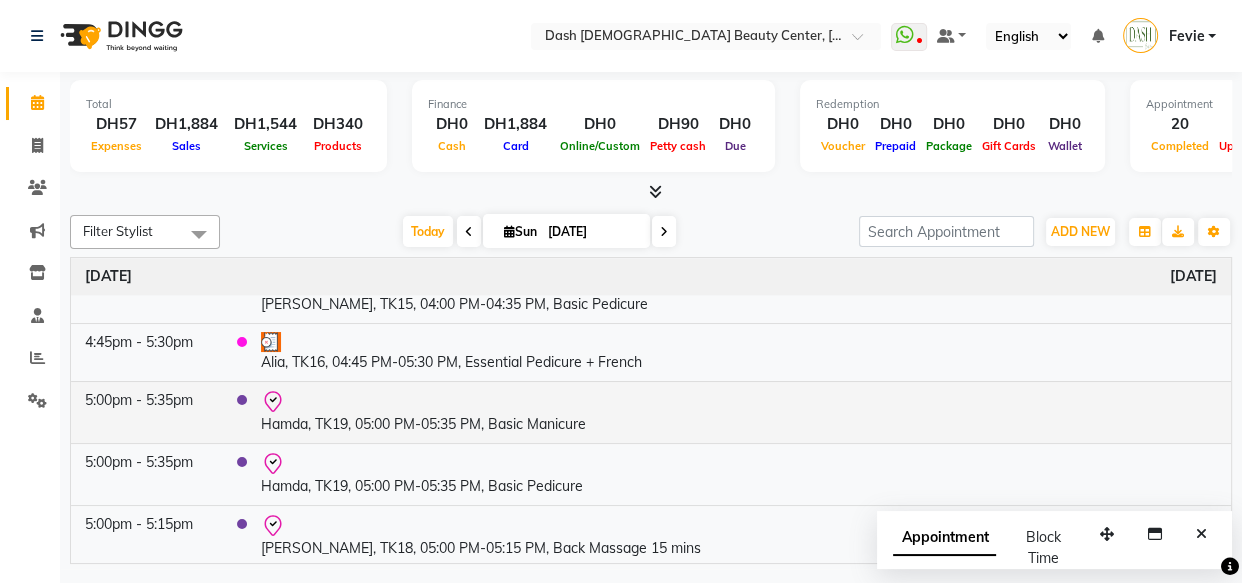 click on "Hamda, TK19, 05:00 PM-05:35 PM, Basic Manicure" at bounding box center (739, 412) 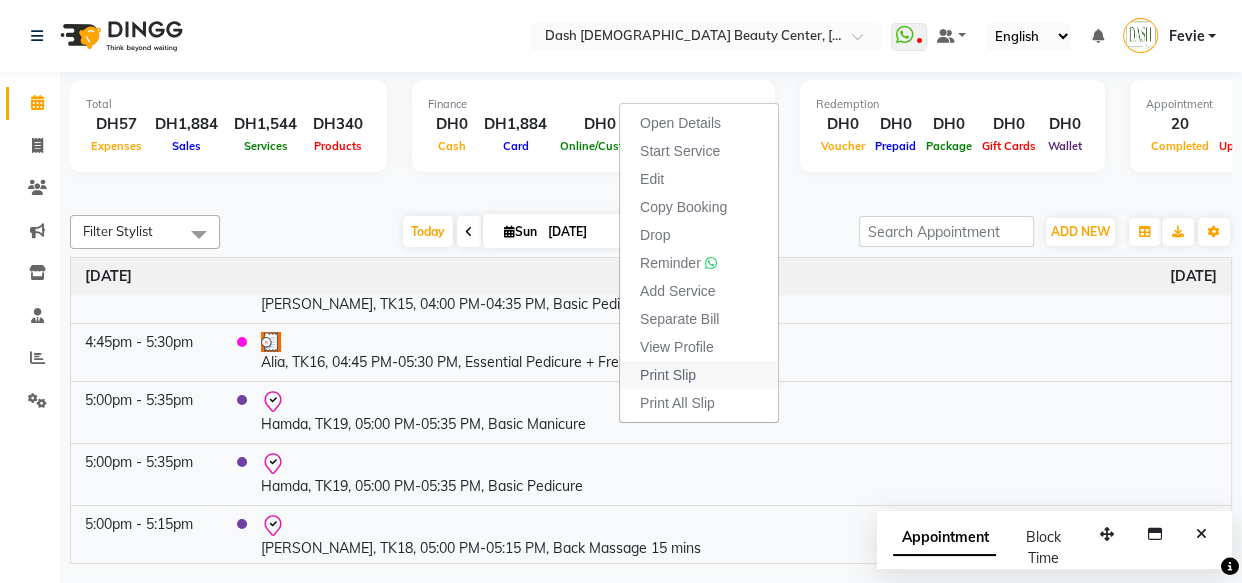 click on "Print Slip" at bounding box center [699, 375] 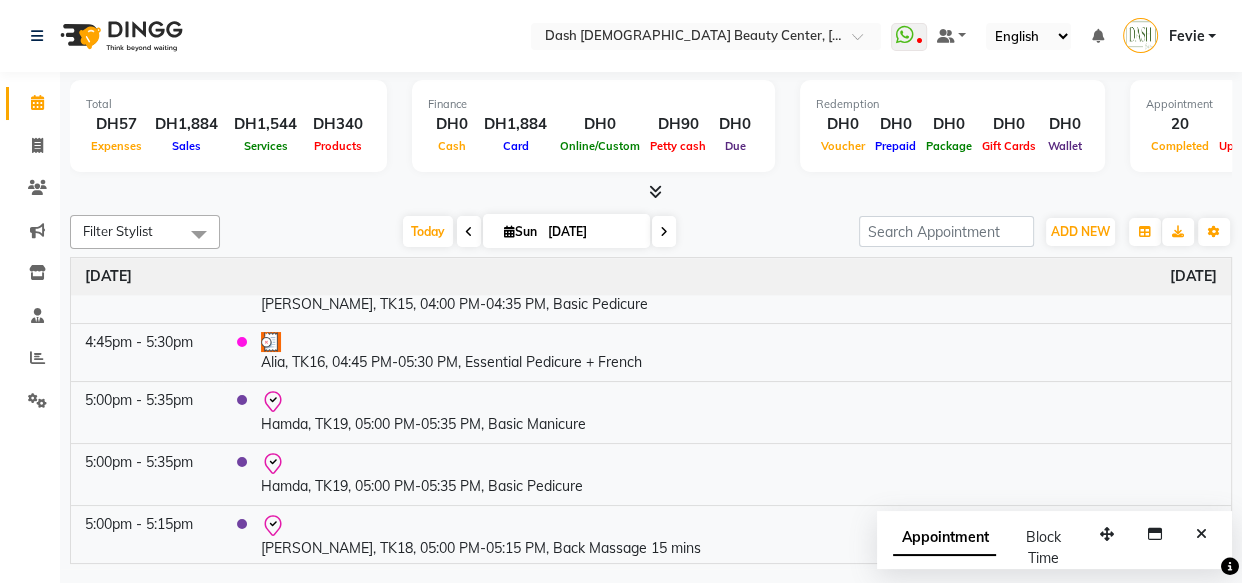scroll, scrollTop: 1323, scrollLeft: 0, axis: vertical 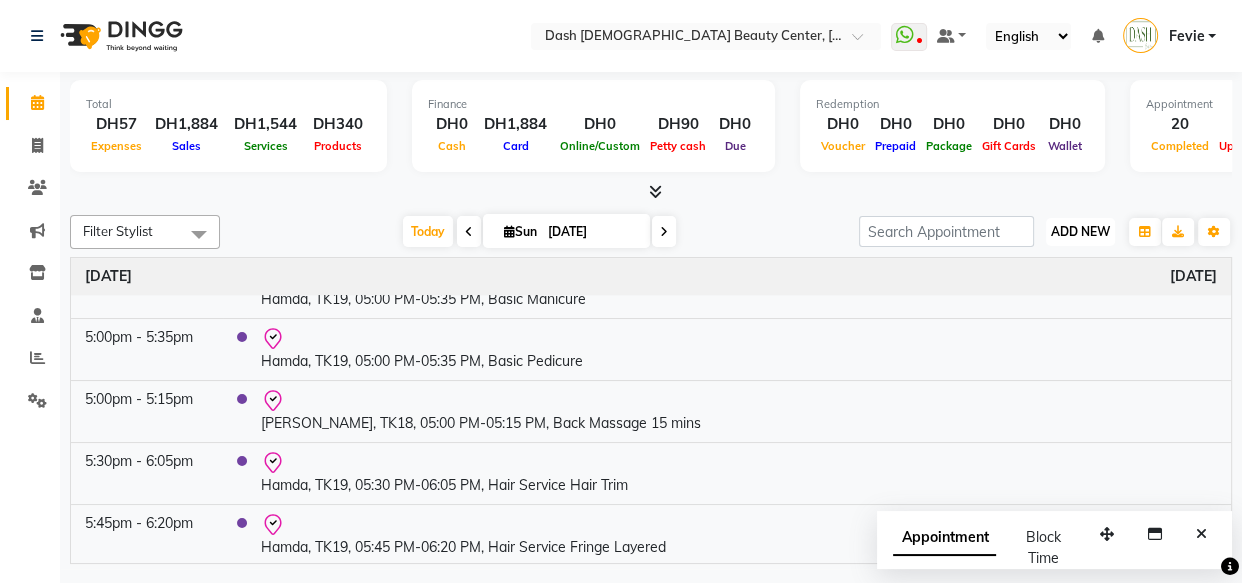 click on "ADD NEW" at bounding box center [1080, 231] 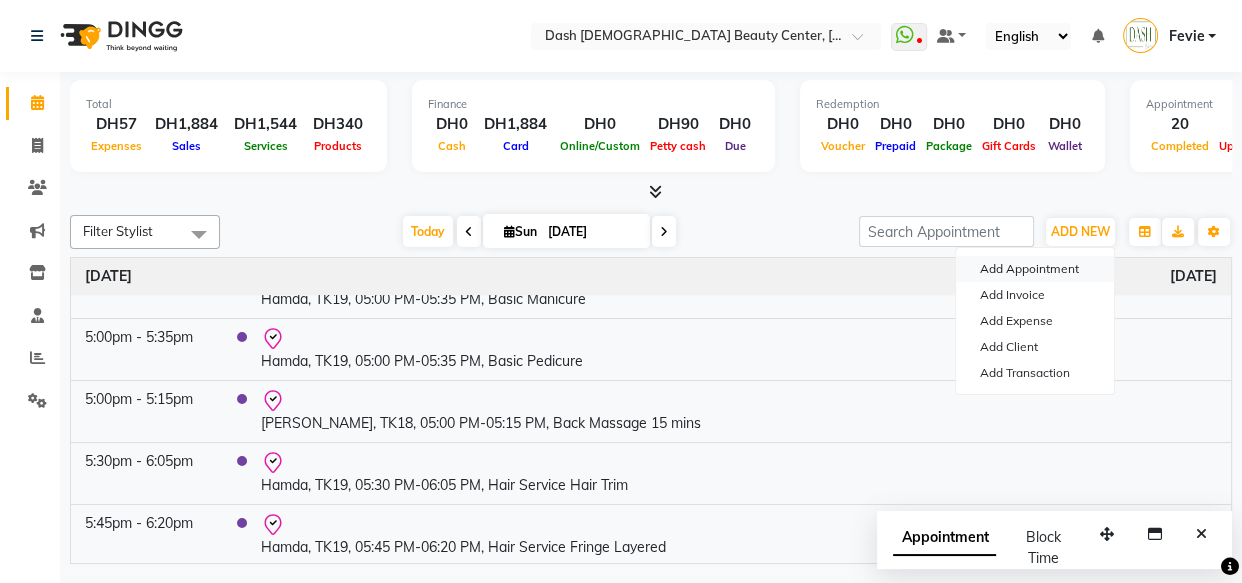 click on "Add Appointment" at bounding box center (1035, 269) 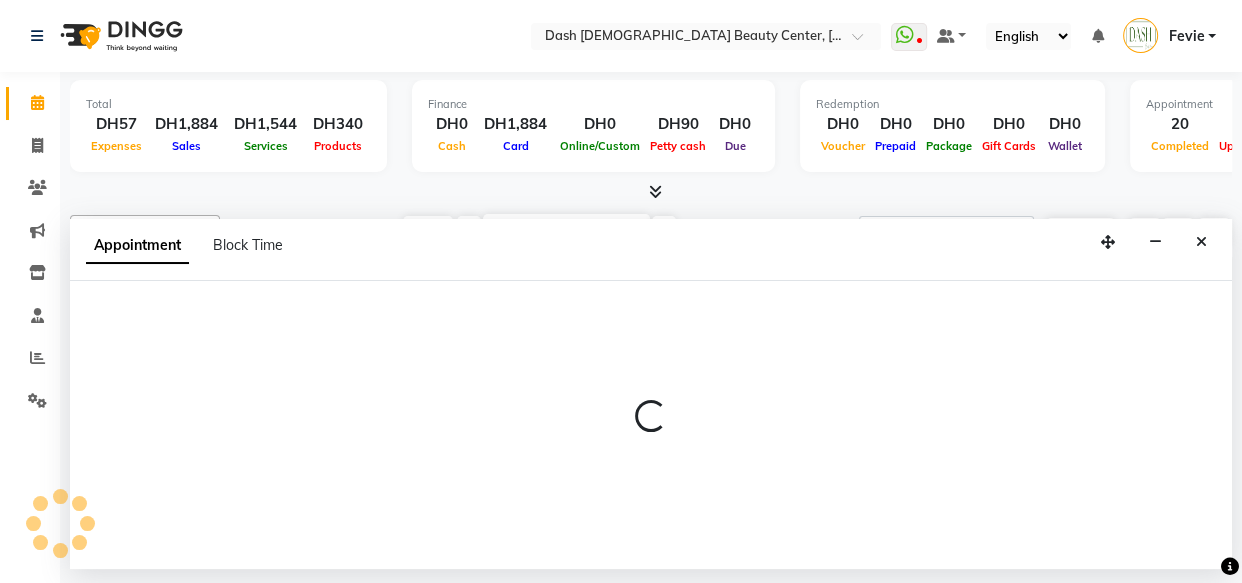 select on "600" 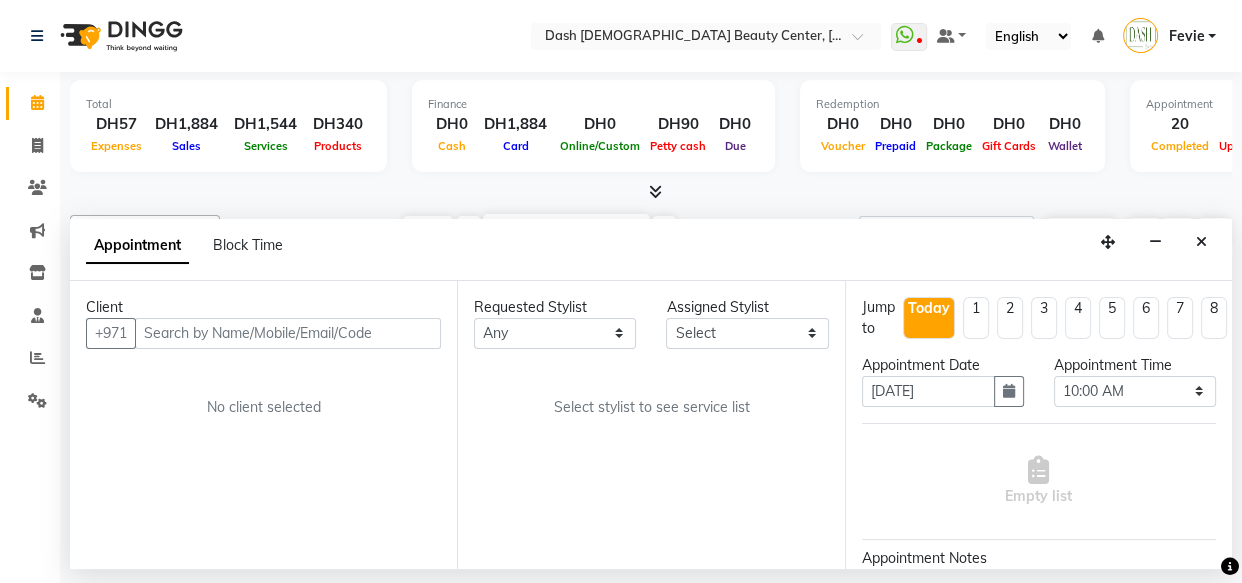 click at bounding box center (288, 333) 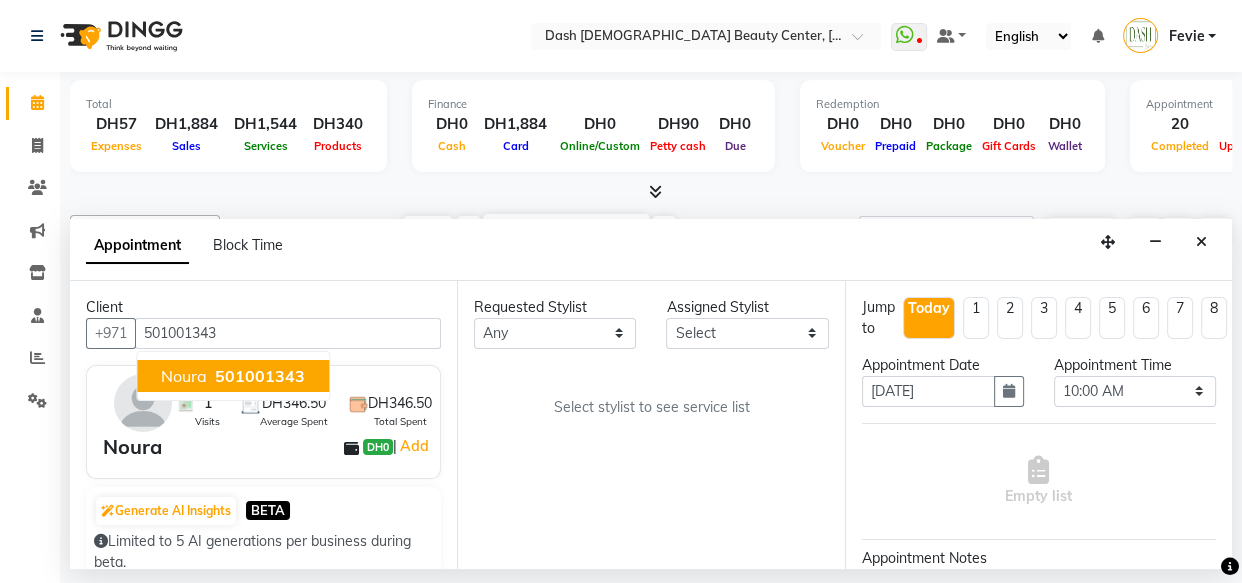 click on "501001343" at bounding box center (260, 376) 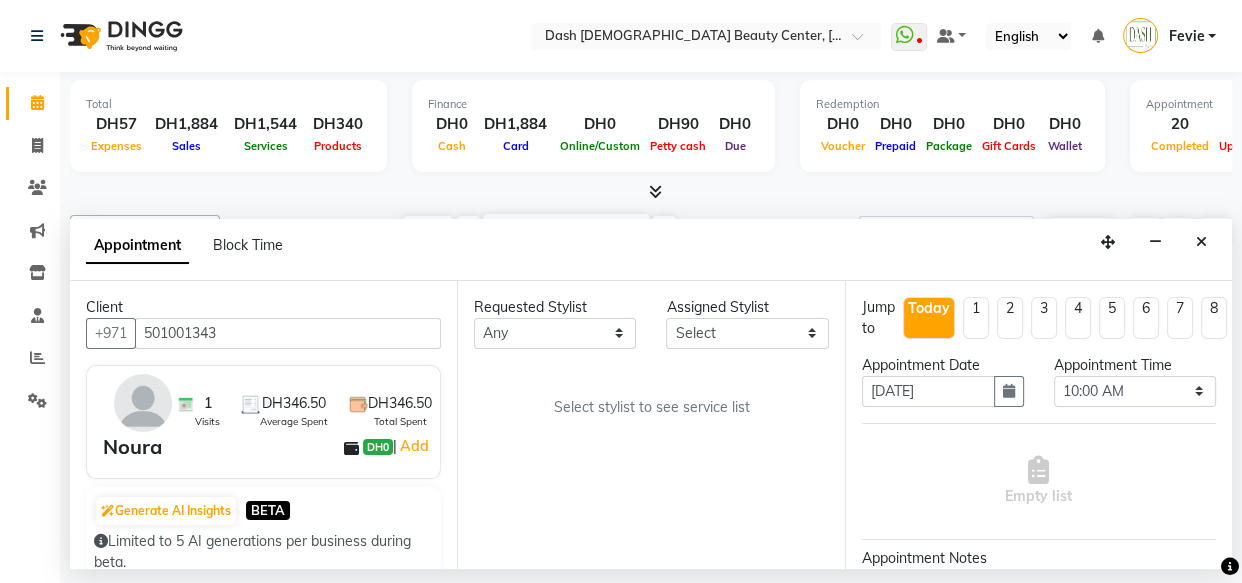 type on "501001343" 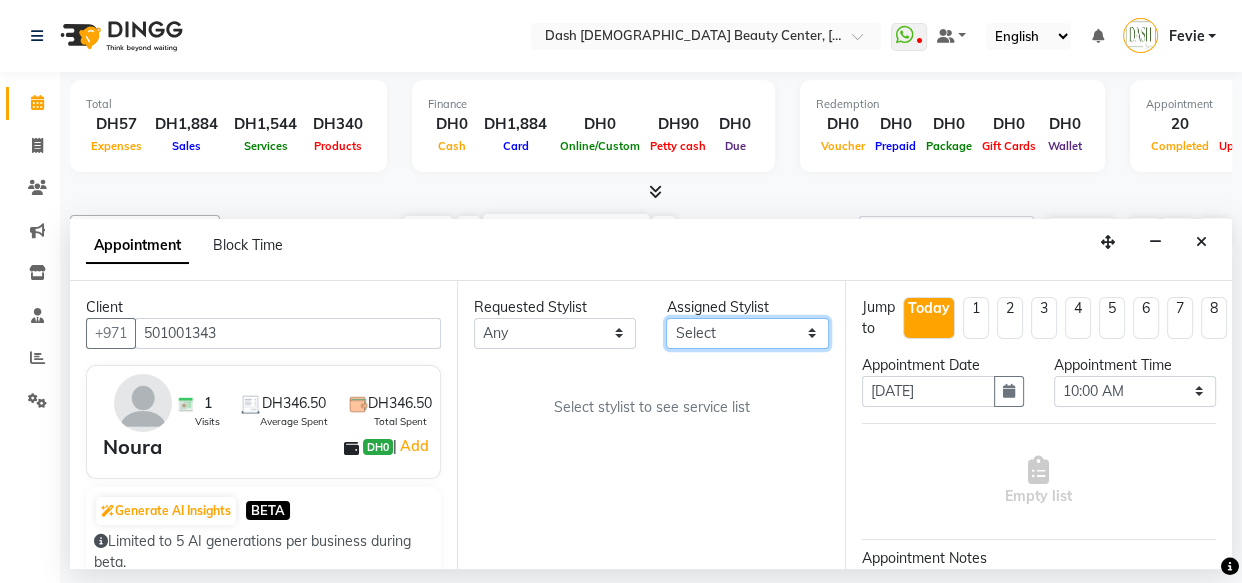 click on "Select Aizel Angelina Anna Bobi Edlyn Flora Grace Janine Jelyn Mariel Maya Nancy Nilam Peace Rose Marie Saman Talina" at bounding box center [747, 333] 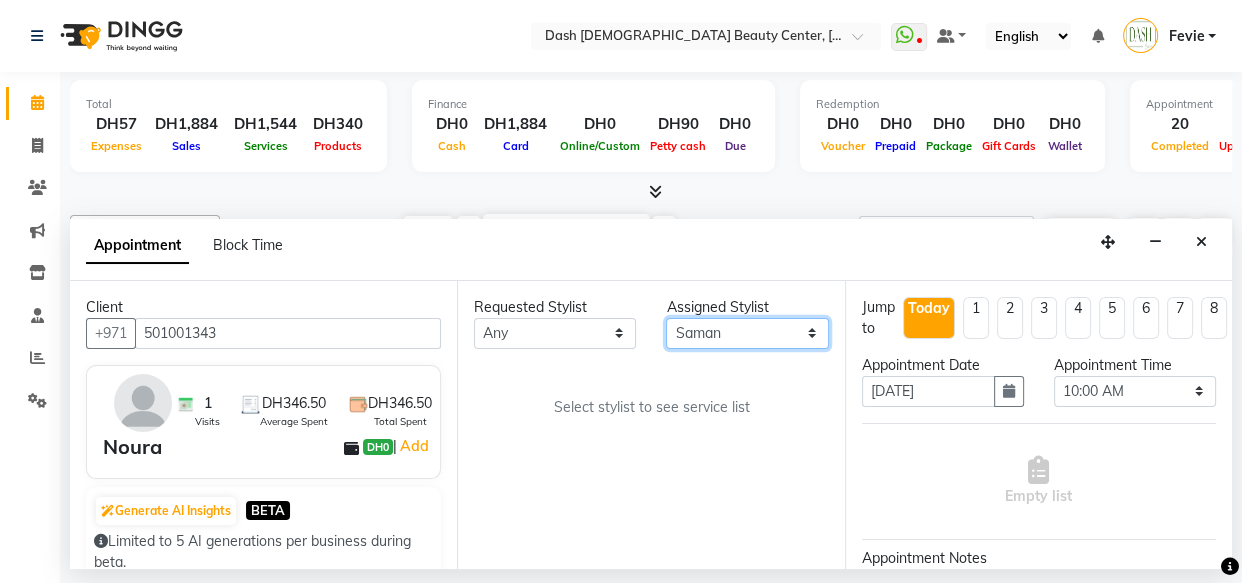click on "Select Aizel Angelina Anna Bobi Edlyn Flora Grace Janine Jelyn Mariel Maya Nancy Nilam Peace Rose Marie Saman Talina" at bounding box center (747, 333) 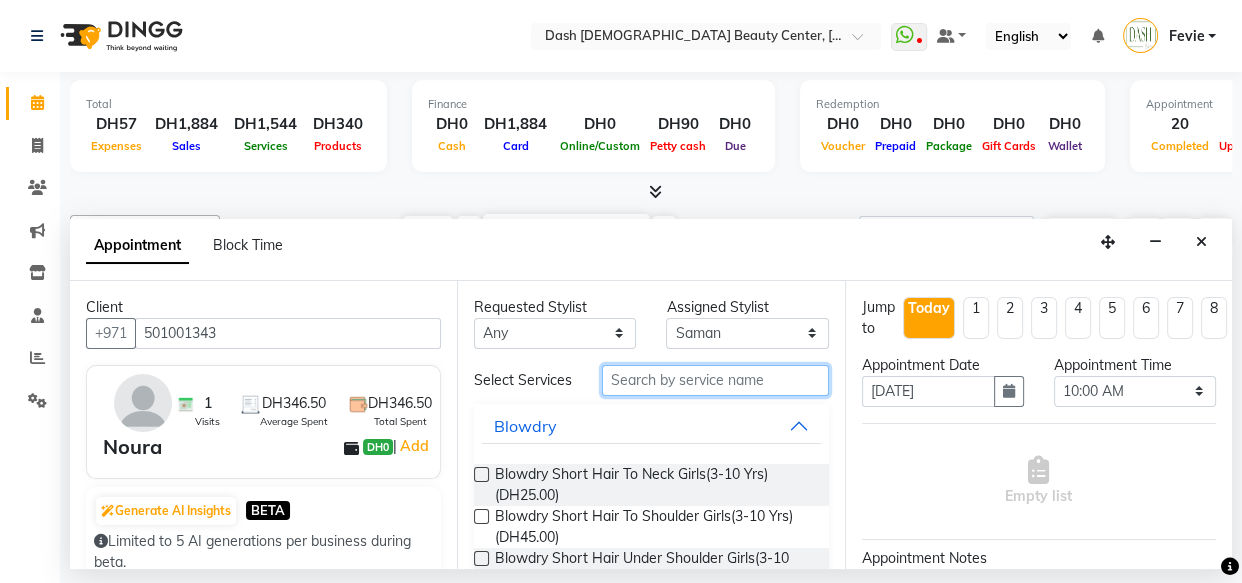 click at bounding box center [715, 380] 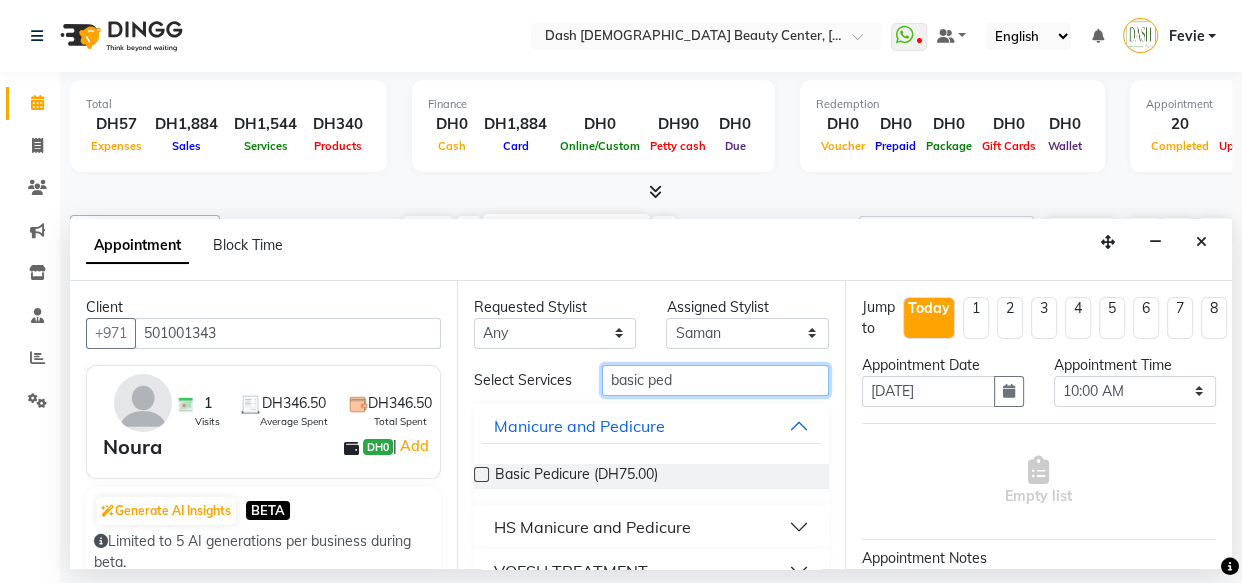 type on "basic ped" 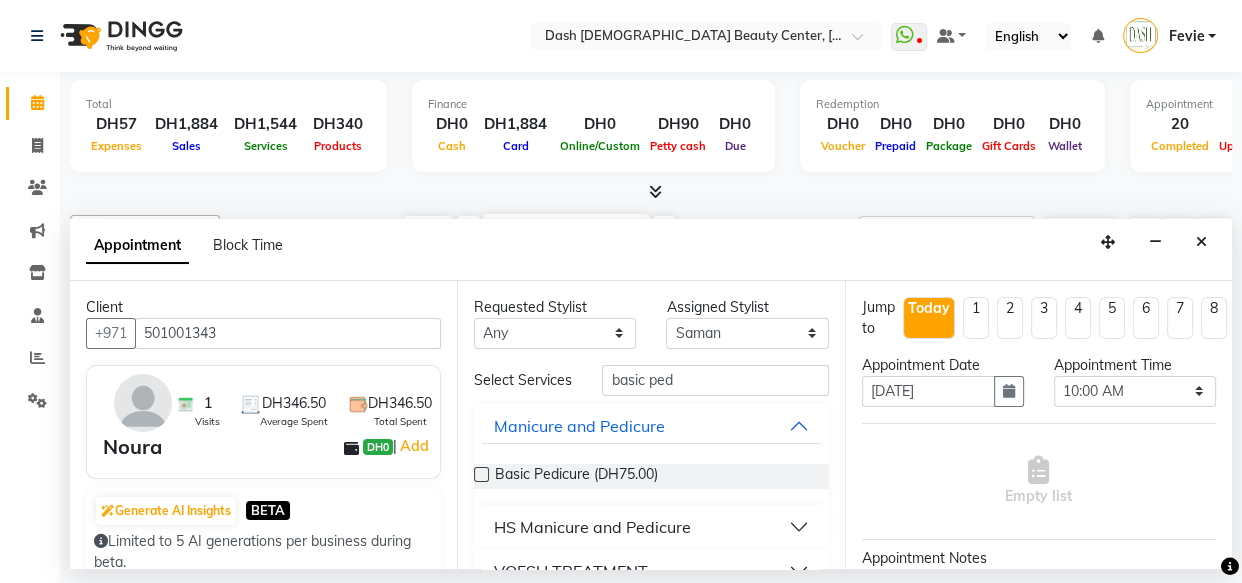 click at bounding box center (481, 474) 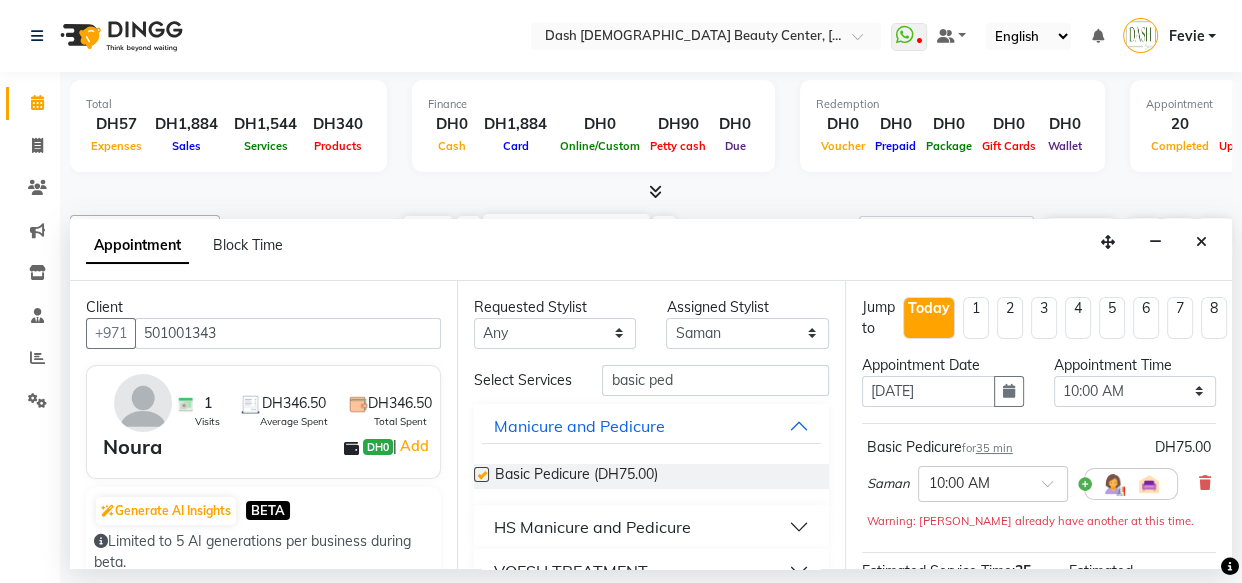 checkbox on "false" 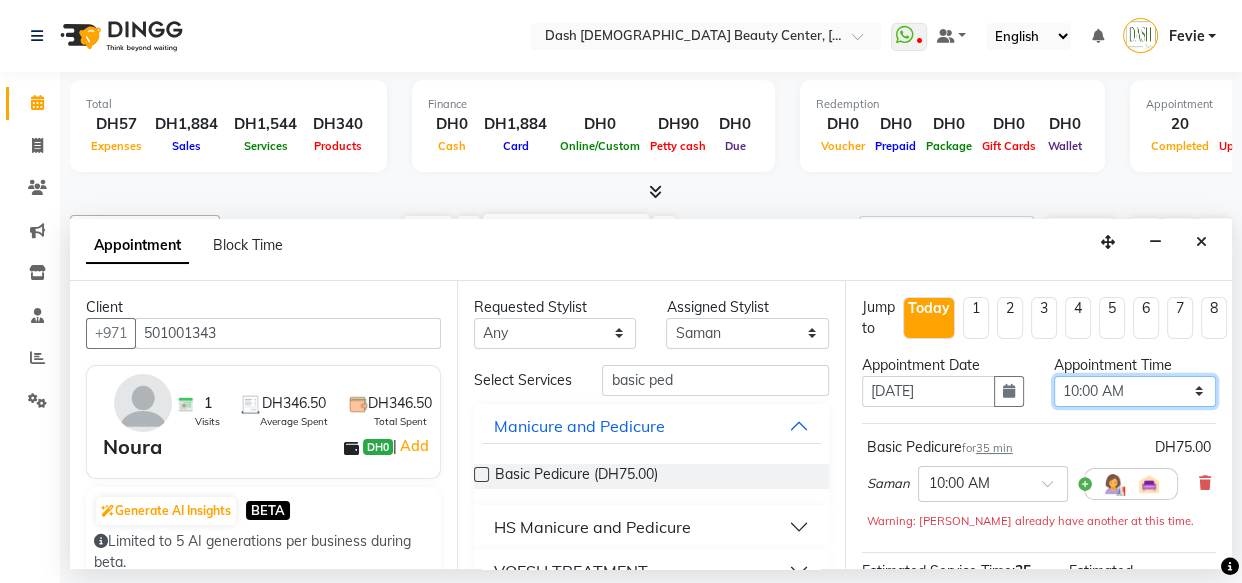 click on "Select 10:00 AM 10:15 AM 10:30 AM 10:45 AM 11:00 AM 11:15 AM 11:30 AM 11:45 AM 12:00 PM 12:15 PM 12:30 PM 12:45 PM 01:00 PM 01:15 PM 01:30 PM 01:45 PM 02:00 PM 02:15 PM 02:30 PM 02:45 PM 03:00 PM 03:15 PM 03:30 PM 03:45 PM 04:00 PM 04:15 PM 04:30 PM 04:45 PM 05:00 PM 05:15 PM 05:30 PM 05:45 PM 06:00 PM 06:15 PM 06:30 PM 06:45 PM 07:00 PM 07:15 PM 07:30 PM 07:45 PM 08:00 PM 08:15 PM 08:30 PM 08:45 PM 09:00 PM 09:15 PM 09:30 PM 09:45 PM 10:00 PM" at bounding box center (1135, 391) 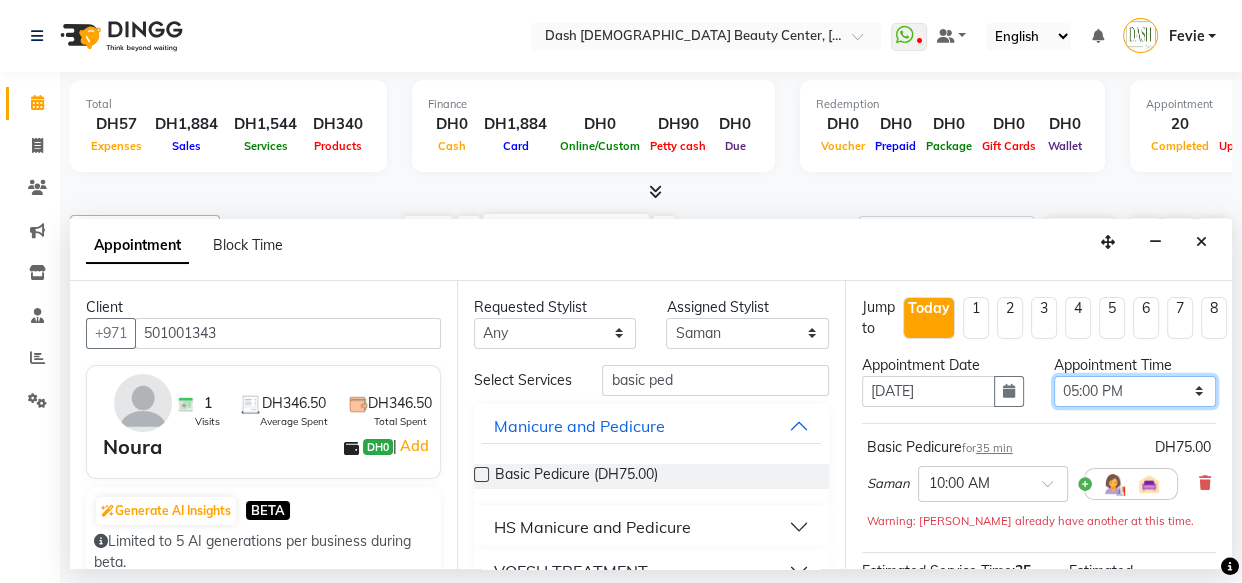 click on "Select 10:00 AM 10:15 AM 10:30 AM 10:45 AM 11:00 AM 11:15 AM 11:30 AM 11:45 AM 12:00 PM 12:15 PM 12:30 PM 12:45 PM 01:00 PM 01:15 PM 01:30 PM 01:45 PM 02:00 PM 02:15 PM 02:30 PM 02:45 PM 03:00 PM 03:15 PM 03:30 PM 03:45 PM 04:00 PM 04:15 PM 04:30 PM 04:45 PM 05:00 PM 05:15 PM 05:30 PM 05:45 PM 06:00 PM 06:15 PM 06:30 PM 06:45 PM 07:00 PM 07:15 PM 07:30 PM 07:45 PM 08:00 PM 08:15 PM 08:30 PM 08:45 PM 09:00 PM 09:15 PM 09:30 PM 09:45 PM 10:00 PM" at bounding box center (1135, 391) 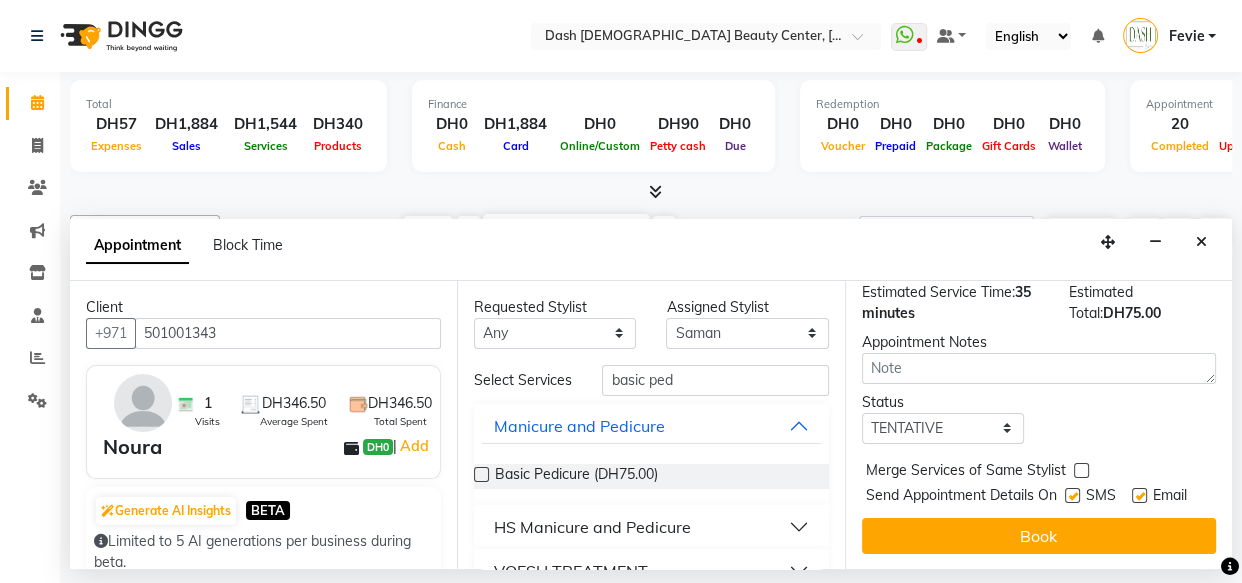 scroll, scrollTop: 289, scrollLeft: 0, axis: vertical 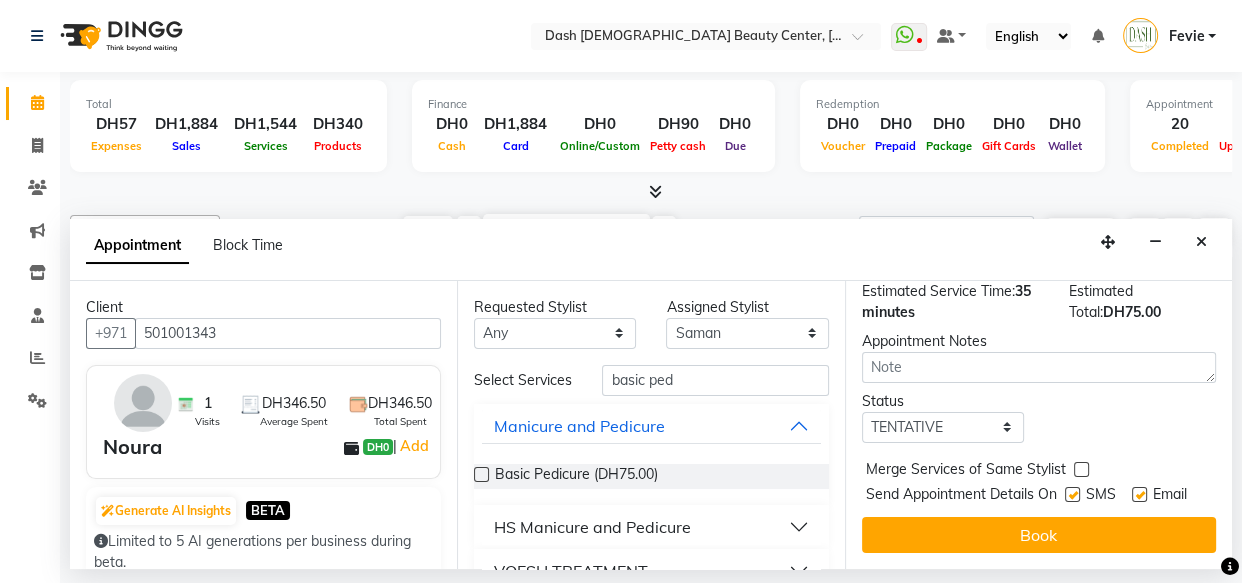 click at bounding box center (1081, 469) 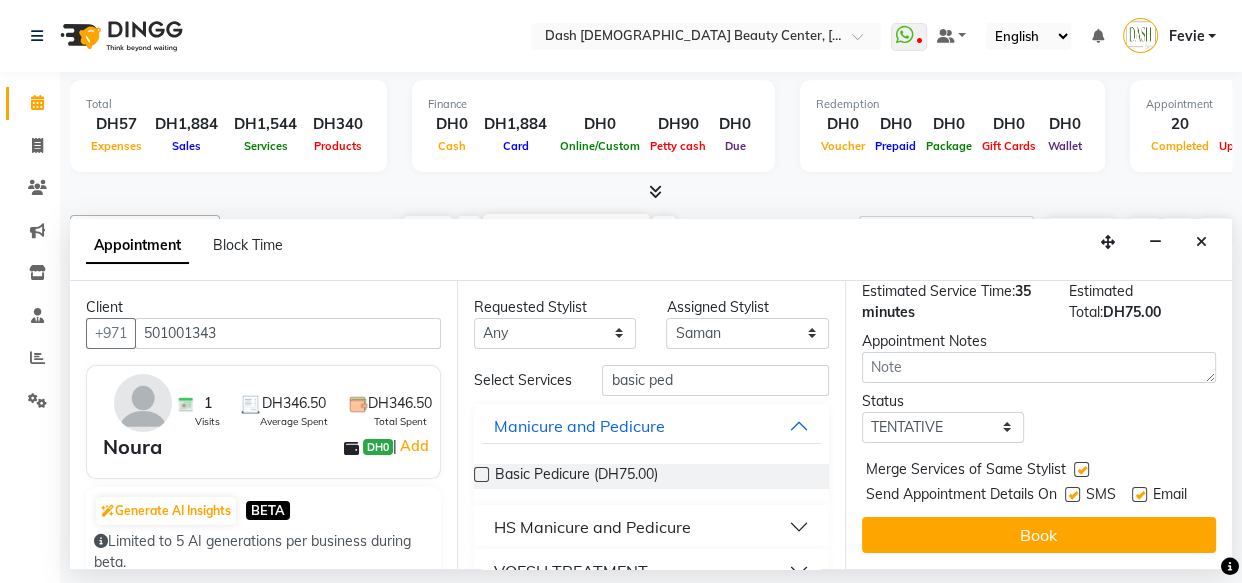 click at bounding box center [1072, 494] 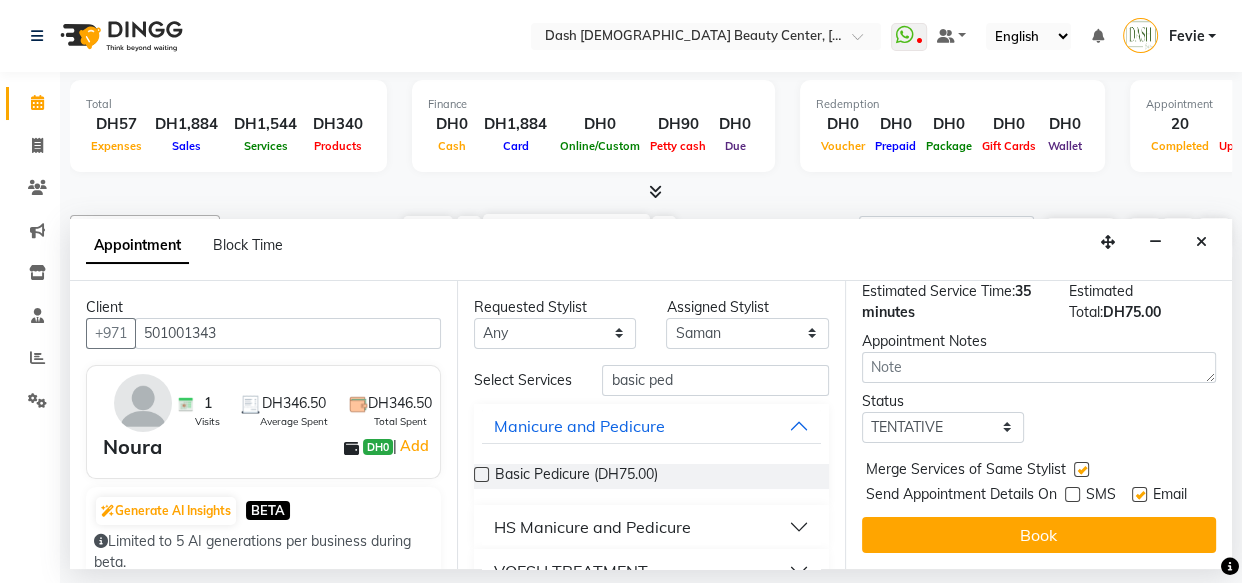 click at bounding box center [1139, 494] 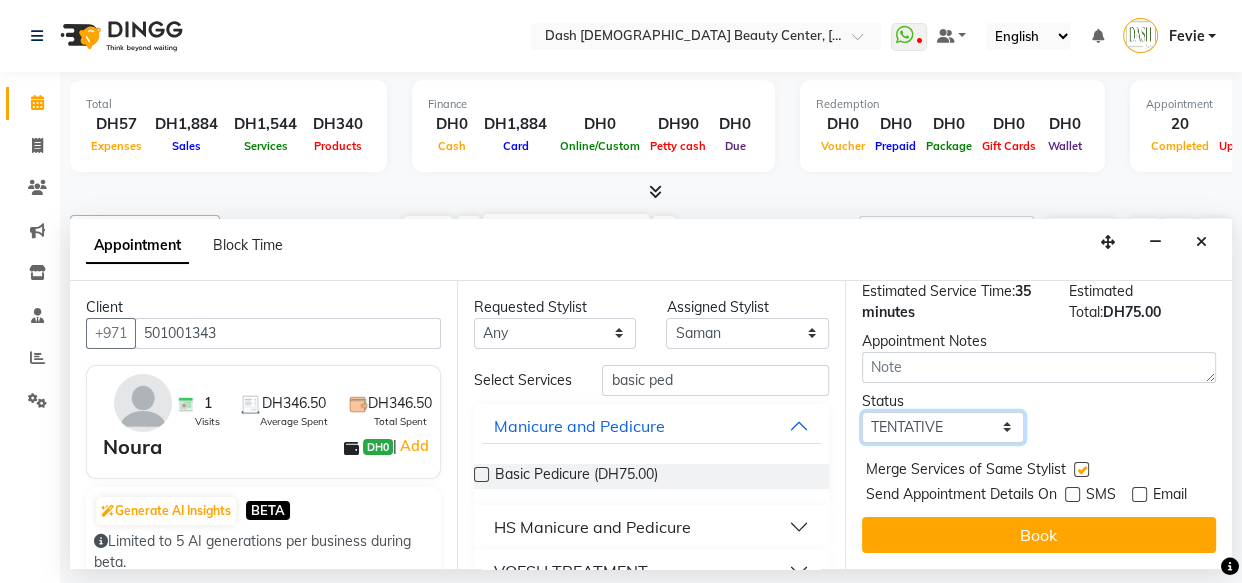 click on "Select TENTATIVE CONFIRM CHECK-IN UPCOMING" at bounding box center [943, 427] 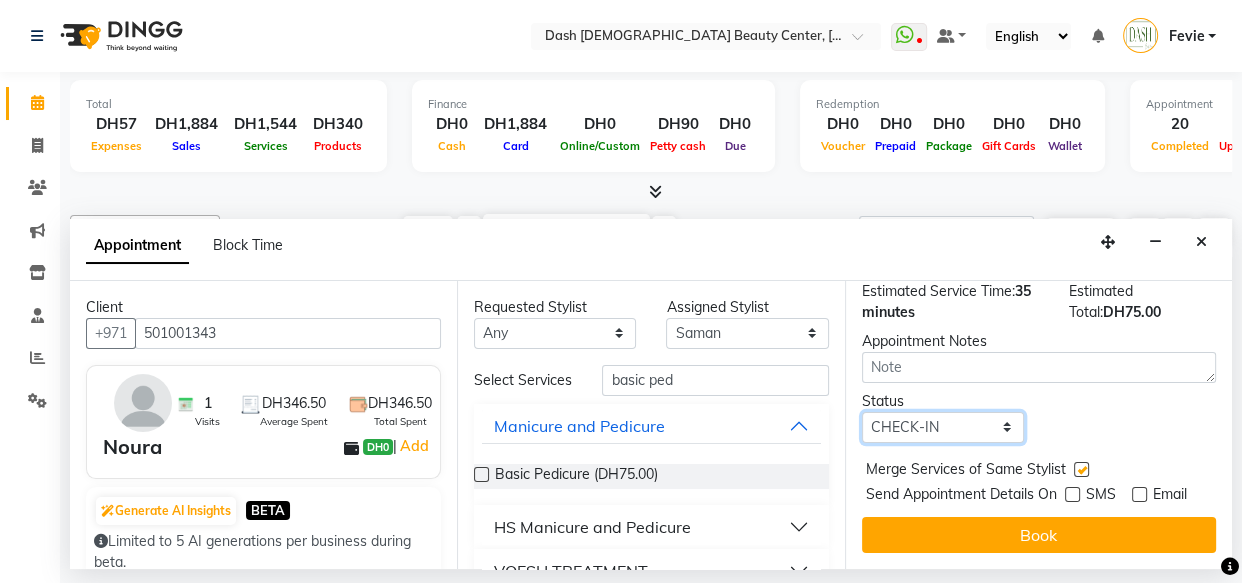click on "Select TENTATIVE CONFIRM CHECK-IN UPCOMING" at bounding box center (943, 427) 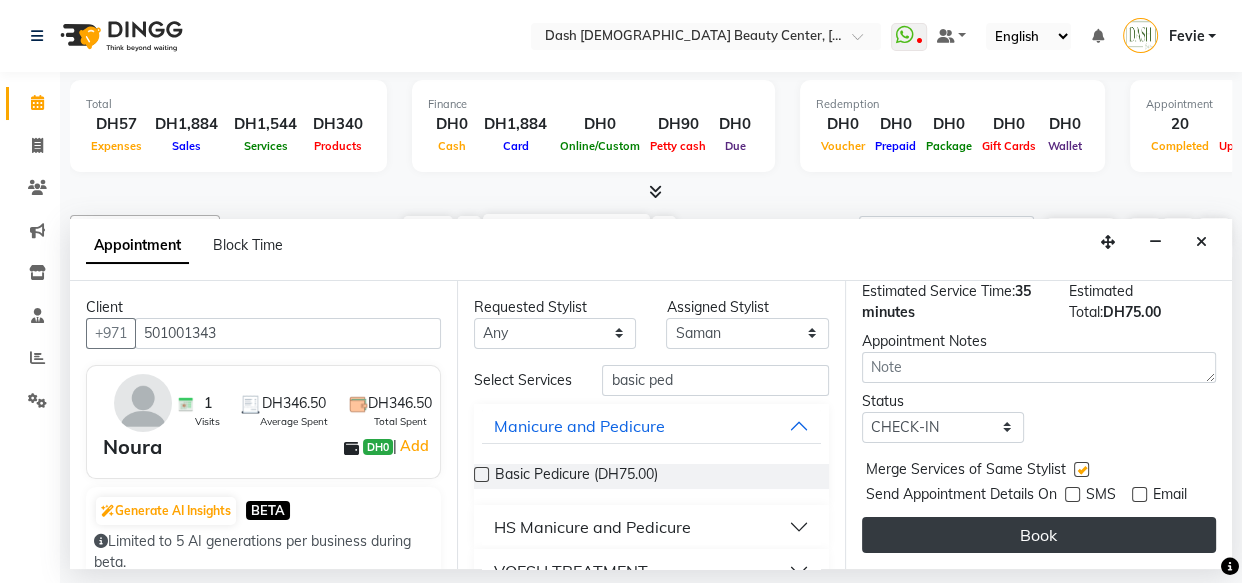 click on "Book" at bounding box center [1039, 535] 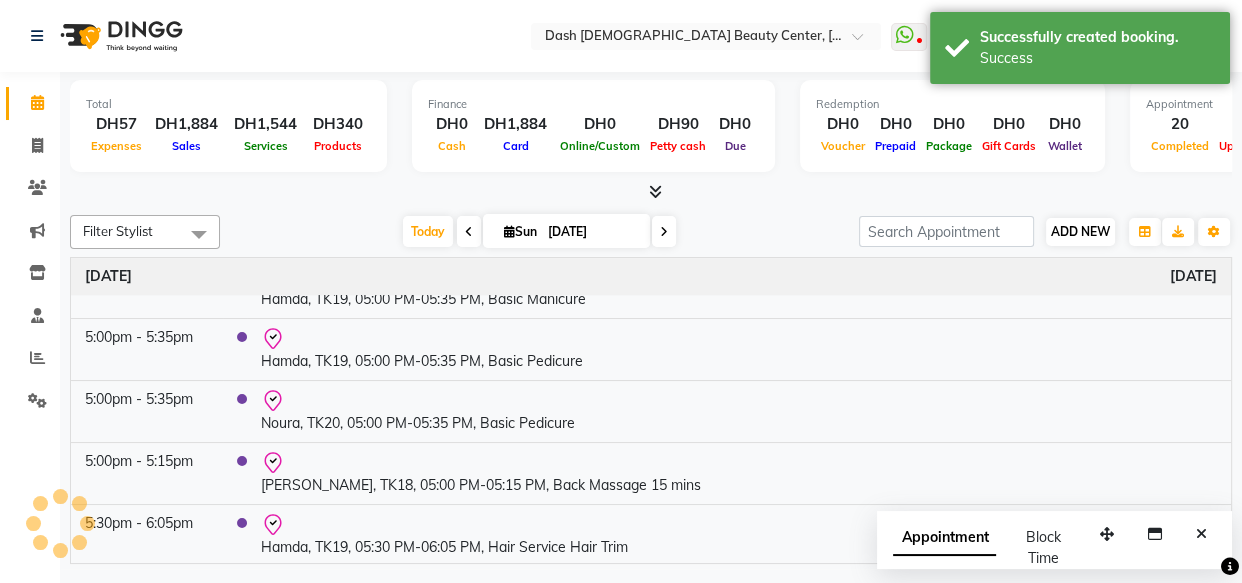 click on "ADD NEW" at bounding box center (1080, 231) 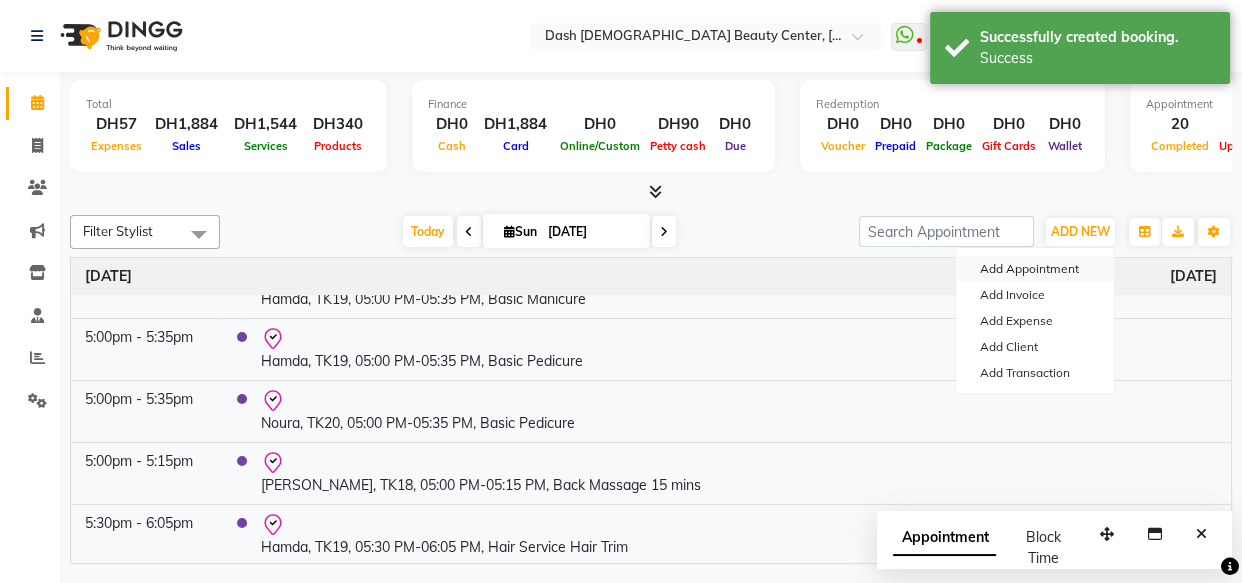 click on "Add Appointment" at bounding box center (1035, 269) 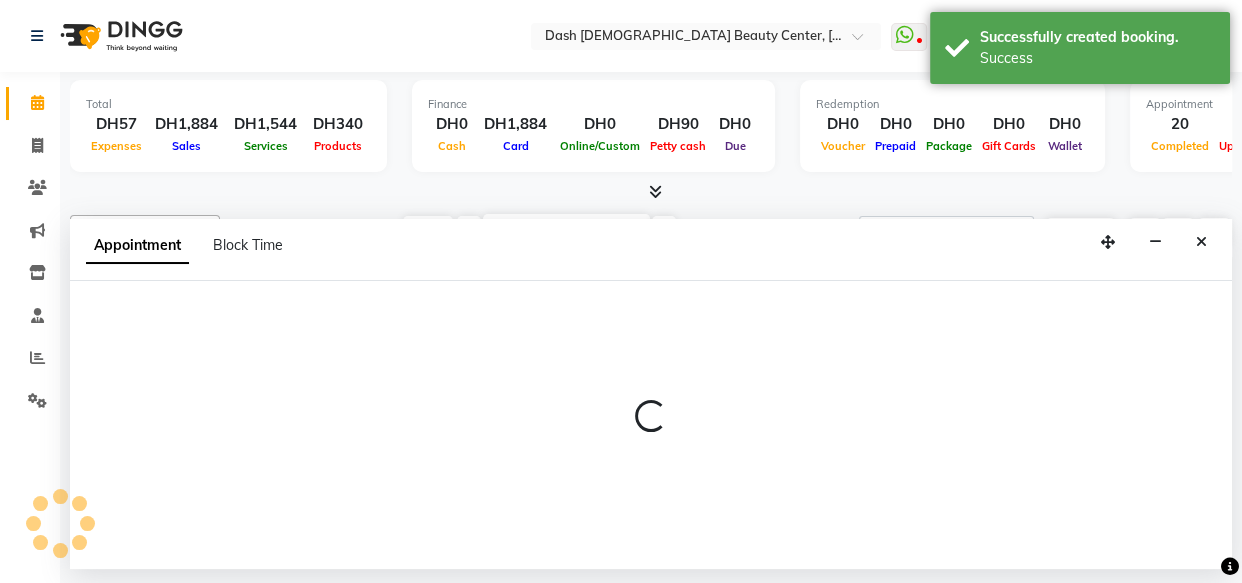 select on "600" 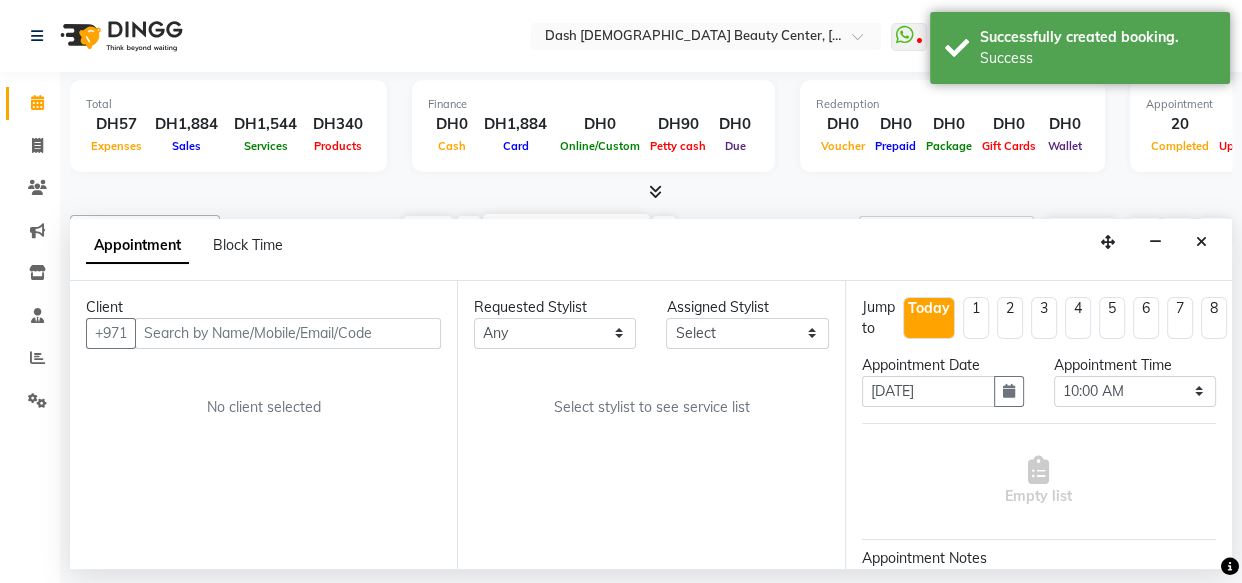 click at bounding box center (288, 333) 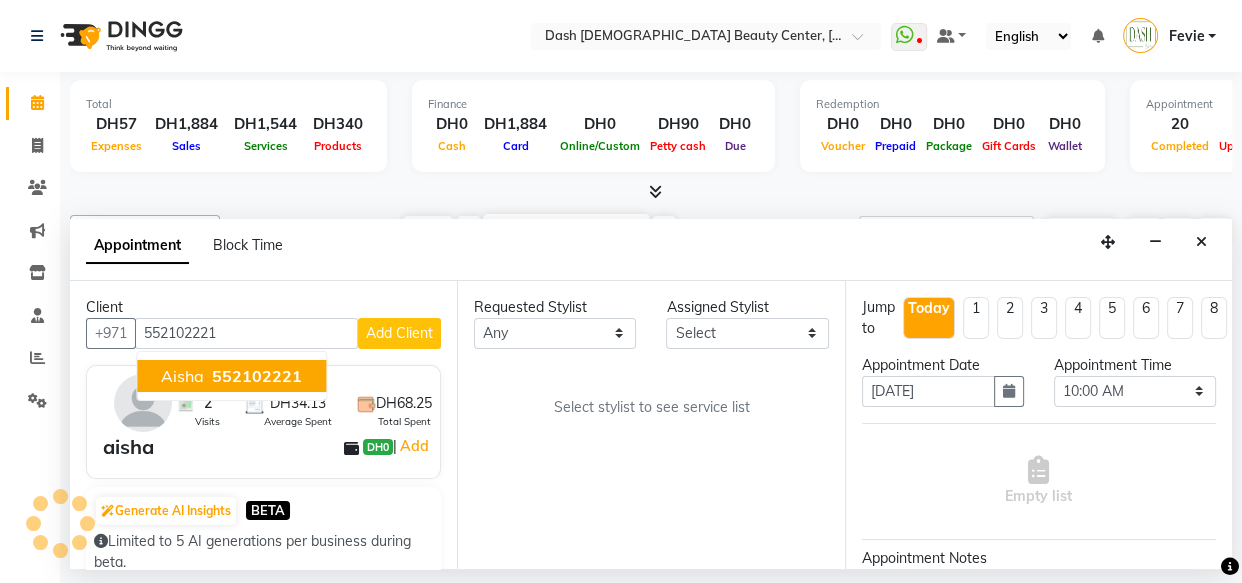 click on "552102221" at bounding box center [257, 376] 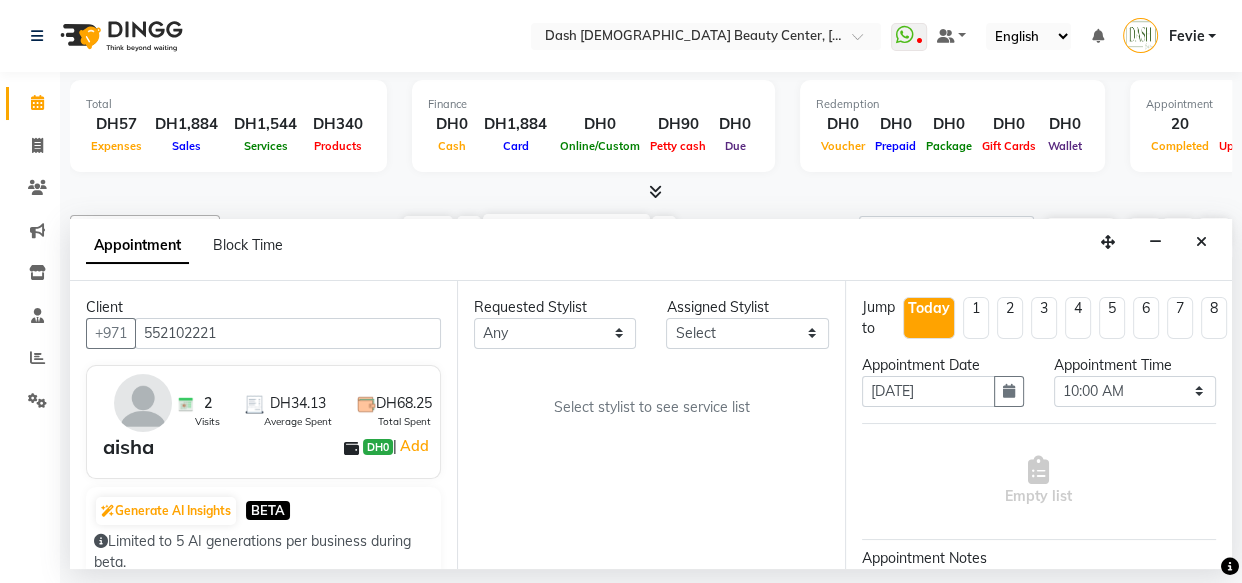 type on "552102221" 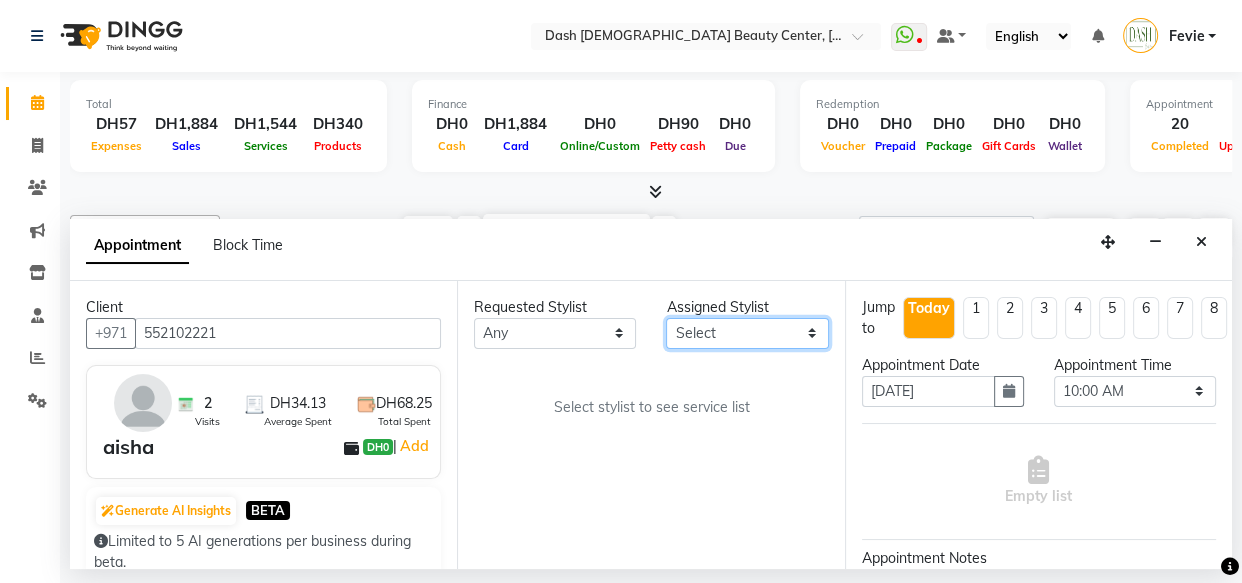 click on "Select Aizel Angelina Anna Bobi Edlyn Flora Grace Janine Jelyn Mariel Maya Nancy Nilam Peace Rose Marie Saman Talina" at bounding box center (747, 333) 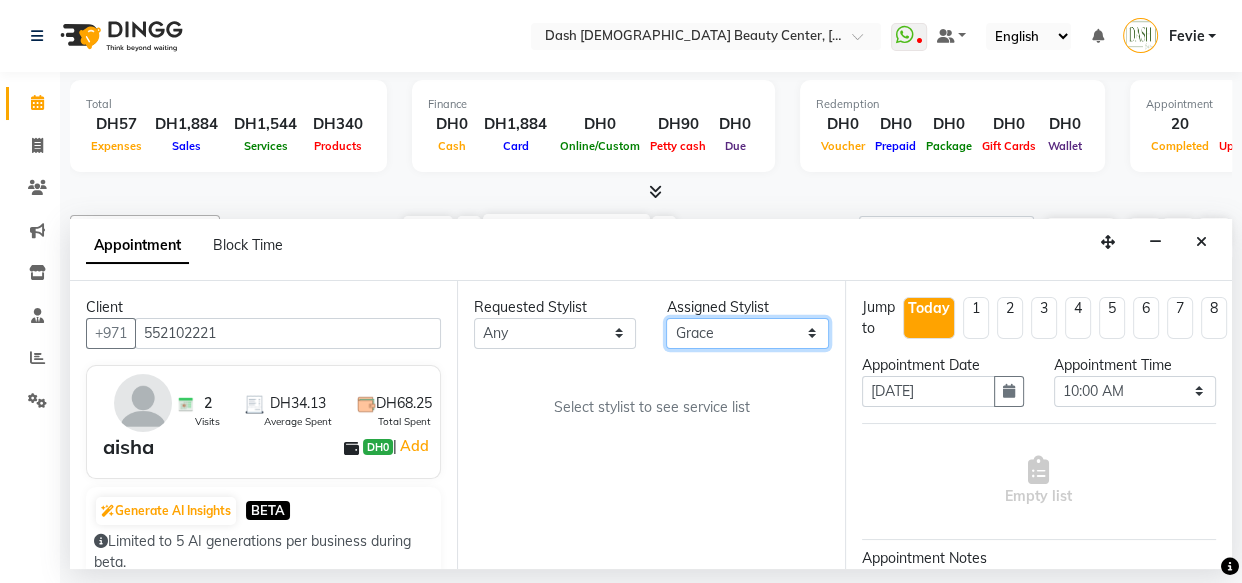 click on "Select Aizel Angelina Anna Bobi Edlyn Flora Grace Janine Jelyn Mariel Maya Nancy Nilam Peace Rose Marie Saman Talina" at bounding box center [747, 333] 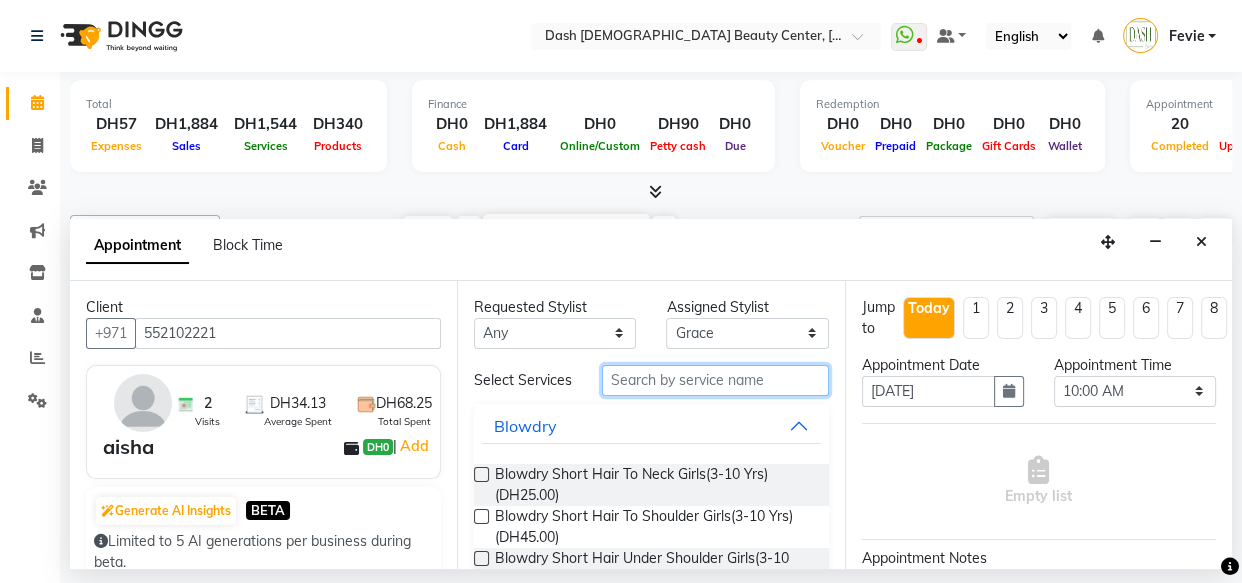 click at bounding box center (715, 380) 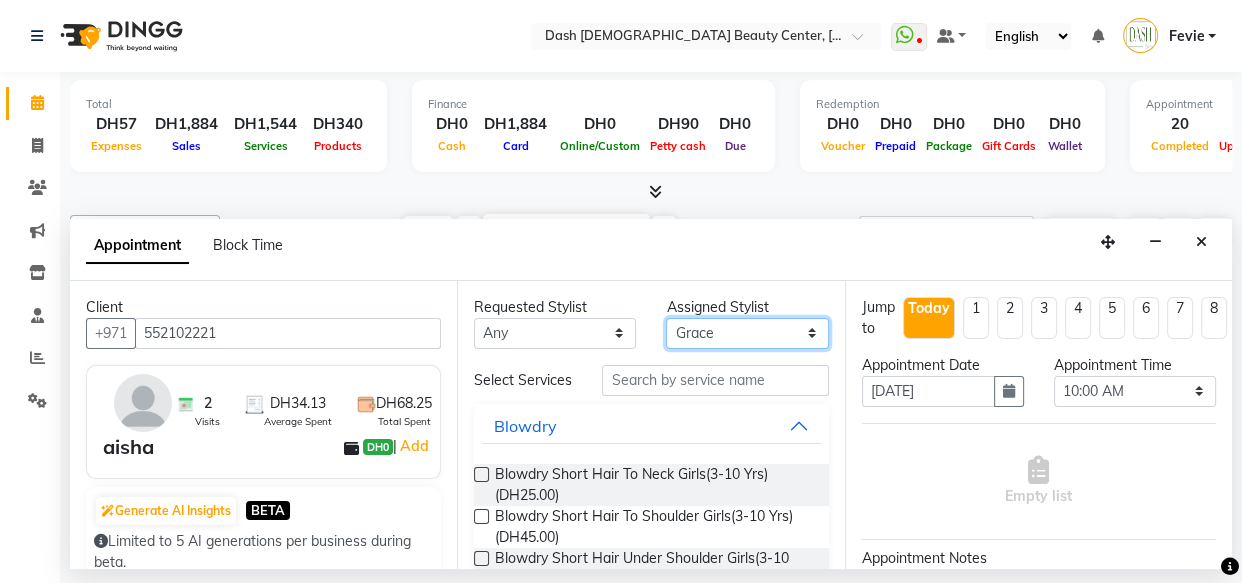click on "Select Aizel Angelina Anna Bobi Edlyn Flora Grace Janine Jelyn Mariel Maya Nancy Nilam Peace Rose Marie Saman Talina" at bounding box center (747, 333) 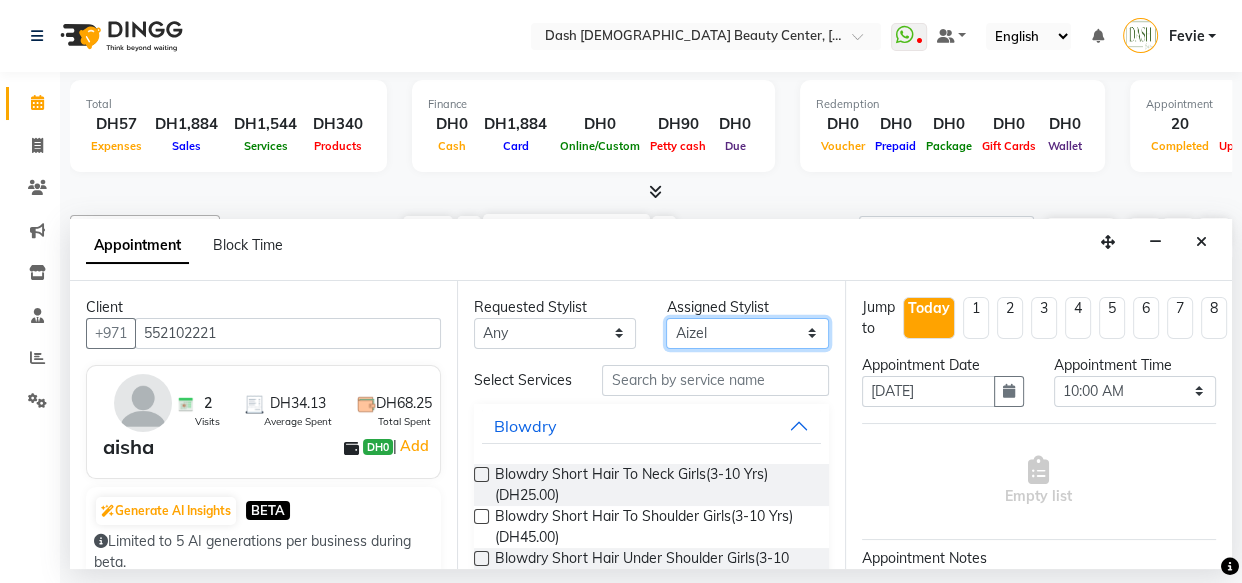 click on "Select Aizel Angelina Anna Bobi Edlyn Flora Grace Janine Jelyn Mariel Maya Nancy Nilam Peace Rose Marie Saman Talina" at bounding box center [747, 333] 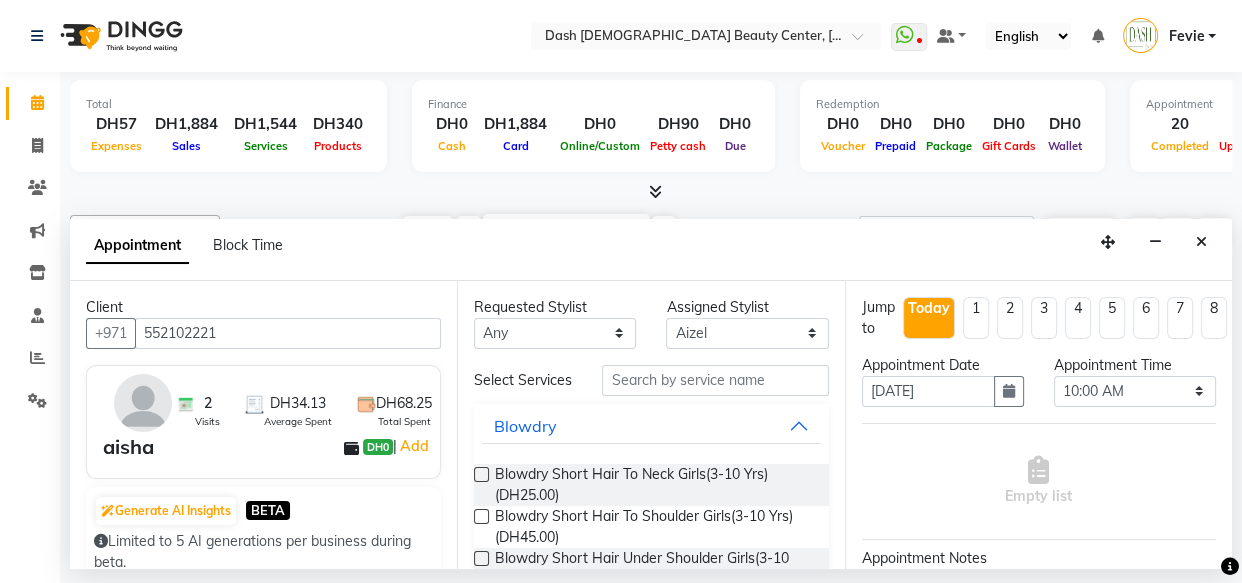 click at bounding box center (715, 380) 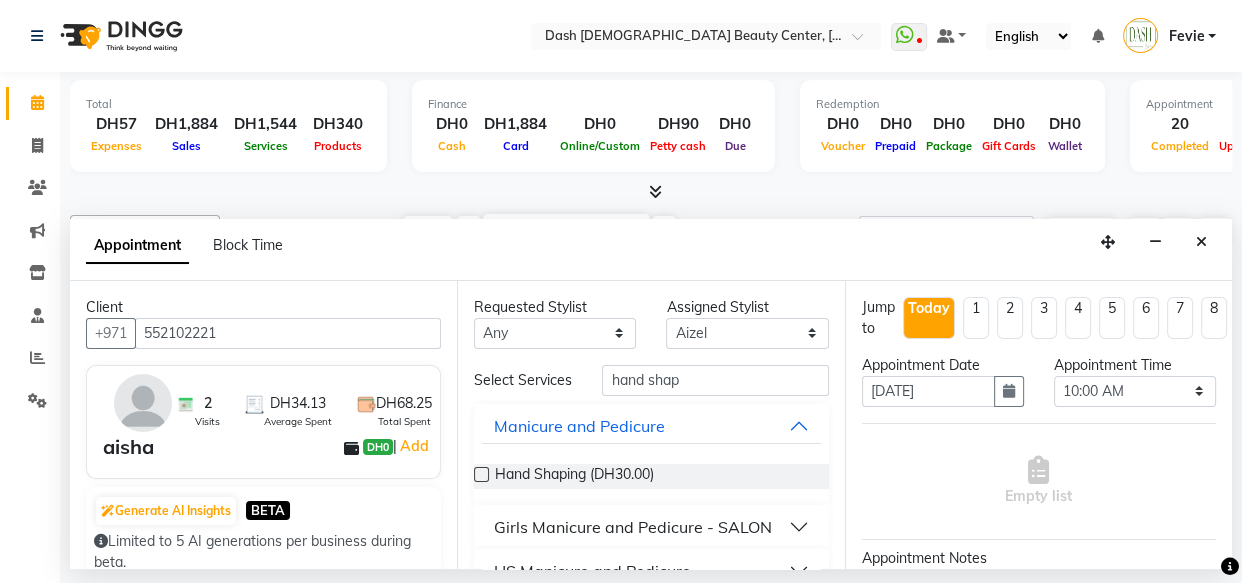 type on "hand shap" 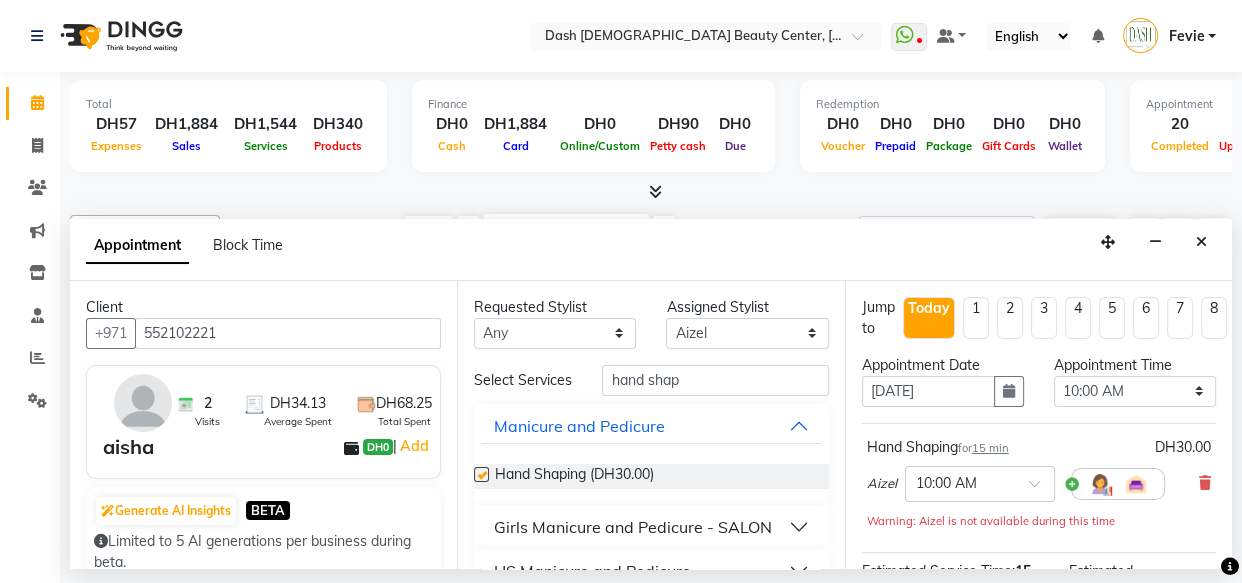 checkbox on "false" 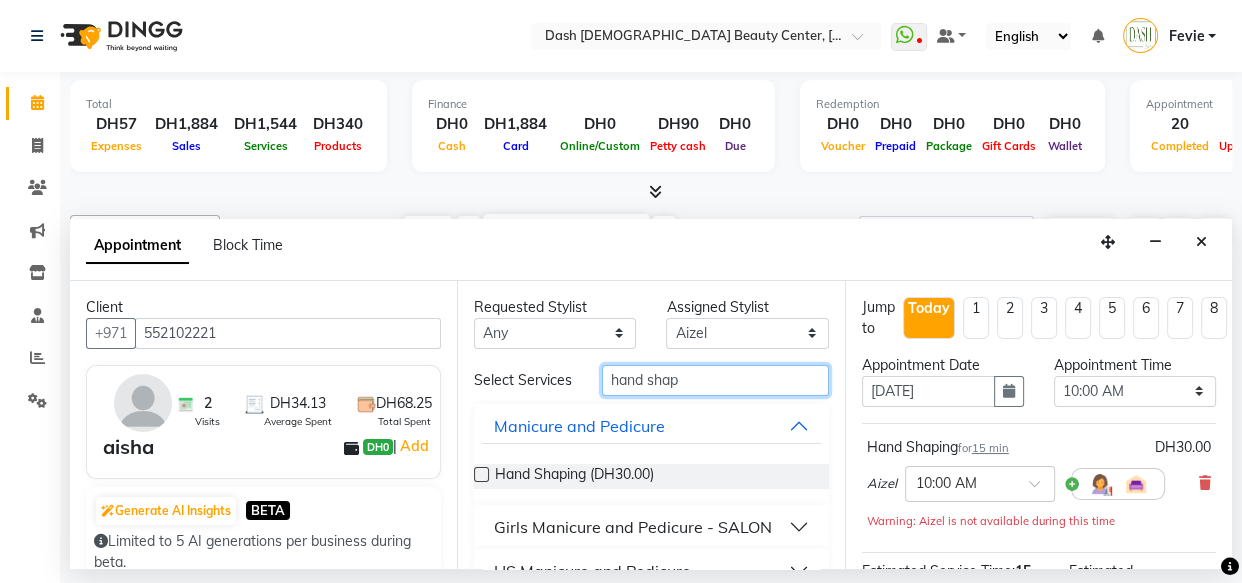 click on "hand shap" at bounding box center [715, 380] 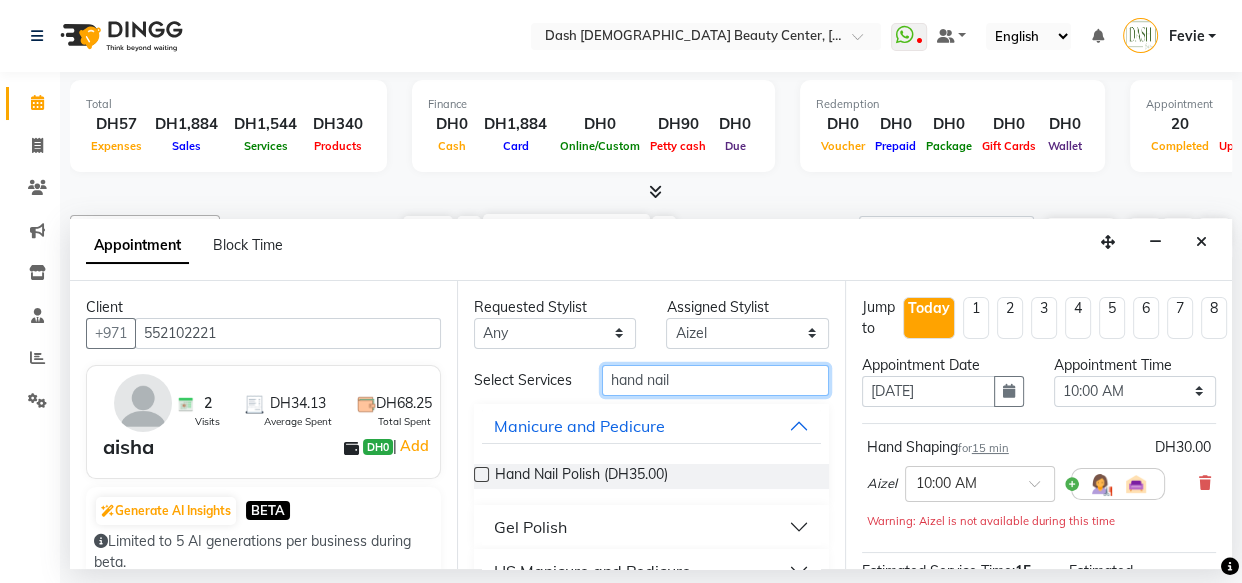type on "hand nail" 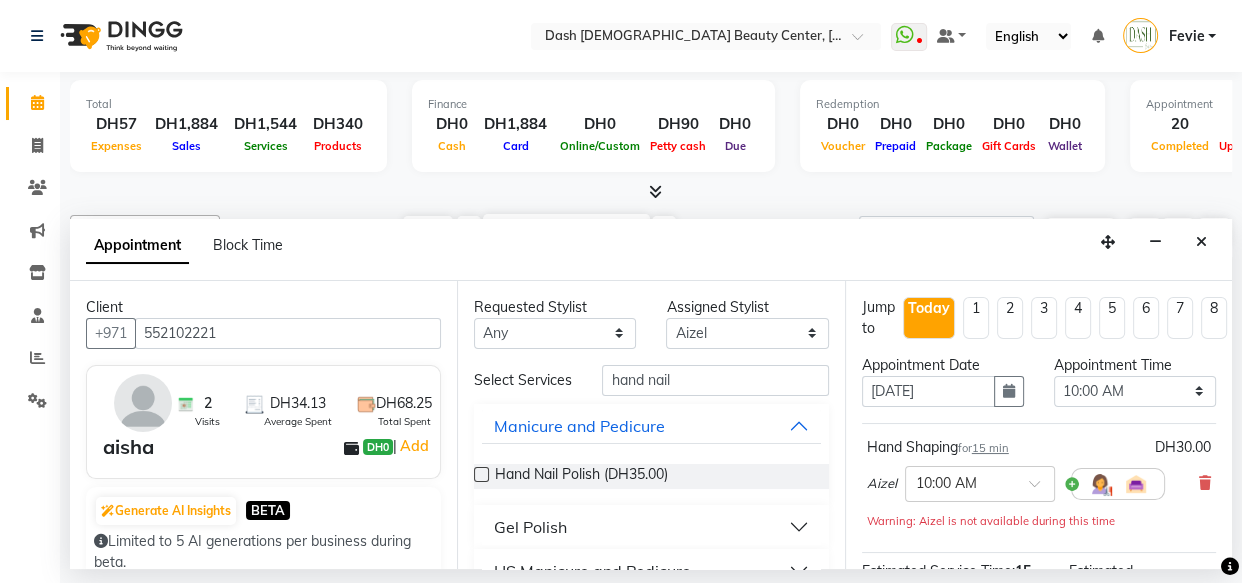 click at bounding box center [481, 474] 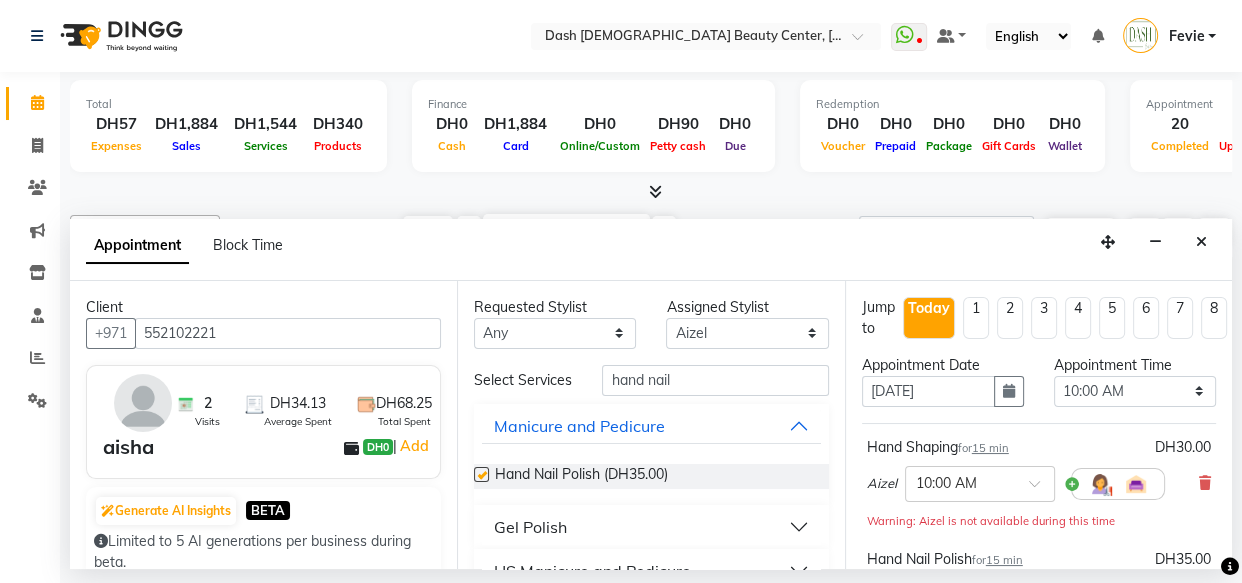 checkbox on "false" 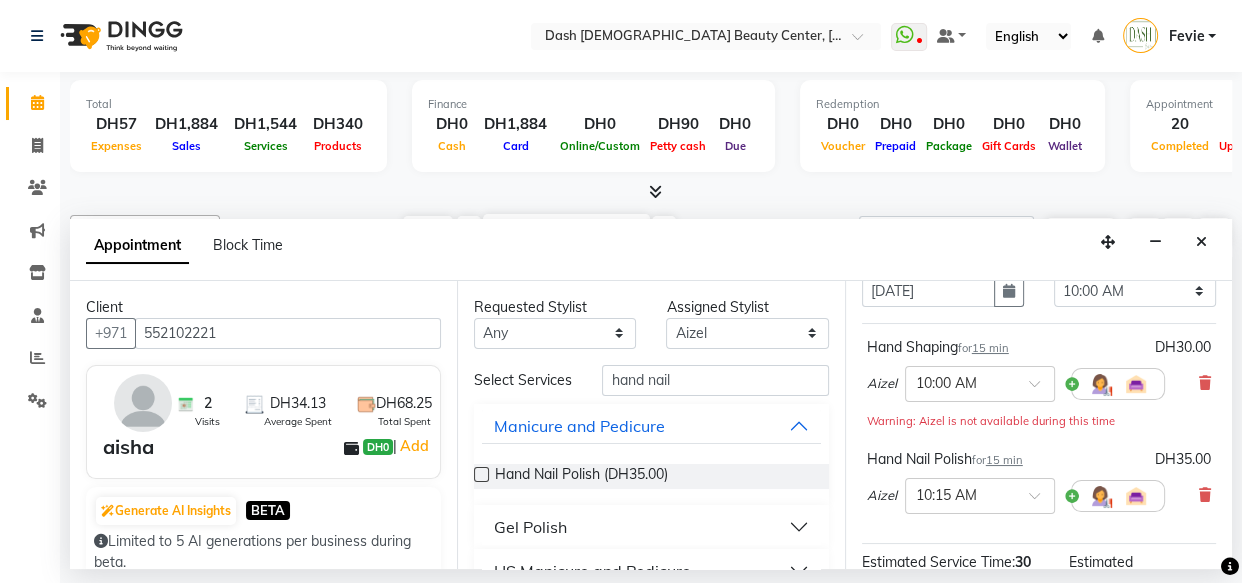 scroll, scrollTop: 110, scrollLeft: 0, axis: vertical 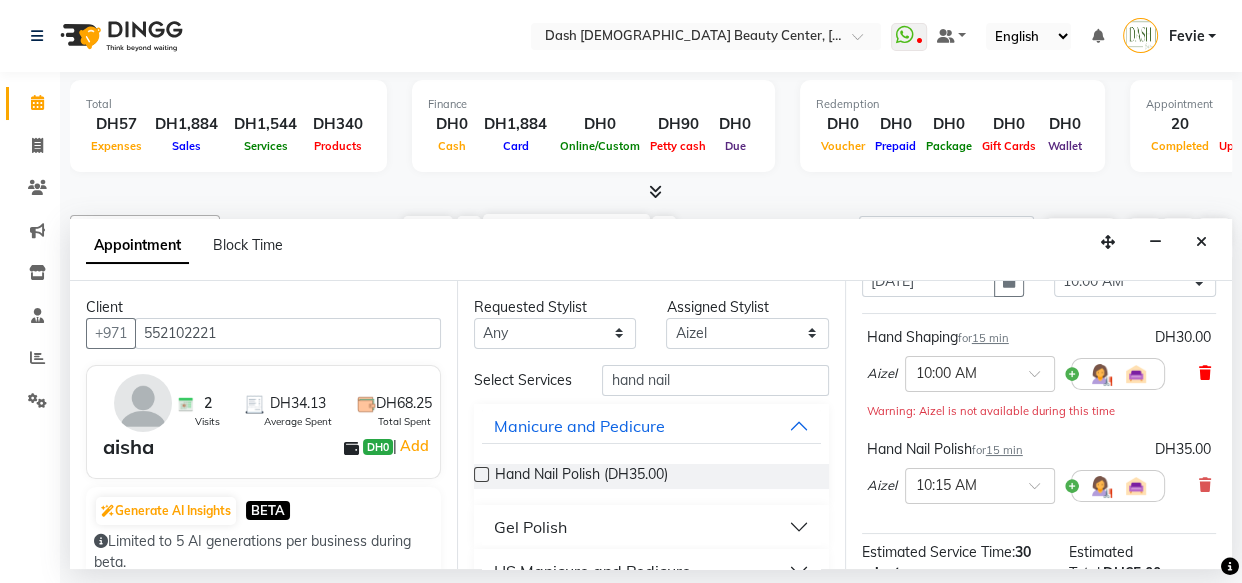 click at bounding box center (1205, 373) 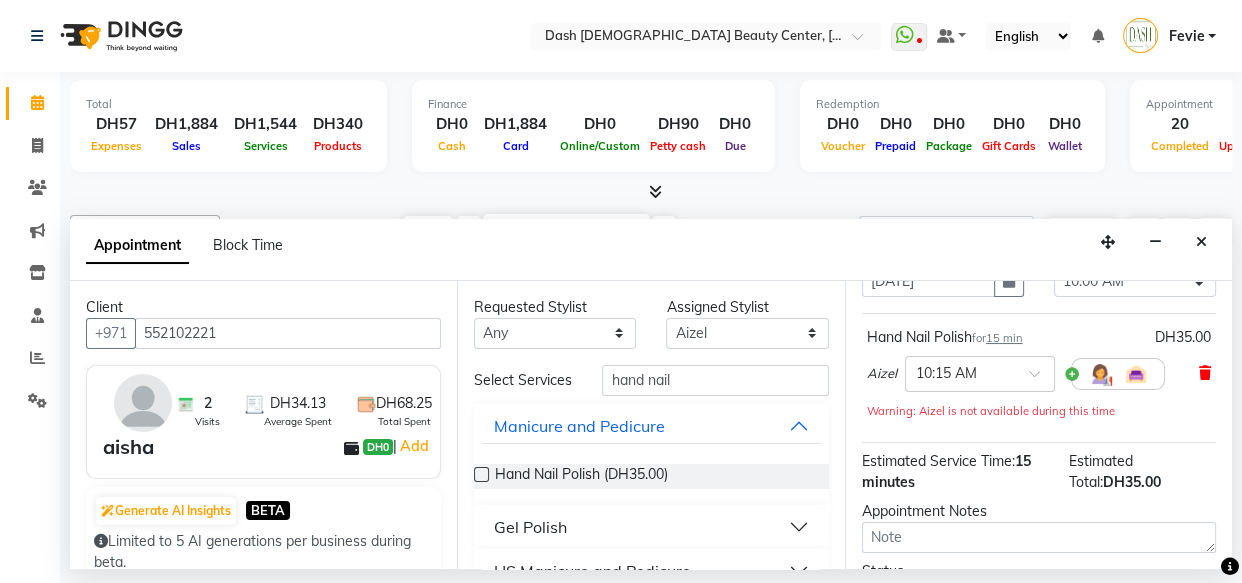 click at bounding box center (1205, 373) 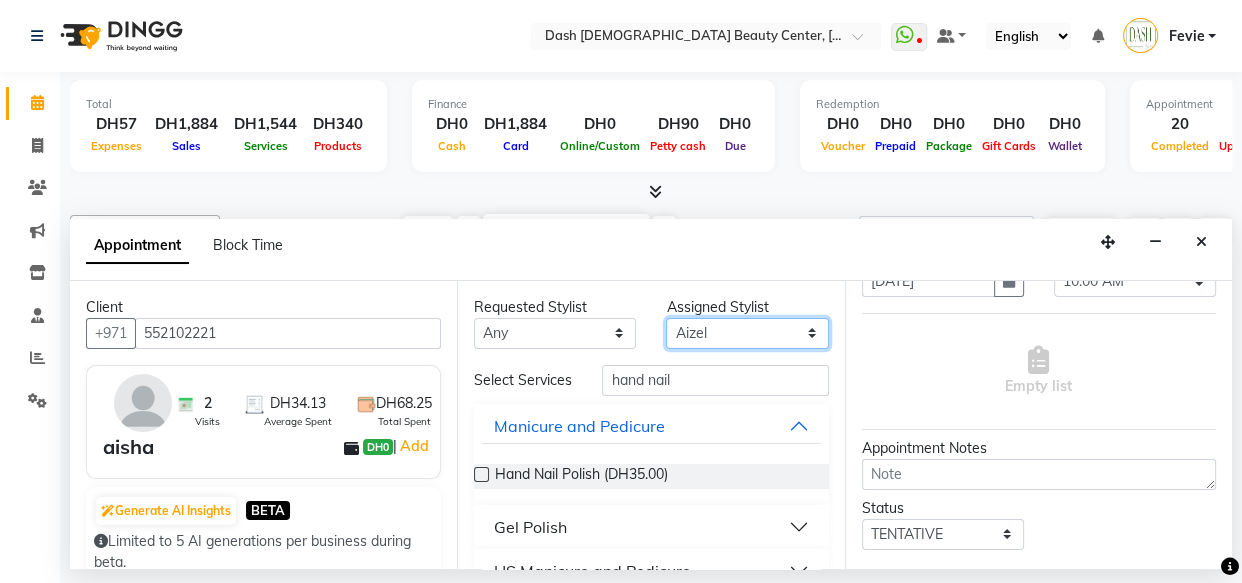 click on "Select Aizel Angelina Anna Bobi Edlyn Flora Grace Janine Jelyn Mariel Maya Nancy Nilam Peace Rose Marie Saman Talina" at bounding box center (747, 333) 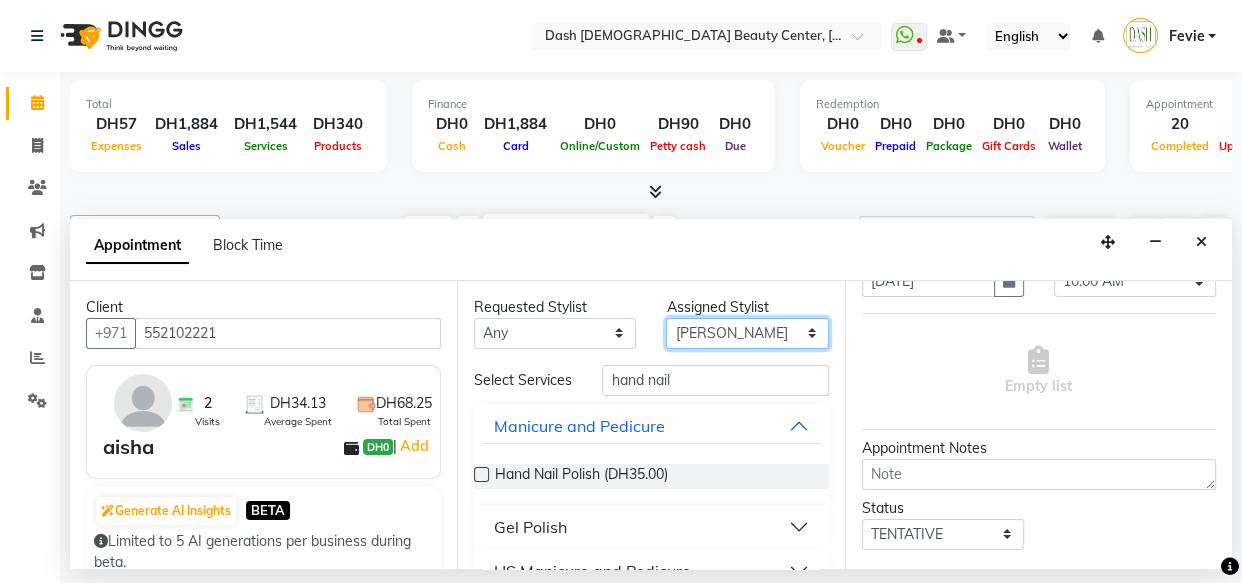 click on "Select Aizel Angelina Anna Bobi Edlyn Flora Grace Janine Jelyn Mariel Maya Nancy Nilam Peace Rose Marie Saman Talina" at bounding box center (747, 333) 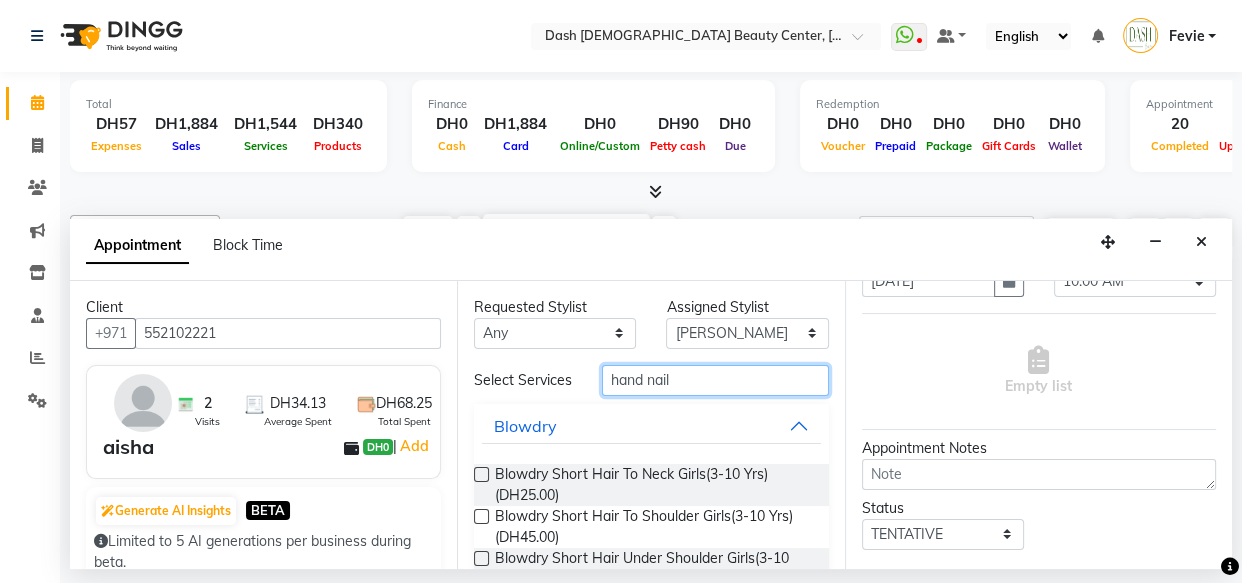click on "hand nail" at bounding box center [715, 380] 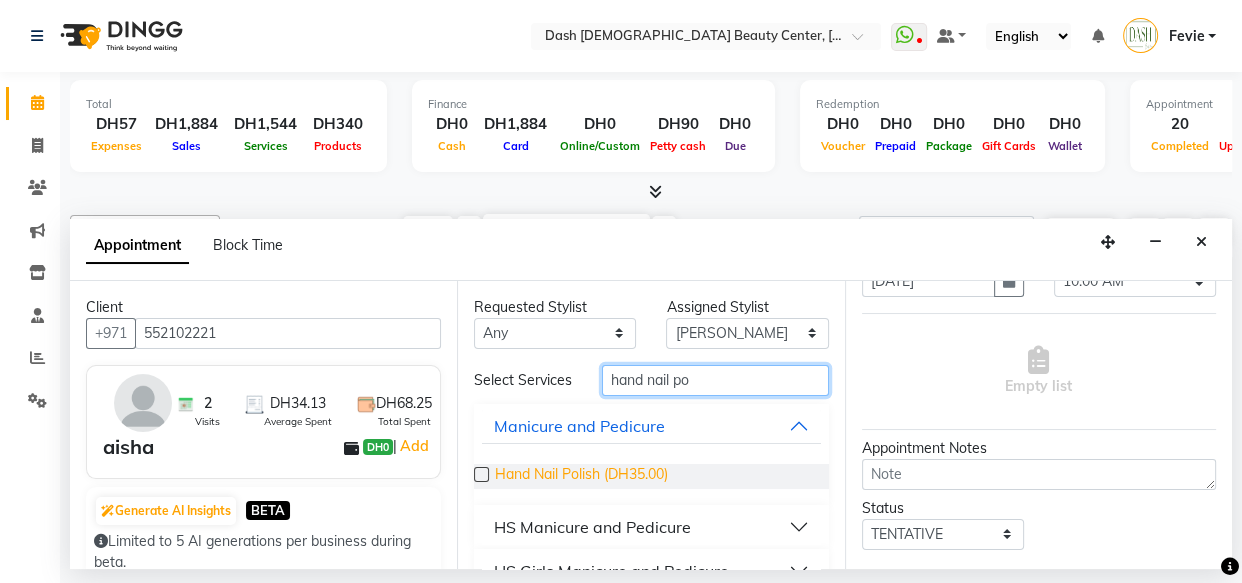 type on "hand nail po" 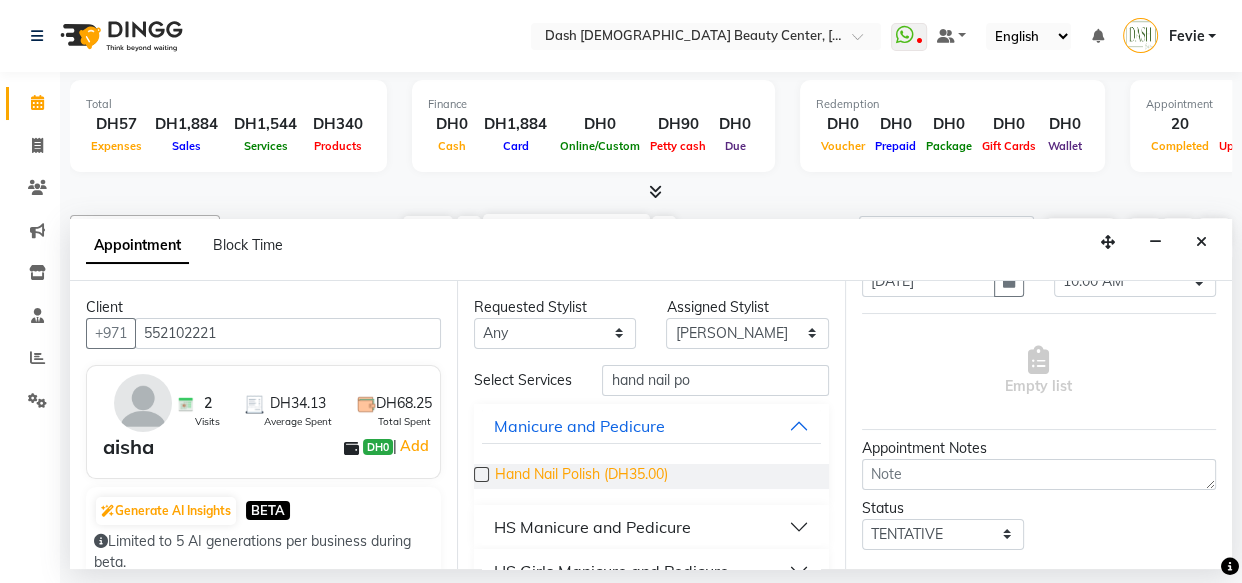 click on "Hand Nail Polish  (DH35.00)" at bounding box center (581, 476) 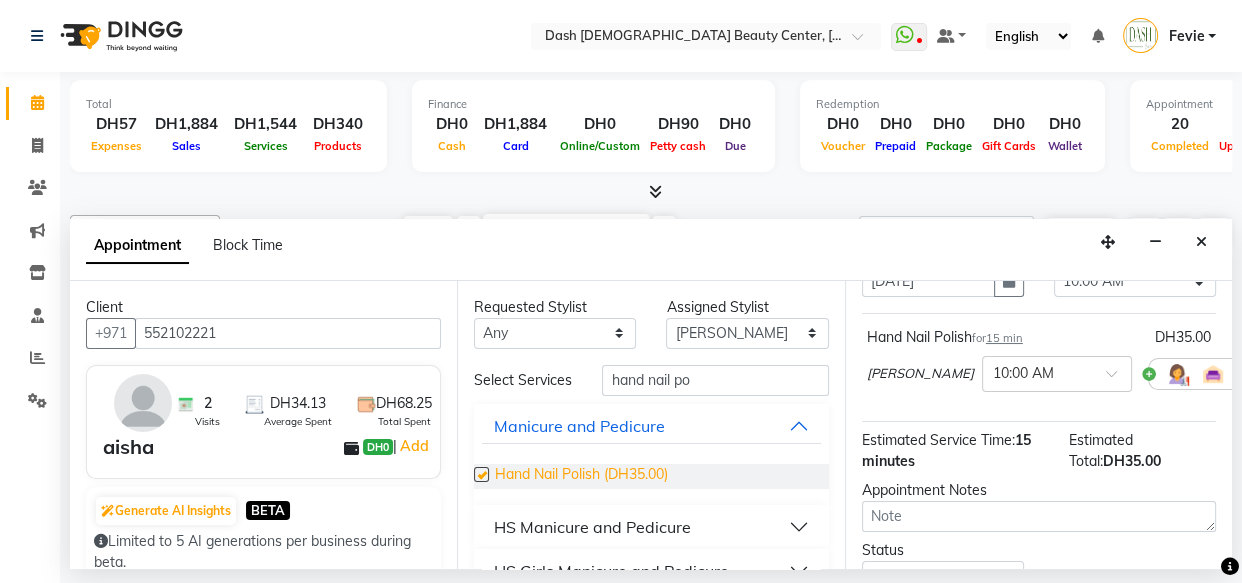 checkbox on "false" 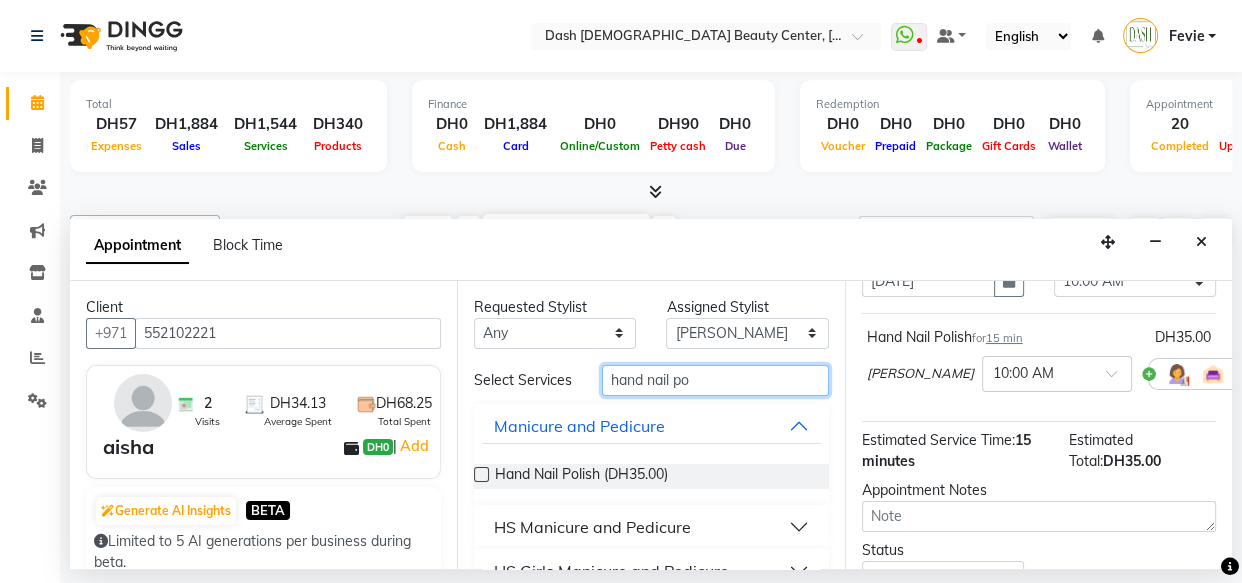 click on "hand nail po" at bounding box center (715, 380) 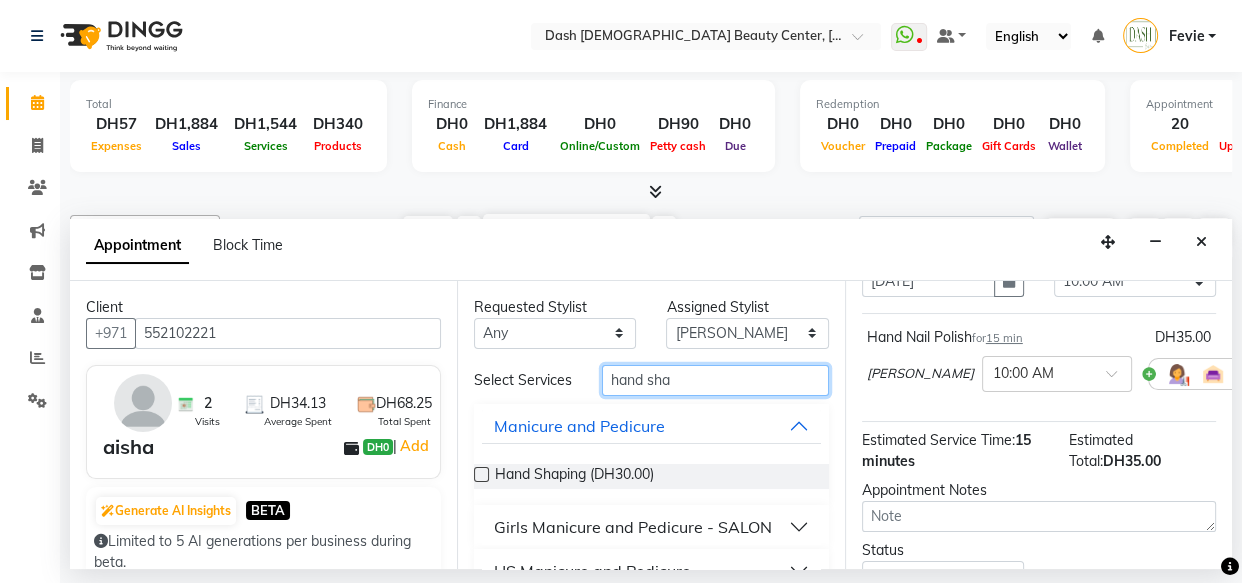 type on "hand sha" 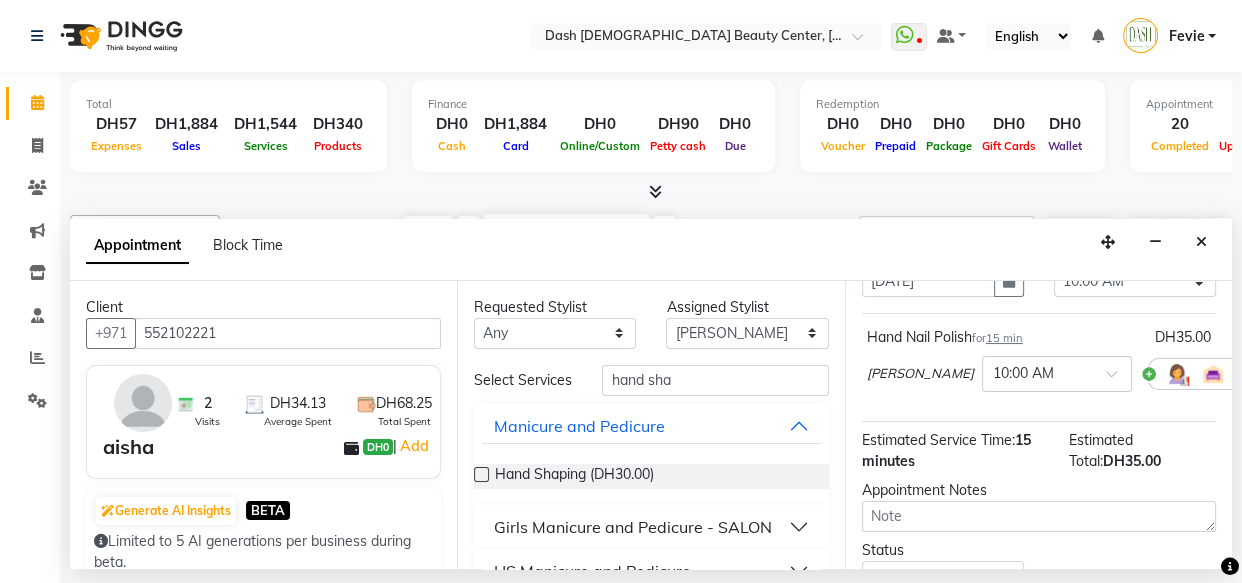 click at bounding box center (481, 474) 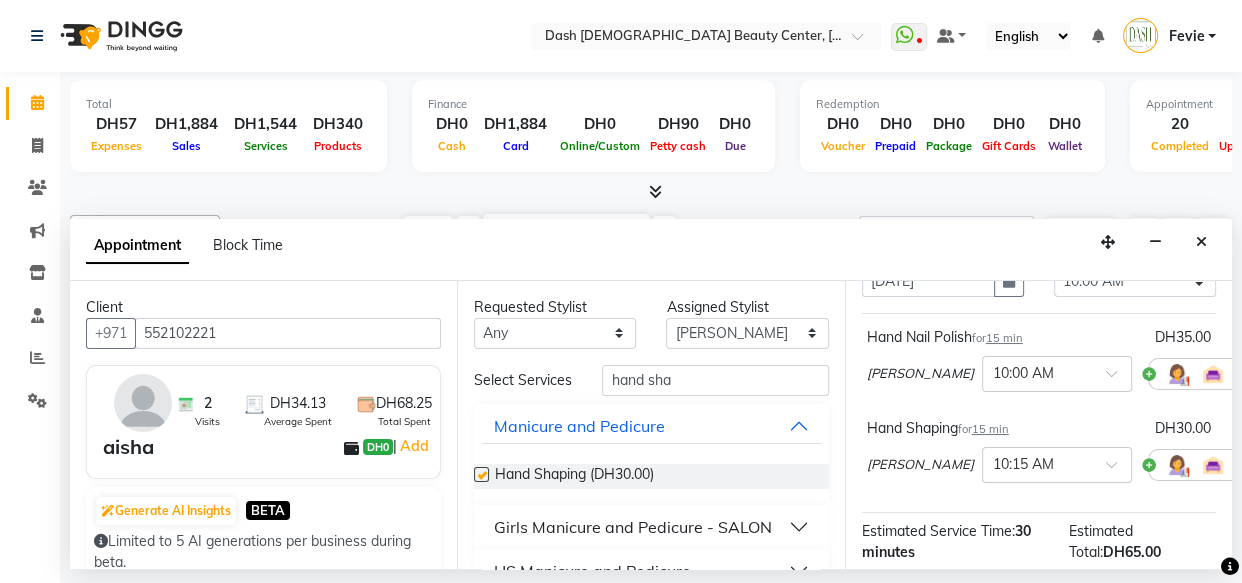 checkbox on "false" 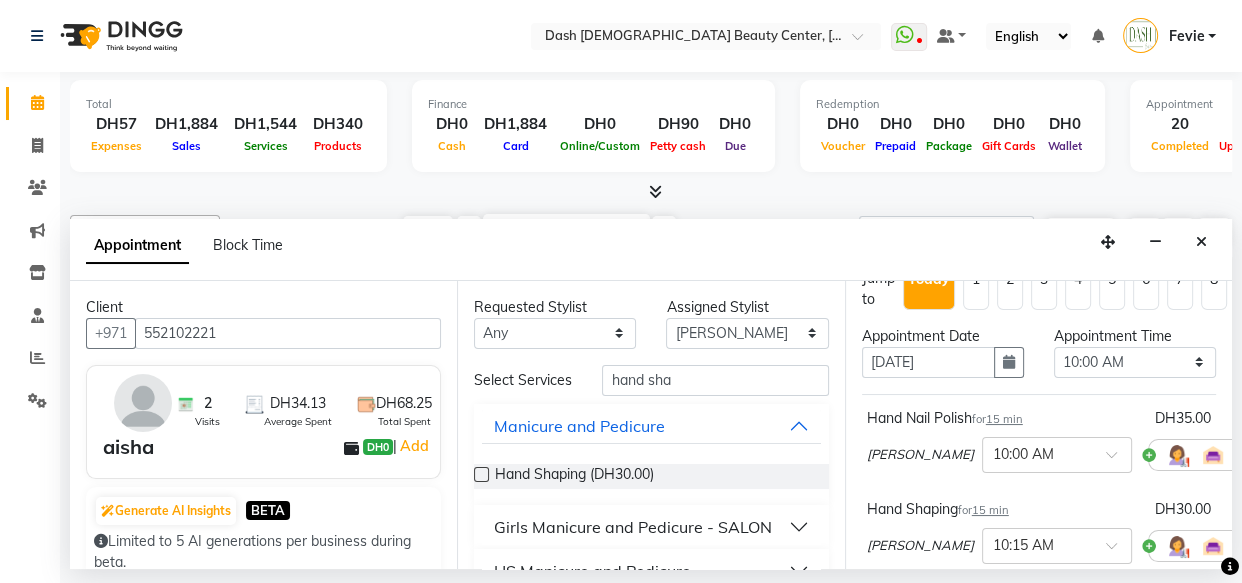 scroll, scrollTop: 29, scrollLeft: 0, axis: vertical 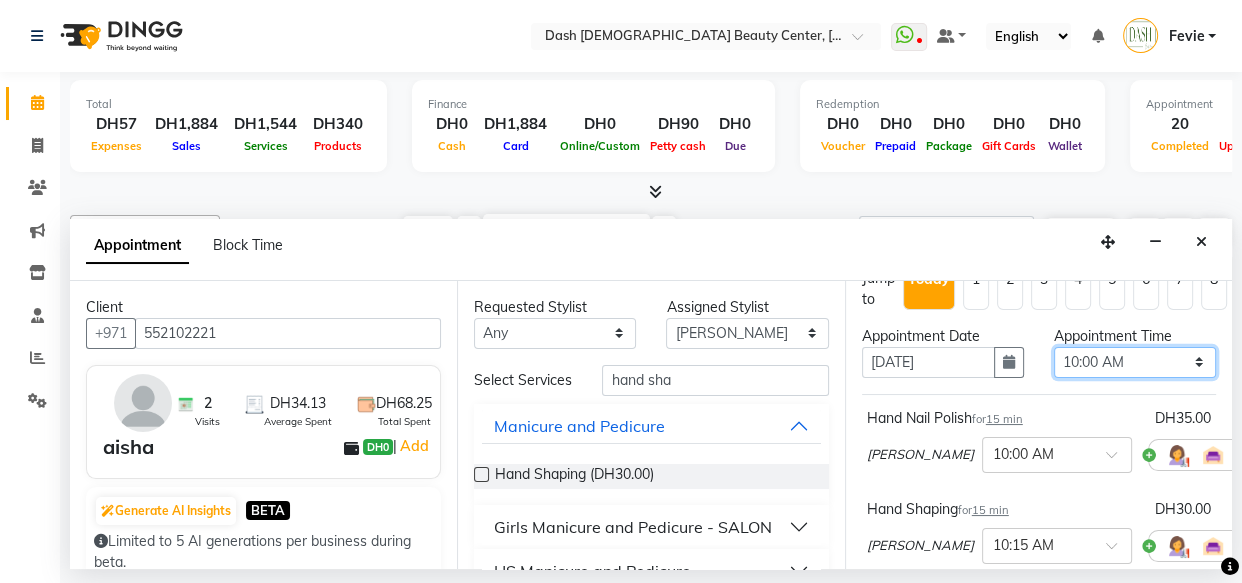 click on "Select 10:00 AM 10:15 AM 10:30 AM 10:45 AM 11:00 AM 11:15 AM 11:30 AM 11:45 AM 12:00 PM 12:15 PM 12:30 PM 12:45 PM 01:00 PM 01:15 PM 01:30 PM 01:45 PM 02:00 PM 02:15 PM 02:30 PM 02:45 PM 03:00 PM 03:15 PM 03:30 PM 03:45 PM 04:00 PM 04:15 PM 04:30 PM 04:45 PM 05:00 PM 05:15 PM 05:30 PM 05:45 PM 06:00 PM 06:15 PM 06:30 PM 06:45 PM 07:00 PM 07:15 PM 07:30 PM 07:45 PM 08:00 PM 08:15 PM 08:30 PM 08:45 PM 09:00 PM 09:15 PM 09:30 PM 09:45 PM 10:00 PM" at bounding box center (1135, 362) 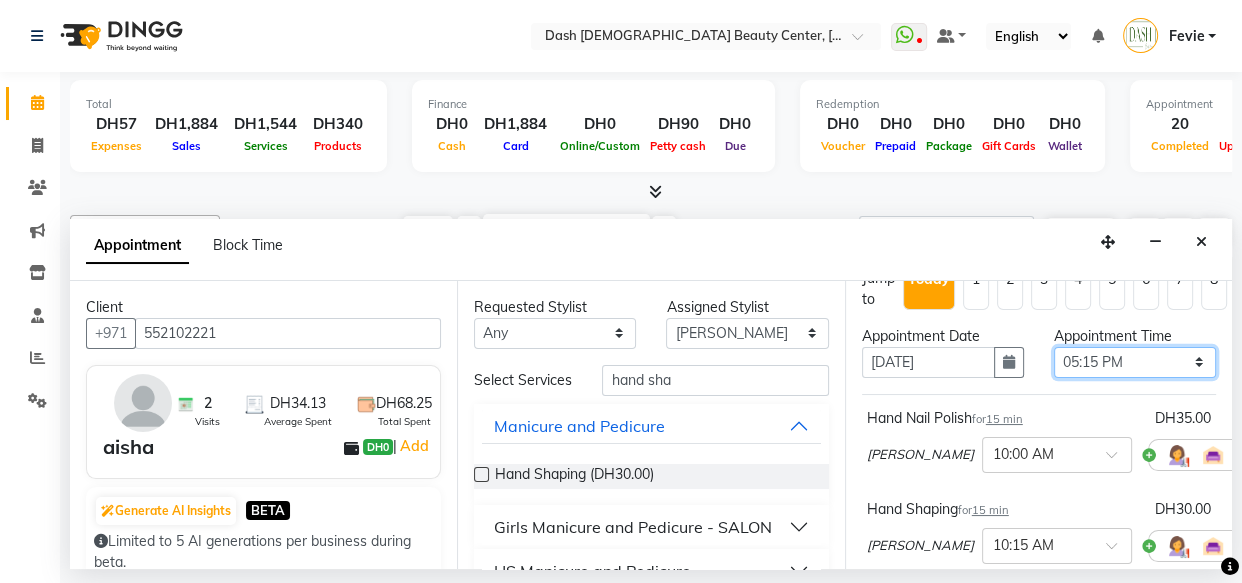 click on "Select 10:00 AM 10:15 AM 10:30 AM 10:45 AM 11:00 AM 11:15 AM 11:30 AM 11:45 AM 12:00 PM 12:15 PM 12:30 PM 12:45 PM 01:00 PM 01:15 PM 01:30 PM 01:45 PM 02:00 PM 02:15 PM 02:30 PM 02:45 PM 03:00 PM 03:15 PM 03:30 PM 03:45 PM 04:00 PM 04:15 PM 04:30 PM 04:45 PM 05:00 PM 05:15 PM 05:30 PM 05:45 PM 06:00 PM 06:15 PM 06:30 PM 06:45 PM 07:00 PM 07:15 PM 07:30 PM 07:45 PM 08:00 PM 08:15 PM 08:30 PM 08:45 PM 09:00 PM 09:15 PM 09:30 PM 09:45 PM 10:00 PM" at bounding box center [1135, 362] 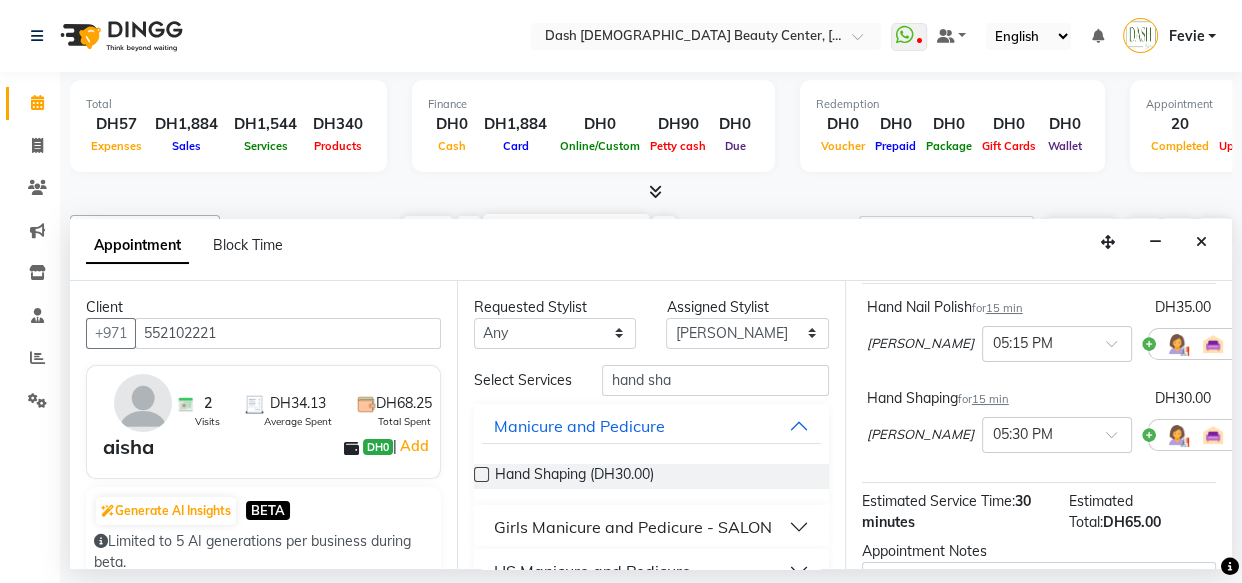 scroll, scrollTop: 179, scrollLeft: 0, axis: vertical 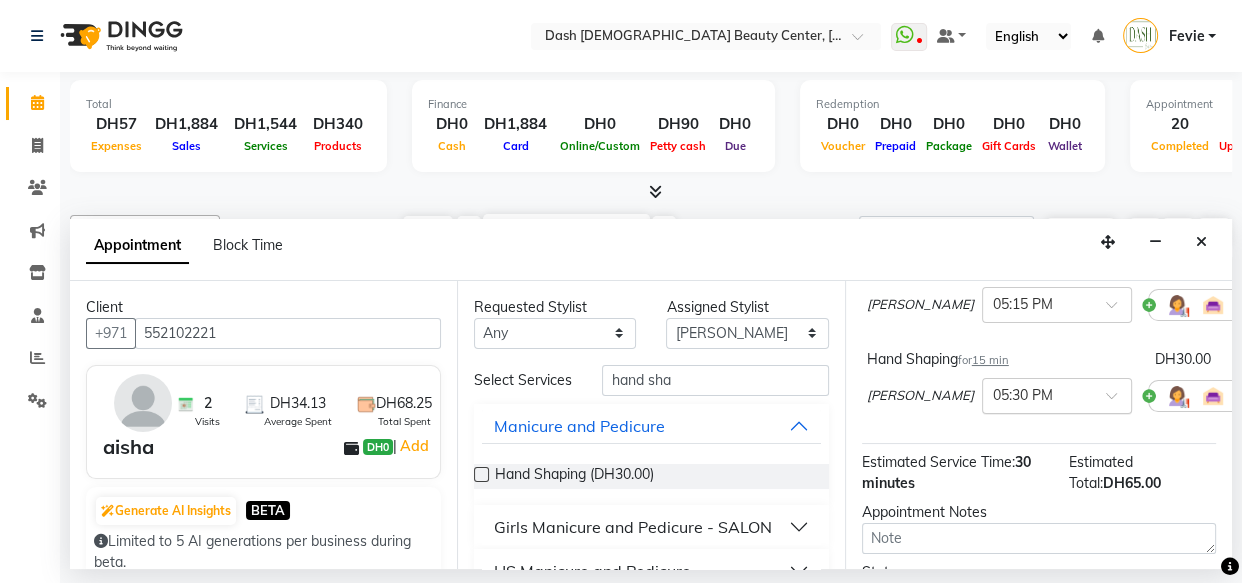 click at bounding box center (1037, 394) 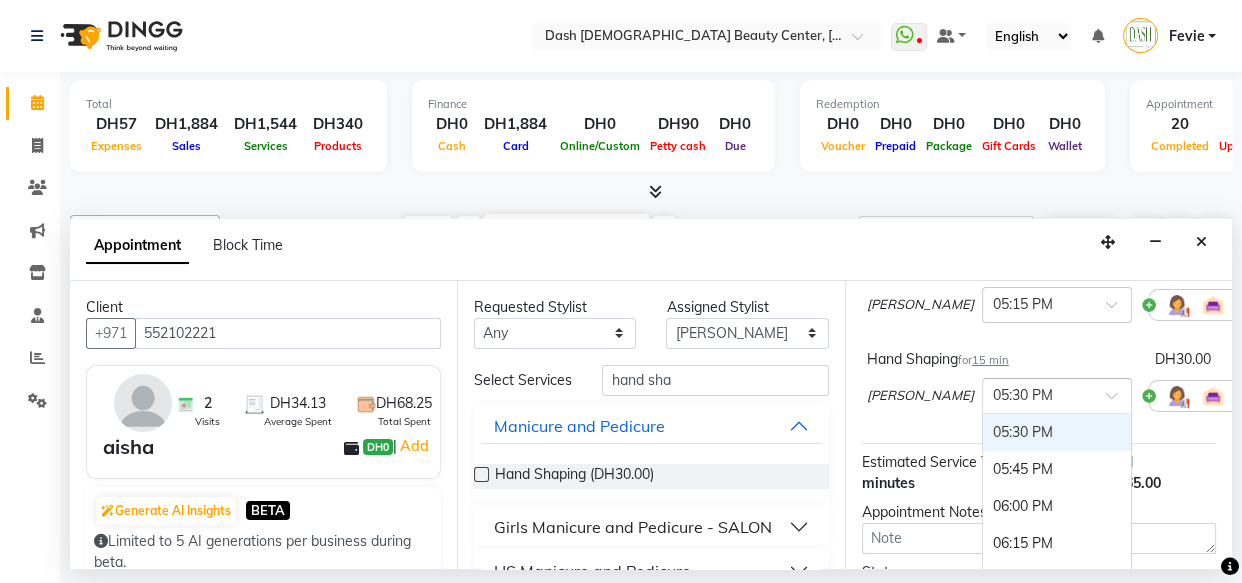 scroll, scrollTop: 1069, scrollLeft: 0, axis: vertical 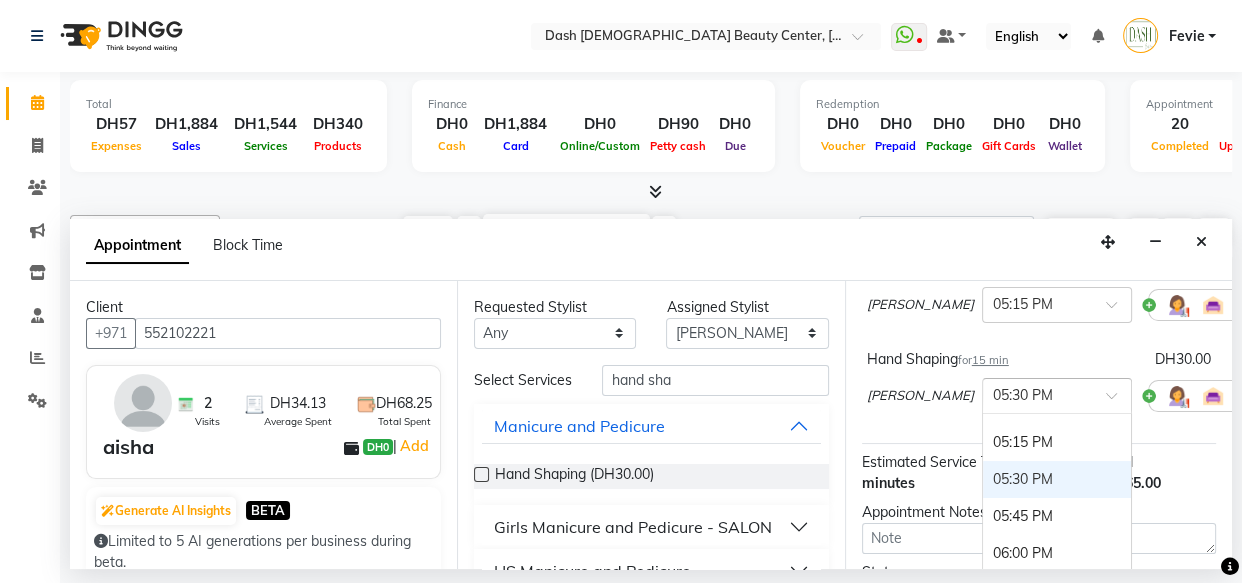 click on "05:15 PM" at bounding box center (1057, 442) 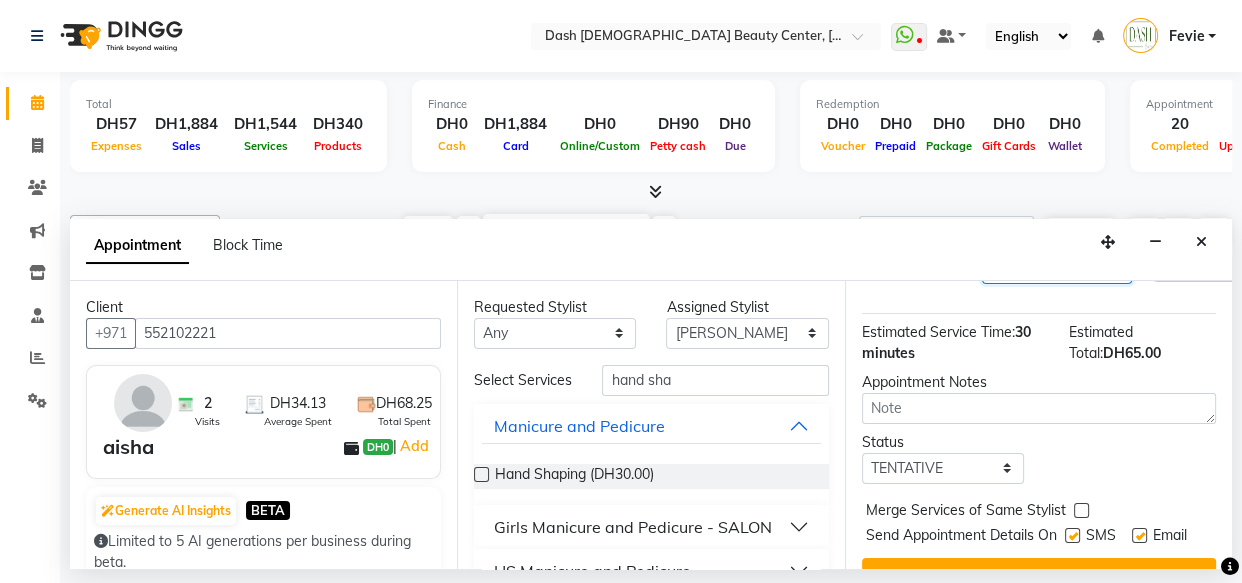 scroll, scrollTop: 400, scrollLeft: 0, axis: vertical 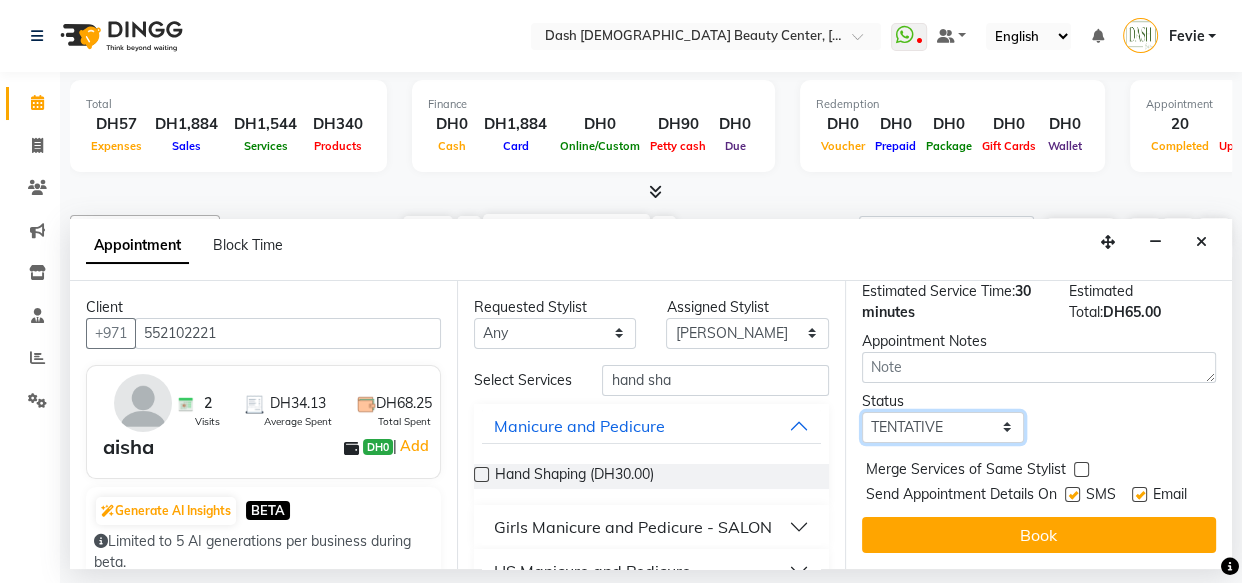 click on "Select TENTATIVE CONFIRM CHECK-IN UPCOMING" at bounding box center [943, 427] 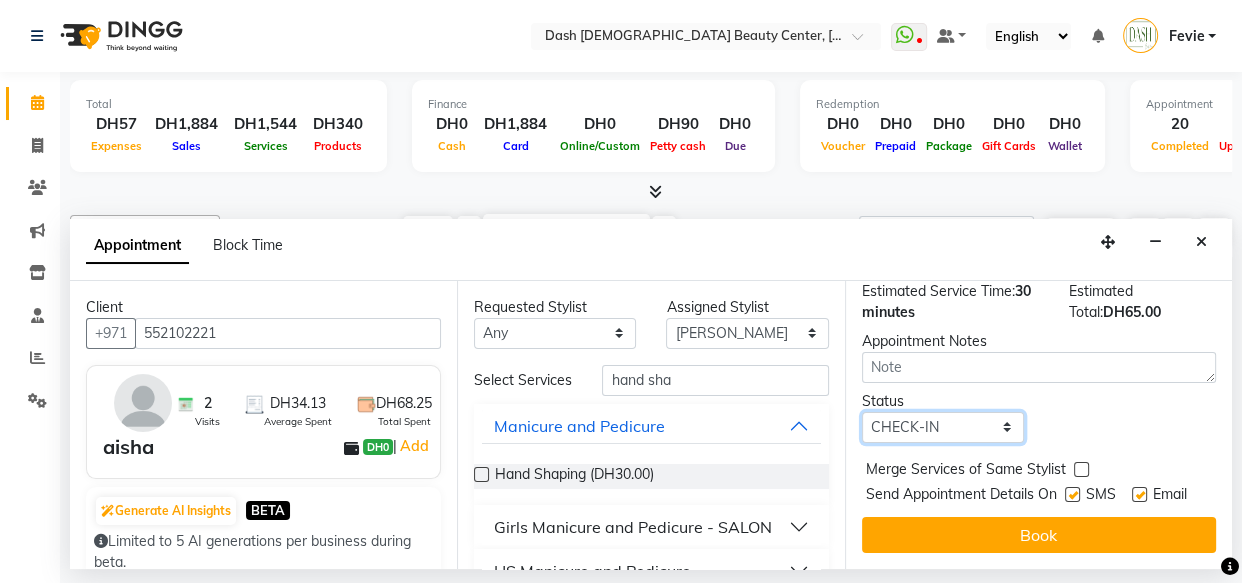 click on "Select TENTATIVE CONFIRM CHECK-IN UPCOMING" at bounding box center [943, 427] 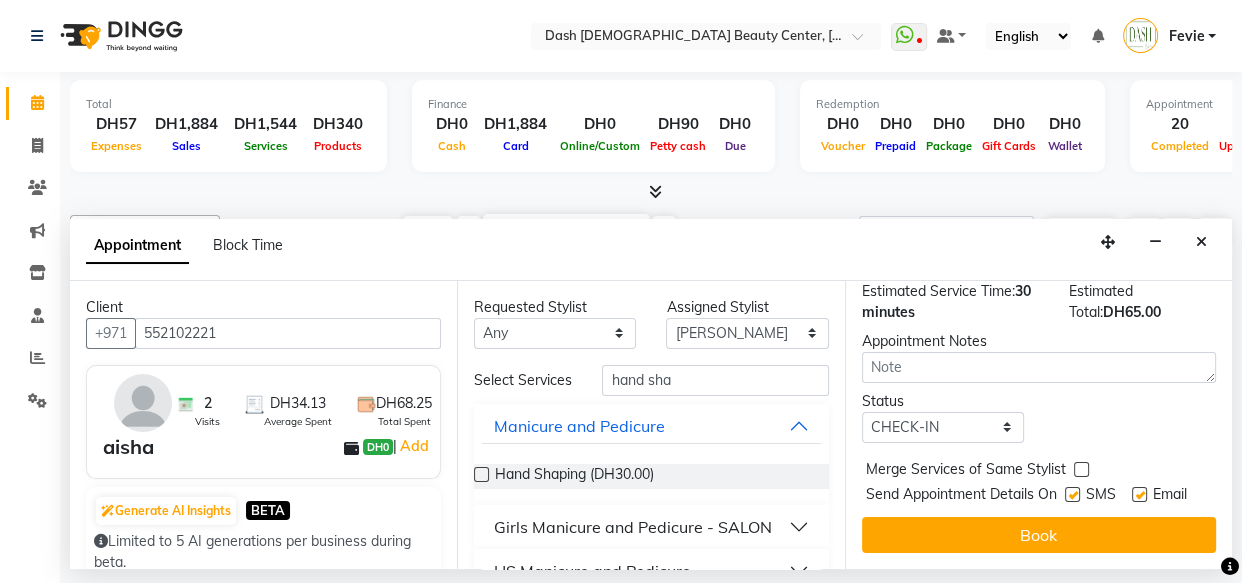 click at bounding box center [1081, 469] 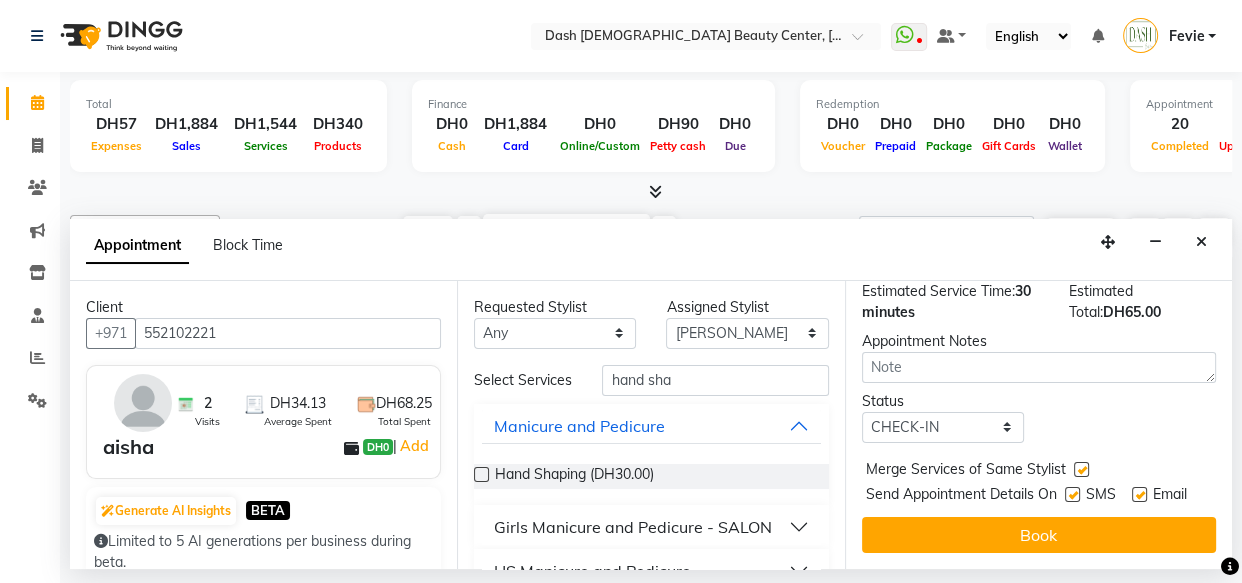 click at bounding box center [1072, 494] 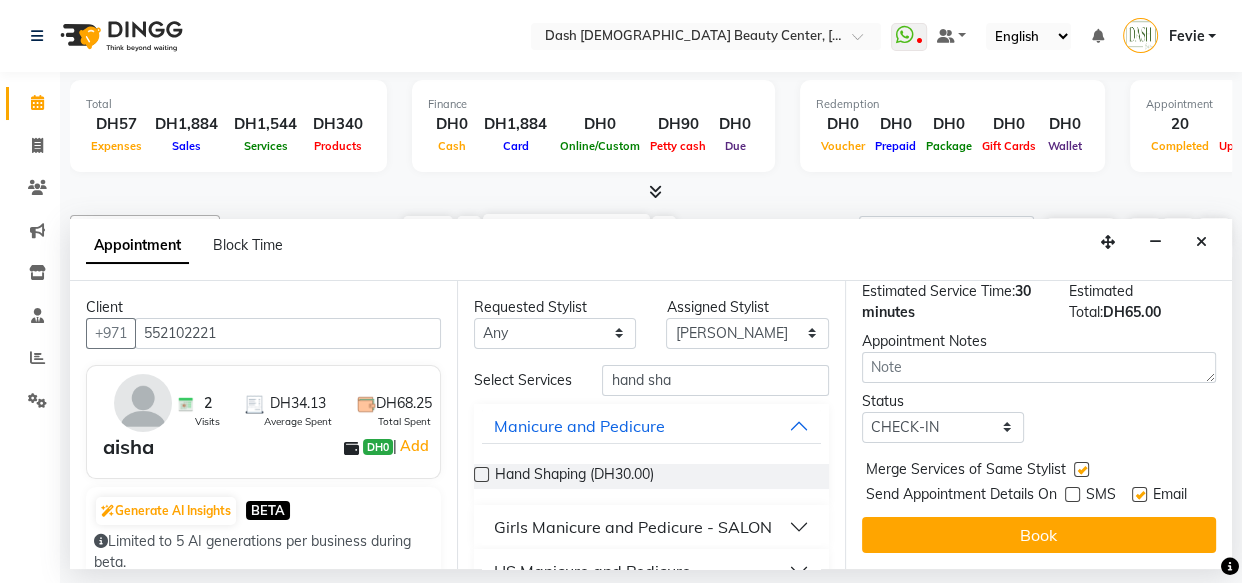 click at bounding box center (1139, 494) 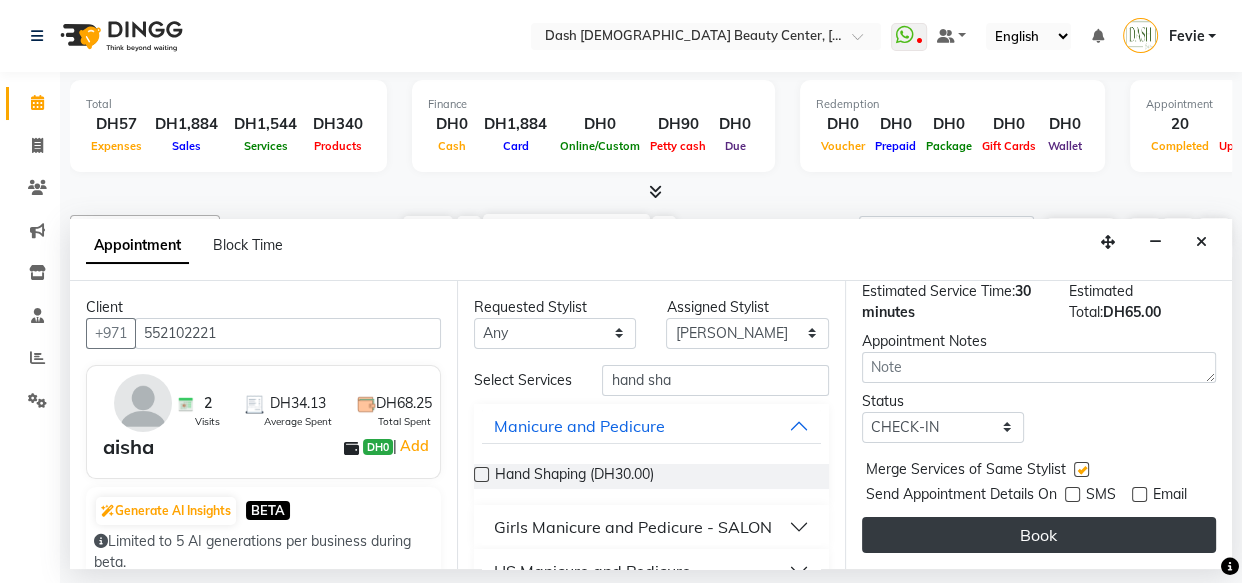 click on "Book" at bounding box center [1039, 535] 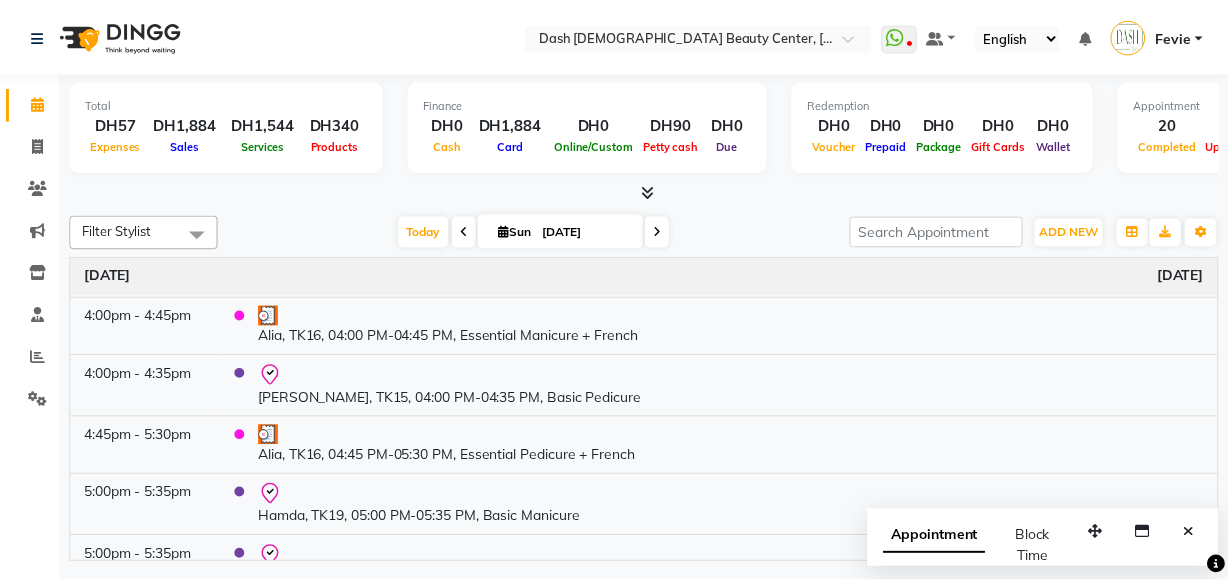 scroll, scrollTop: 1107, scrollLeft: 0, axis: vertical 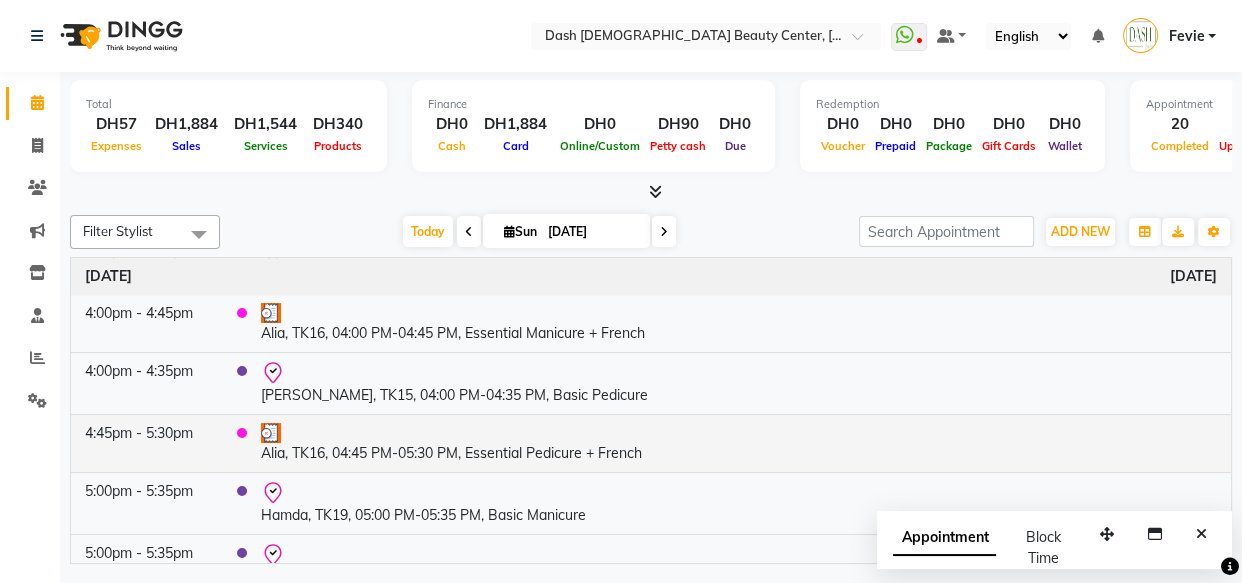 click at bounding box center [739, 433] 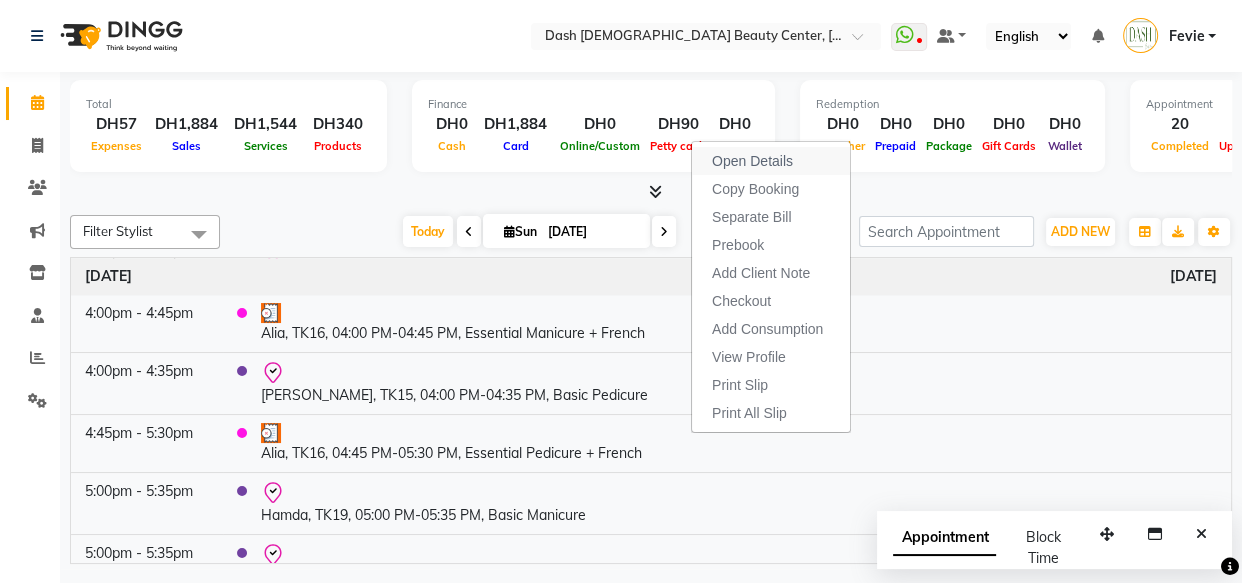click on "Open Details" at bounding box center (752, 161) 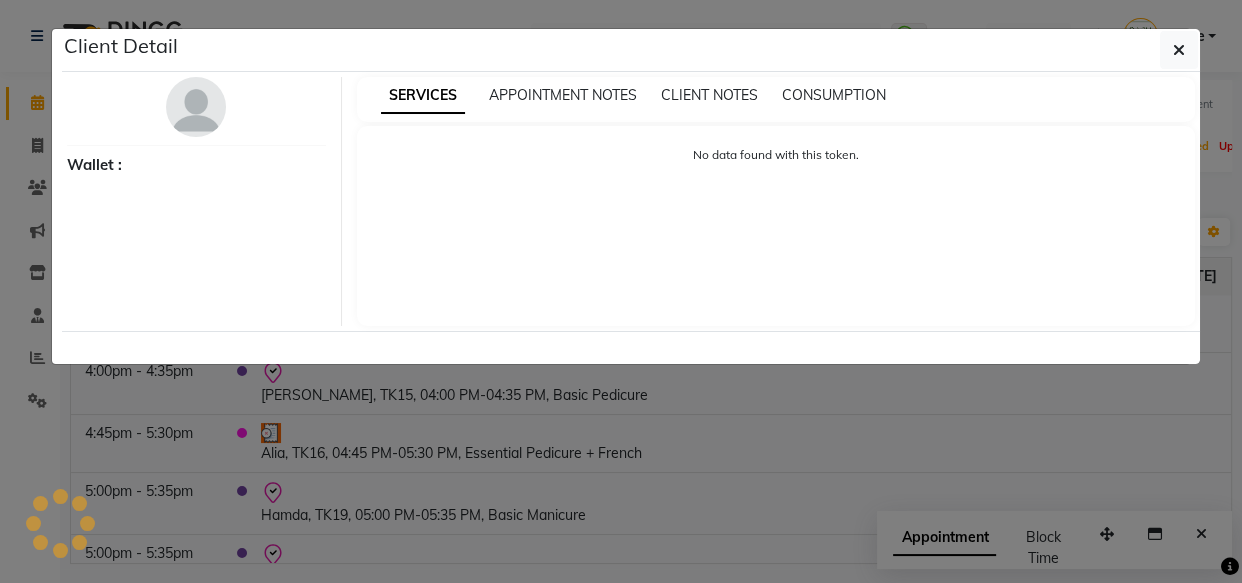 select on "3" 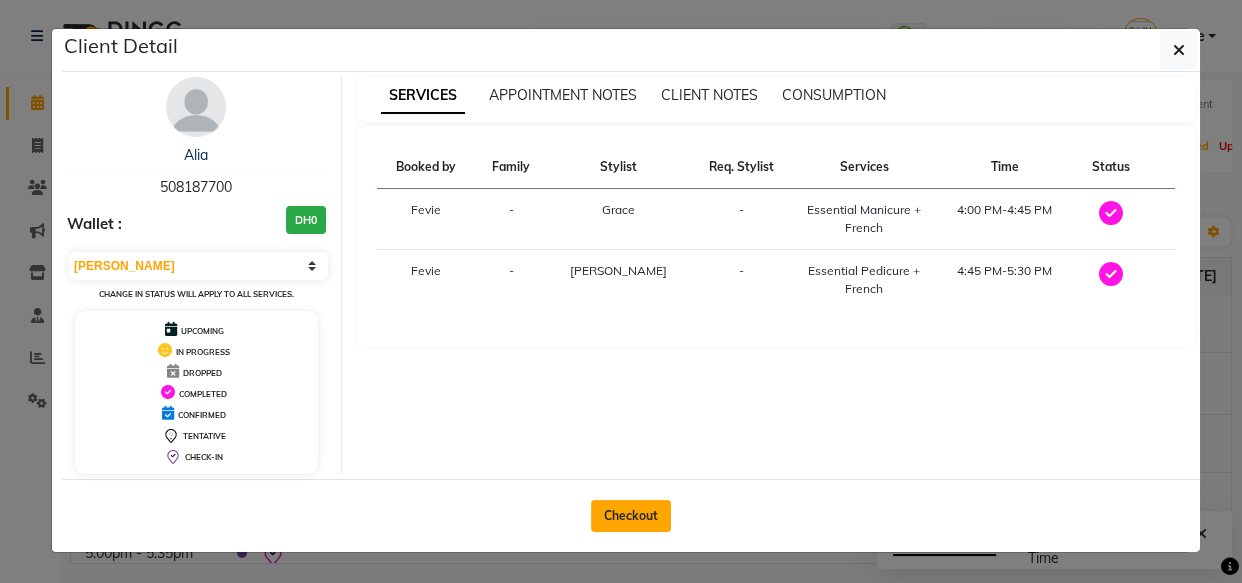 click on "Checkout" 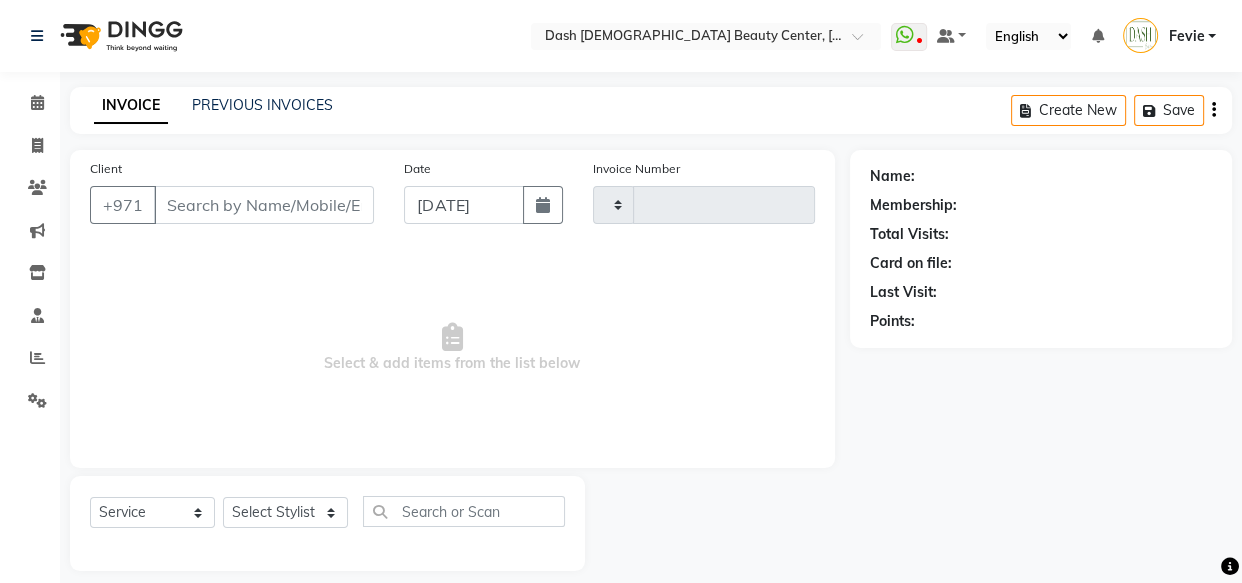 type on "1868" 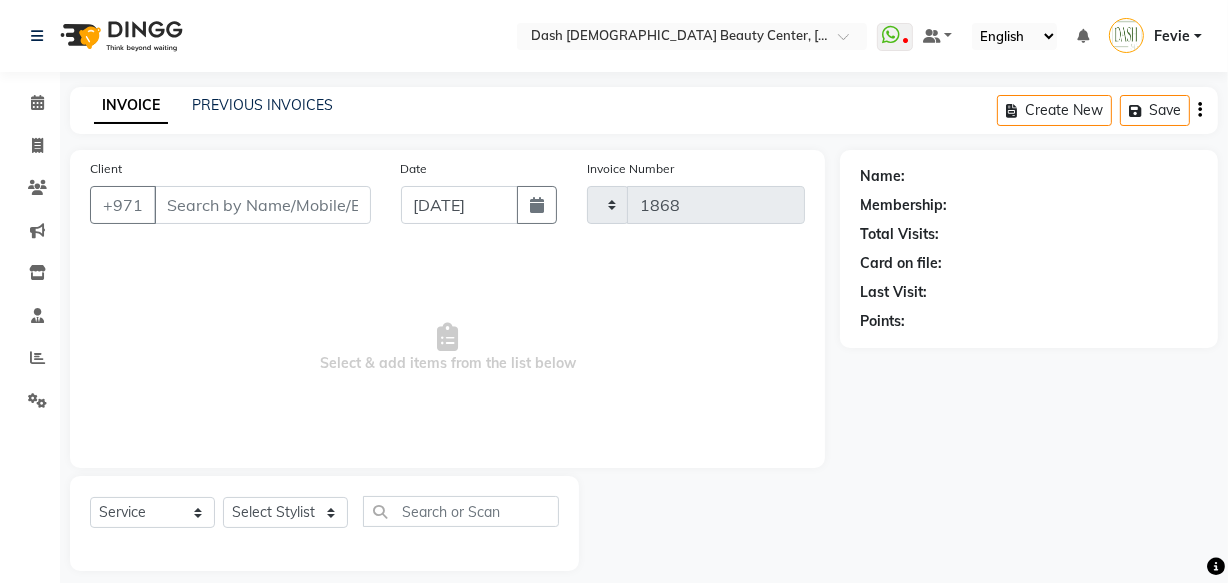 select on "8372" 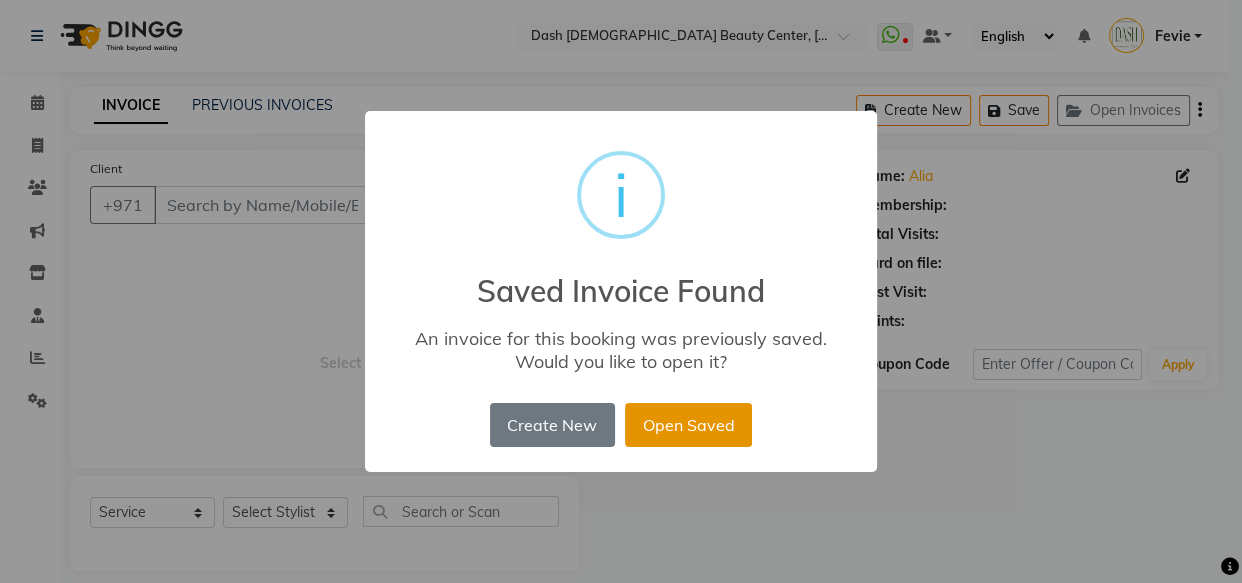click on "Open Saved" at bounding box center (688, 425) 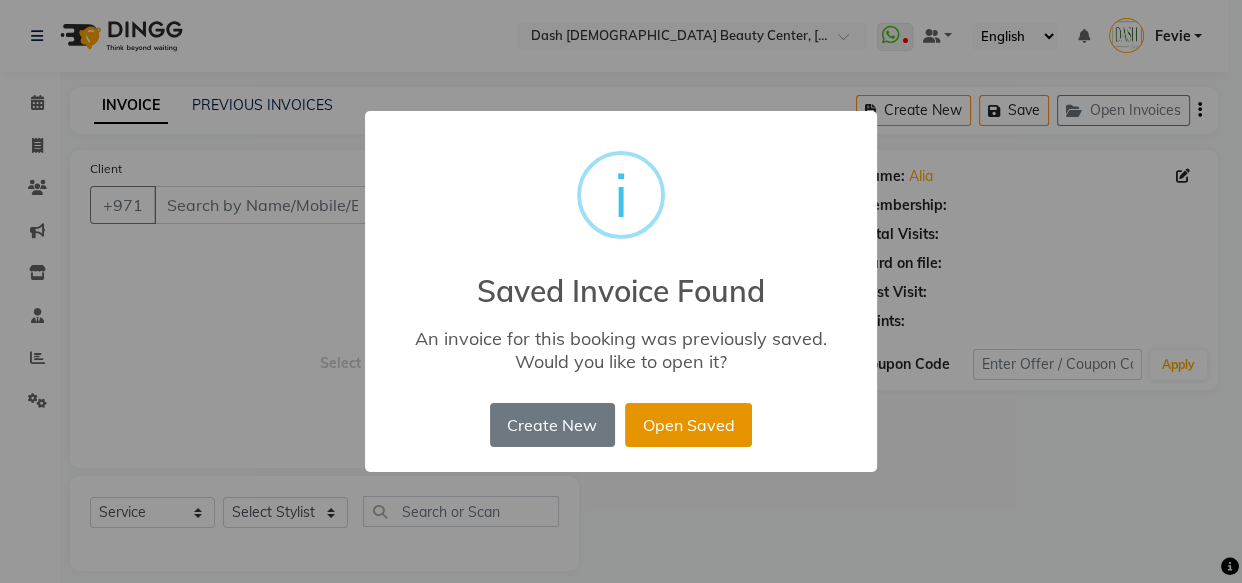 type on "508187700" 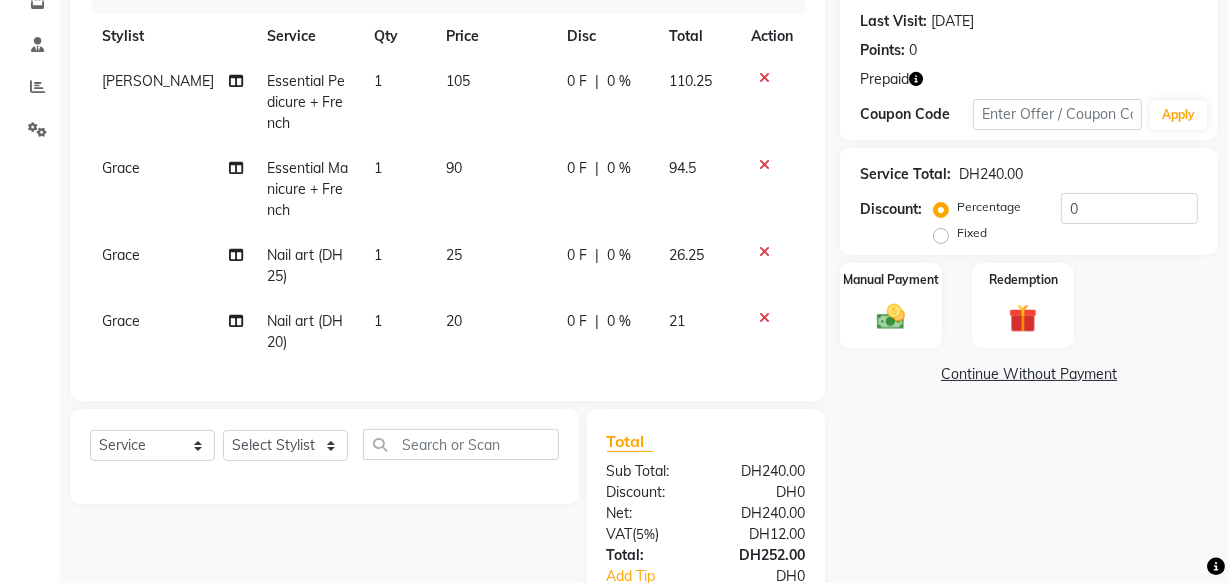 scroll, scrollTop: 282, scrollLeft: 0, axis: vertical 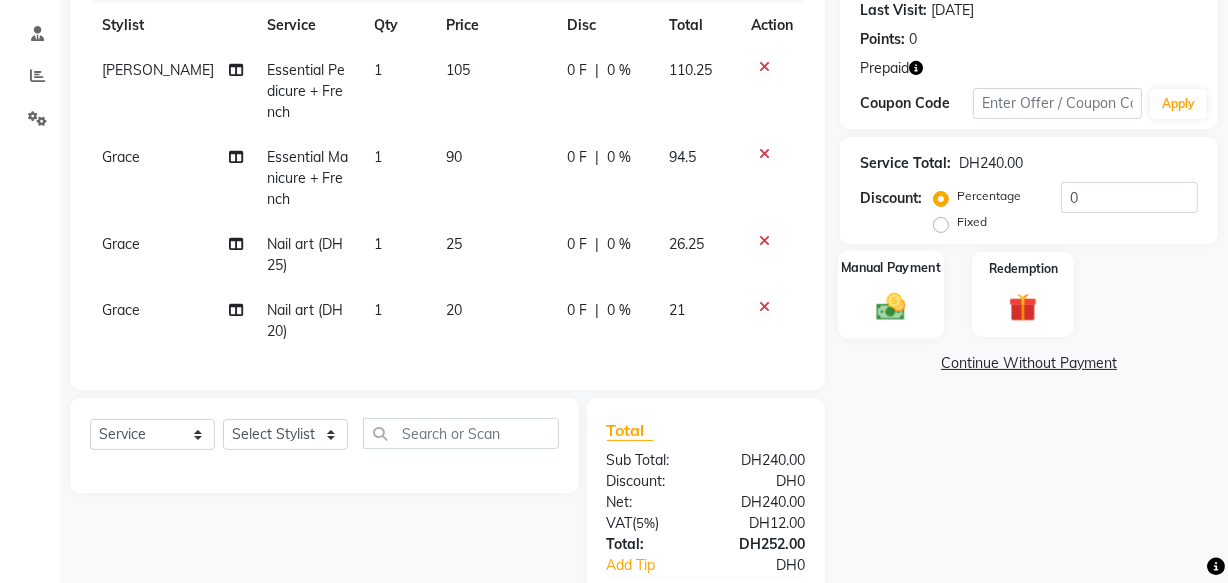 click 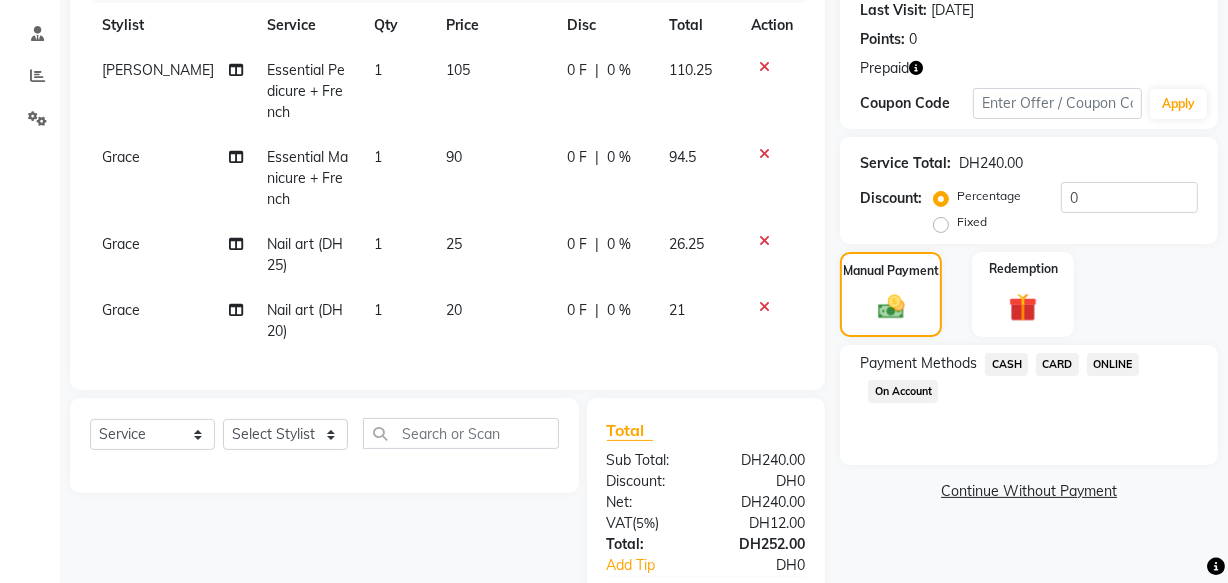 click on "CARD" 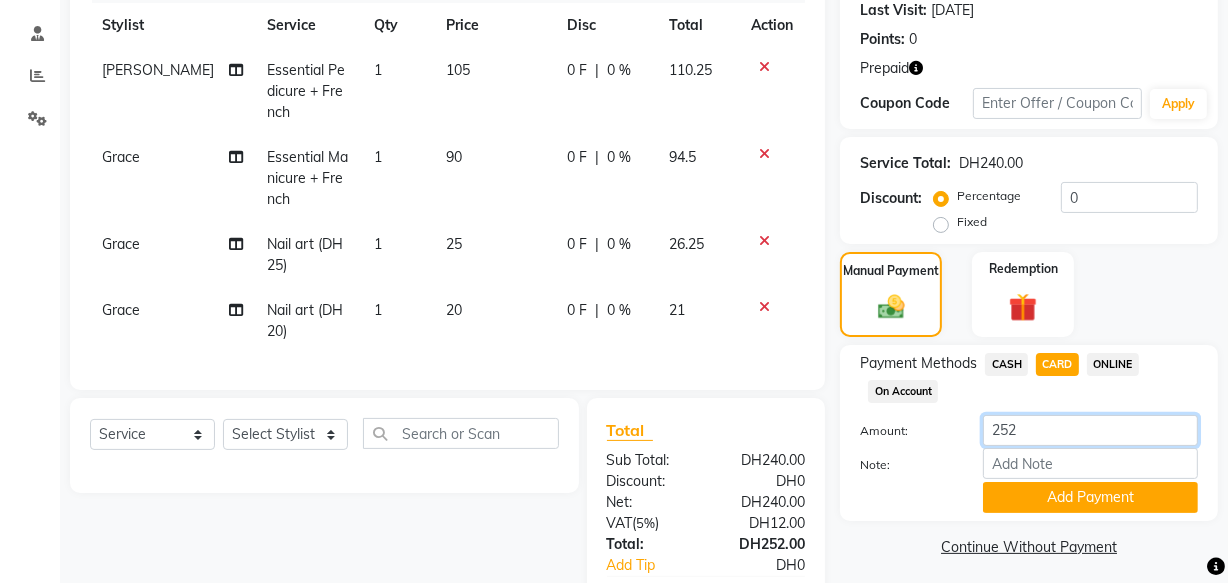 click on "252" 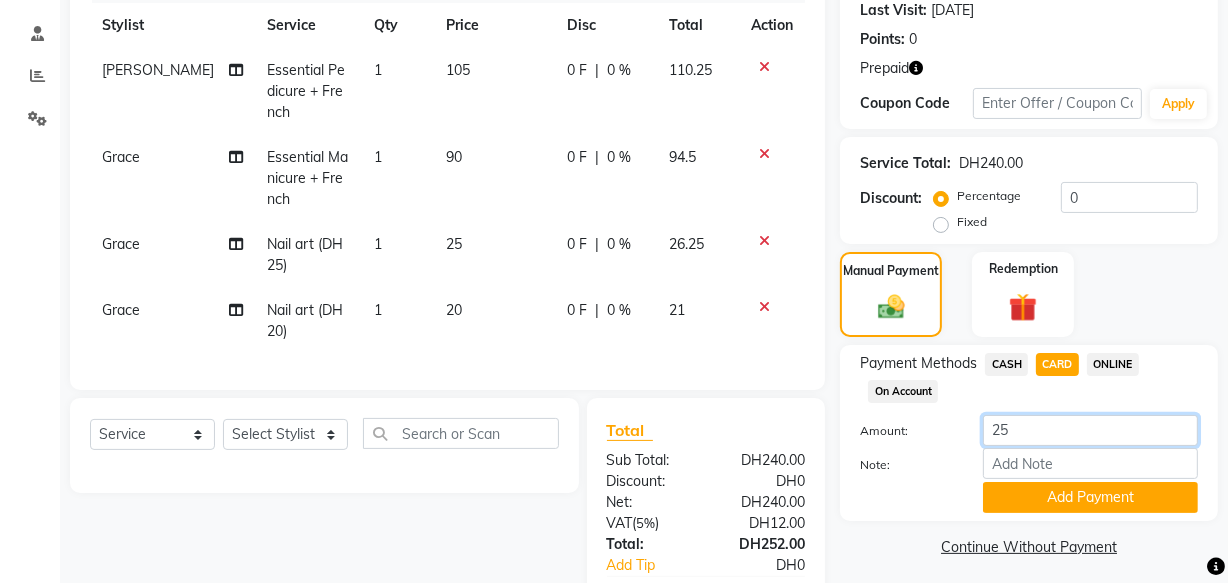 type on "2" 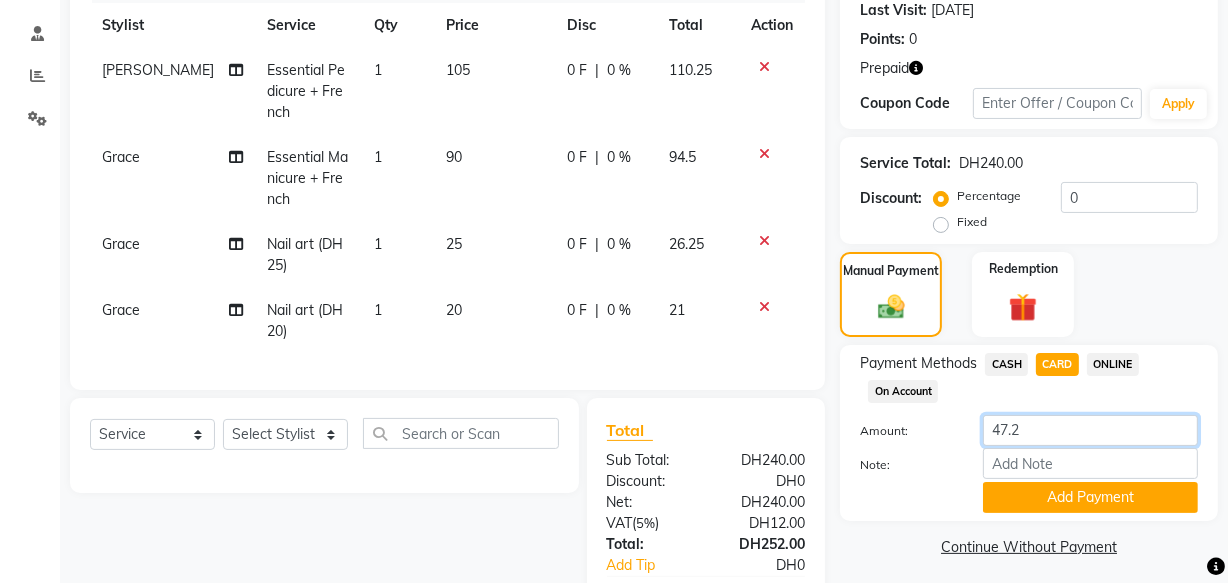 type on "47.25" 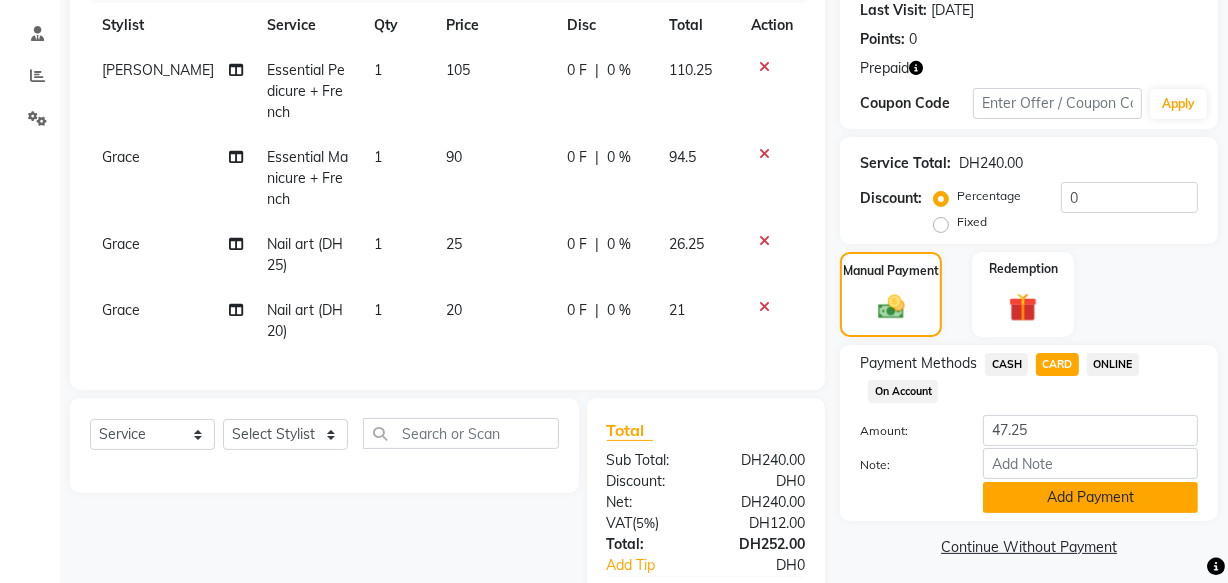 click on "Add Payment" 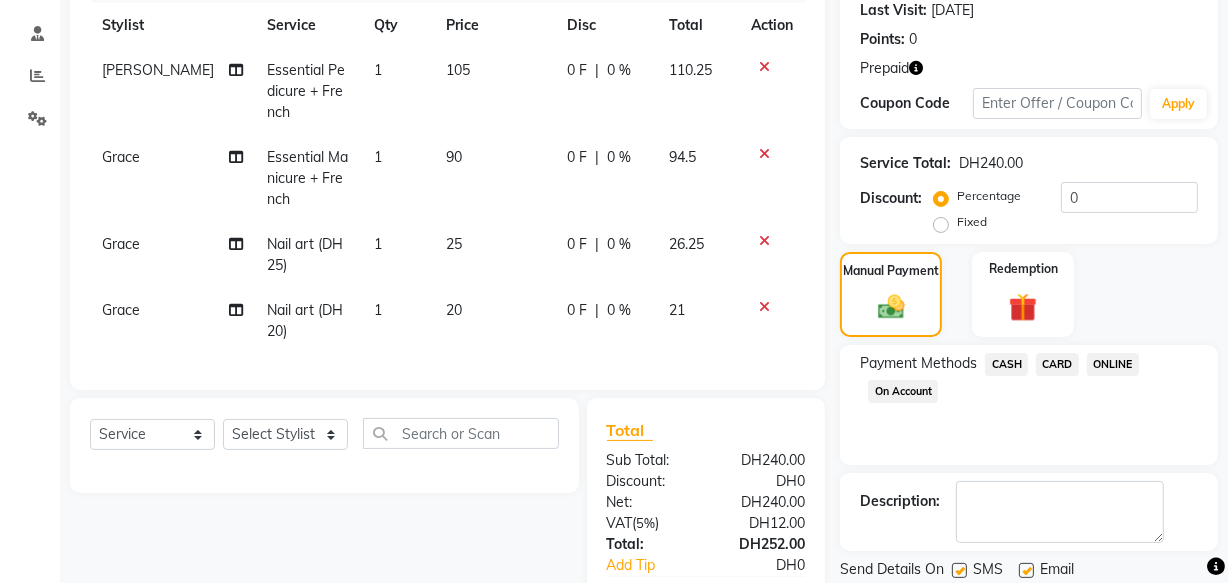 click on "ONLINE" 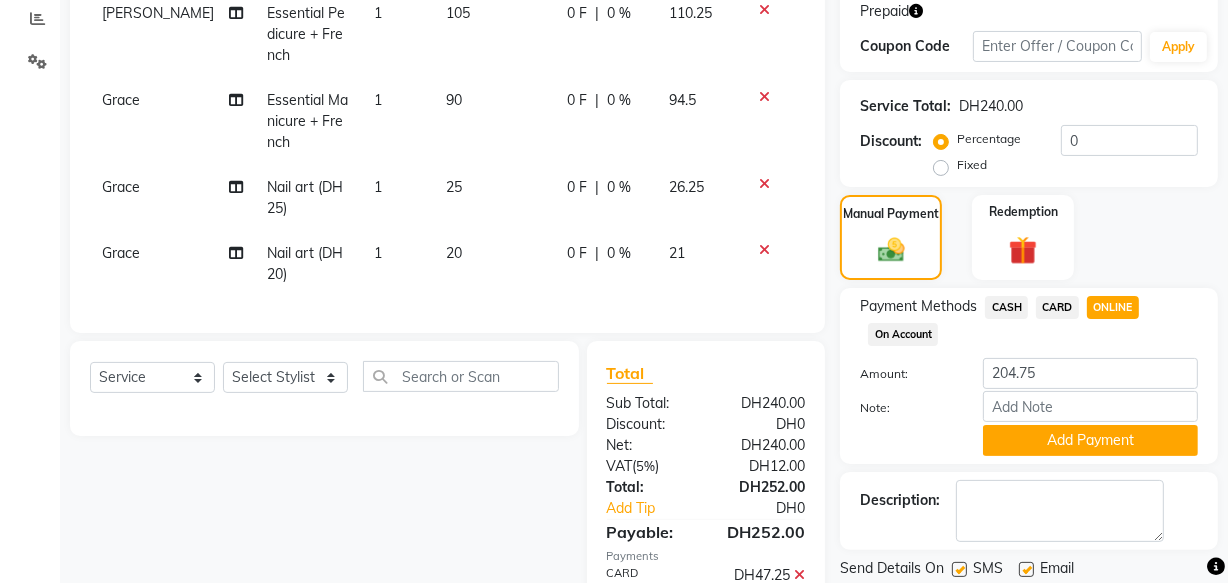 scroll, scrollTop: 353, scrollLeft: 0, axis: vertical 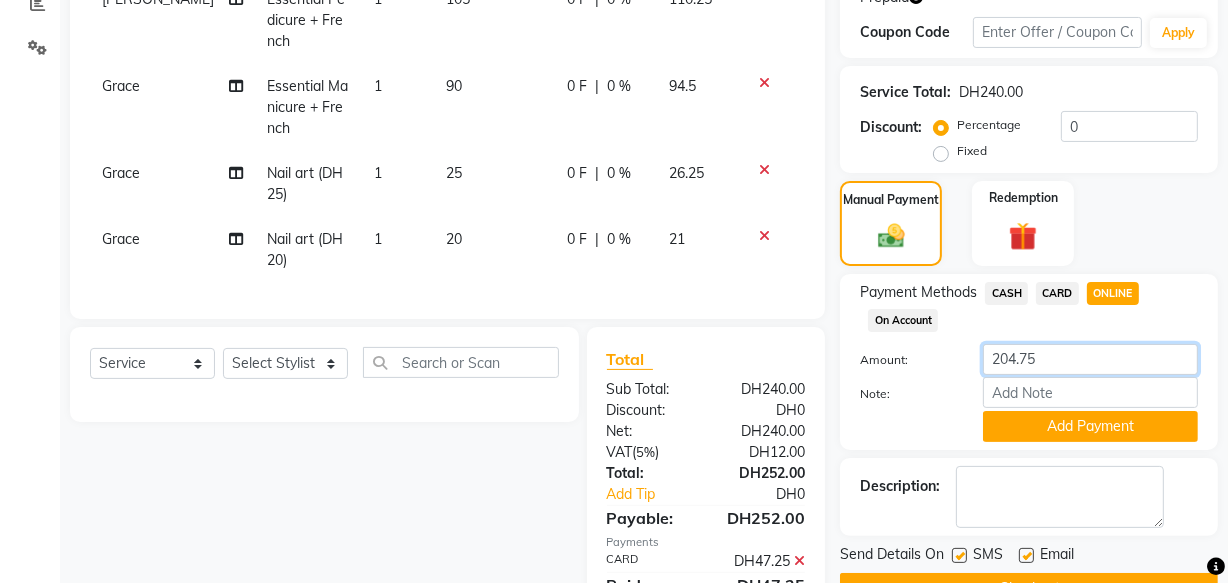 click on "204.75" 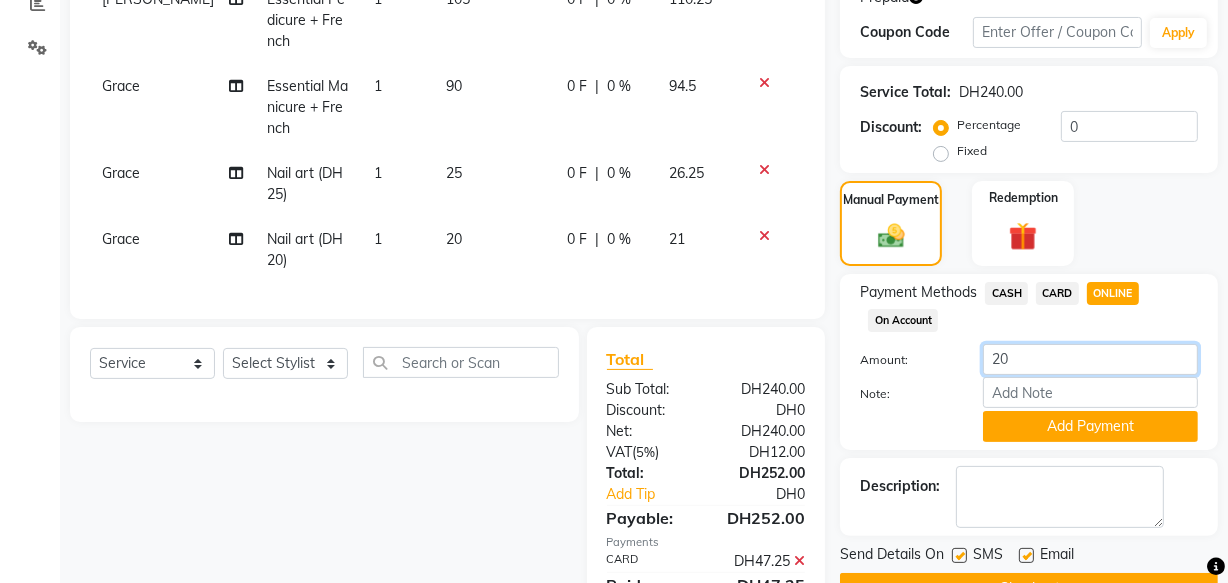 type on "2" 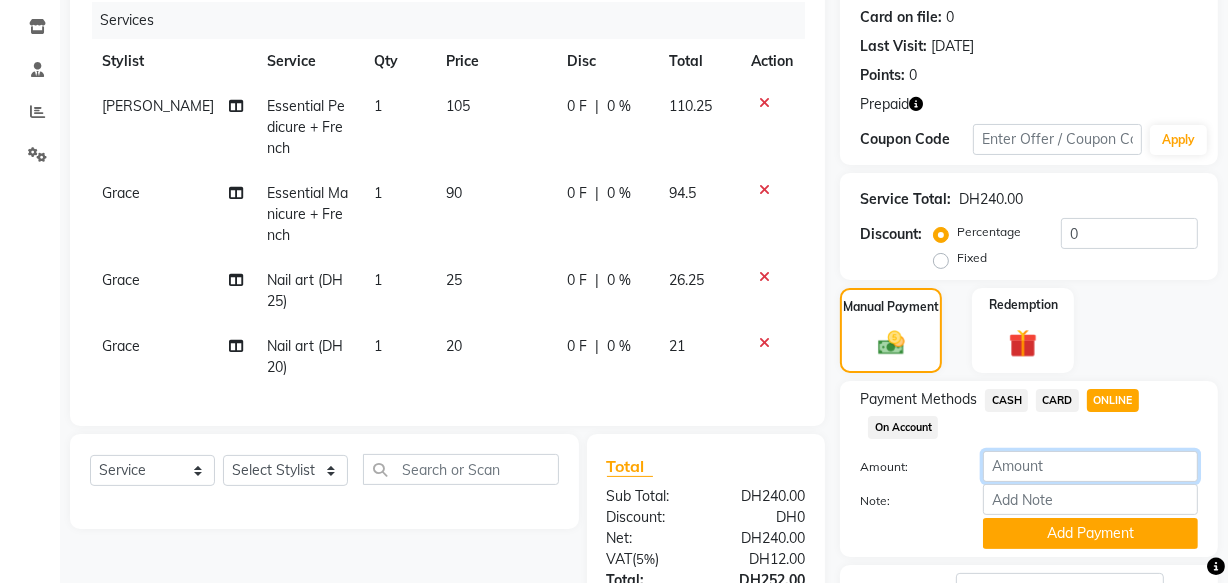 scroll, scrollTop: 235, scrollLeft: 0, axis: vertical 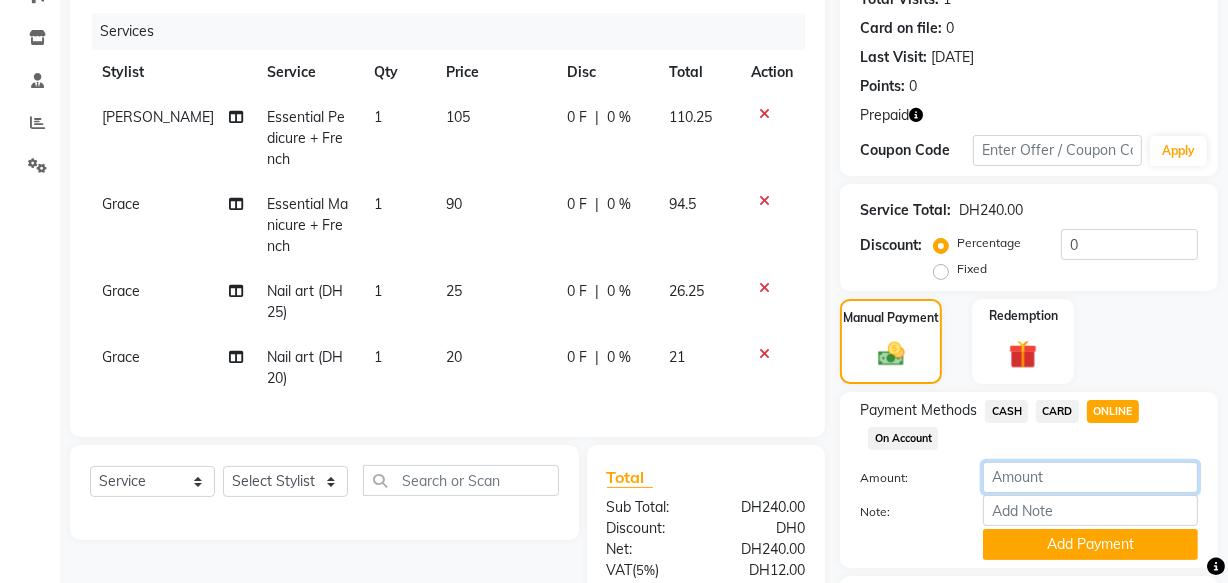 type 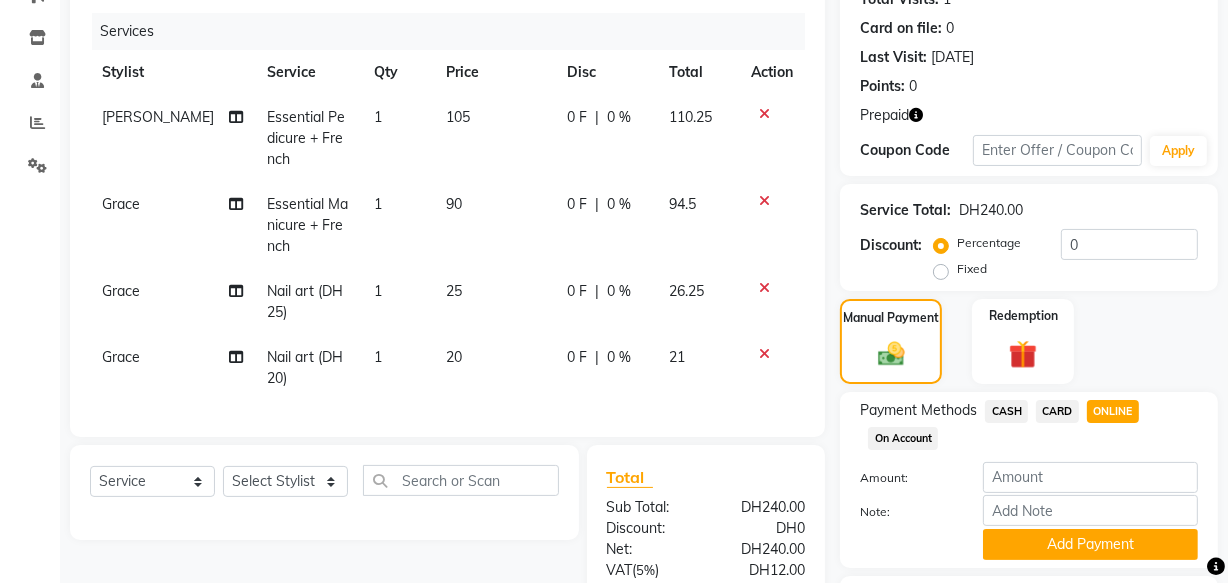 click on "0 %" 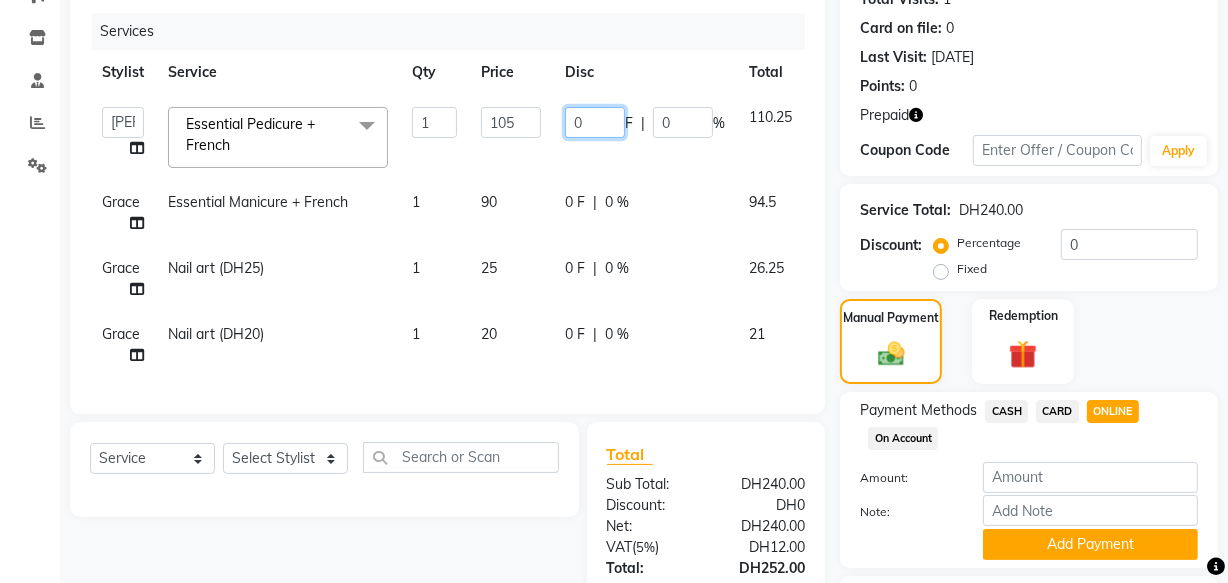 click on "0" 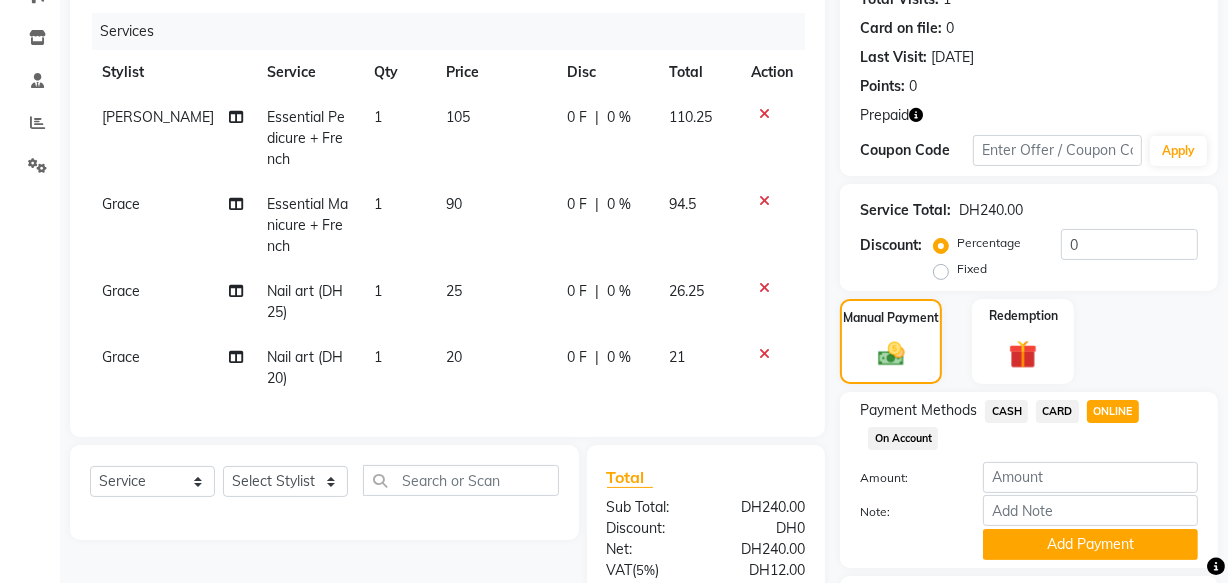 click on "0 %" 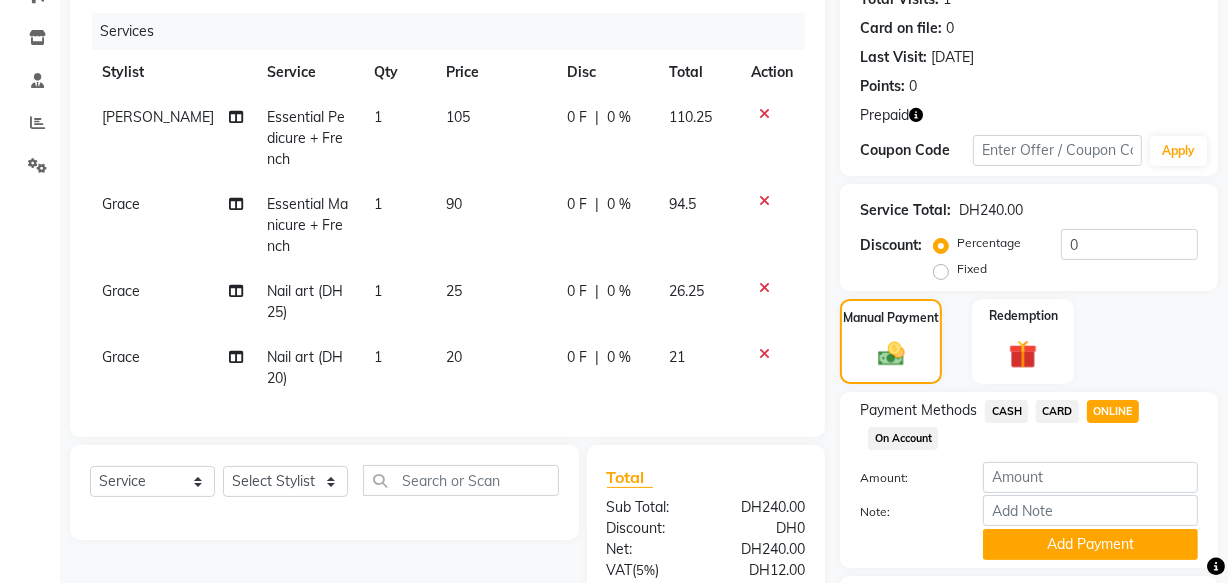 select on "81109" 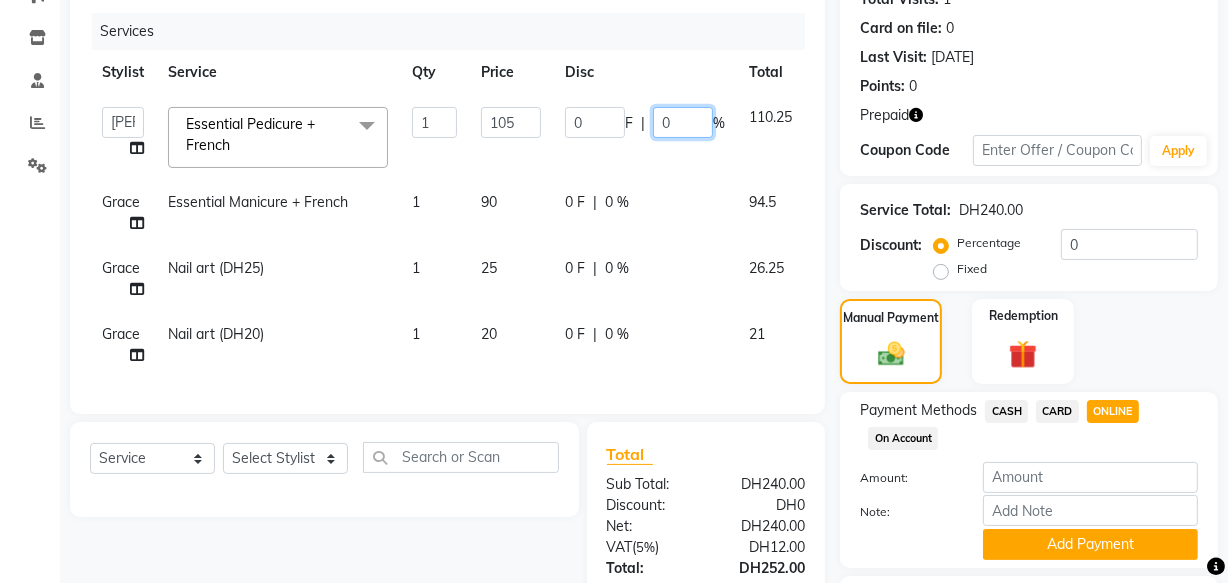 click on "0" 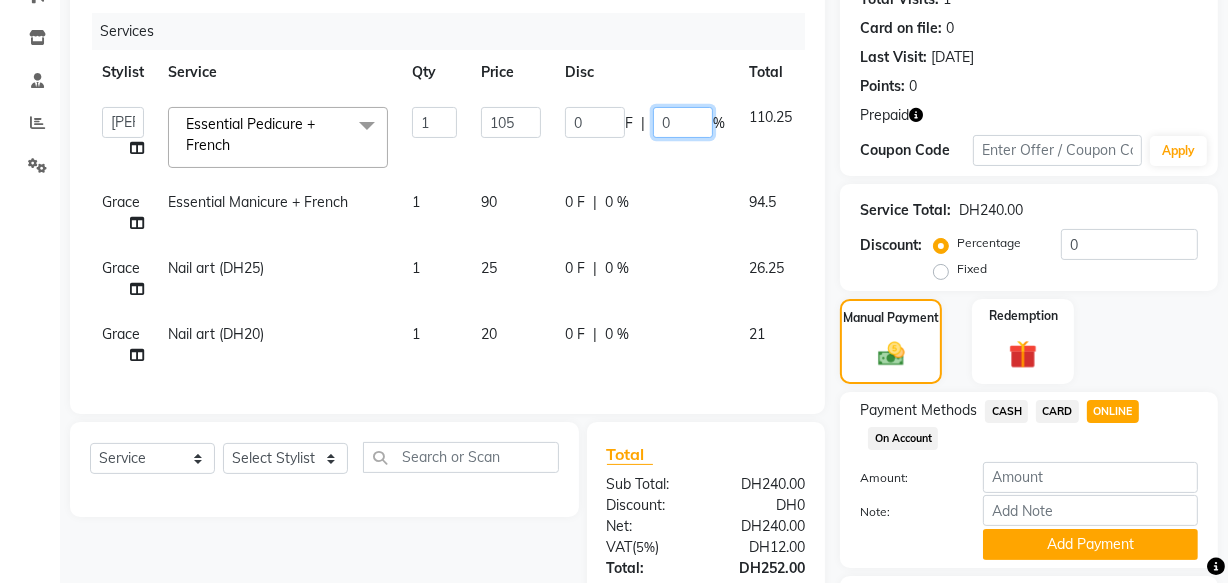 type on "50" 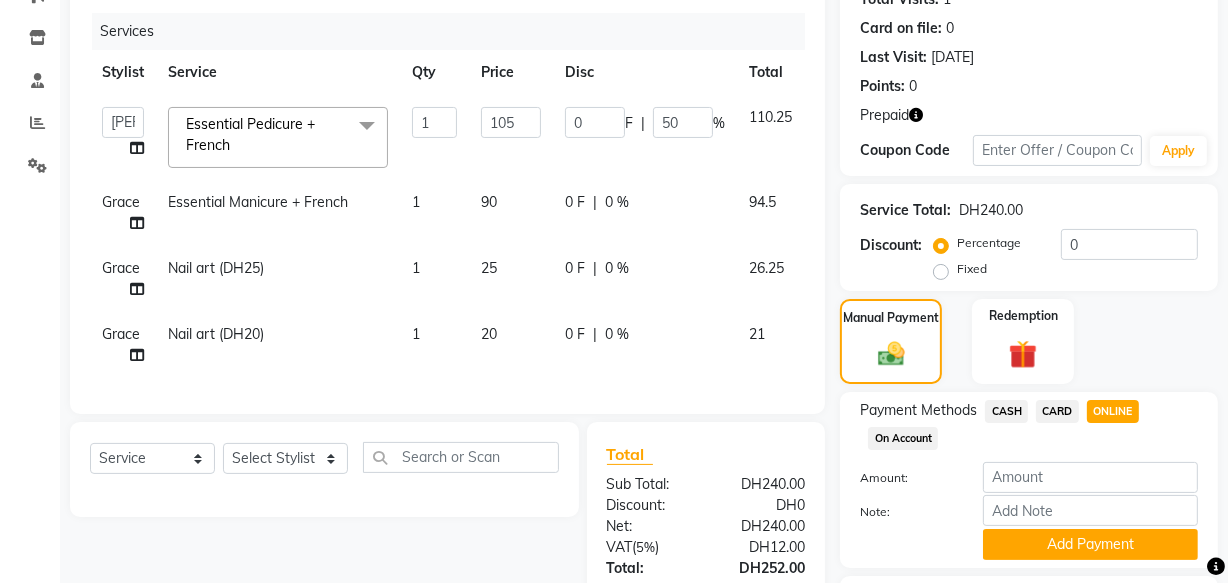 click on "0 F | 0 %" 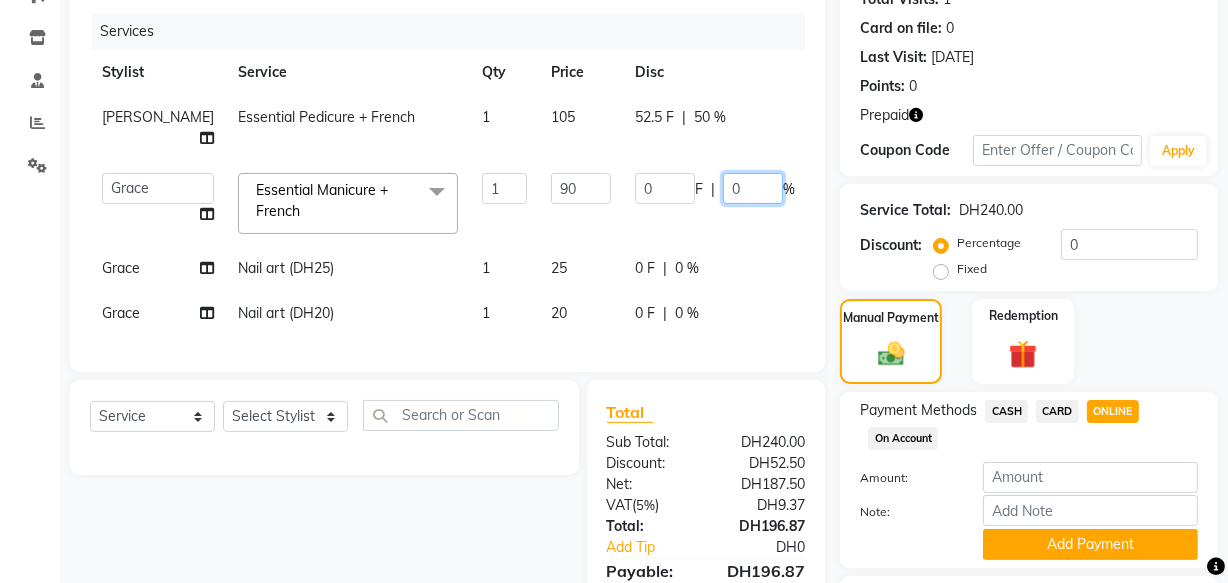click on "0" 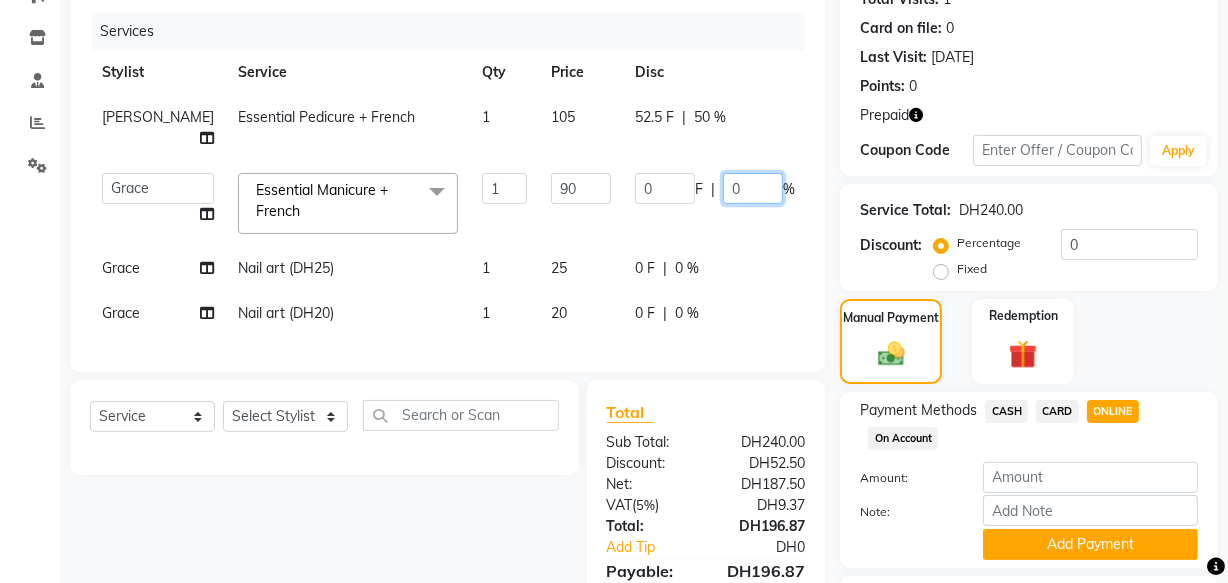 type on "50" 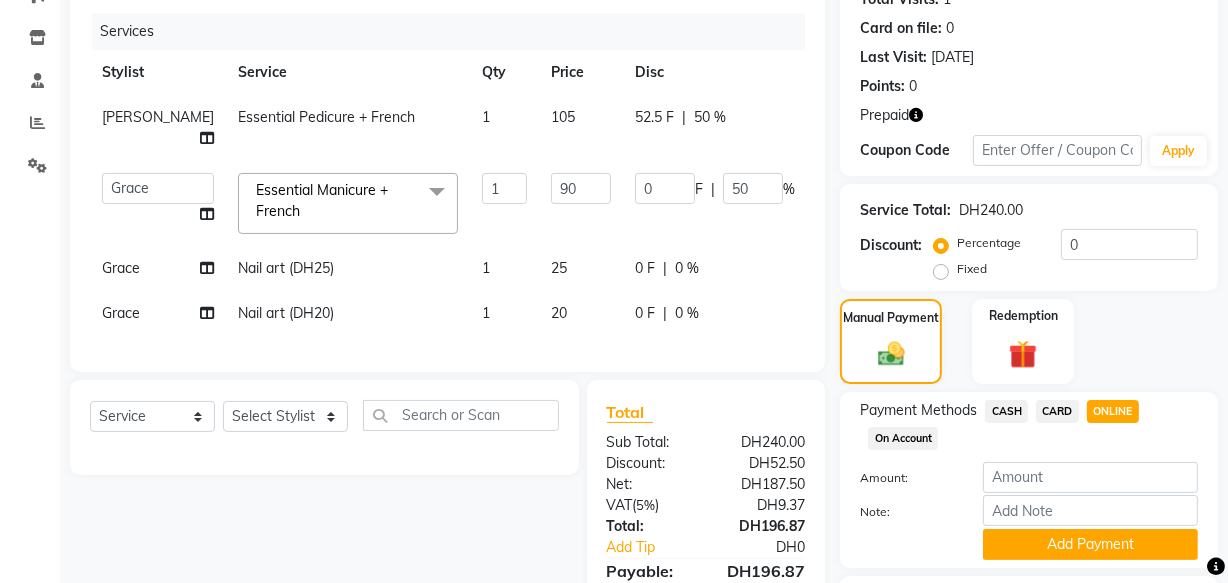 click on "Manual Payment Redemption" 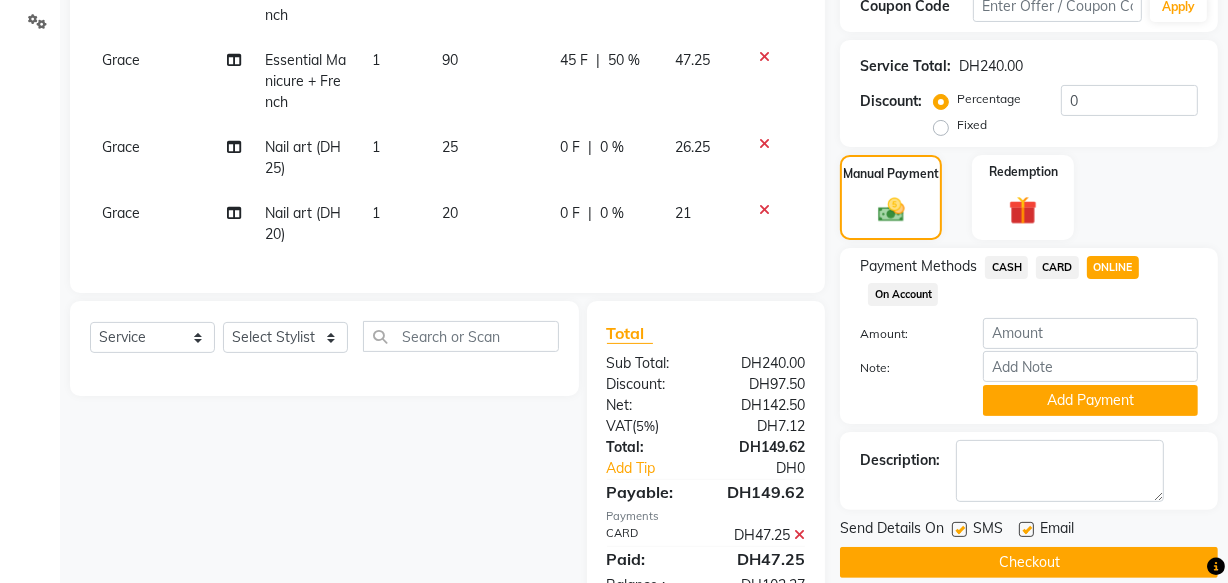 scroll, scrollTop: 380, scrollLeft: 0, axis: vertical 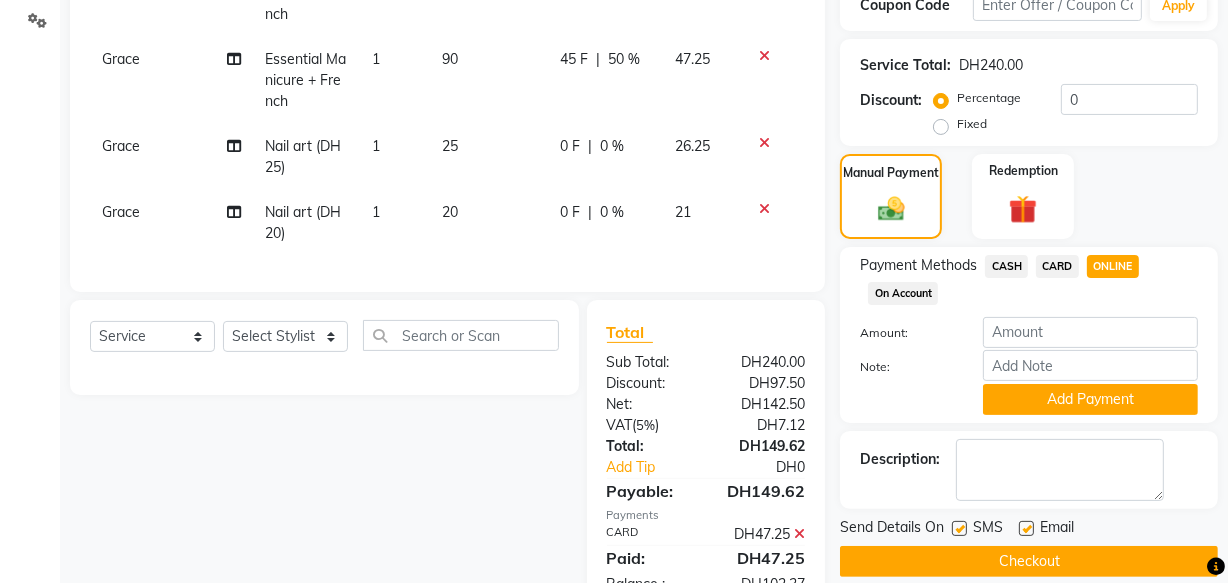 click on "CARD" 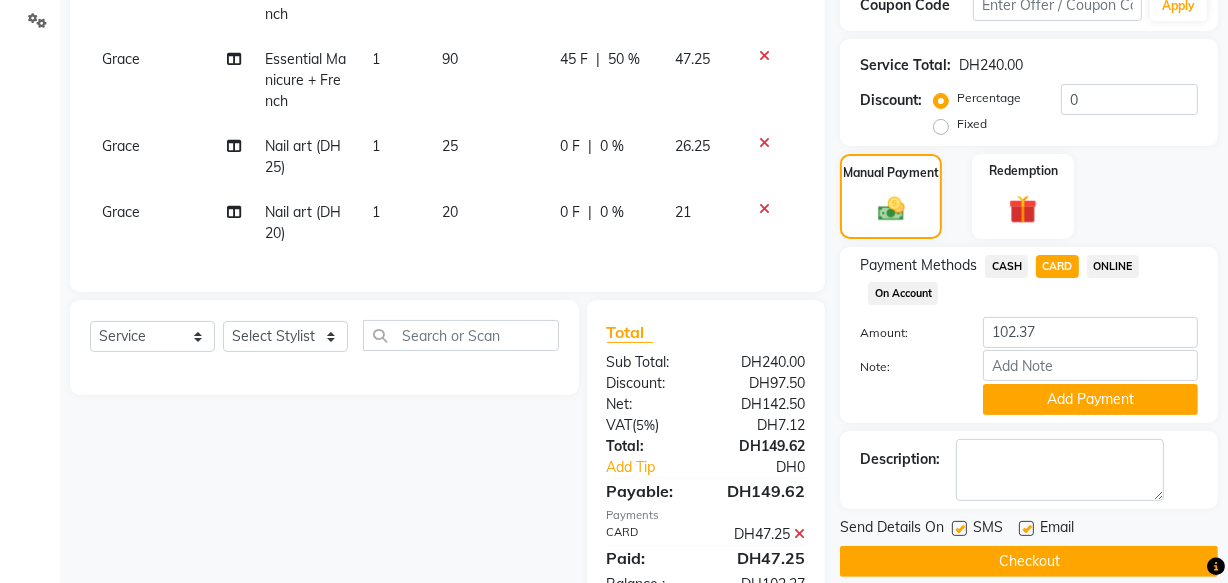 click on "ONLINE" 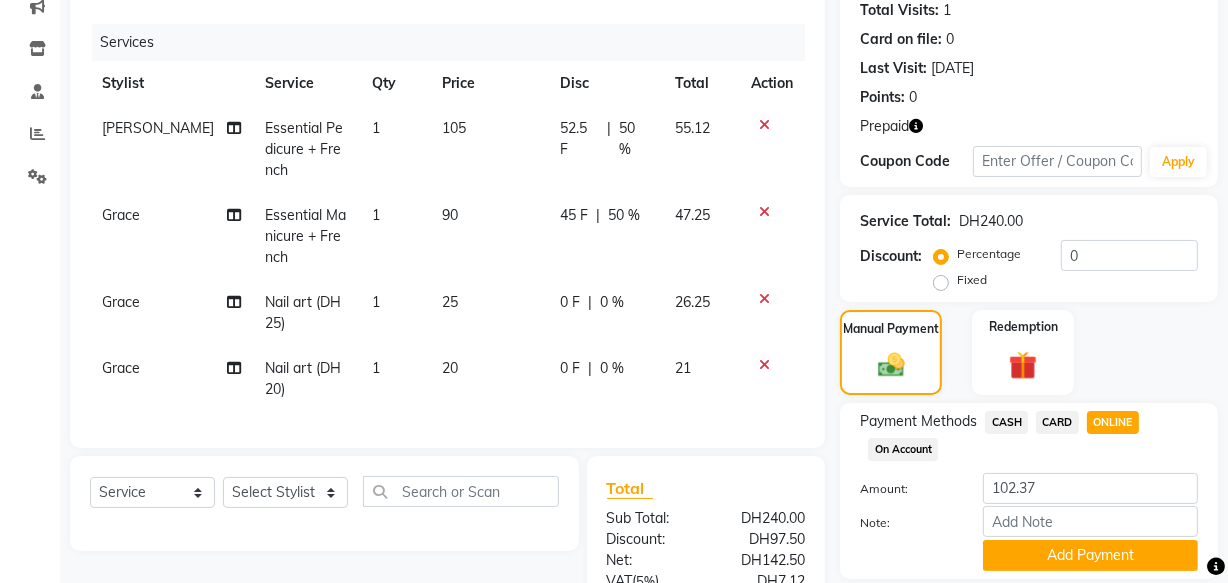 scroll, scrollTop: 226, scrollLeft: 0, axis: vertical 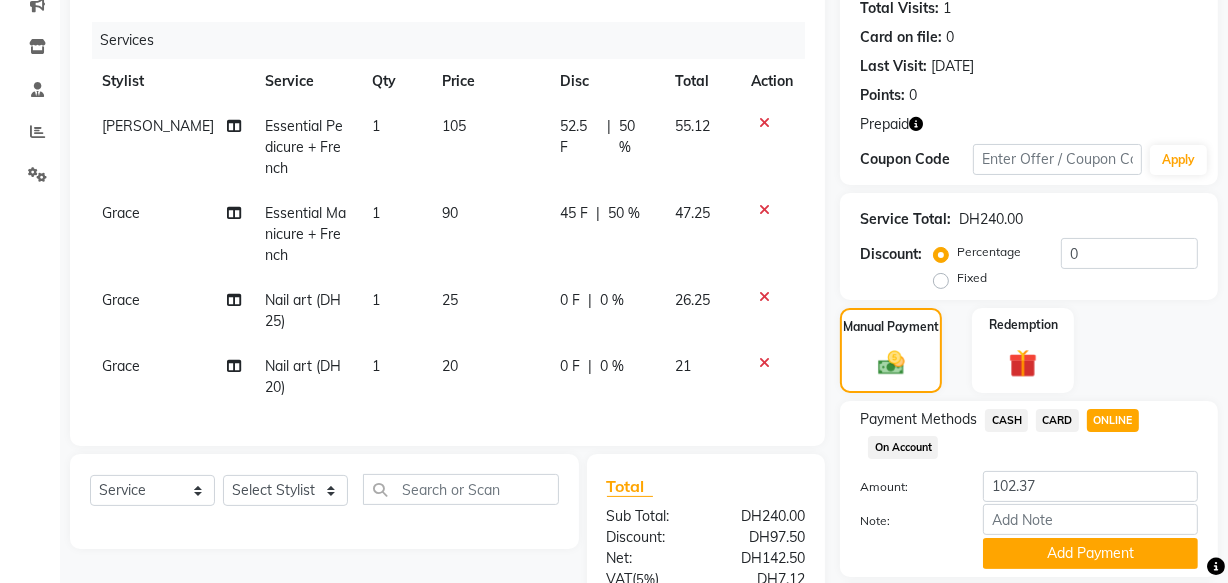 click on "105" 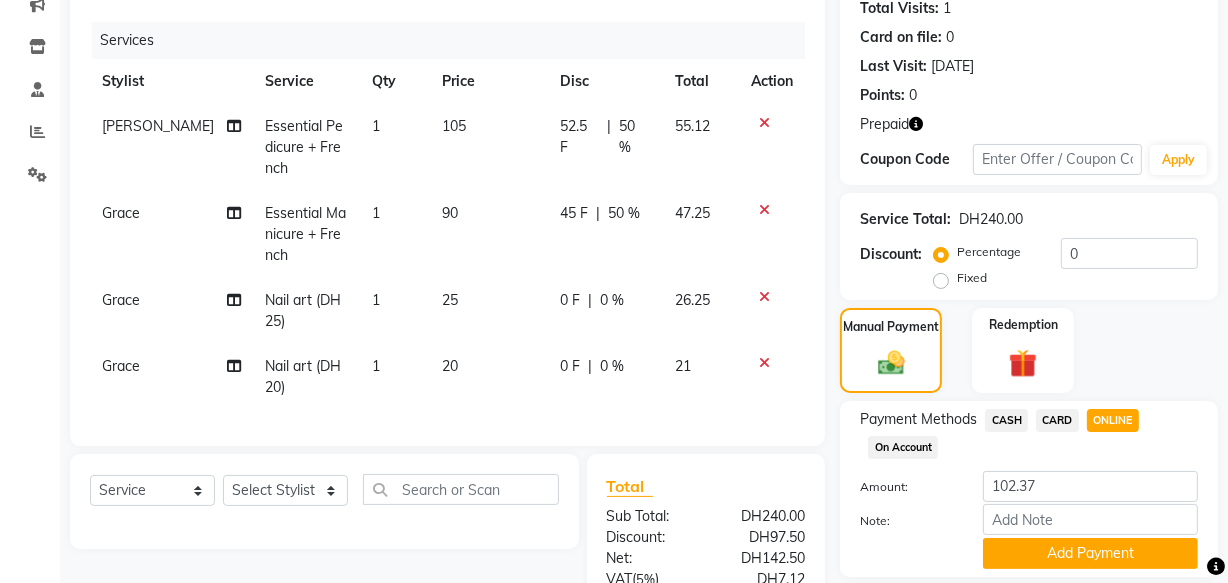 select on "81109" 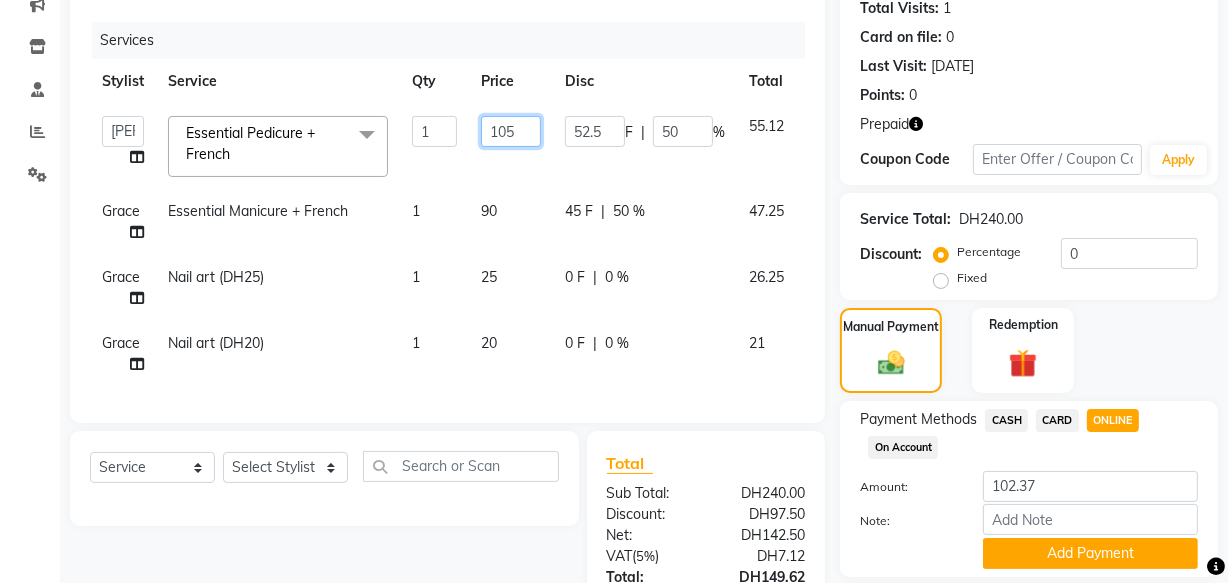 click on "105" 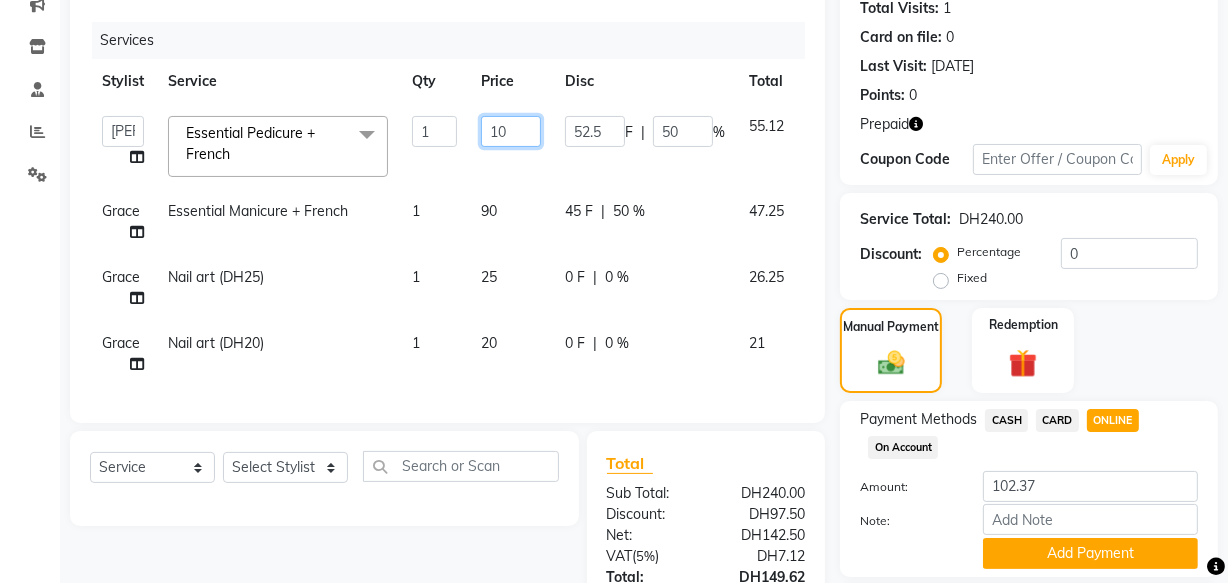 type on "1" 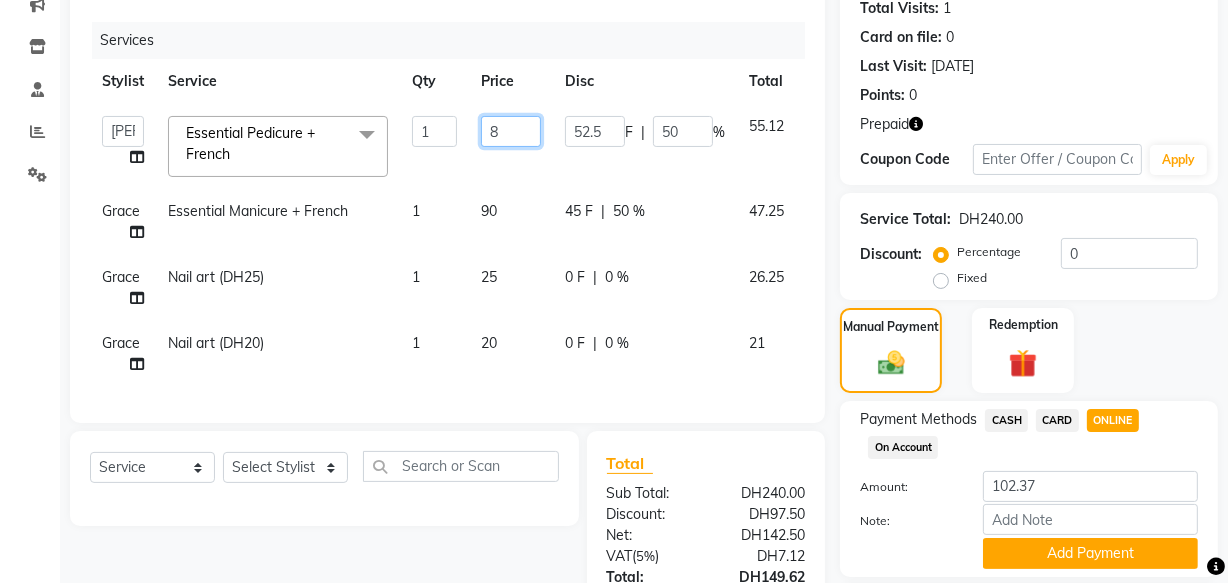 type on "85" 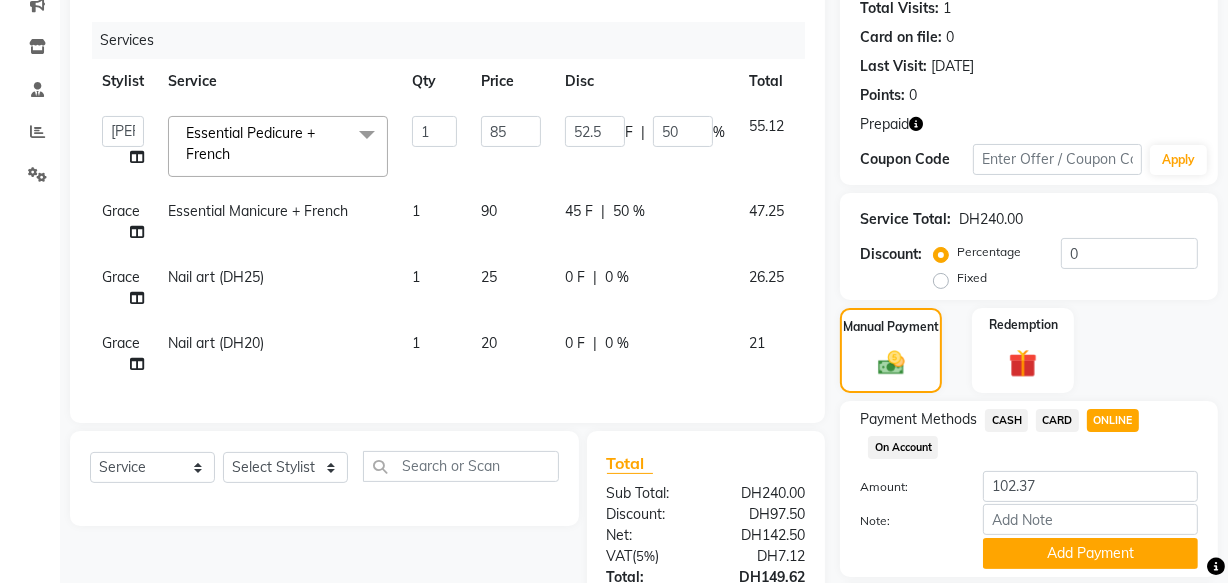 click on "90" 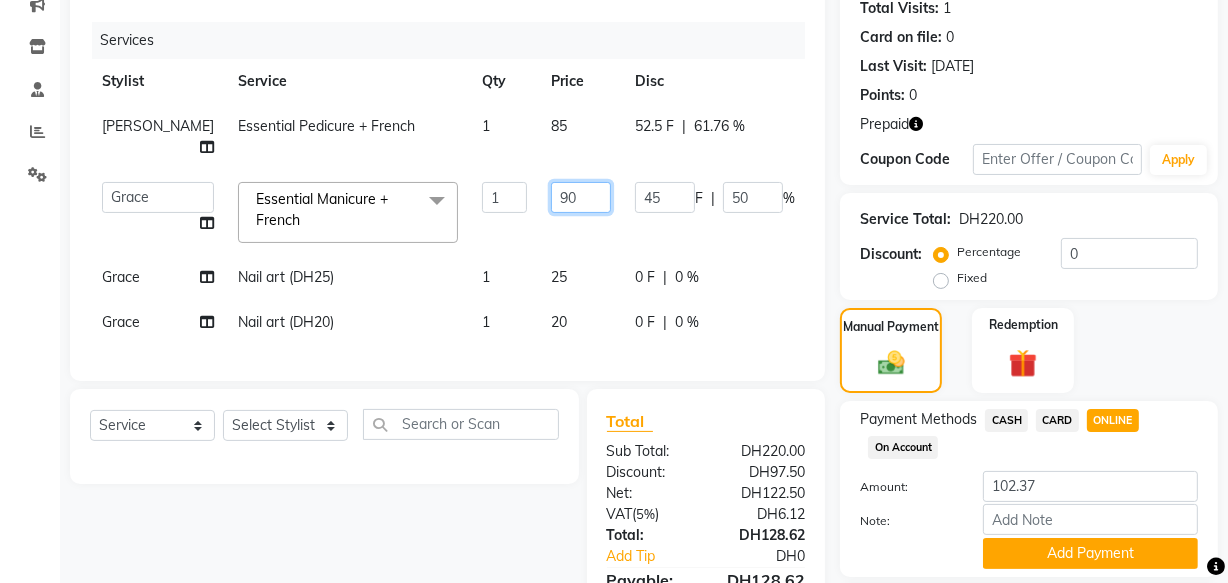 click on "90" 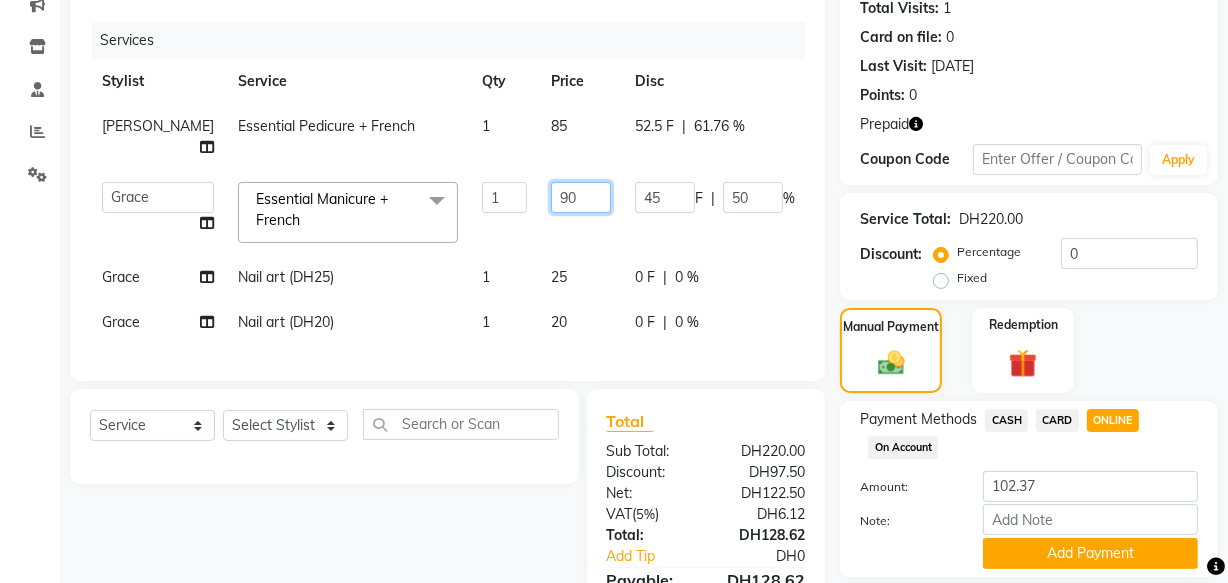 type on "9" 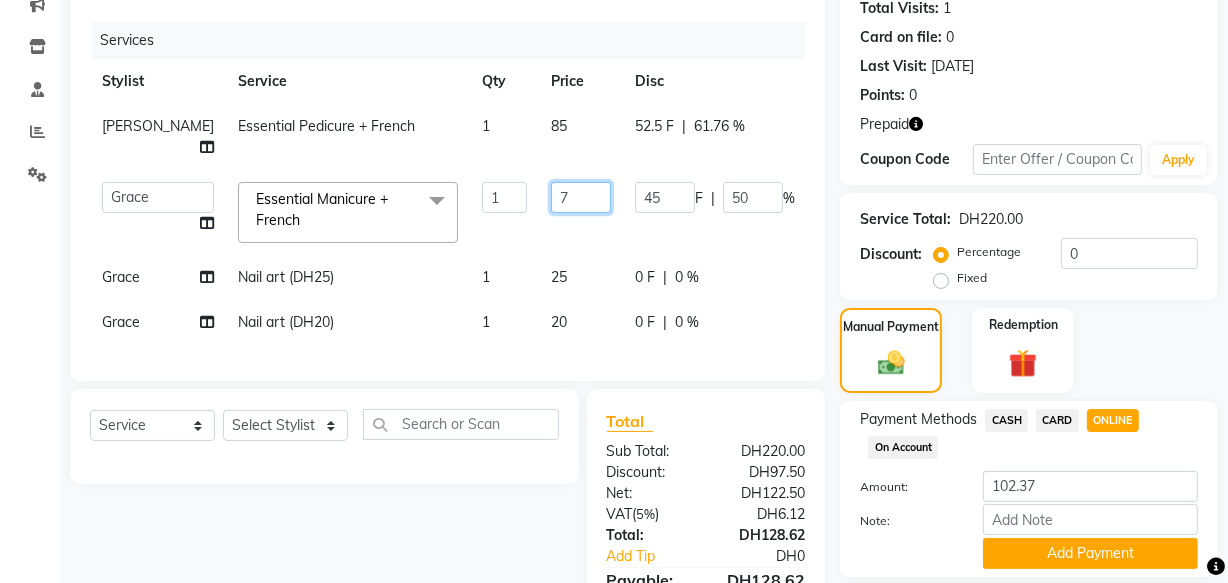 type on "75" 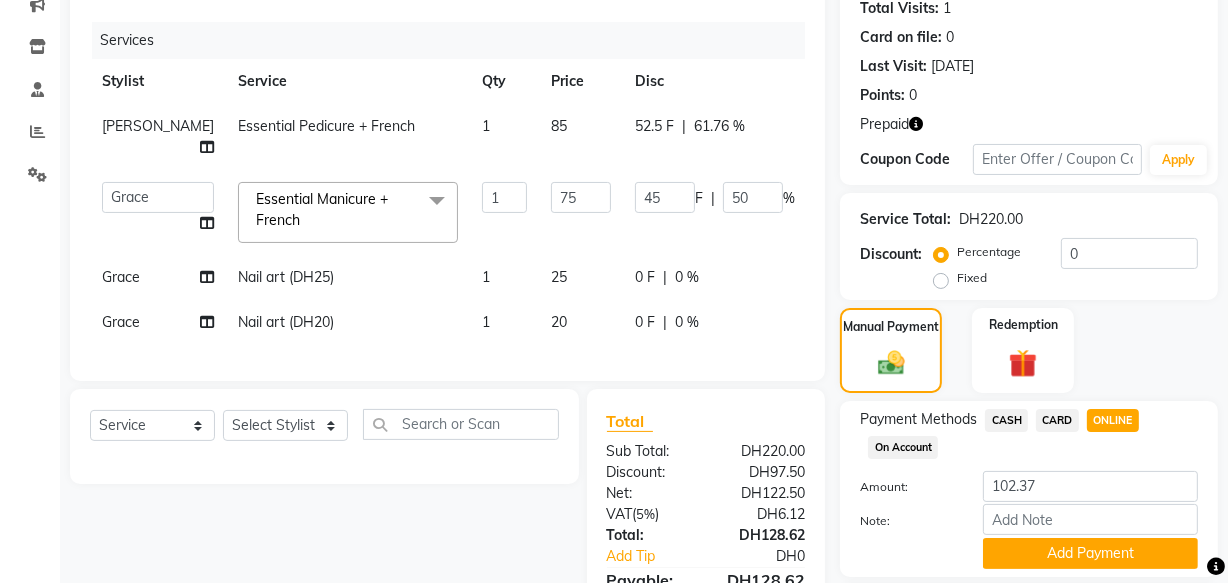 click on "Angelina Essential Pedicure + French 1 85 52.5 F | 61.76 % 34.12  Aizel   Angelina   Anna   Bobi   Edlyn   Fevie    Flora   Grace   Hamda   Janine   Jelyn   Mariel   Maya   May Joy (Cafe)   Nabasirye (Cafe)   Nancy   Nilam   Noreen   Owner   Peace   Rechiel   Rose Marie   Saman   Talina  Essential Manicure + French  x Blowdry Short Hair To Neck Girls(3-10 Yrs) (DH25) Blowdry Short Hair To Shoulder Girls(3-10 Yrs) (DH45) Blowdry Short Hair Under Shoulder Girls(3-10 Yrs) (DH65) Blowdry Long Hair Before Mid Back Girls(3-10 Yrs) (DH85) Blowdry Long Hair Till Midback Girls(3-10 Yrs) (DH105) Blowdry Long Hair Under Midback Girls(3-10 Yrs) (DH125) Blowdry Long Hair Till Back End Girls(3-10 Yrs) (DH145) Blowdry Long Hair Under Back End Girls(3-10 Yrs) (DH165) Blowdry Very Long Hair Girls(3-10 Yrs) (DH185) Blowdry Short Hair To Neck (DH50) Blowdry Short Hair To Shoulder (DH70) Blowdry Short Hair Under Shoulder (DH90) Blowdry Long Hair Before Mid Back (DH110) Blowdry Long Hair Till Midback (DH130) Hairstyle  (DH250) 1" 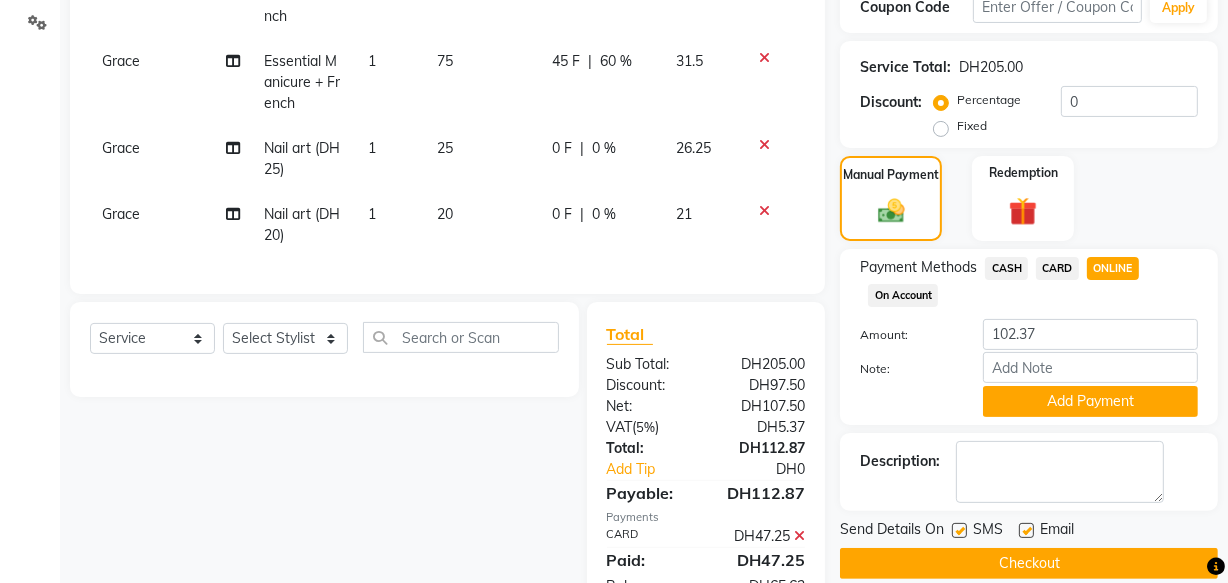 scroll, scrollTop: 456, scrollLeft: 0, axis: vertical 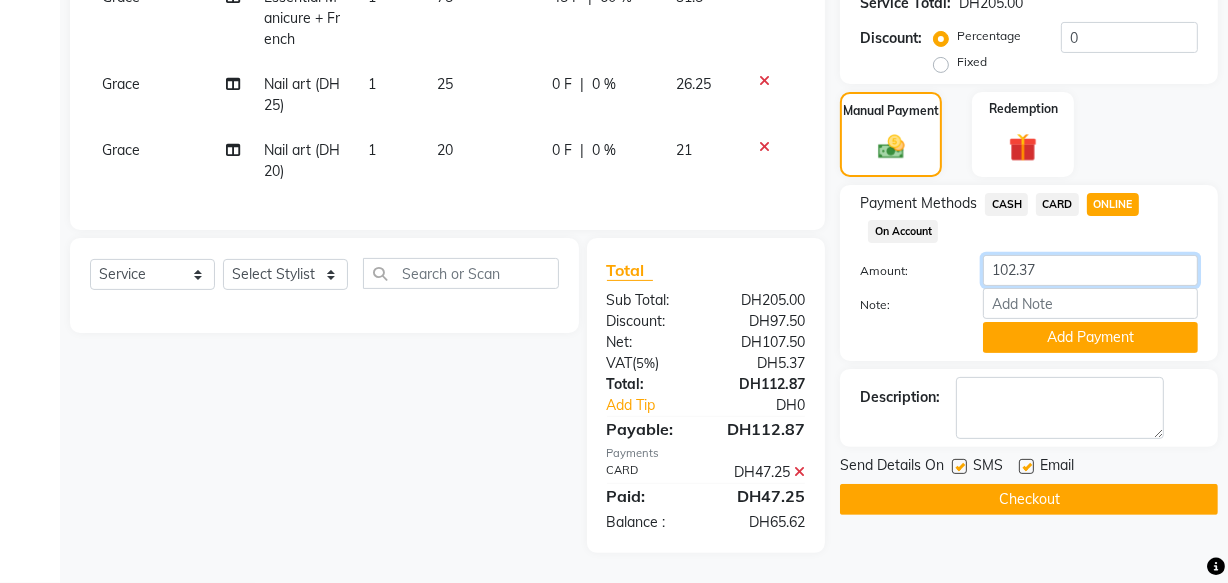 click on "102.37" 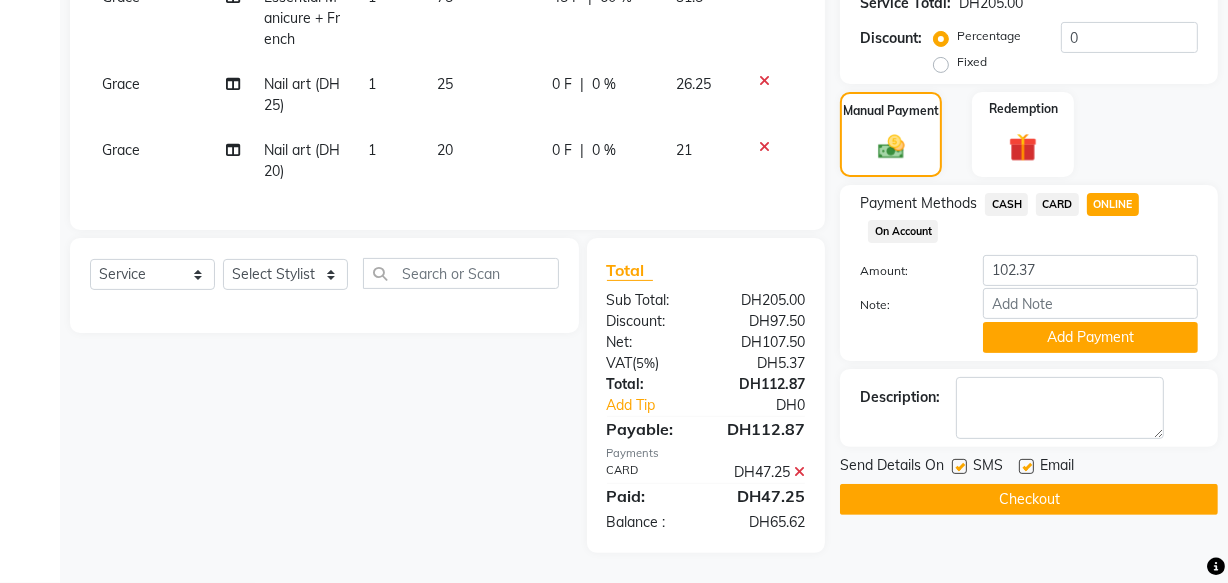 click on "CARD" 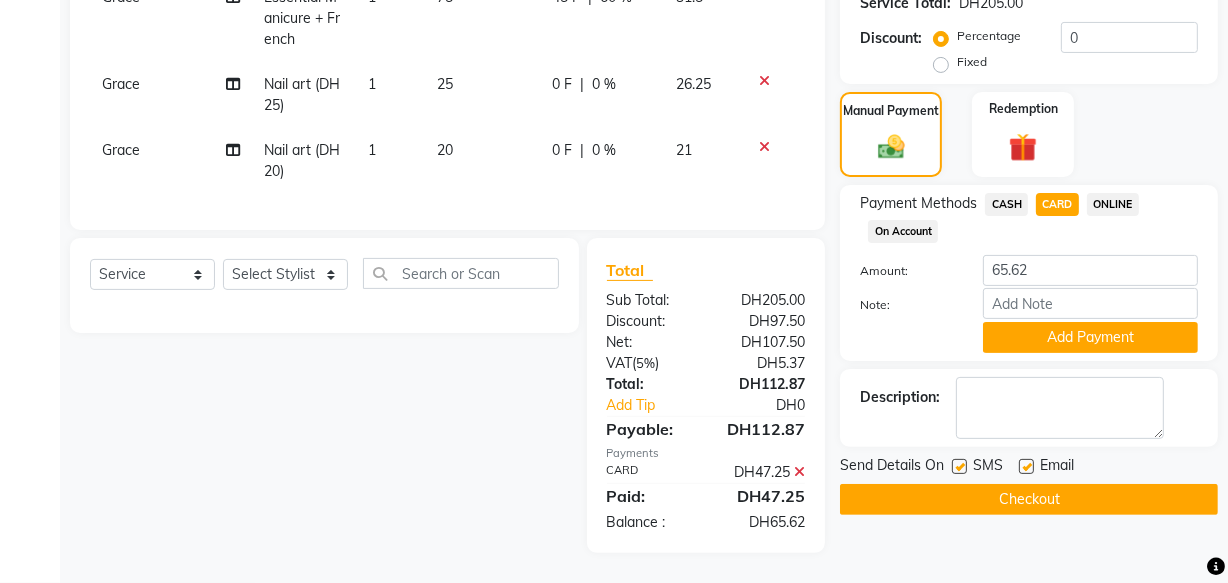 click on "ONLINE" 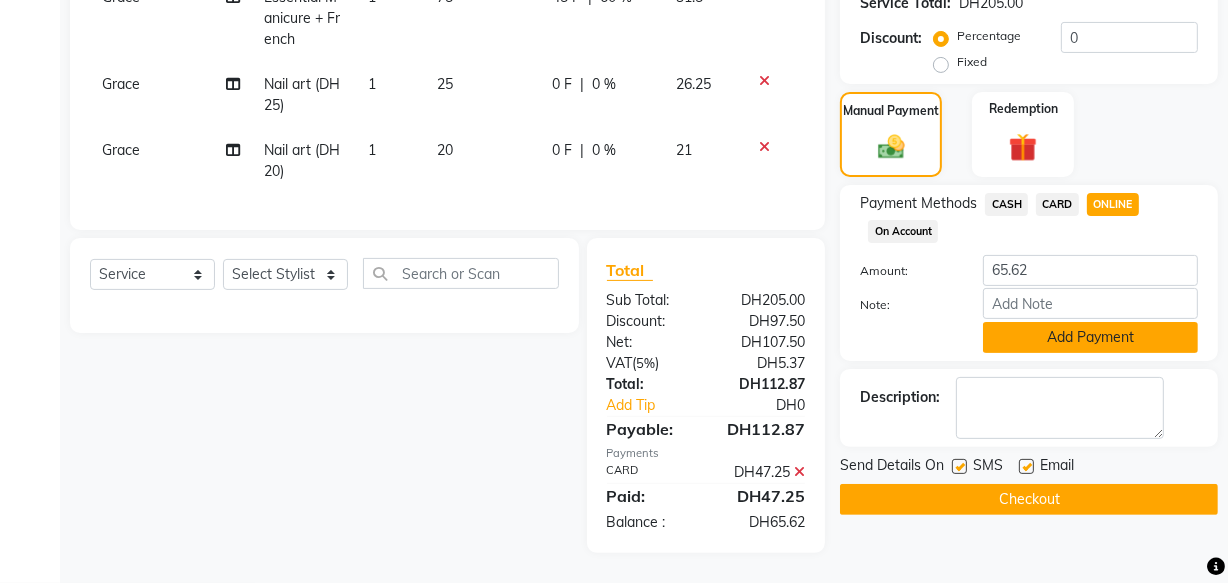 click on "Add Payment" 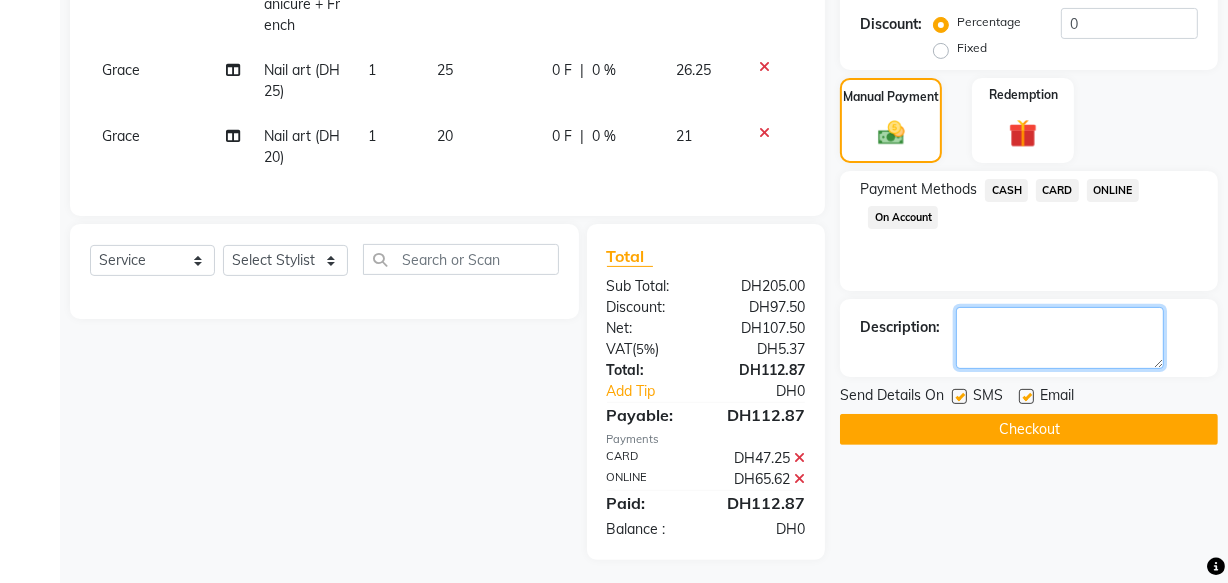 click 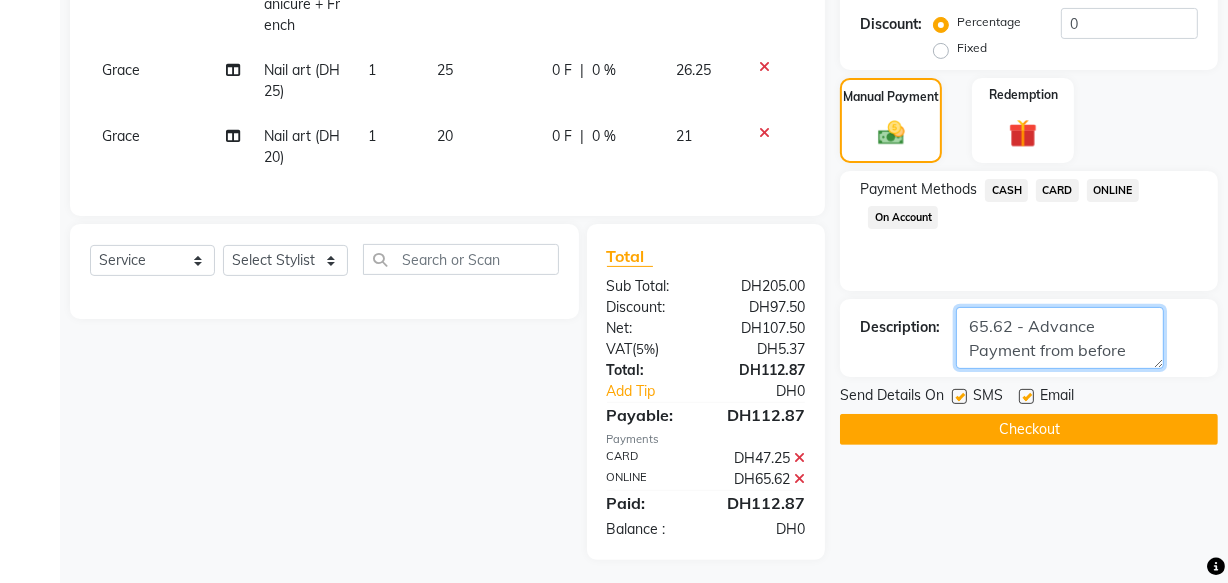 type on "65.62 - Advance Payment from before" 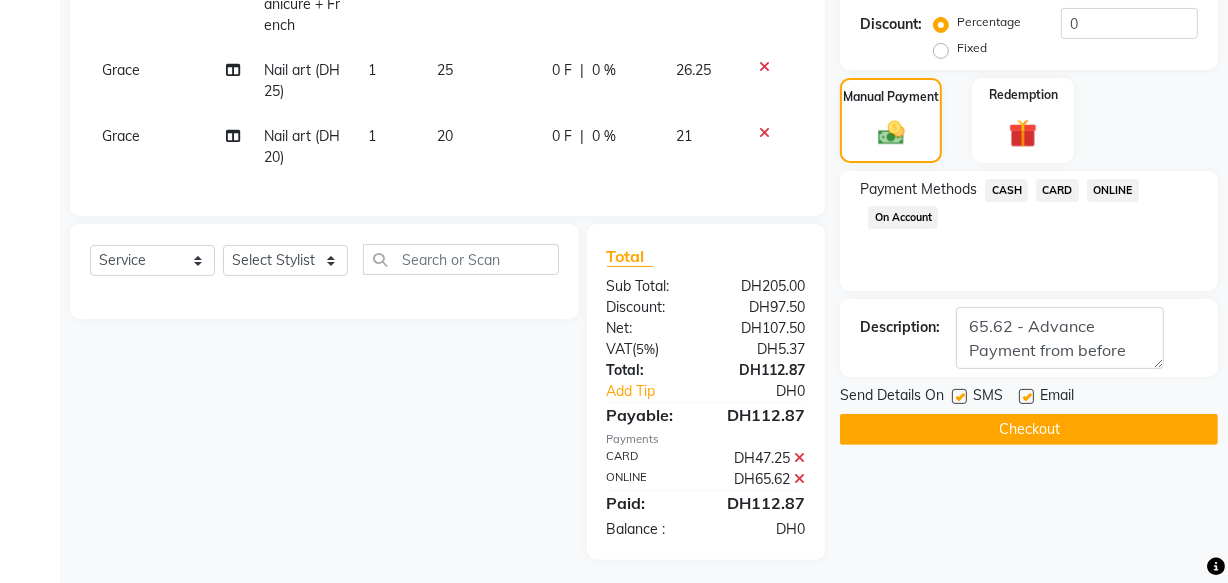 click on "Checkout" 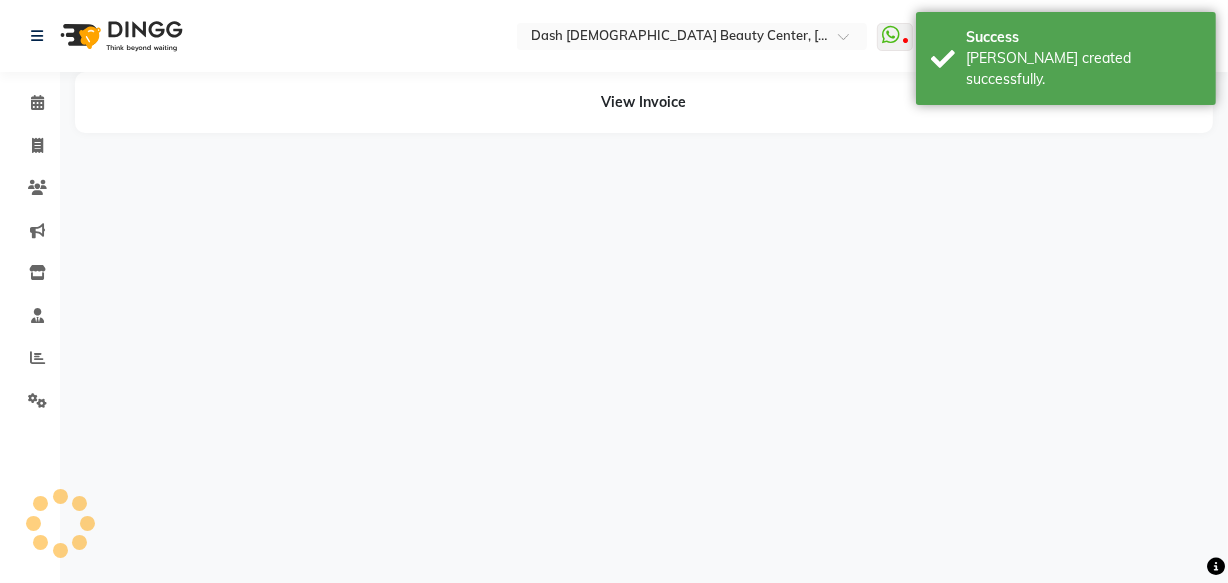scroll, scrollTop: 0, scrollLeft: 0, axis: both 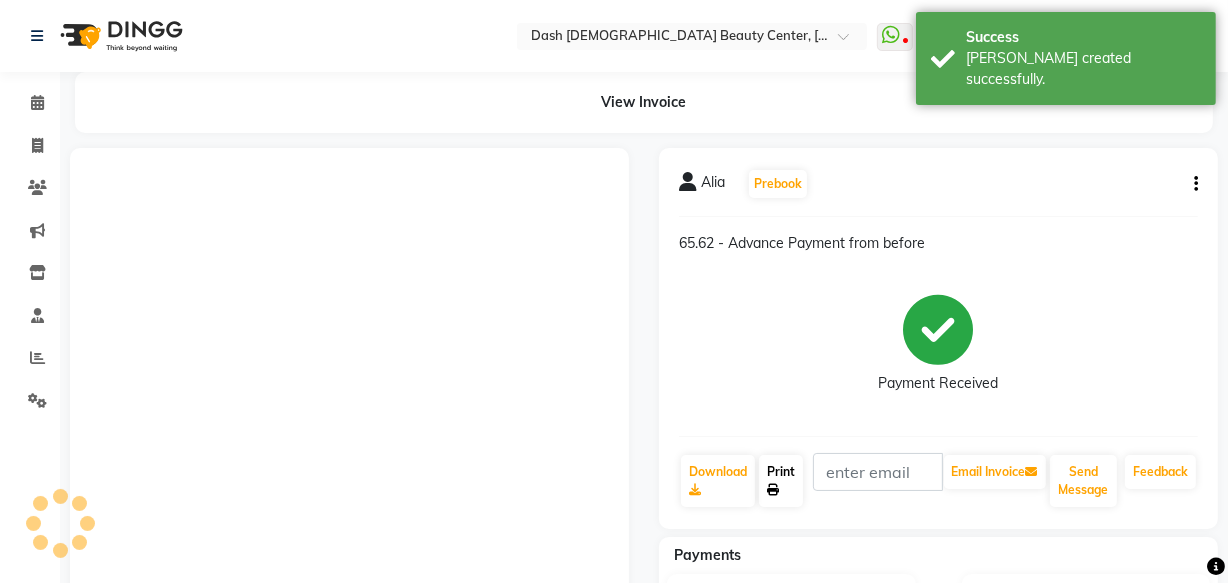 click 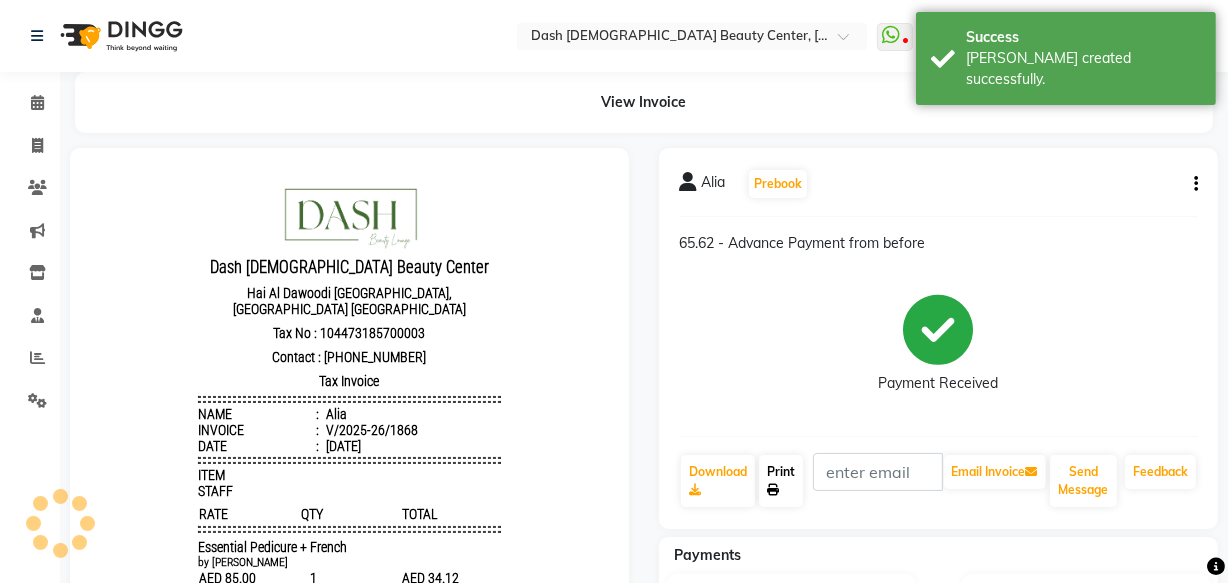 scroll, scrollTop: 0, scrollLeft: 0, axis: both 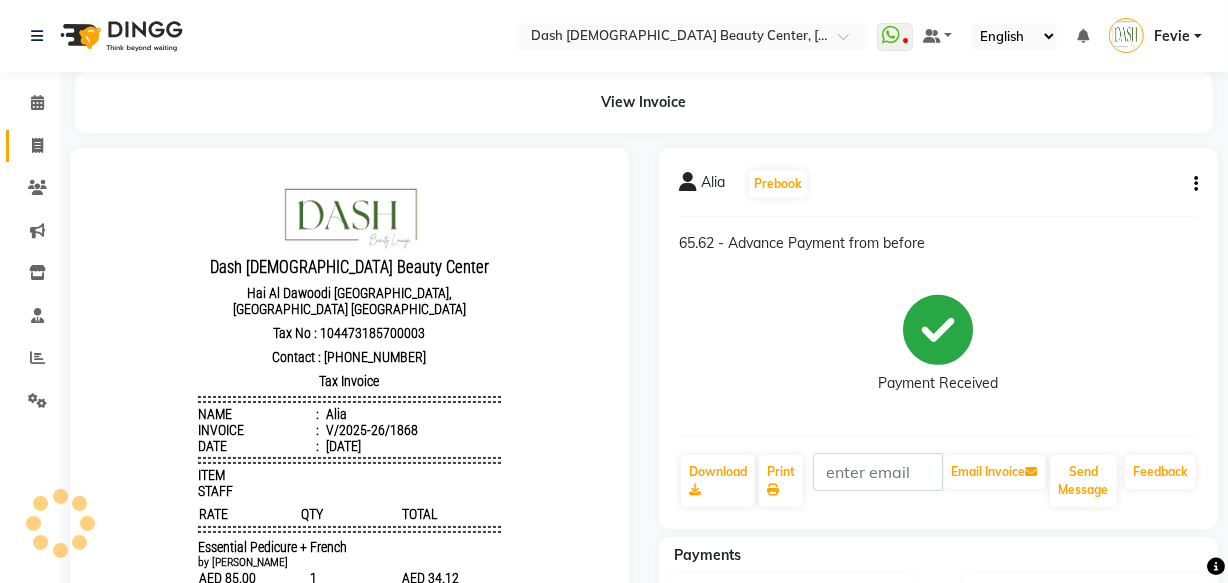 click 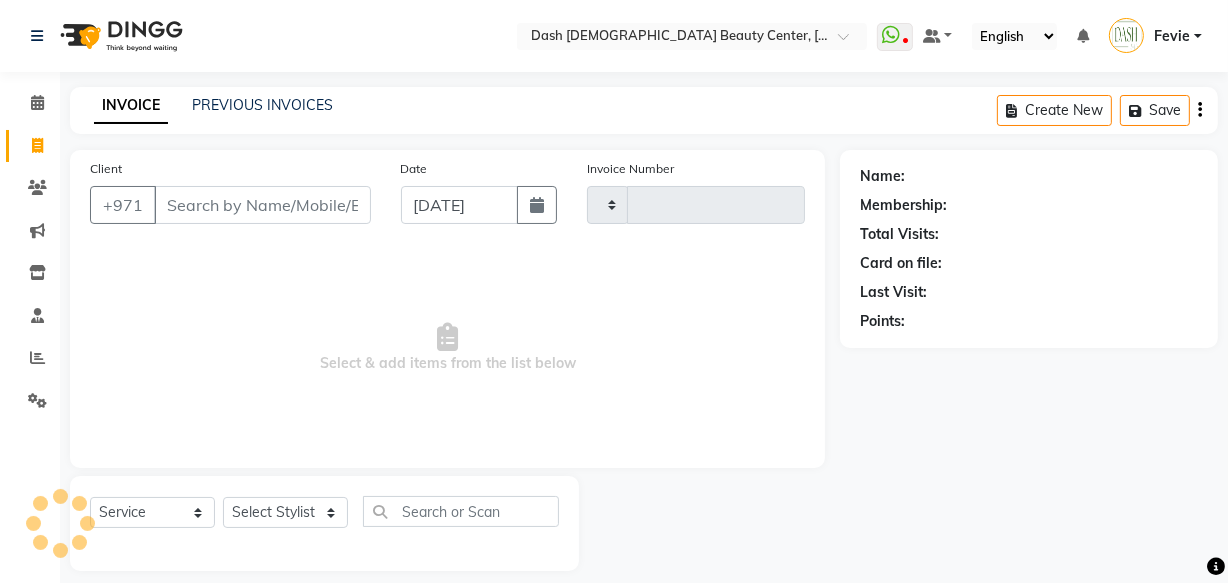 scroll, scrollTop: 19, scrollLeft: 0, axis: vertical 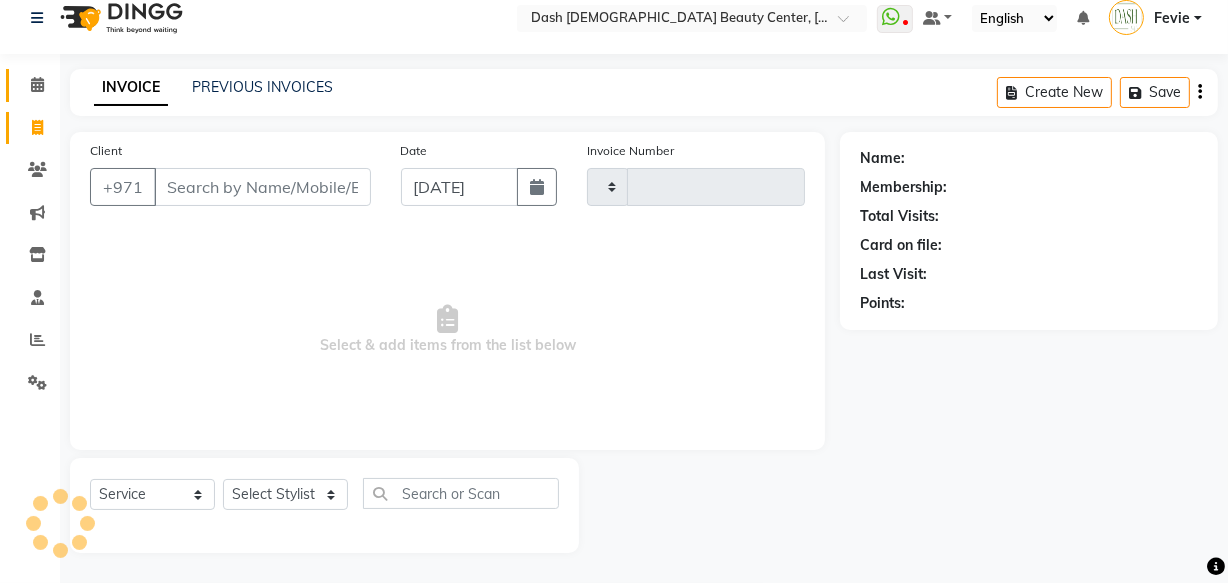 click 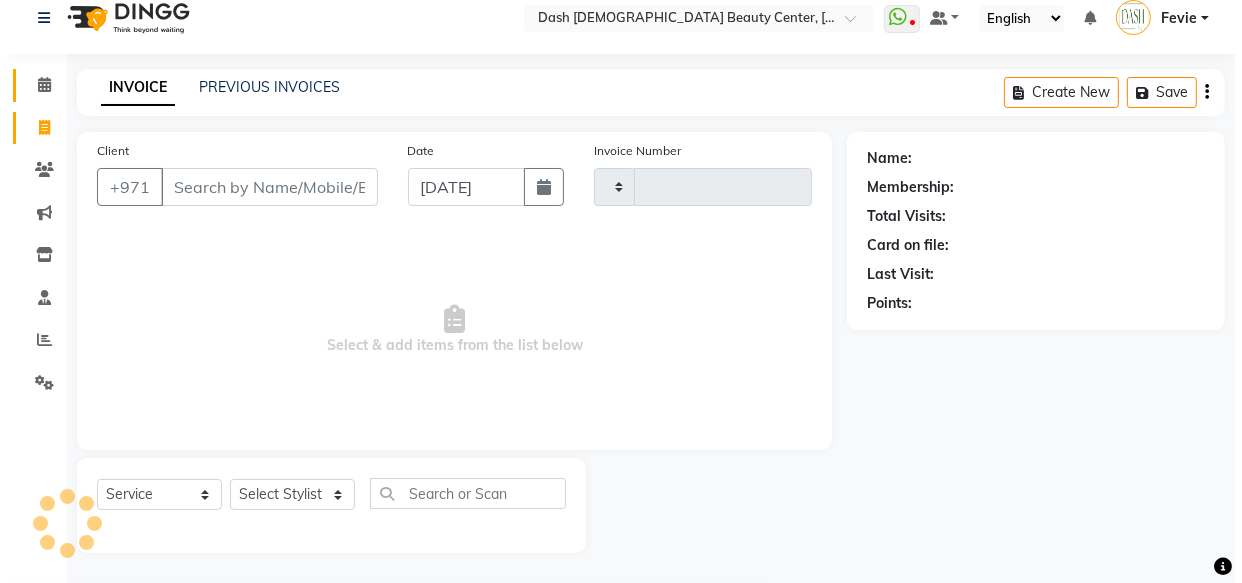 scroll, scrollTop: 0, scrollLeft: 0, axis: both 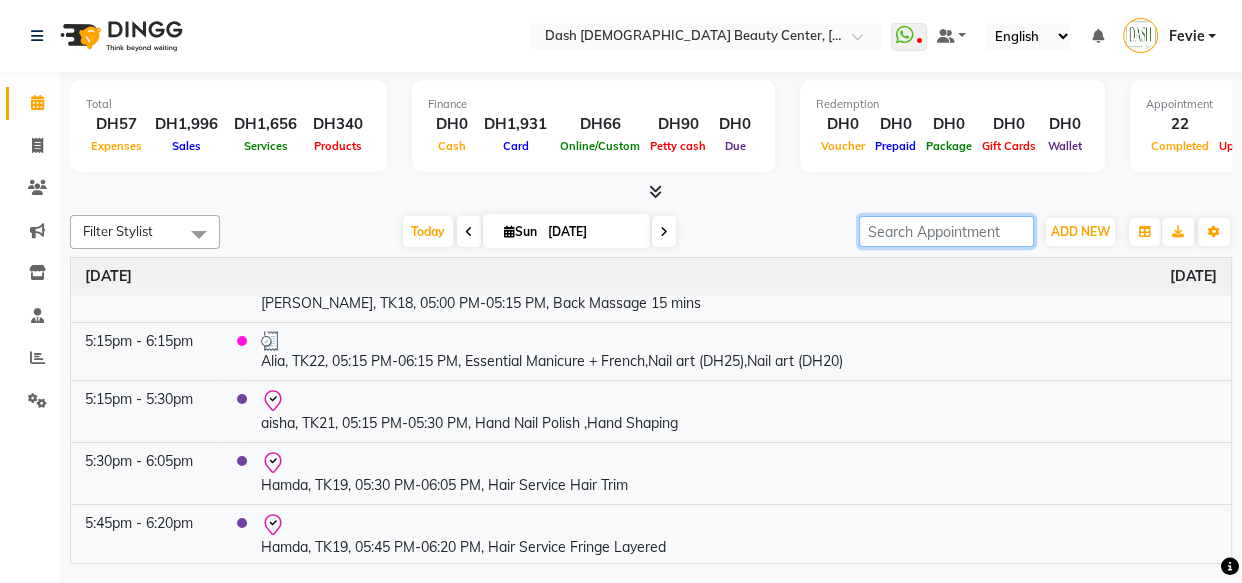 click at bounding box center [946, 231] 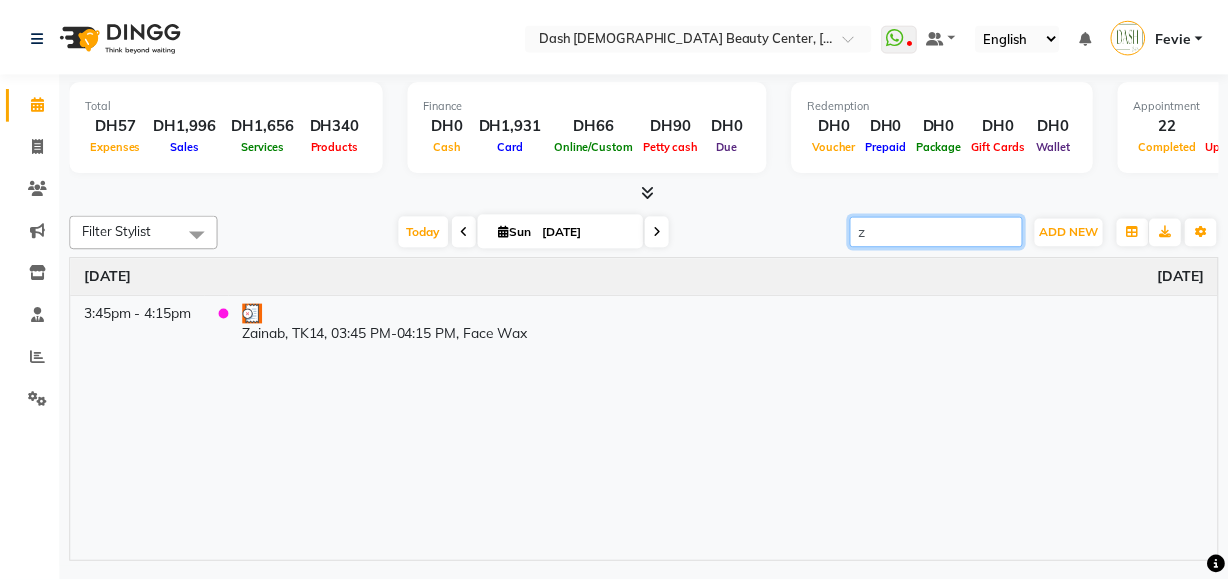 scroll, scrollTop: 0, scrollLeft: 0, axis: both 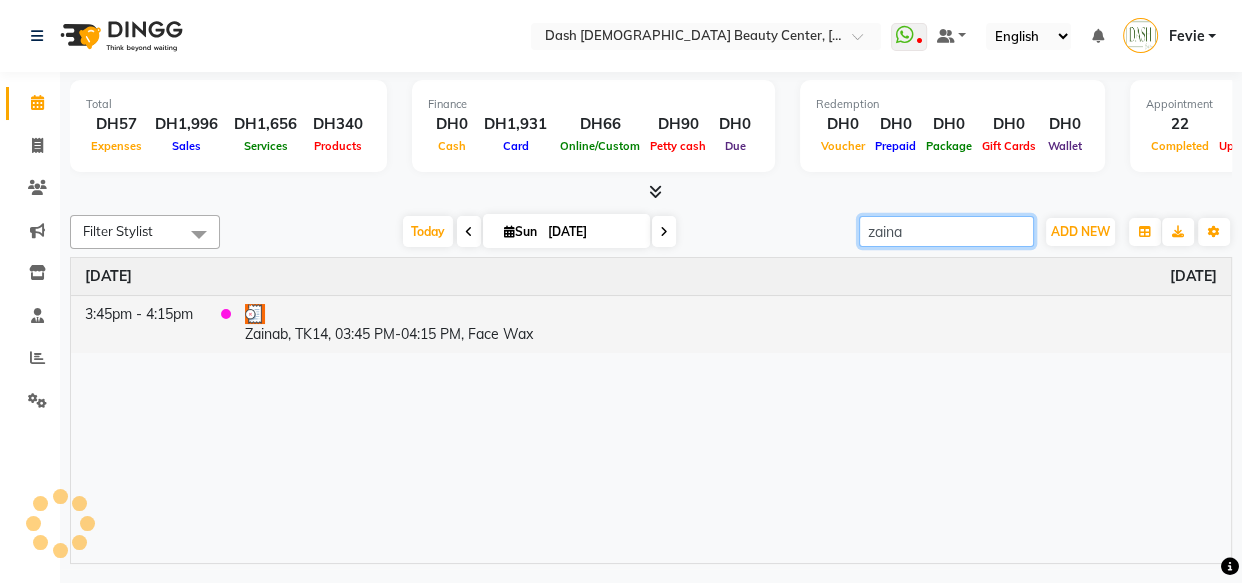 type on "zaina" 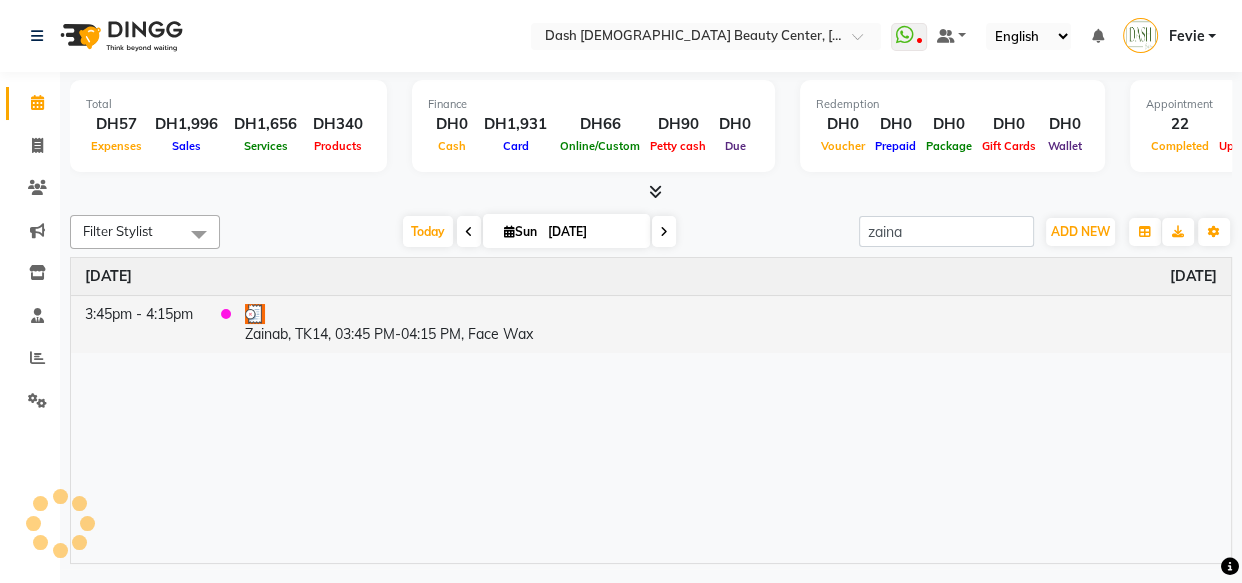 click on "Zainab, TK14, 03:45 PM-04:15 PM, Face Wax" at bounding box center [731, 324] 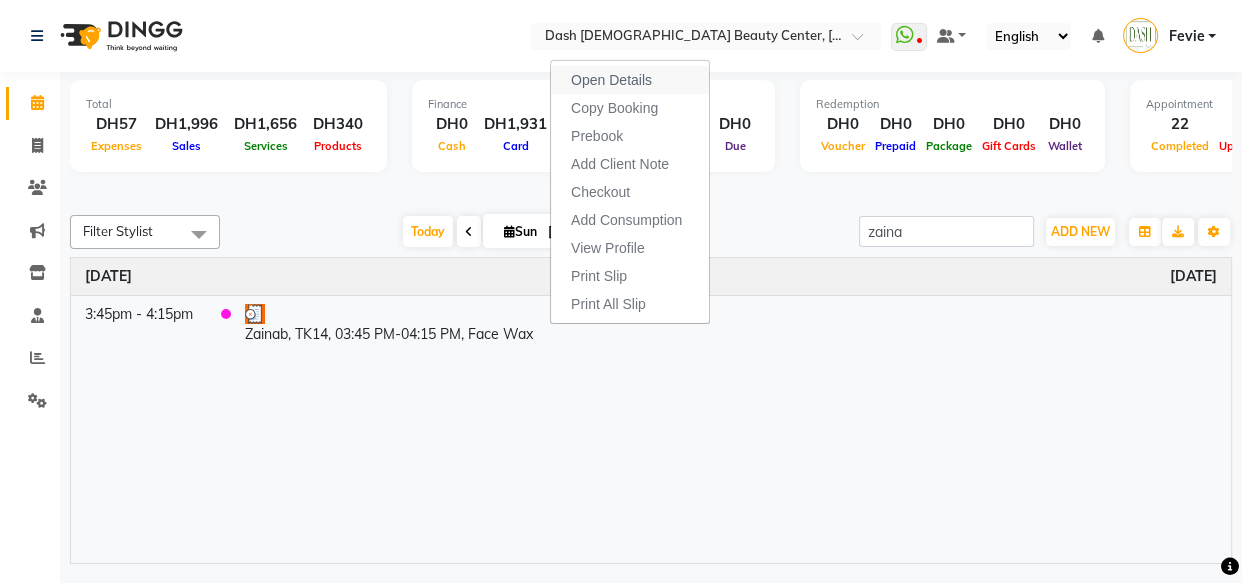 click on "Open Details" at bounding box center [611, 80] 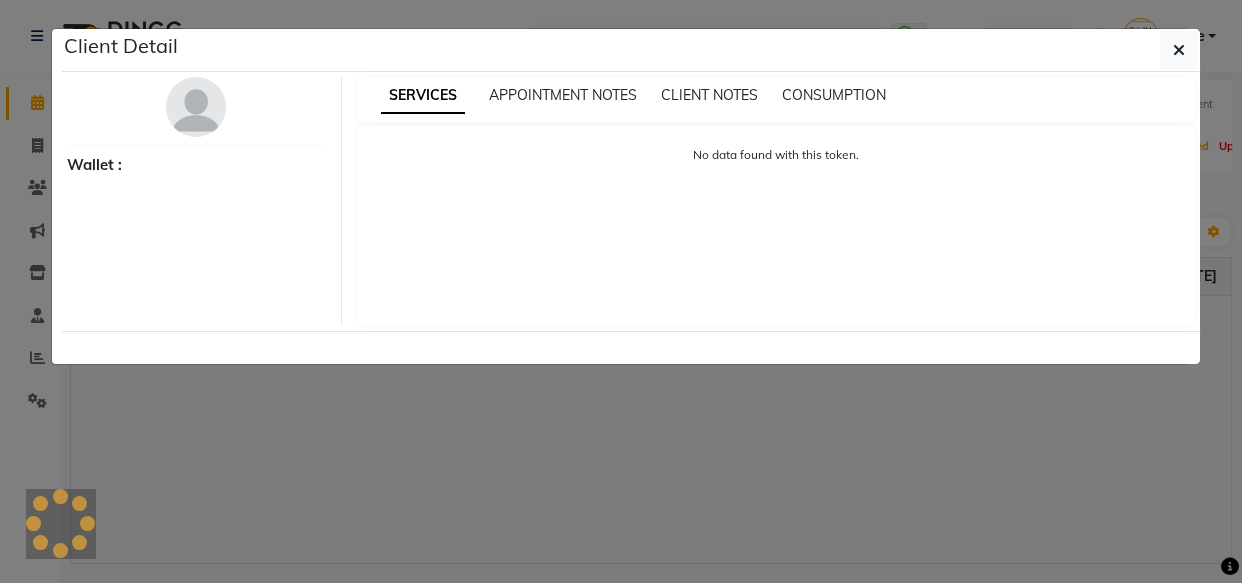 select on "3" 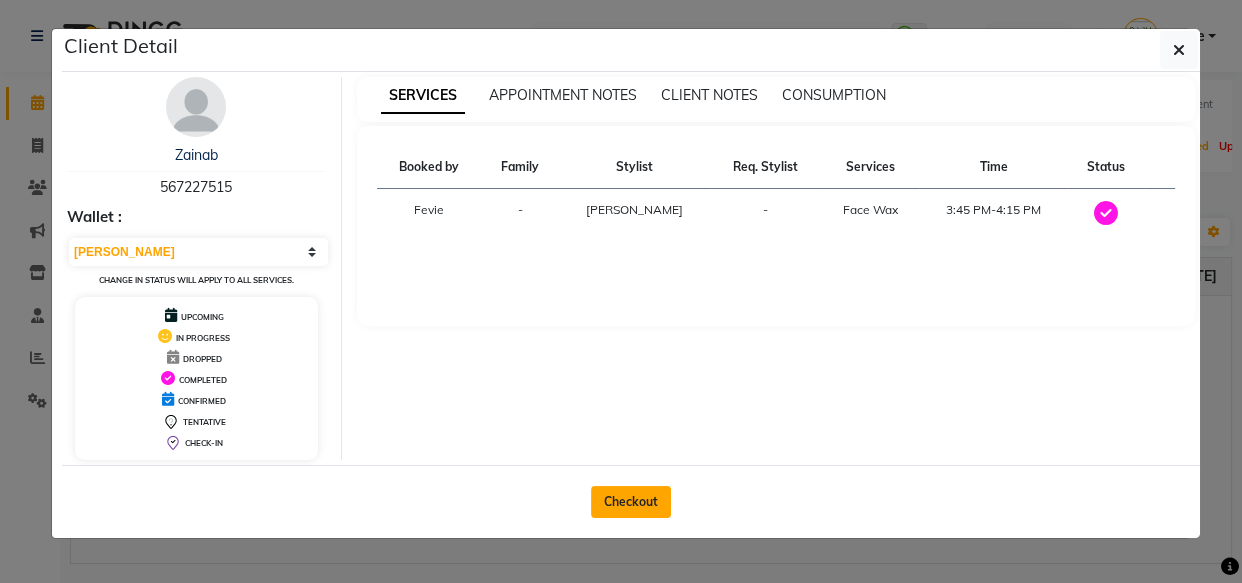 click on "Checkout" 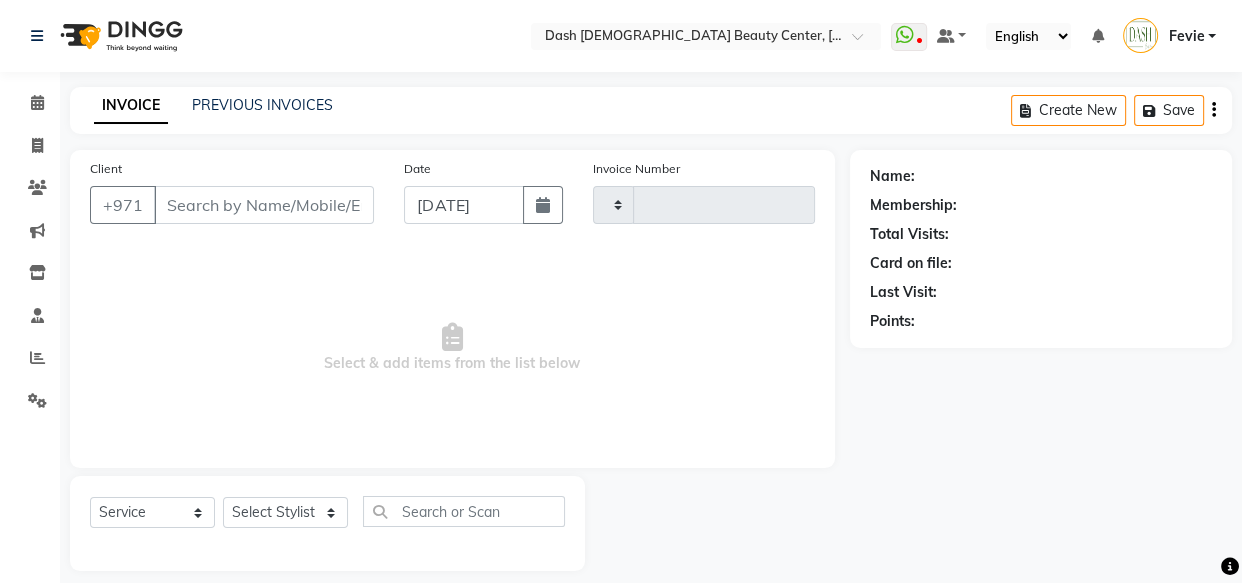 type on "1869" 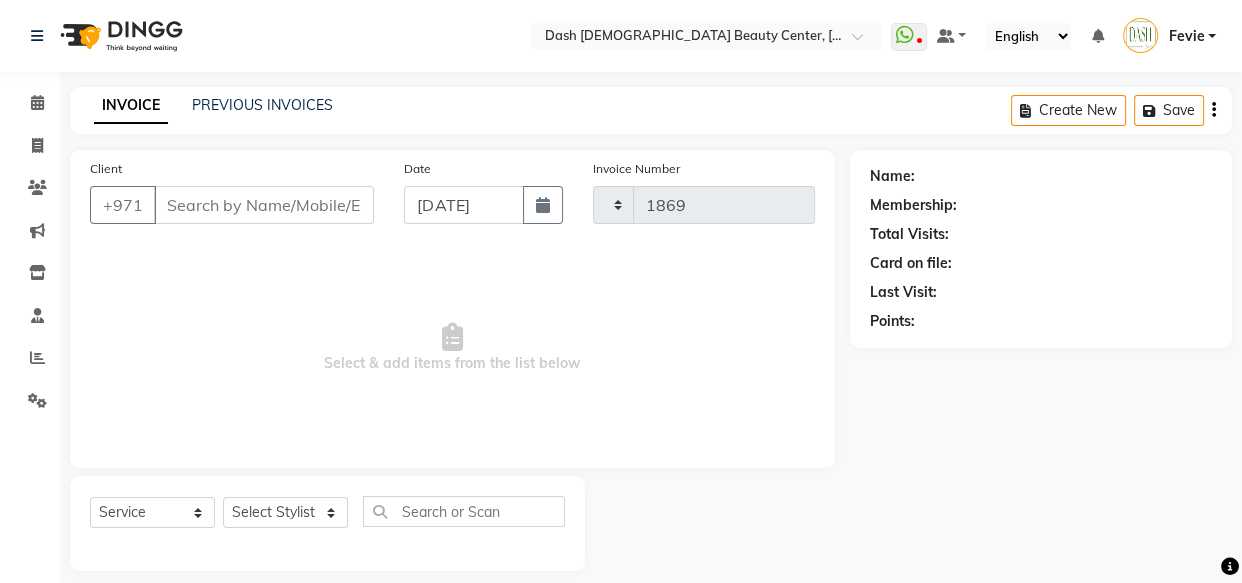 select on "8372" 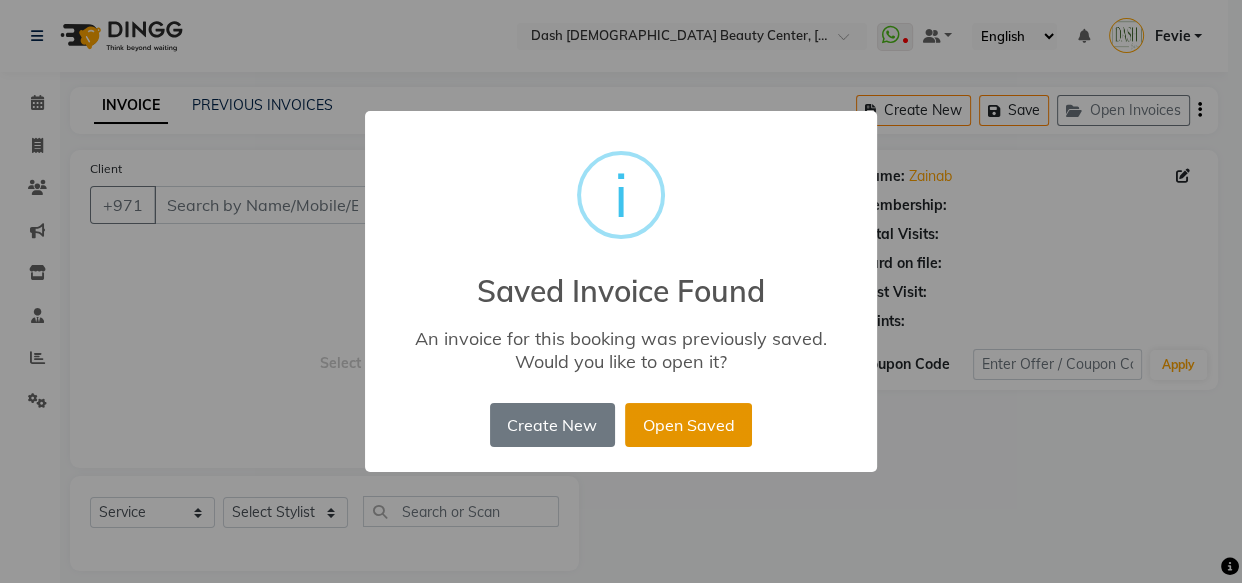 click on "Open Saved" at bounding box center (688, 425) 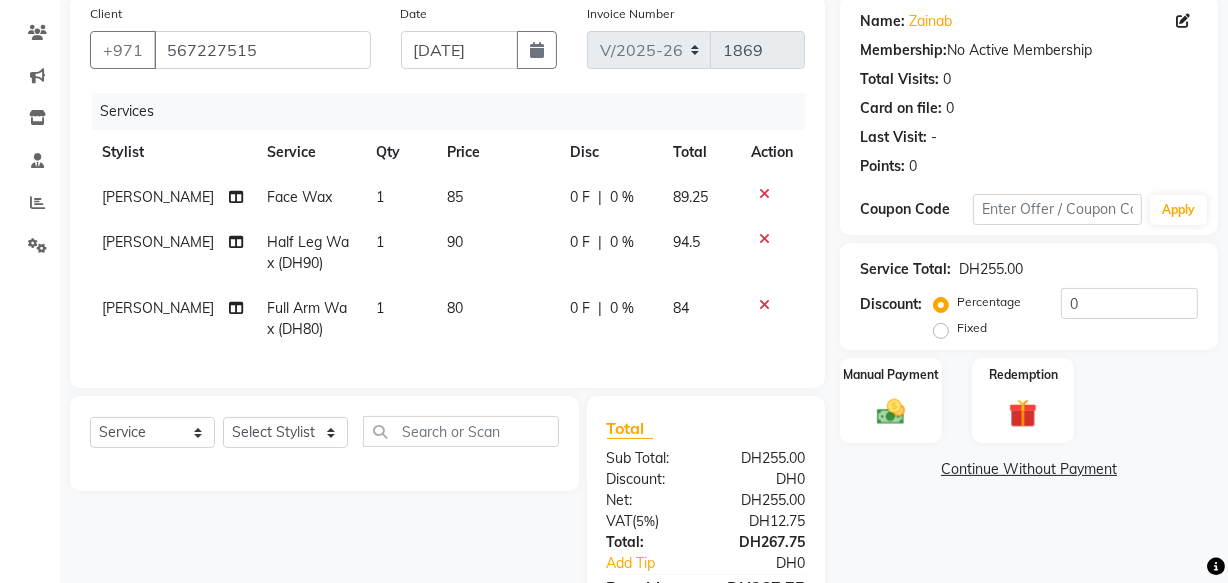 scroll, scrollTop: 156, scrollLeft: 0, axis: vertical 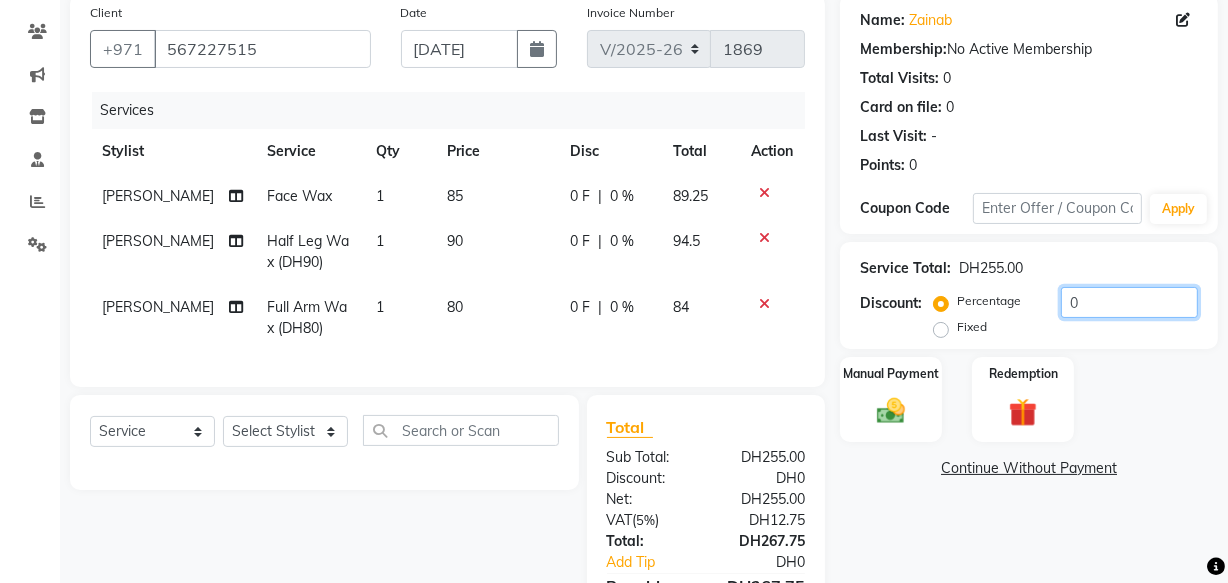 click on "0" 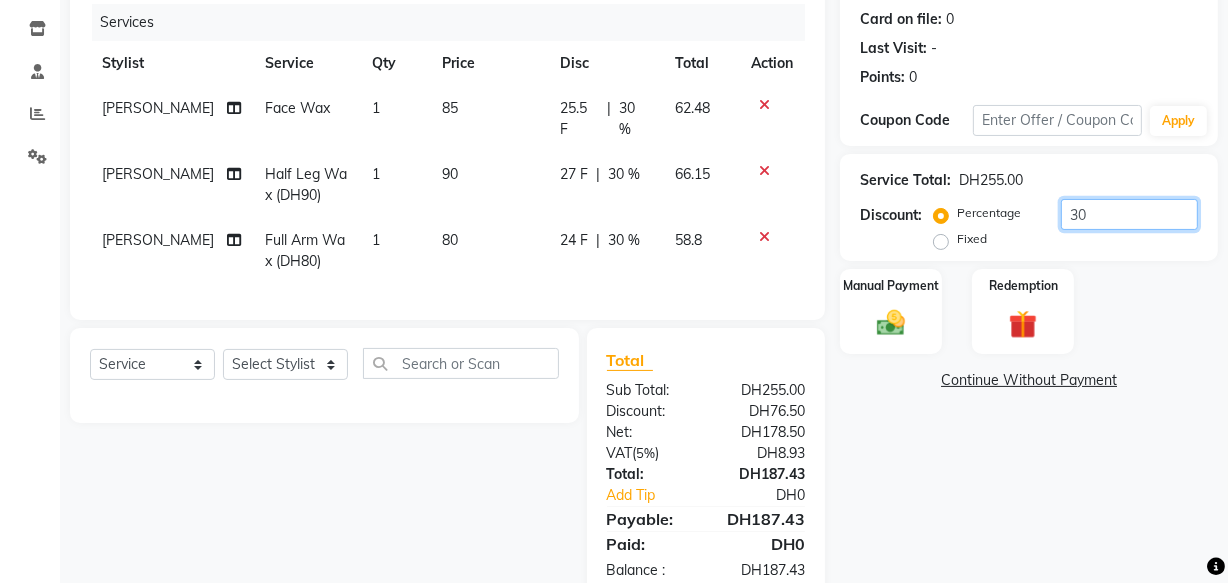 scroll, scrollTop: 285, scrollLeft: 0, axis: vertical 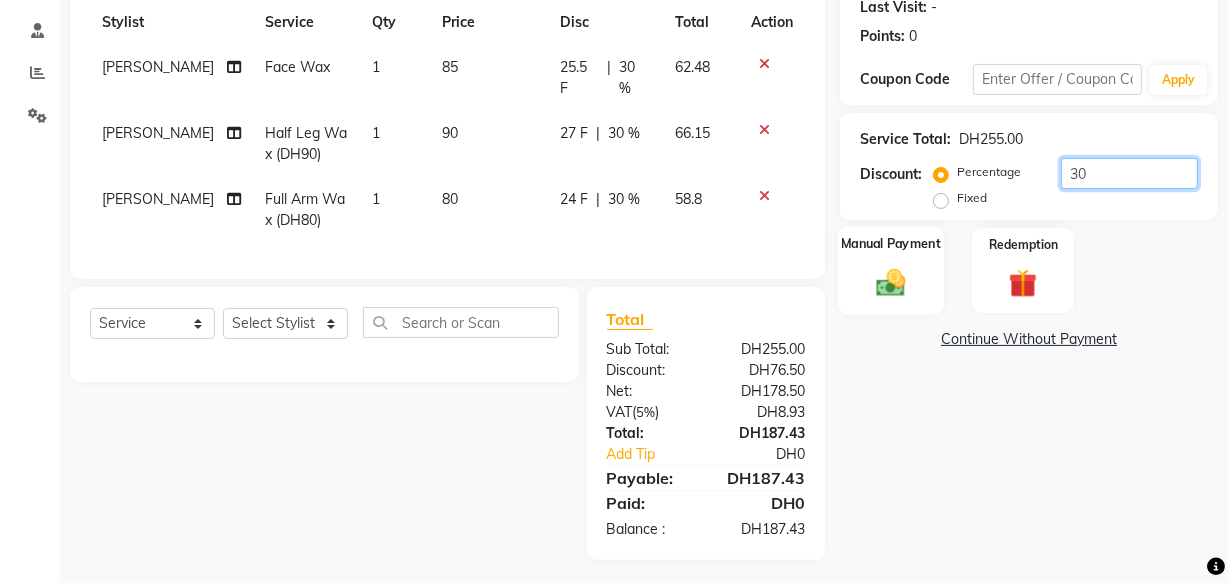 type on "30" 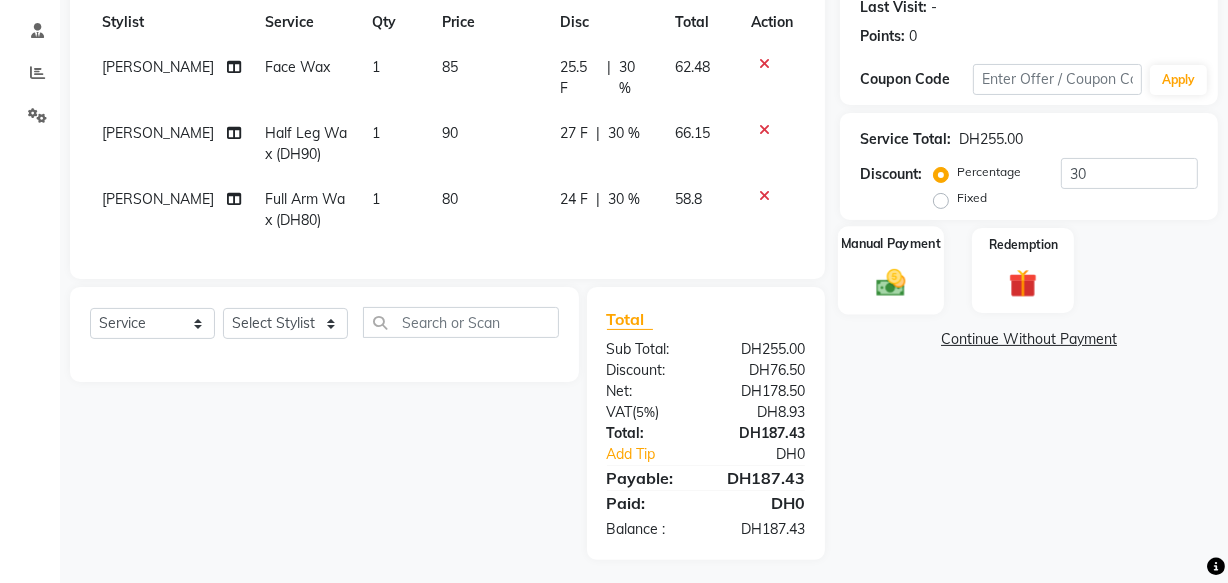 click 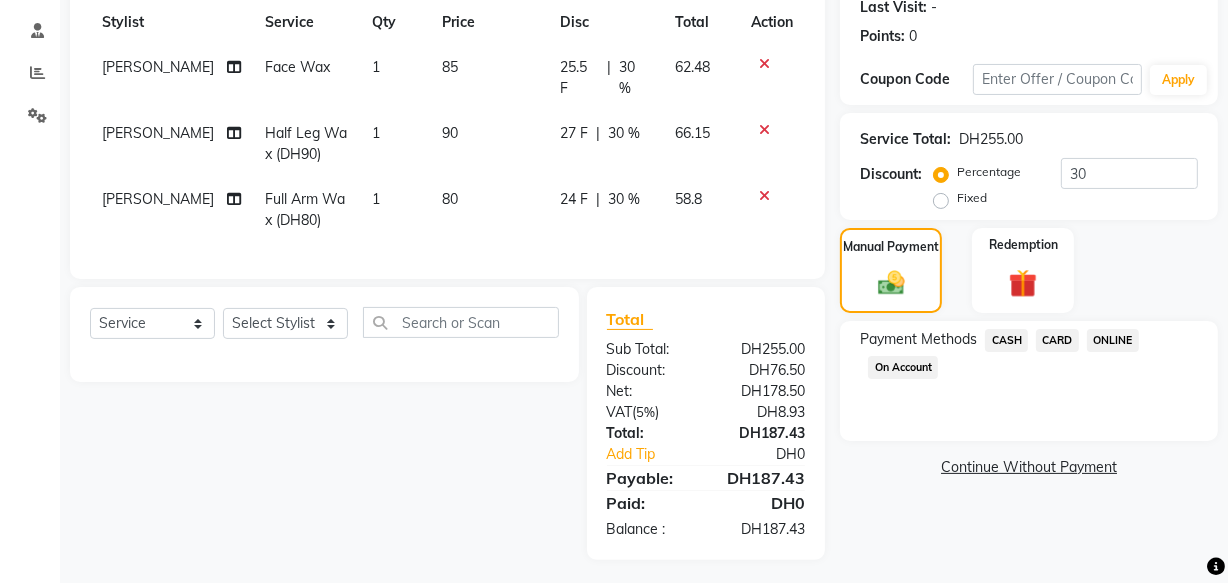 click on "CARD" 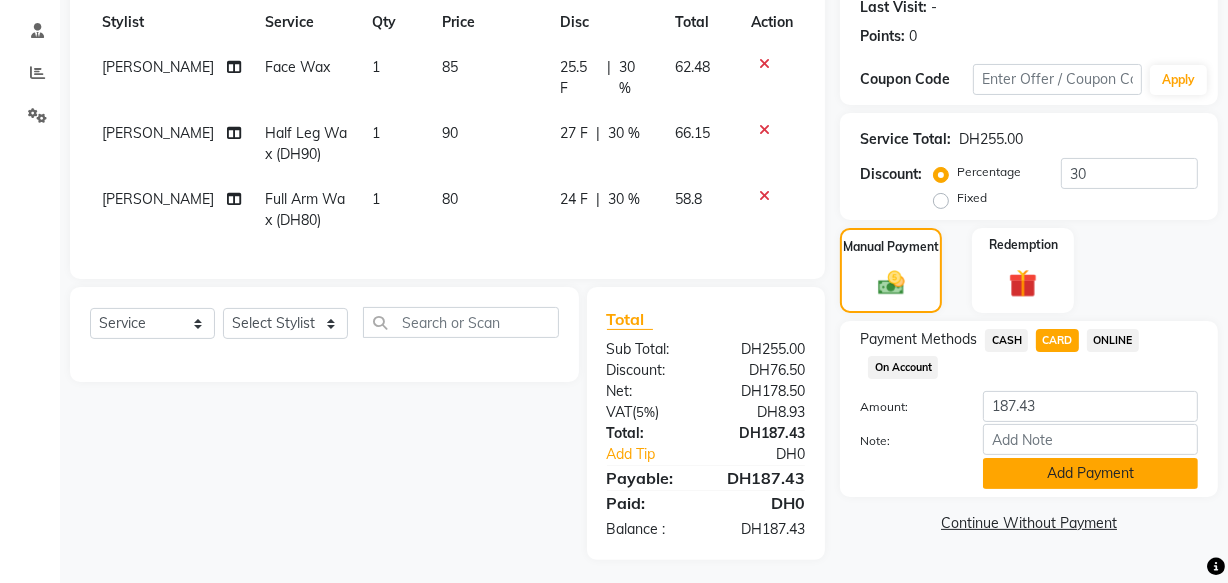 click on "Add Payment" 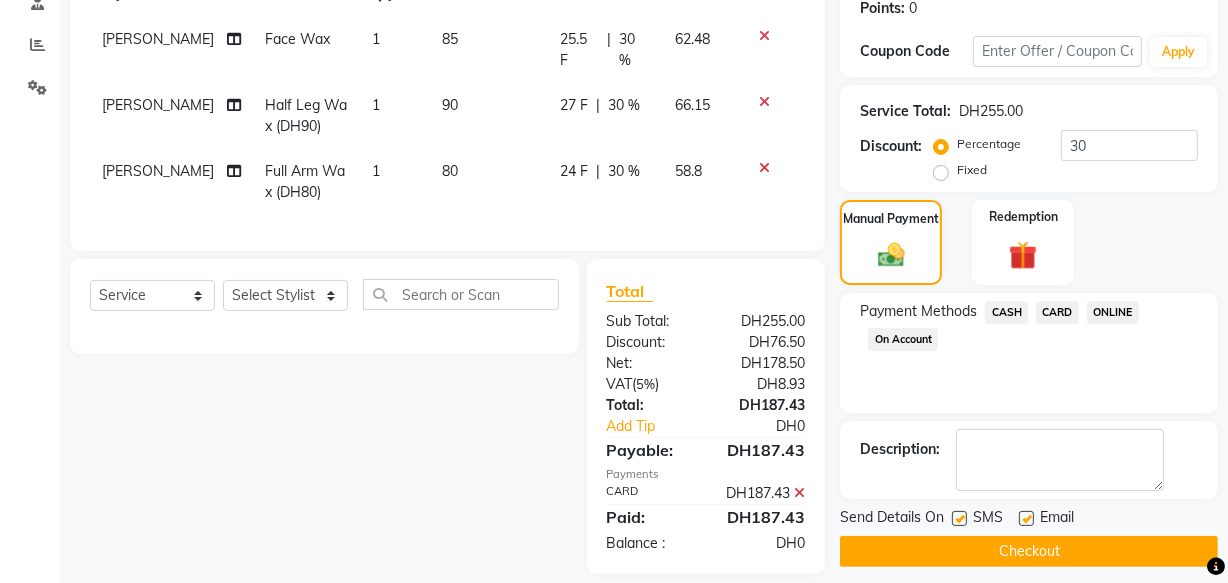 scroll, scrollTop: 348, scrollLeft: 0, axis: vertical 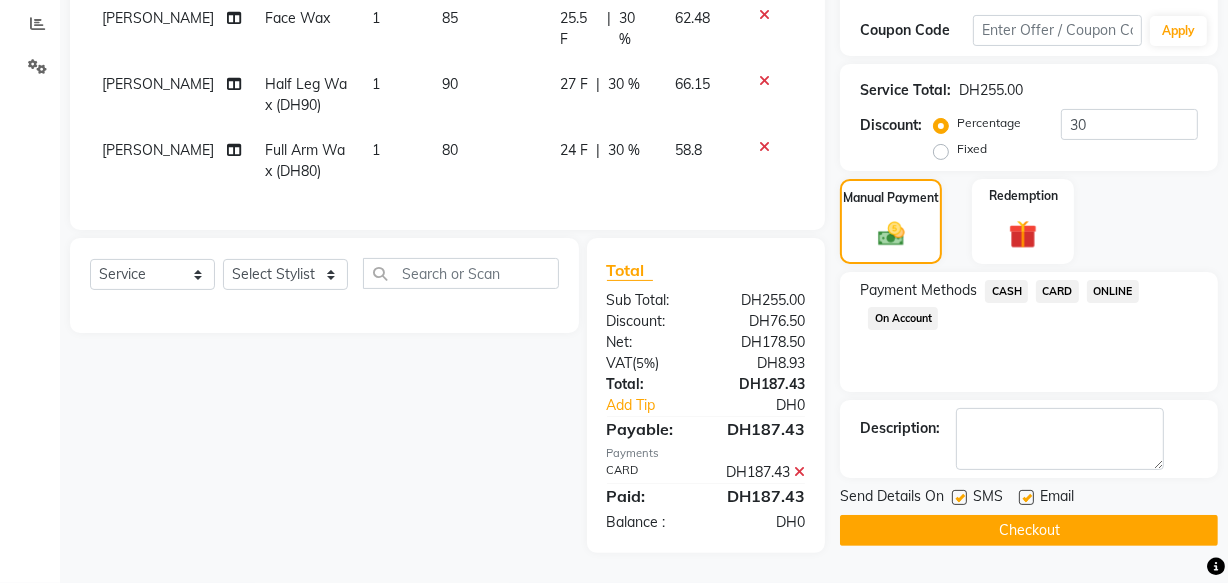click on "Checkout" 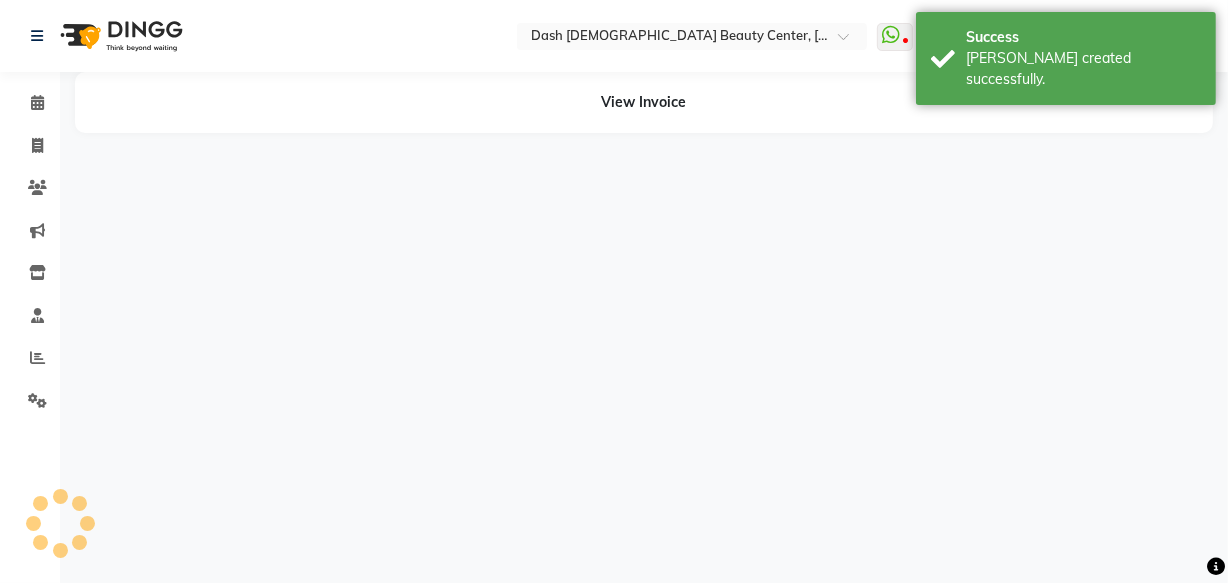 scroll, scrollTop: 0, scrollLeft: 0, axis: both 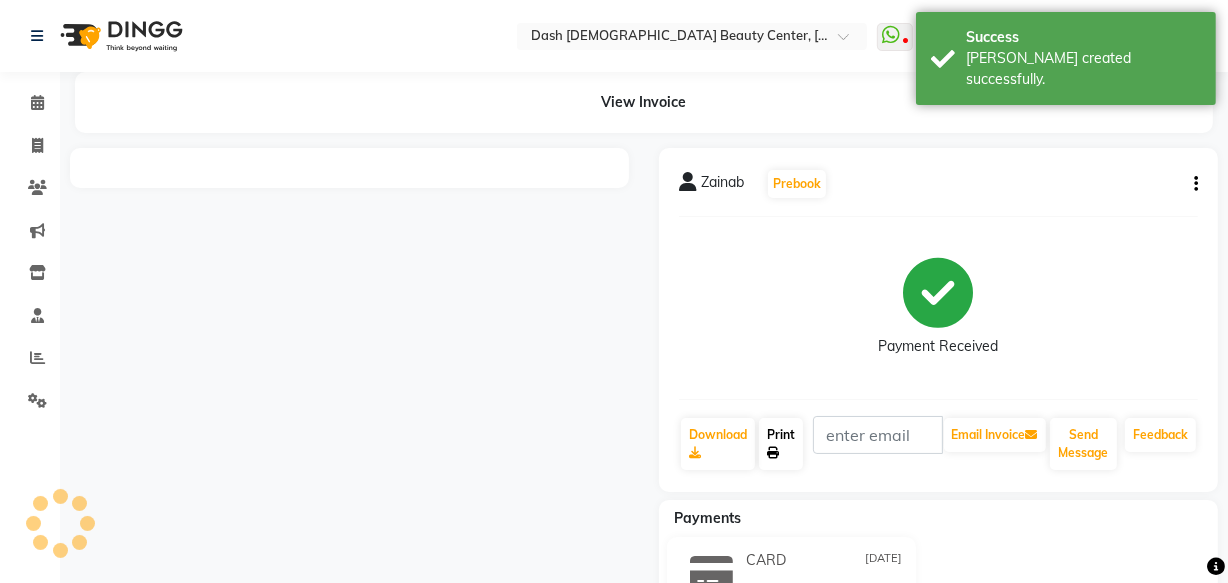 click on "Print" 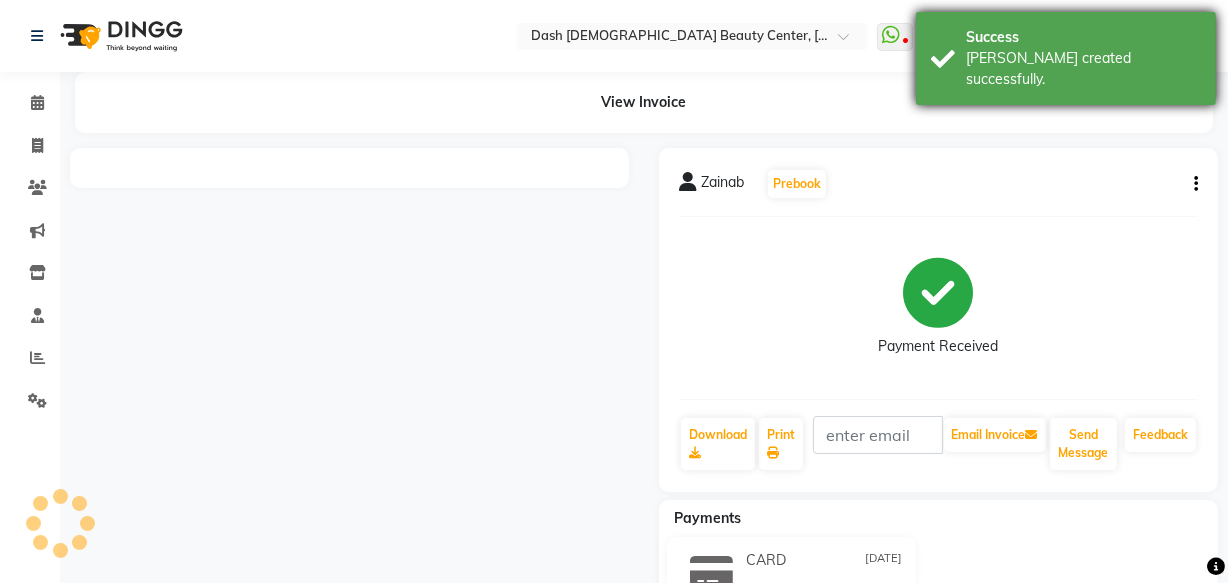 click on "[PERSON_NAME] created successfully." at bounding box center [1083, 69] 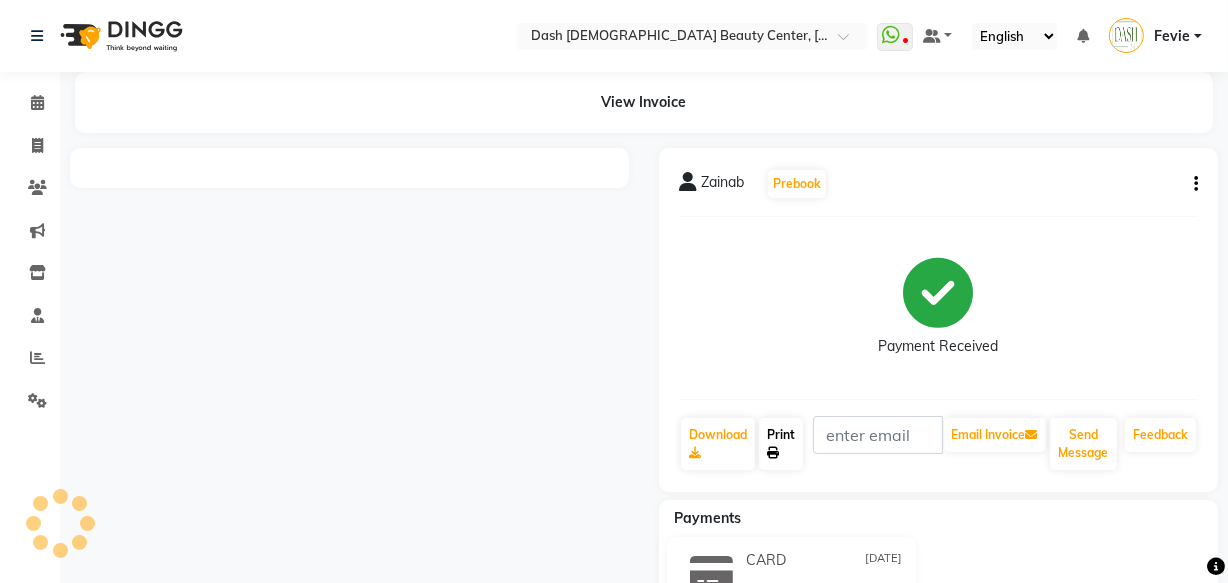 click 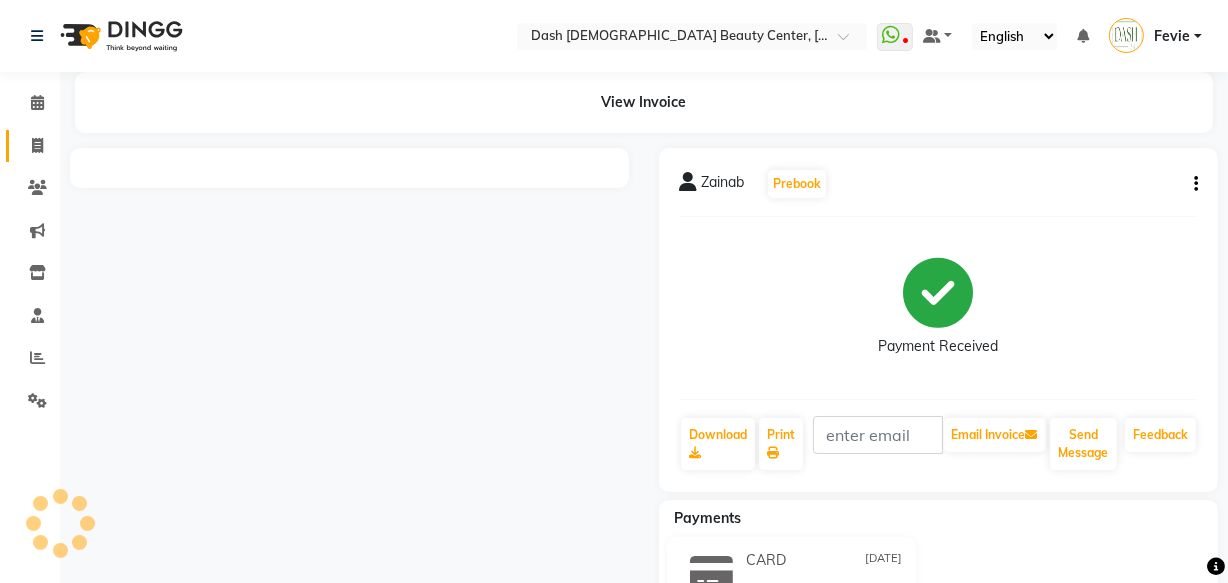 click 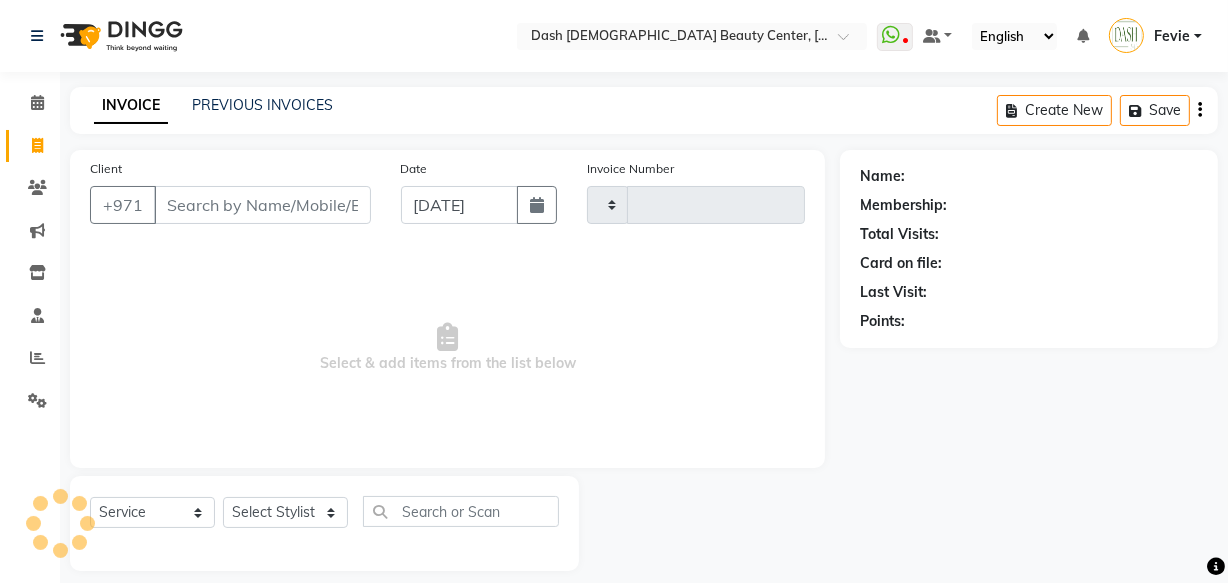 scroll, scrollTop: 19, scrollLeft: 0, axis: vertical 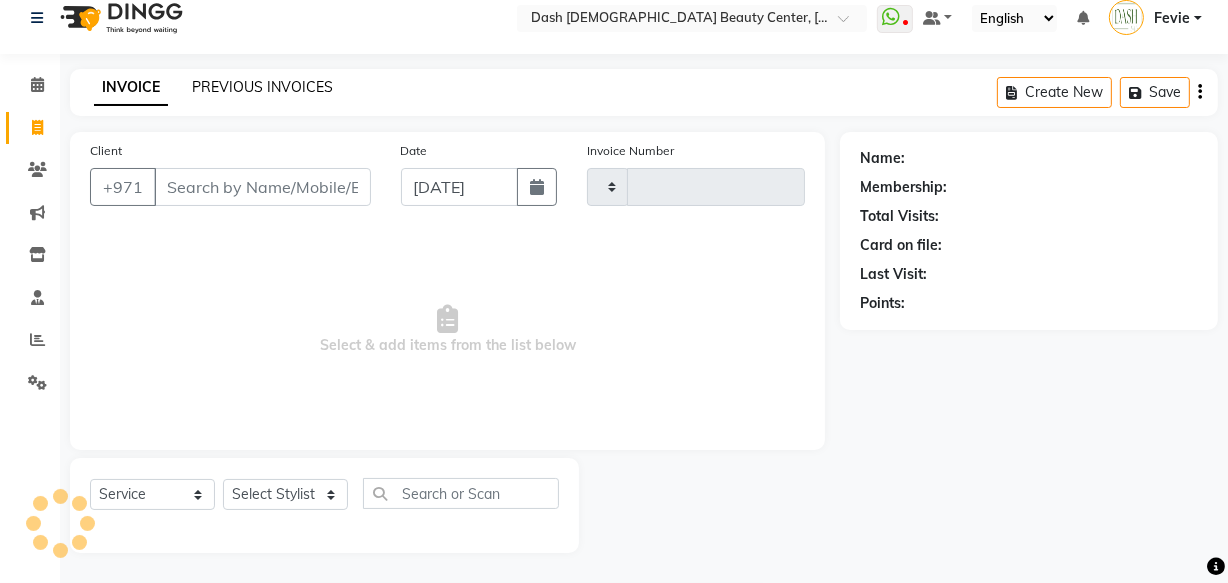 click on "PREVIOUS INVOICES" 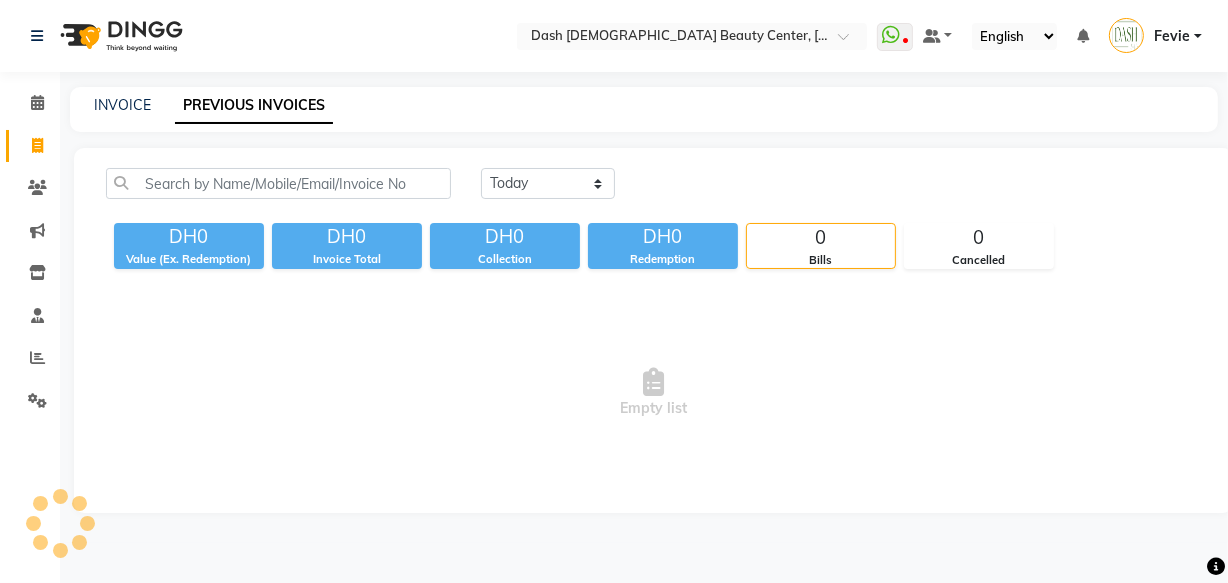 scroll, scrollTop: 0, scrollLeft: 0, axis: both 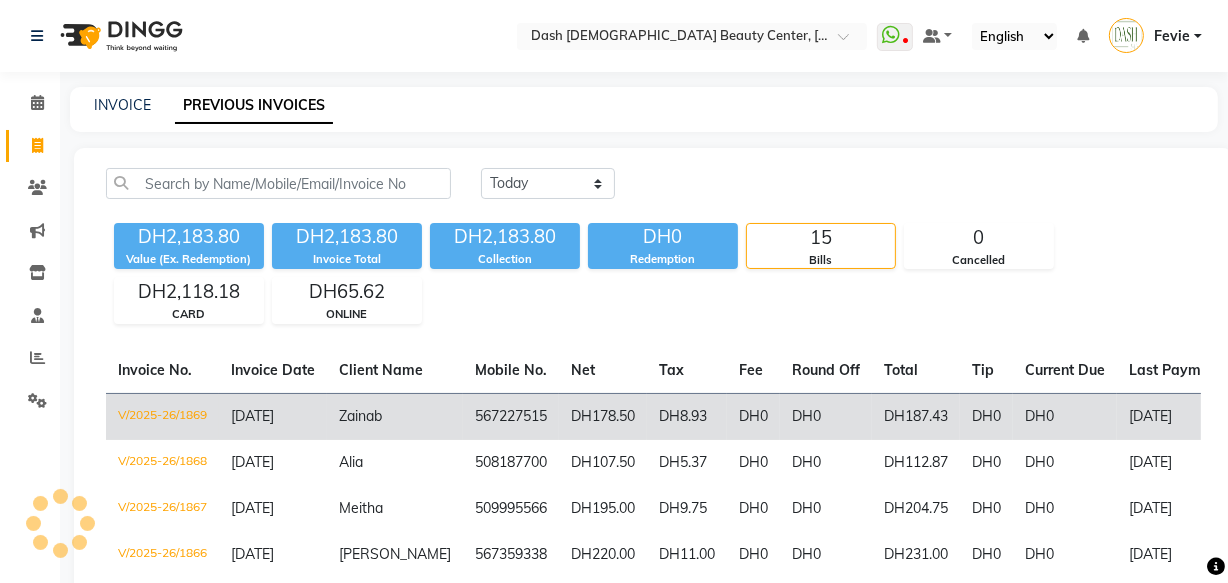 click on "DH8.93" 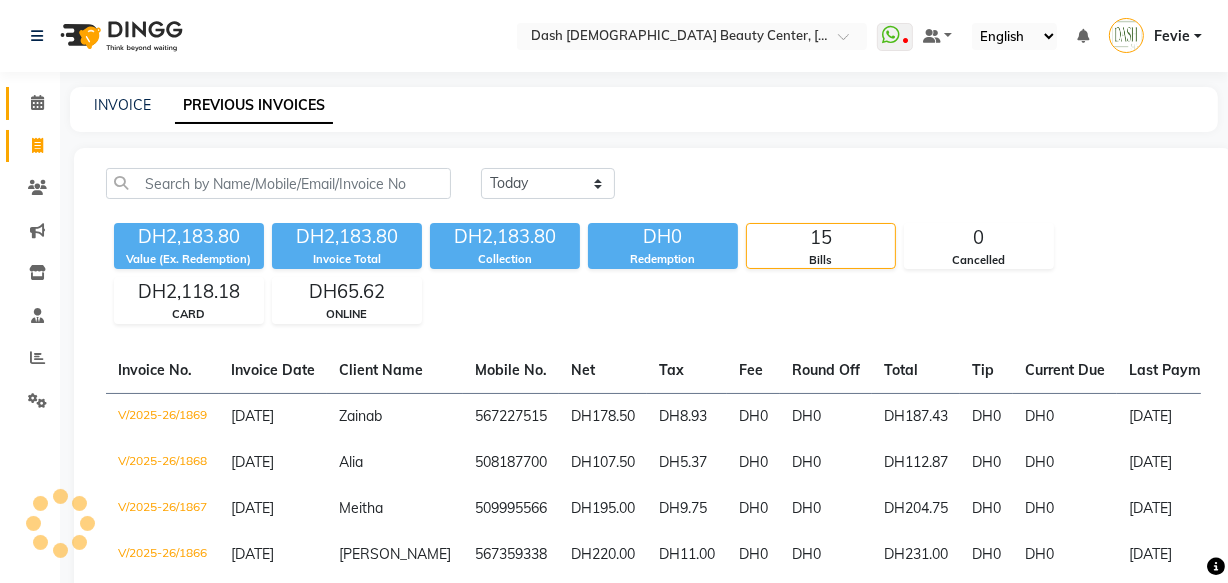 click 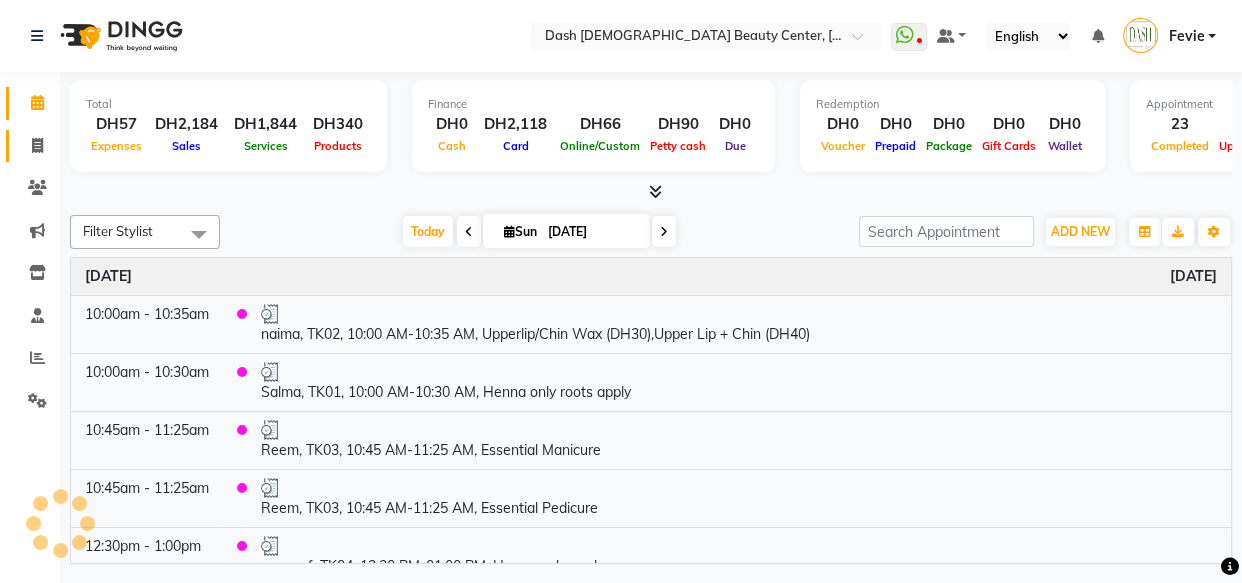click 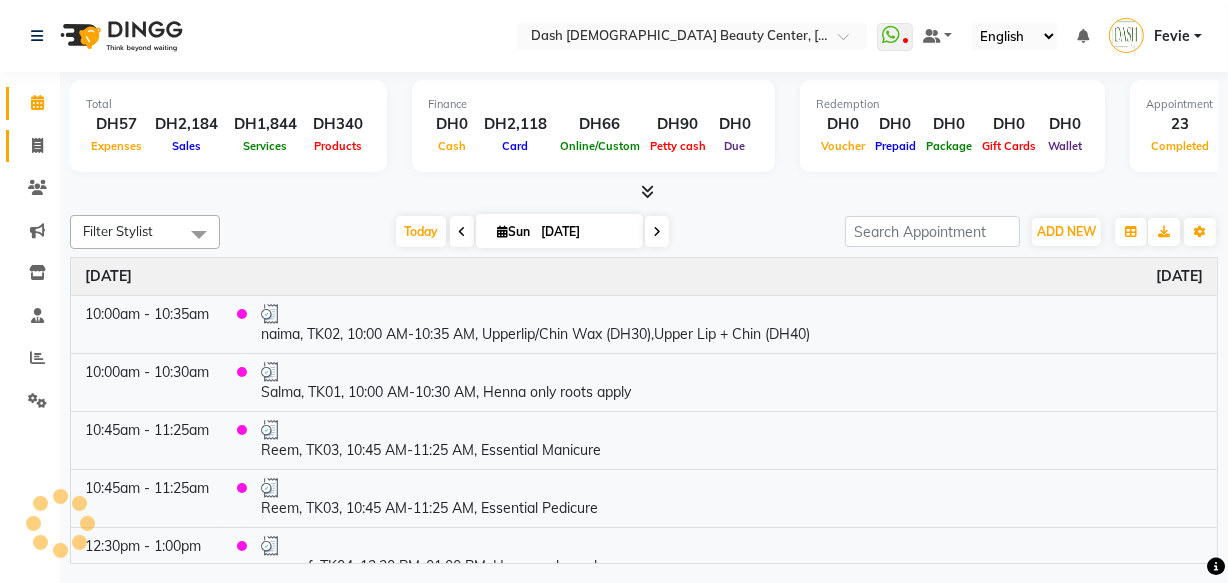 select on "service" 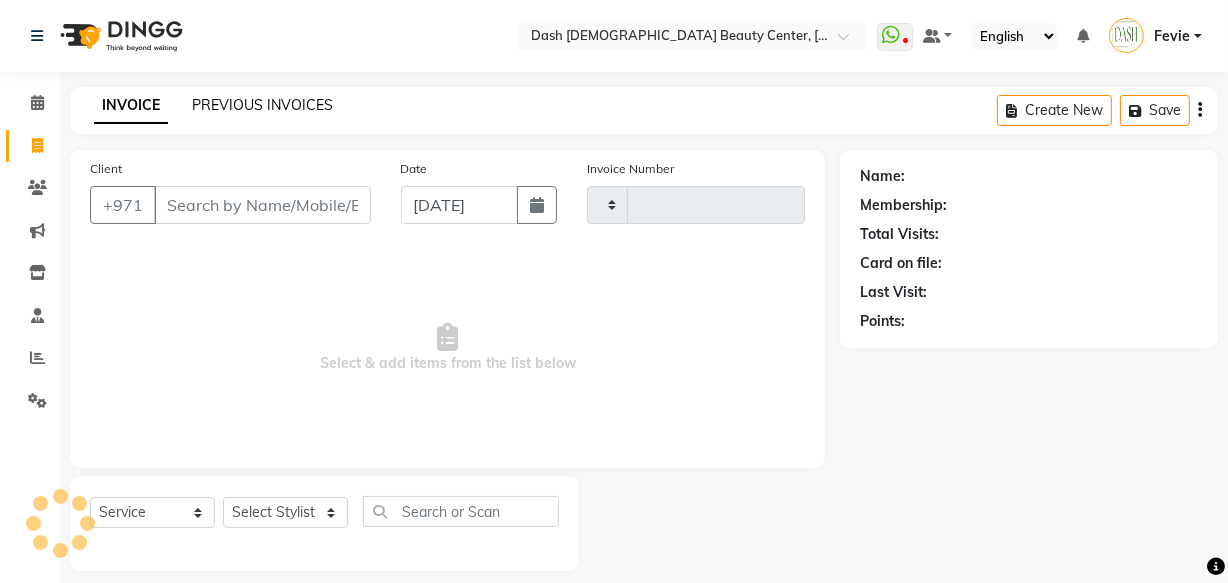 click on "PREVIOUS INVOICES" 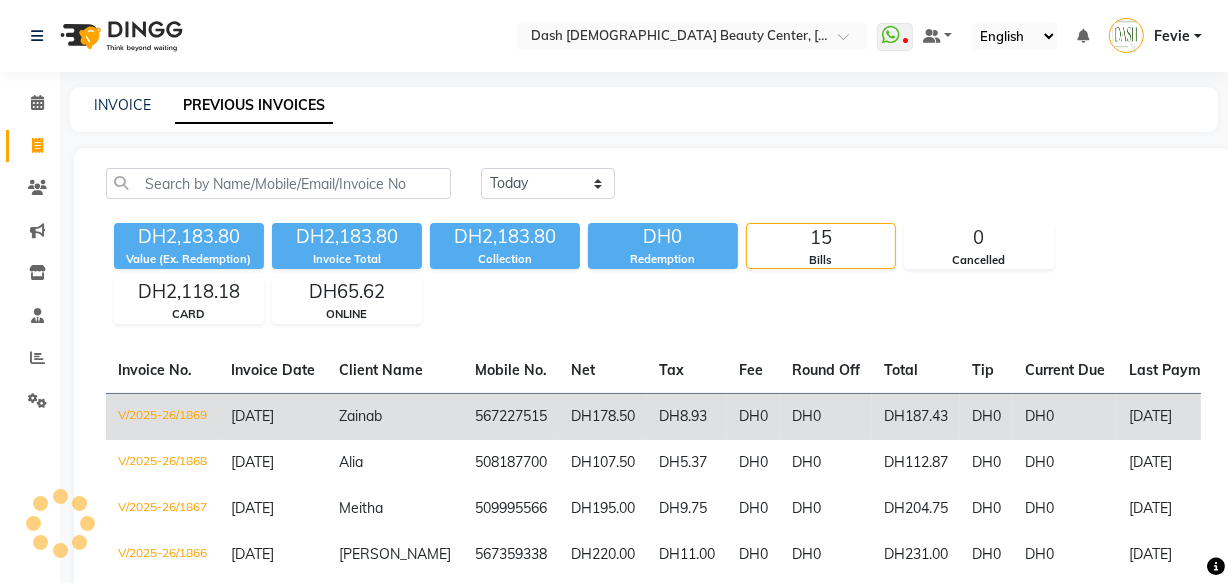 click on "DH8.93" 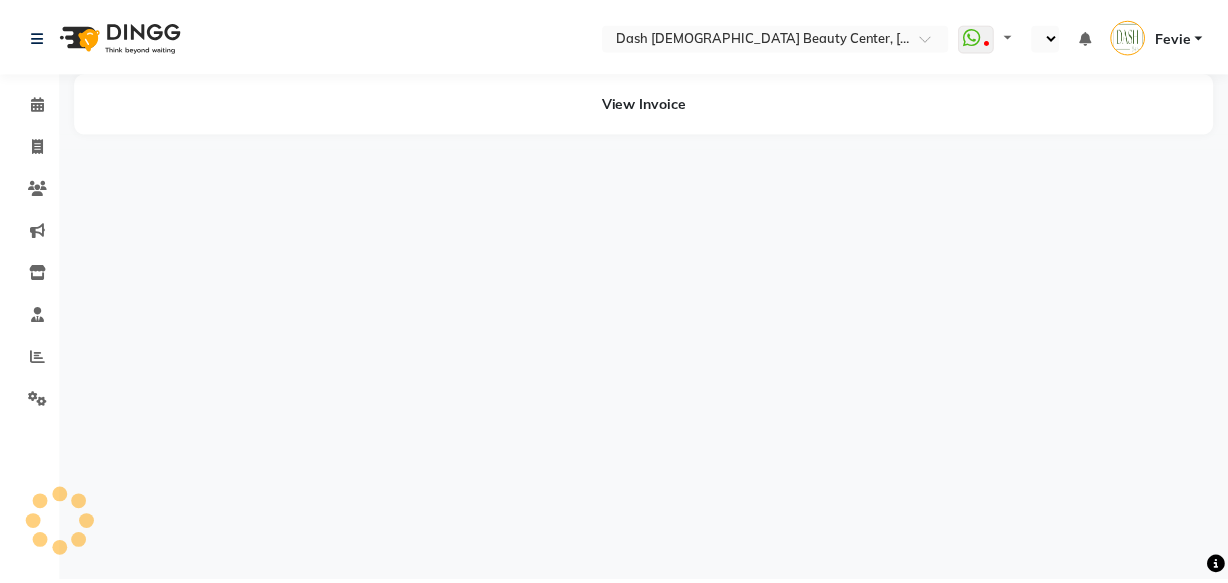 scroll, scrollTop: 0, scrollLeft: 0, axis: both 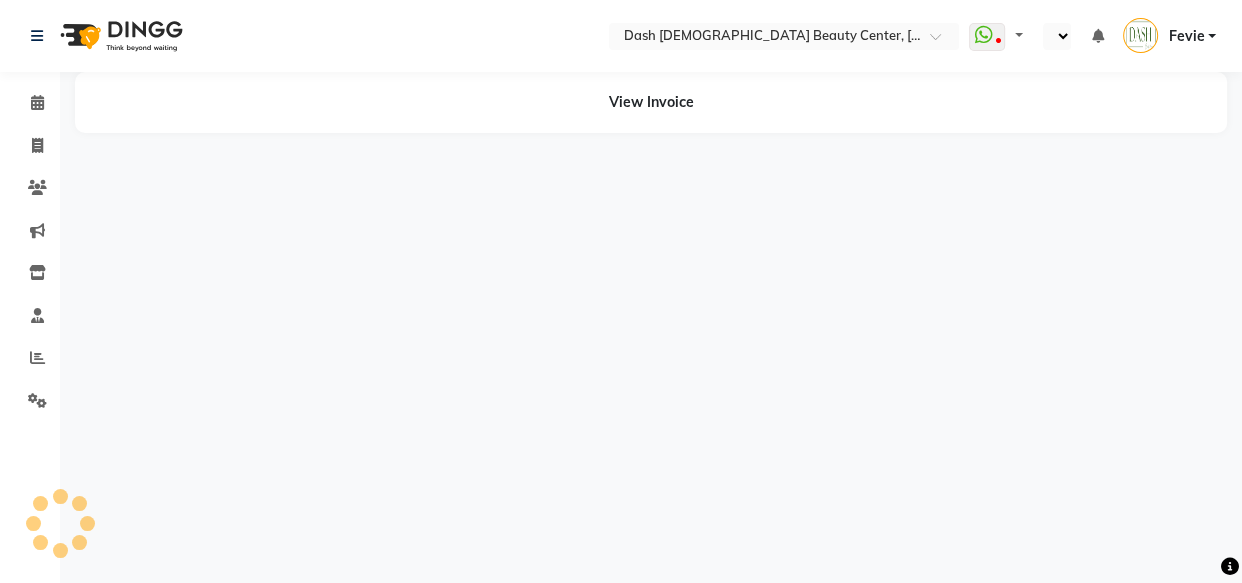 select on "en" 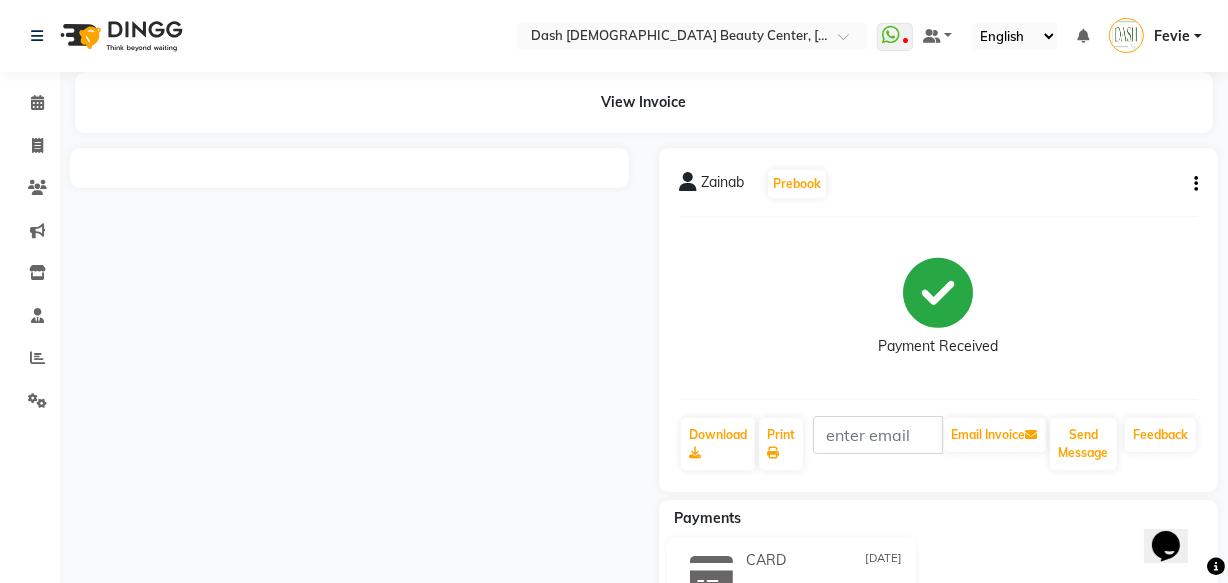 scroll, scrollTop: 0, scrollLeft: 0, axis: both 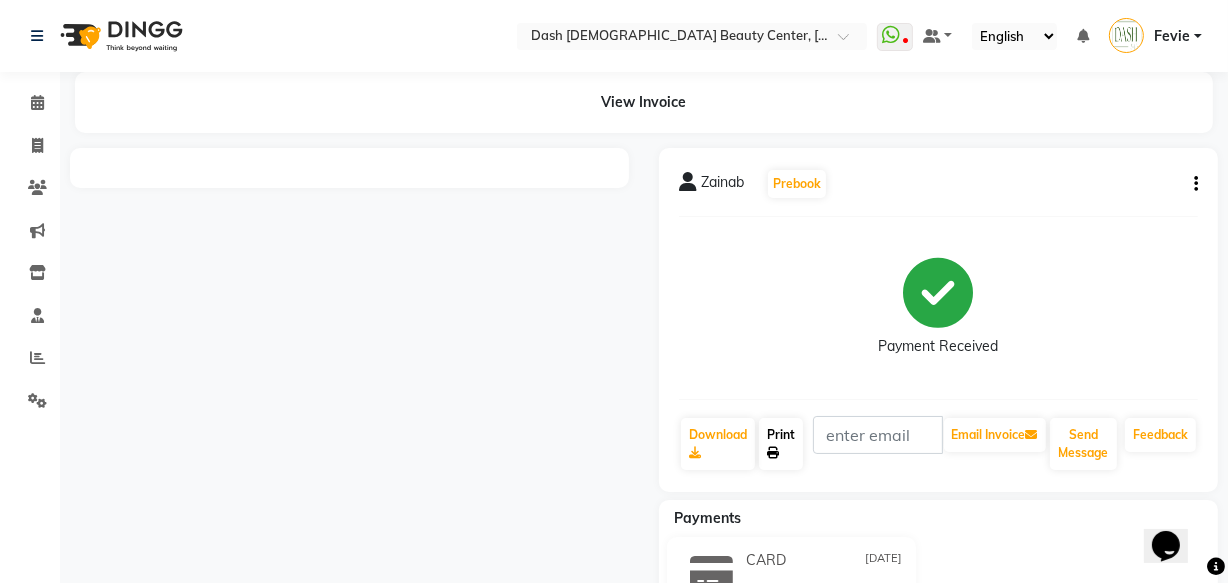 click on "Print" 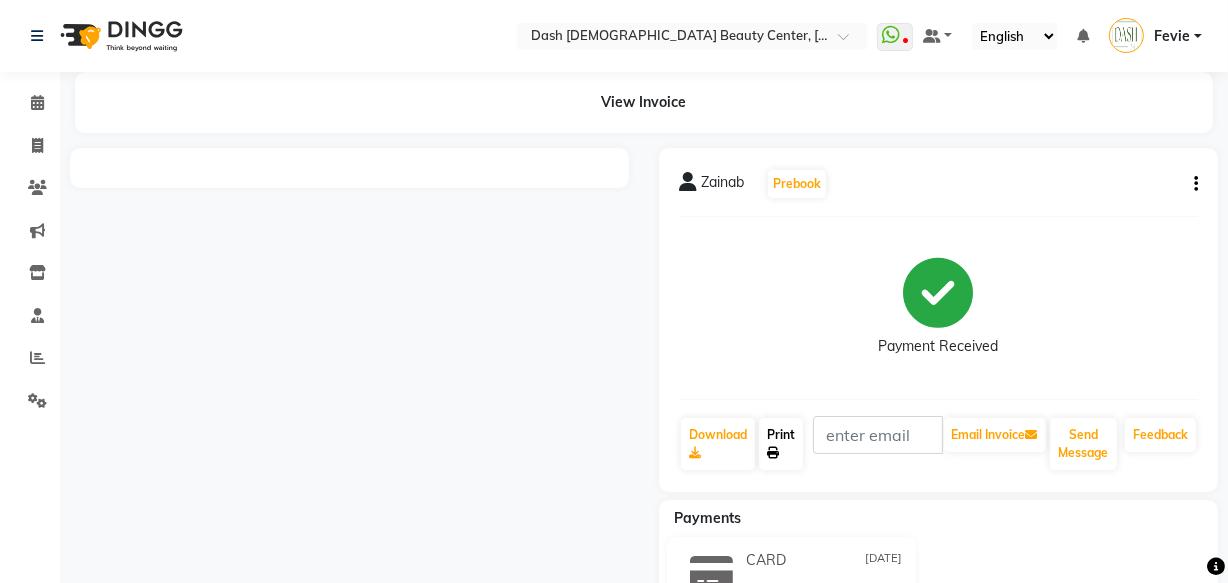 click 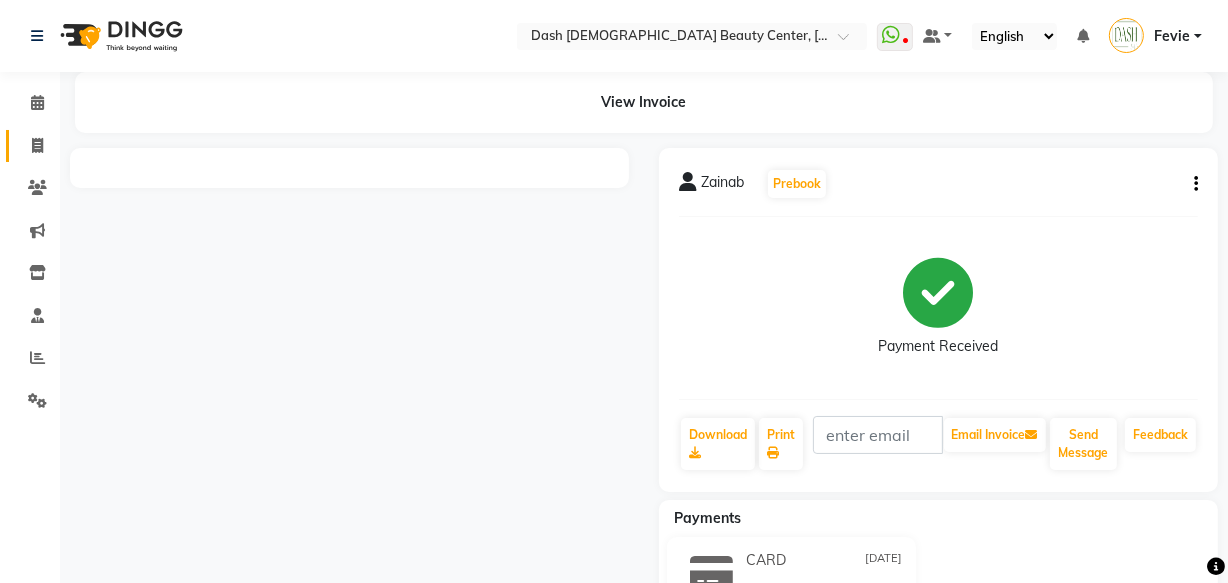 click 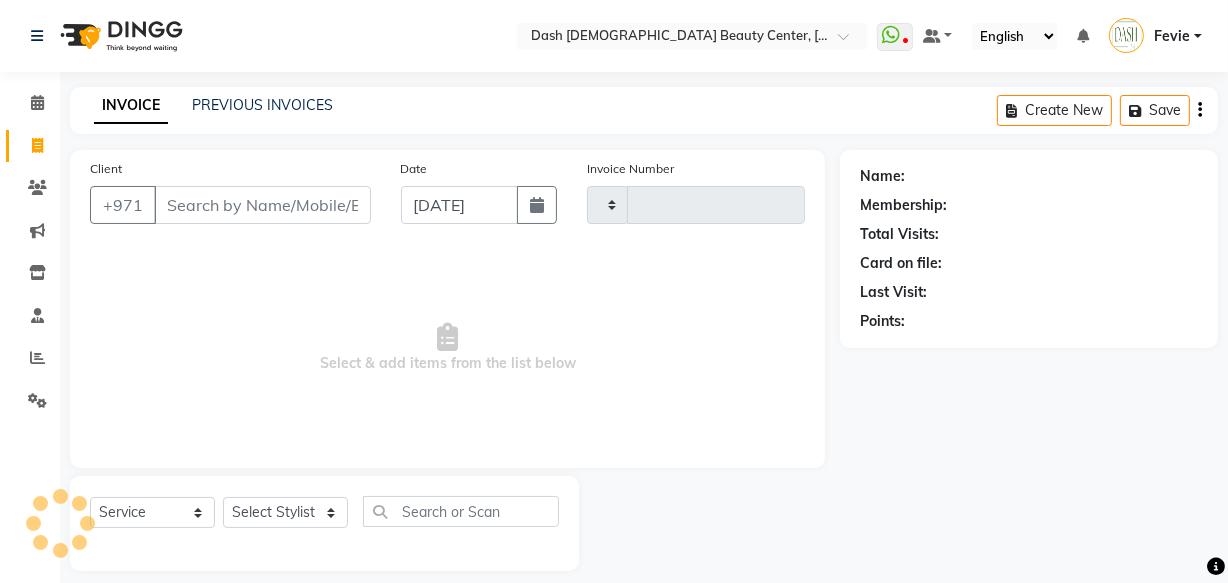 scroll, scrollTop: 19, scrollLeft: 0, axis: vertical 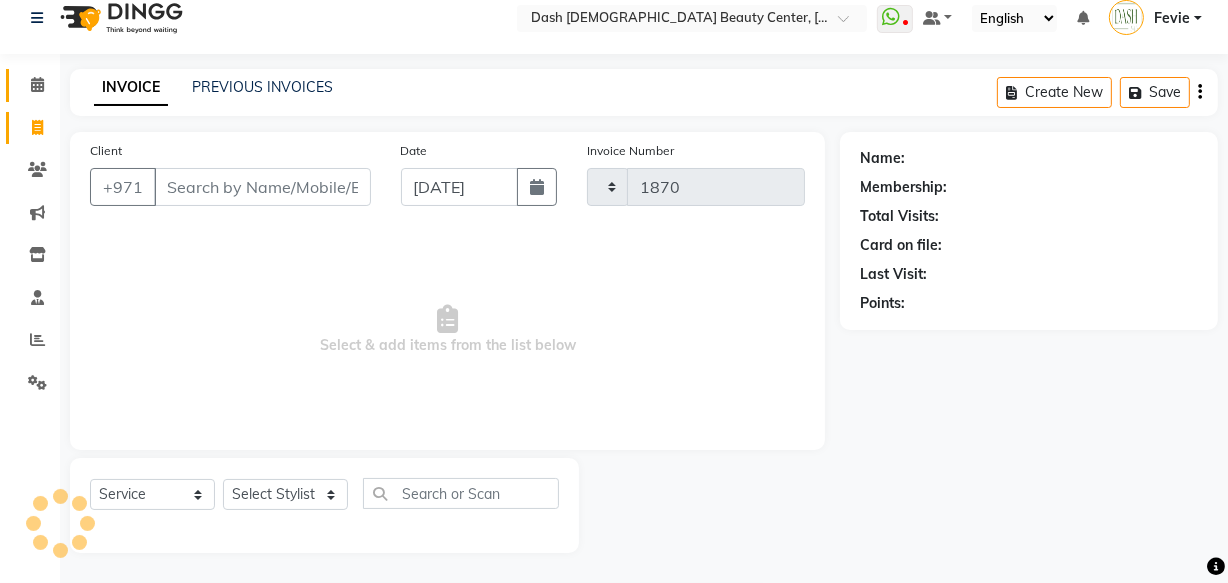 click 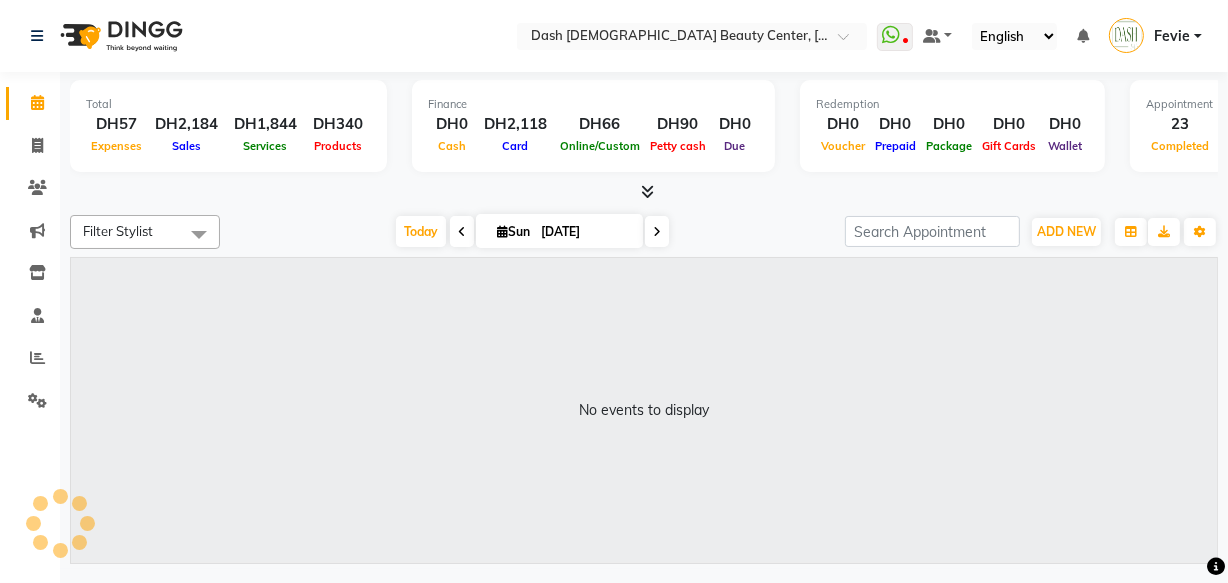 scroll, scrollTop: 0, scrollLeft: 0, axis: both 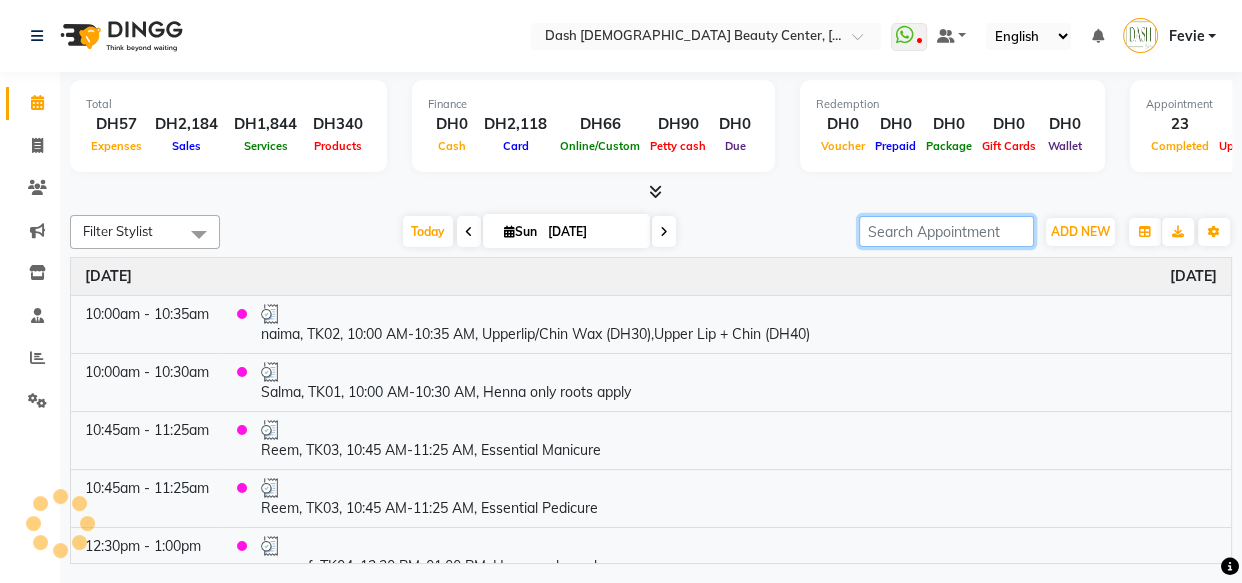 click at bounding box center (946, 231) 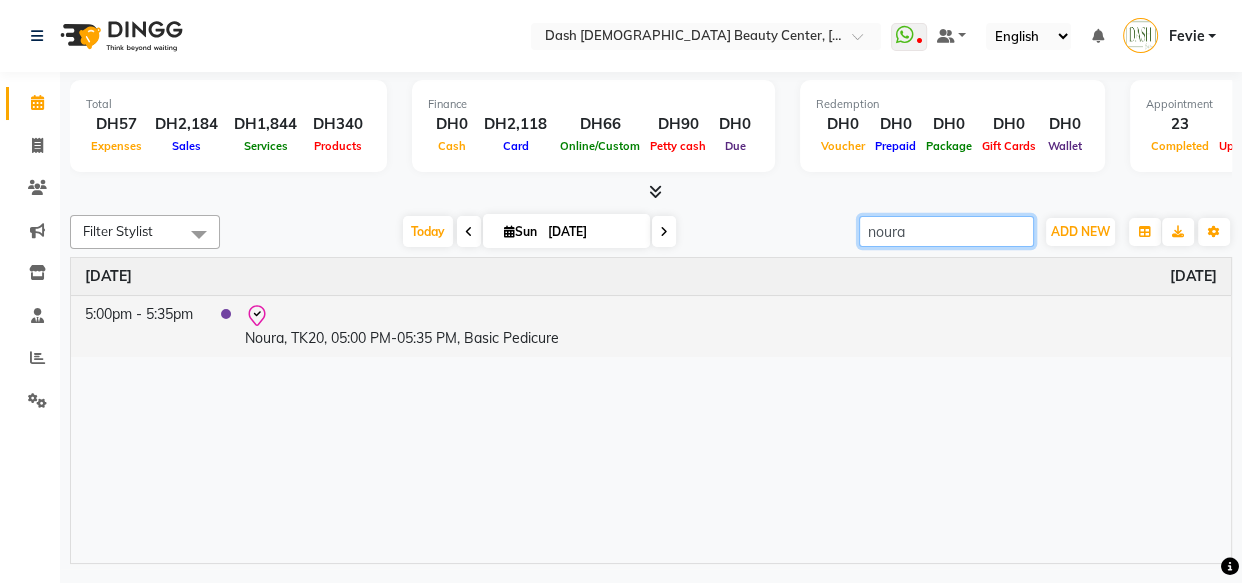 type on "noura" 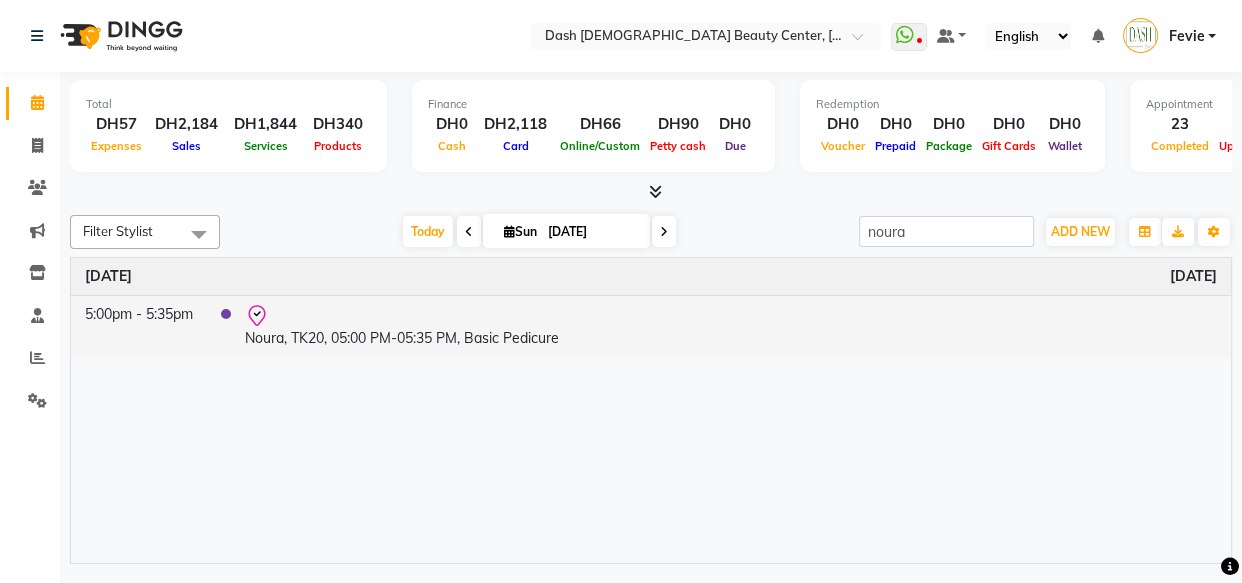 click on "Noura, TK20, 05:00 PM-05:35 PM, Basic Pedicure" at bounding box center (731, 326) 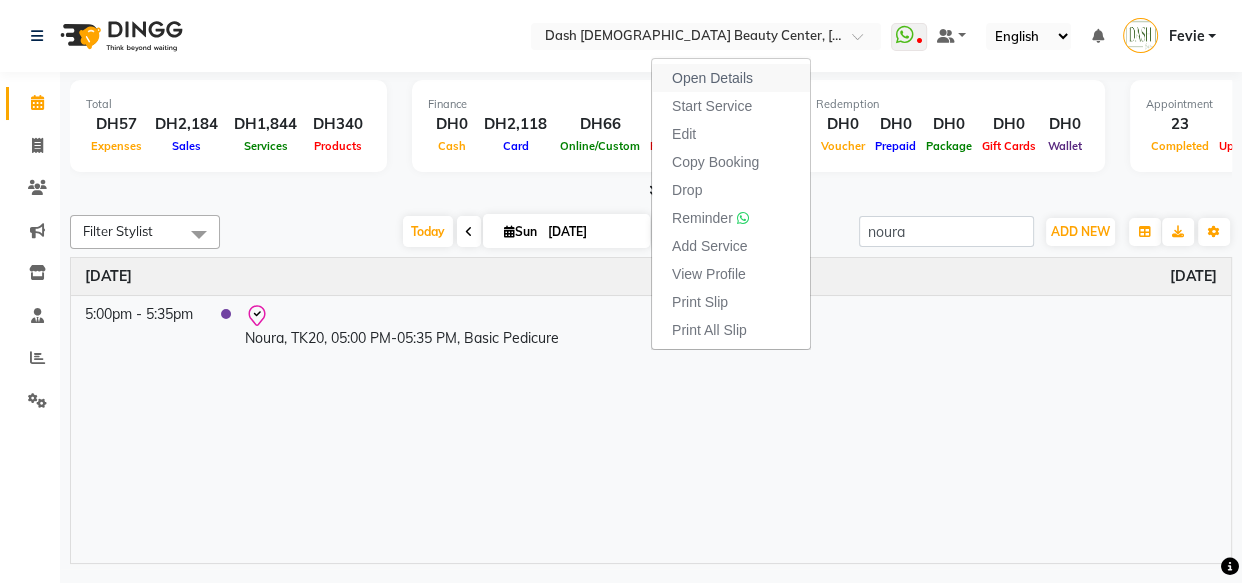 click on "Open Details" at bounding box center (712, 78) 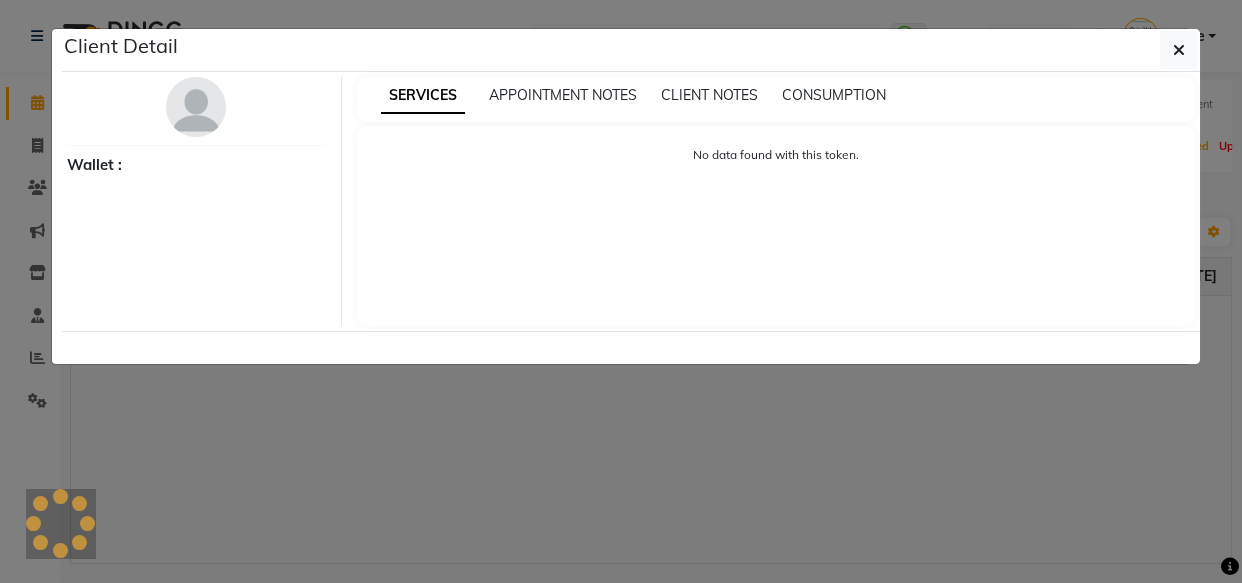 select on "8" 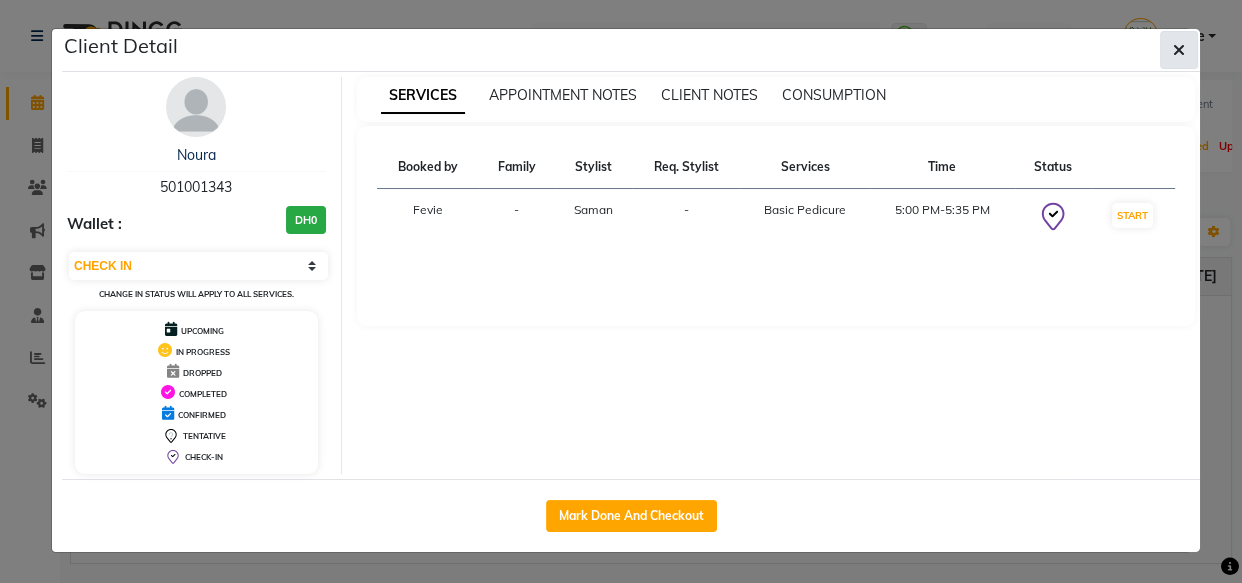 click 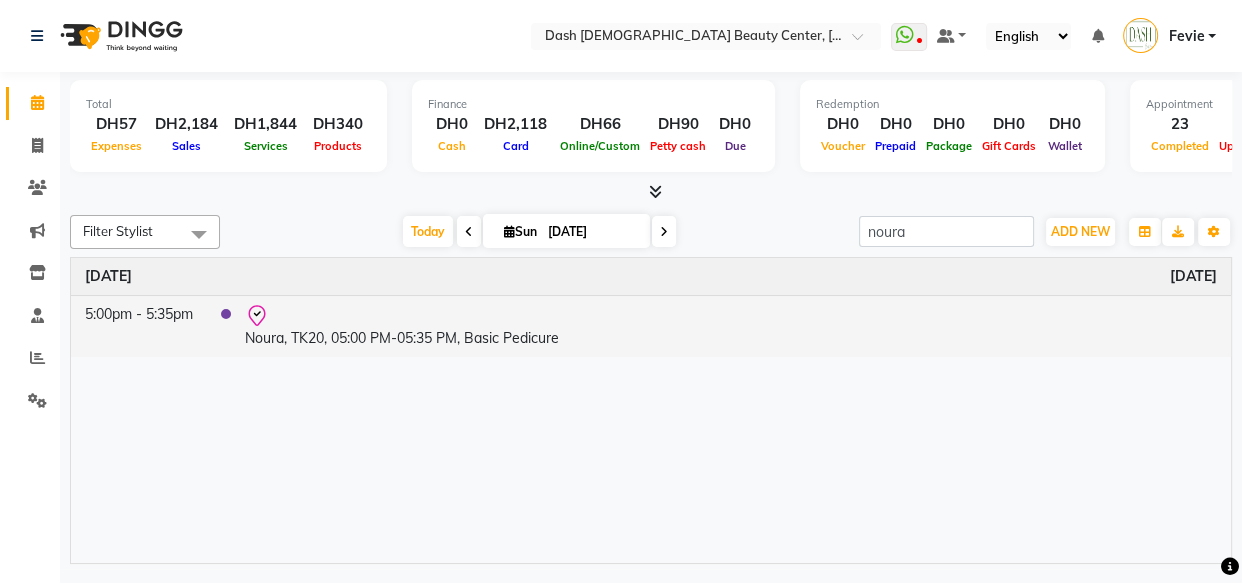 click on "Noura, TK20, 05:00 PM-05:35 PM, Basic Pedicure" at bounding box center (731, 326) 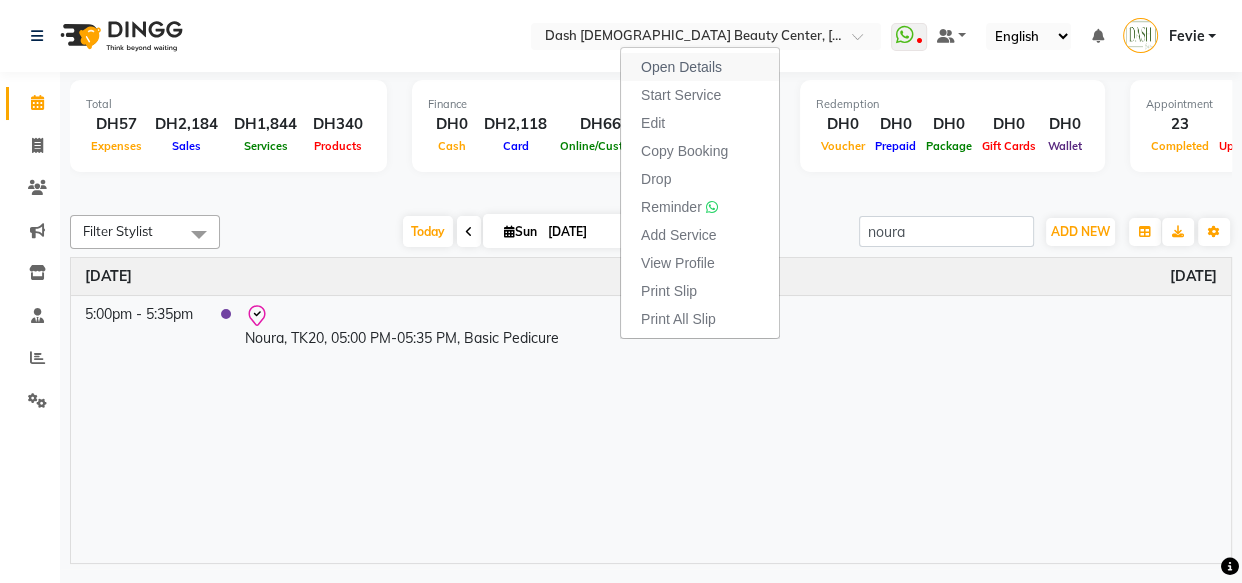 click on "Open Details" at bounding box center [681, 67] 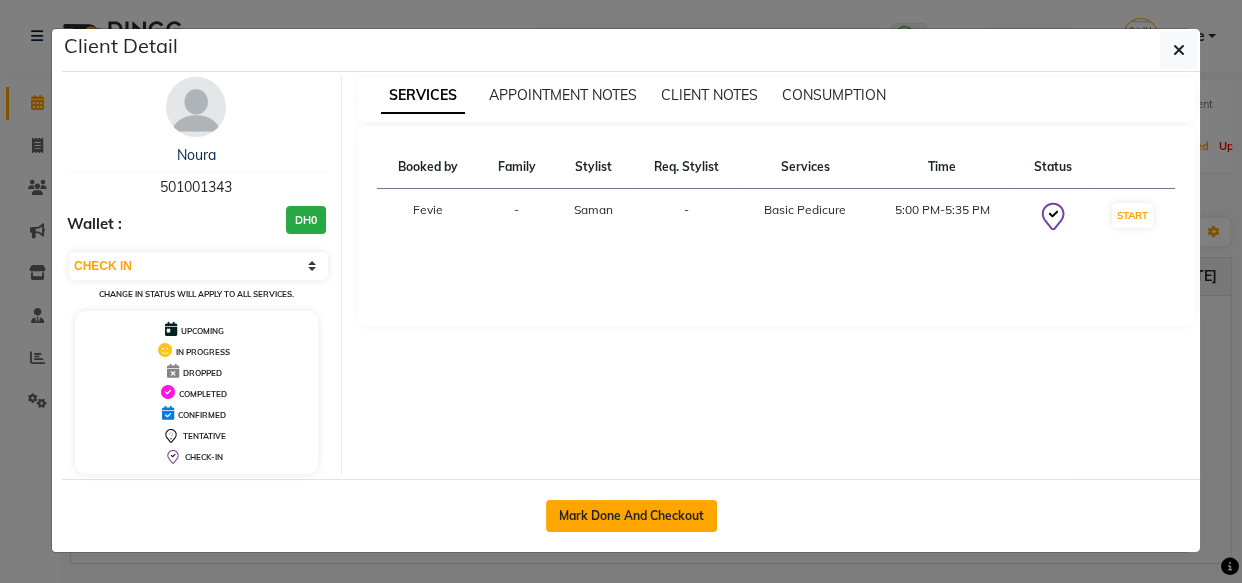 click on "Mark Done And Checkout" 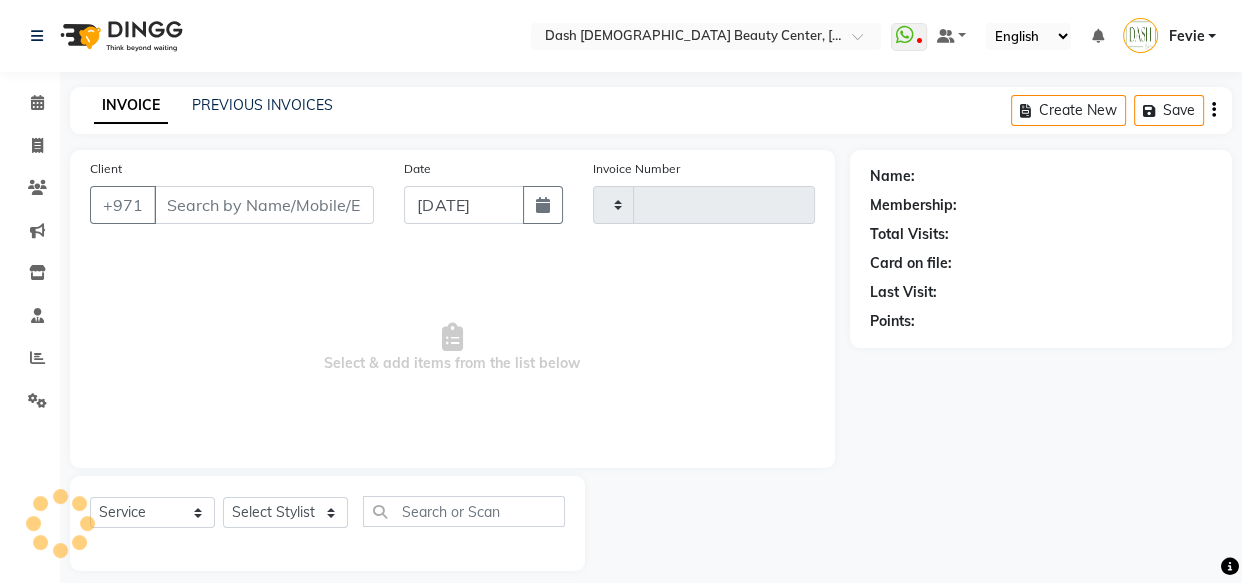 type on "1870" 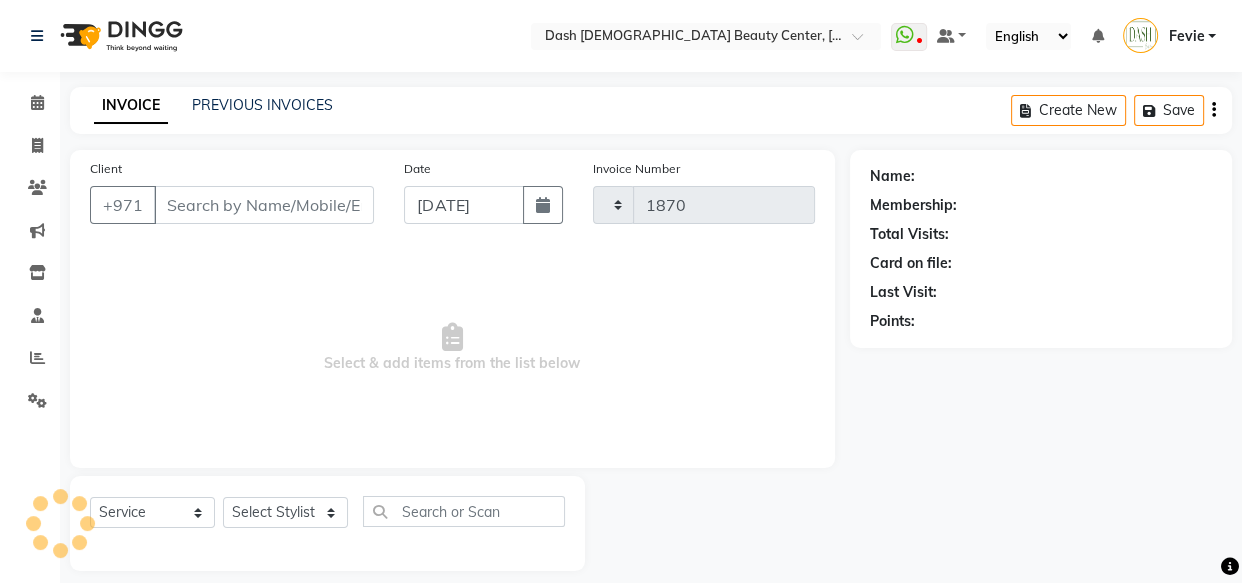select on "8372" 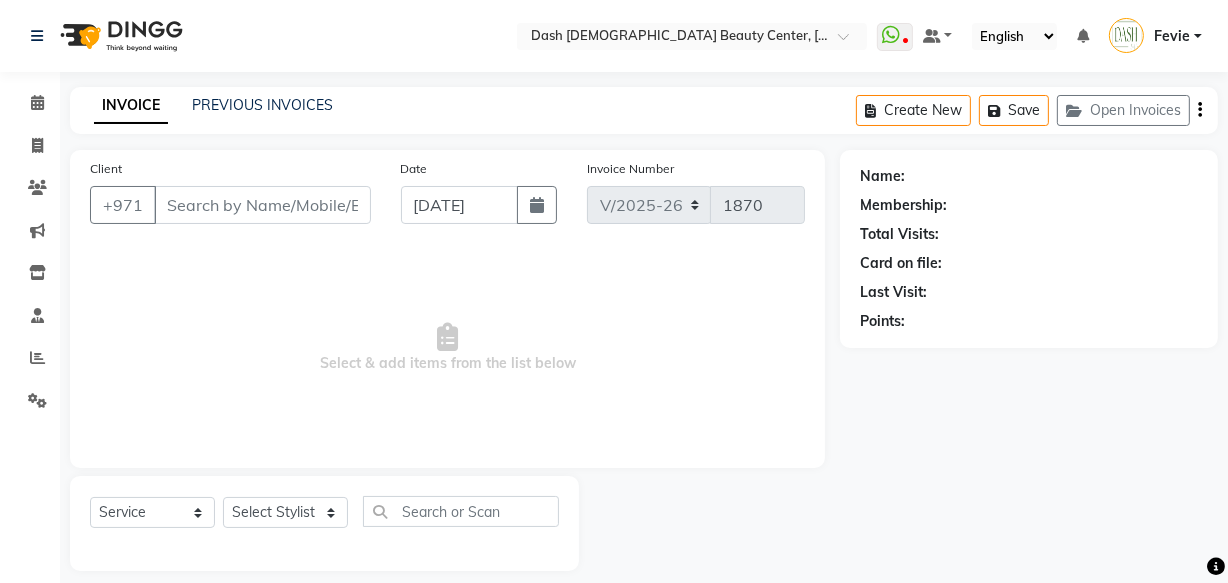 type on "501001343" 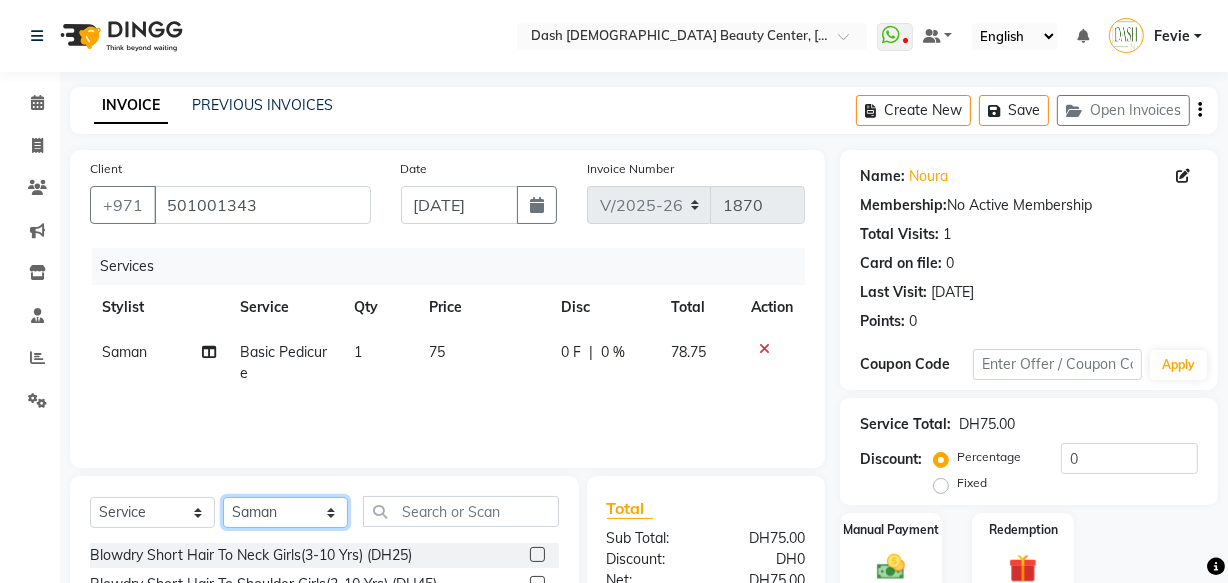 click on "Select Stylist [PERSON_NAME] [PERSON_NAME] [PERSON_NAME] [PERSON_NAME] [PERSON_NAME] [PERSON_NAME] [PERSON_NAME] [PERSON_NAME] May [PERSON_NAME] (Cafe) Nabasirye (Cafe) [PERSON_NAME] [PERSON_NAME] Owner Peace Rechiel [PERSON_NAME] [PERSON_NAME]" 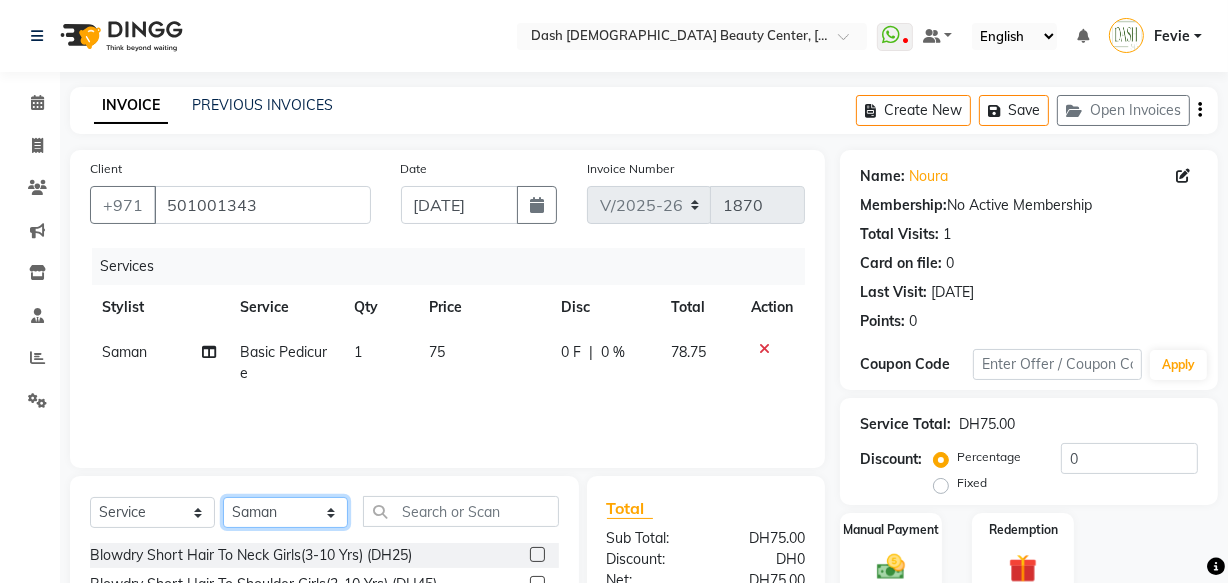 select on "81109" 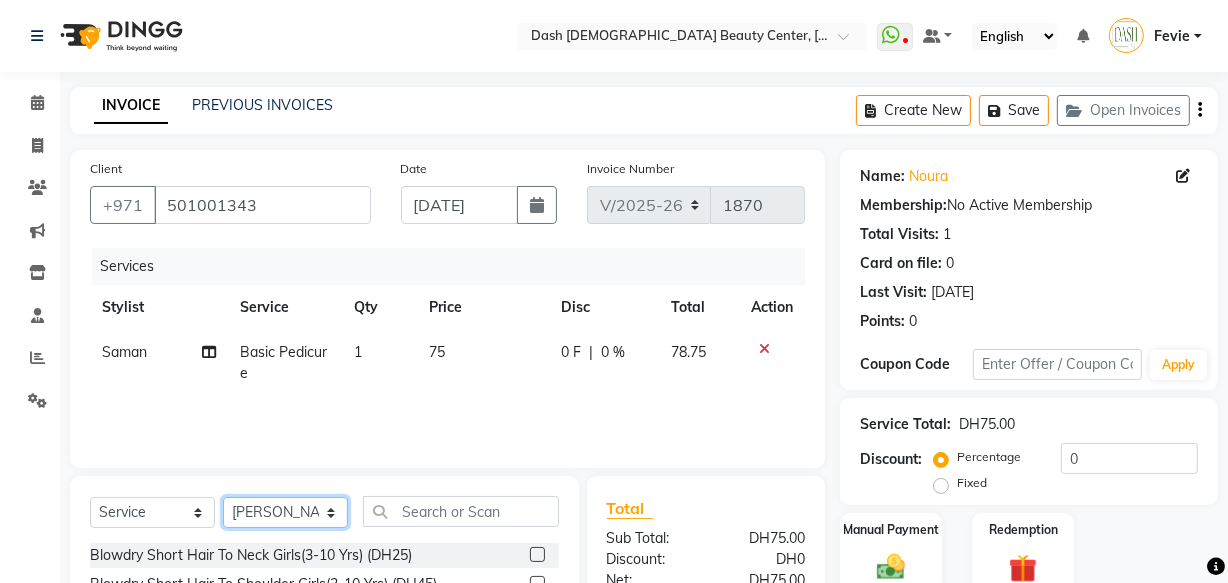 click on "Select Stylist [PERSON_NAME] [PERSON_NAME] [PERSON_NAME] [PERSON_NAME] [PERSON_NAME] [PERSON_NAME] [PERSON_NAME] [PERSON_NAME] May [PERSON_NAME] (Cafe) Nabasirye (Cafe) [PERSON_NAME] [PERSON_NAME] Owner Peace Rechiel [PERSON_NAME] [PERSON_NAME]" 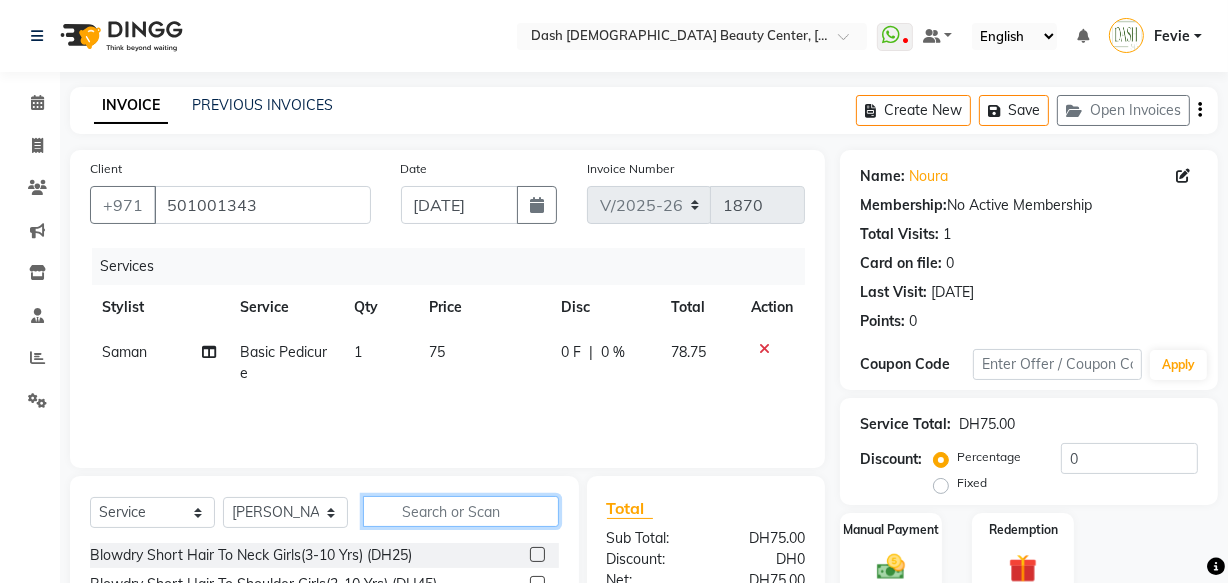 click 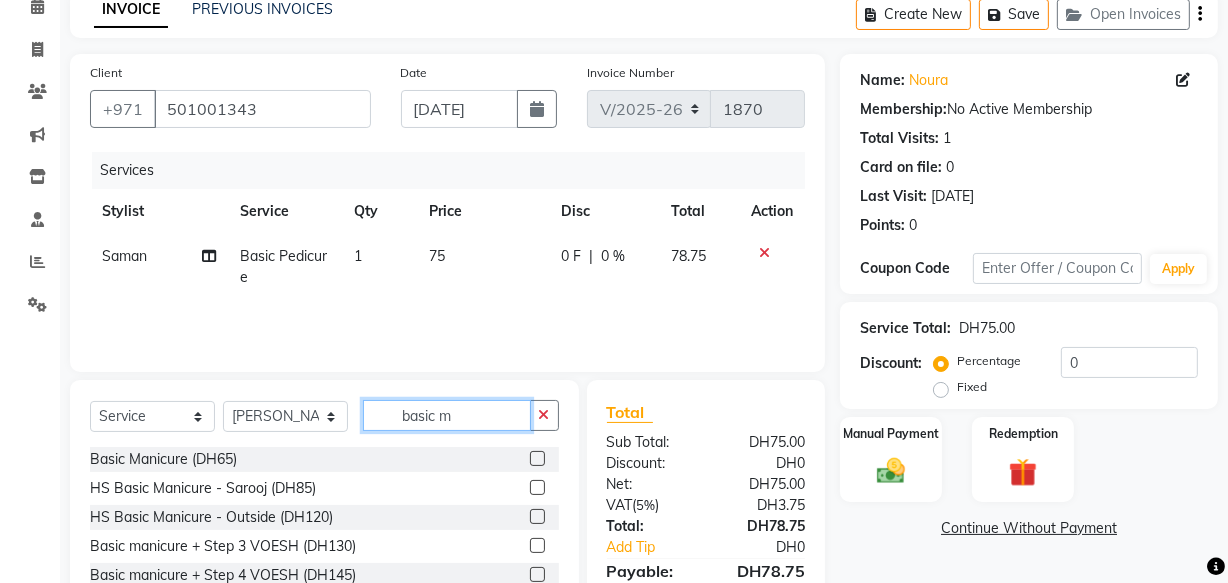 scroll, scrollTop: 105, scrollLeft: 0, axis: vertical 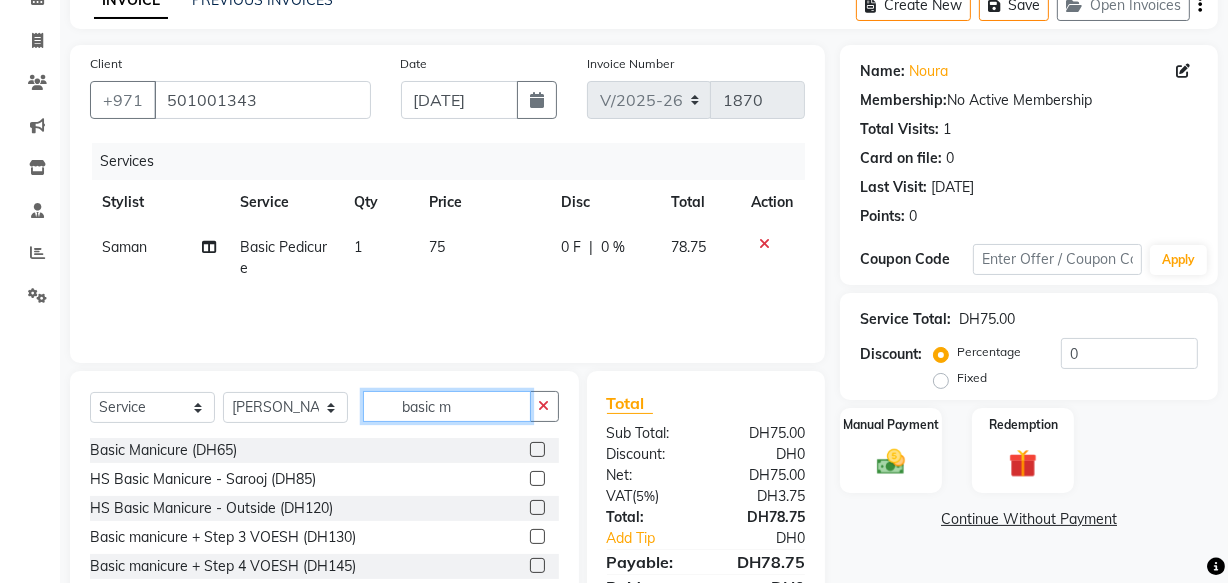 type on "basic m" 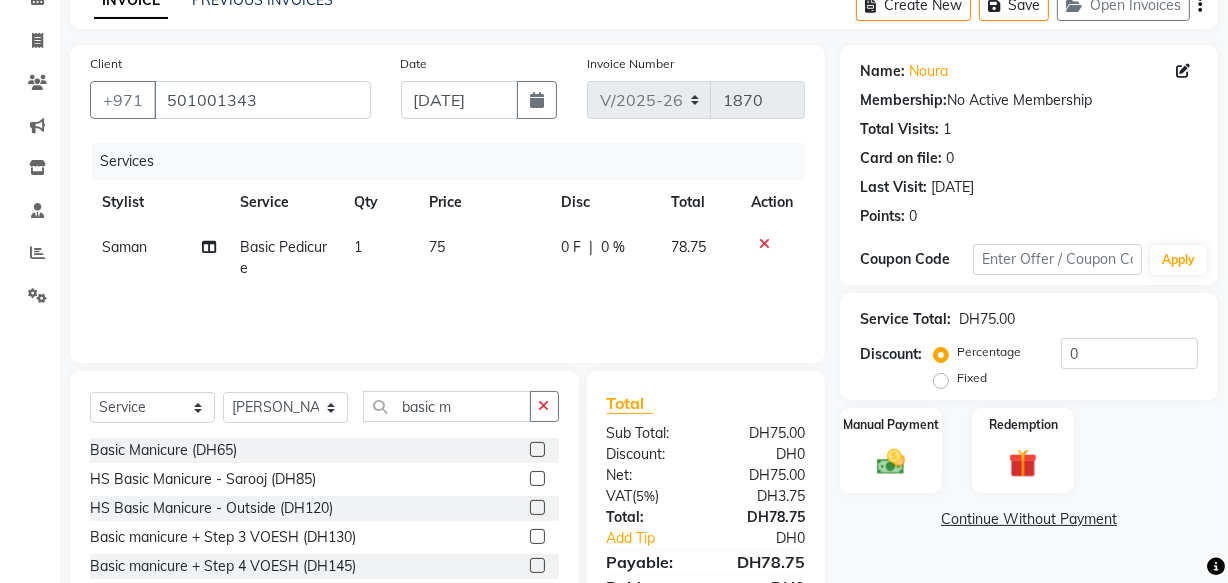 click 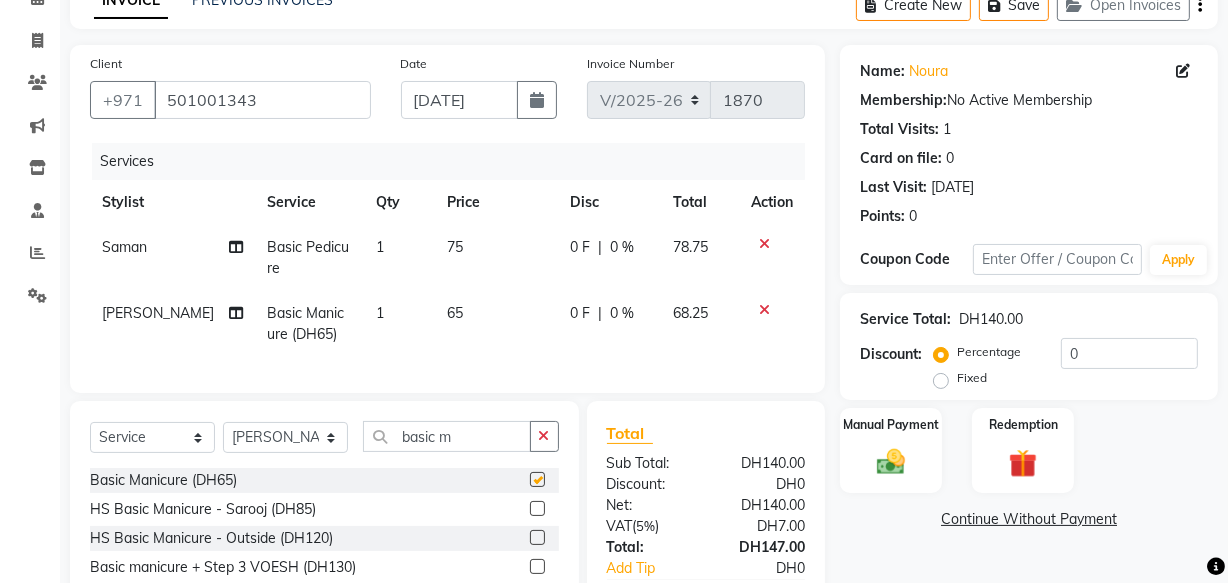 checkbox on "false" 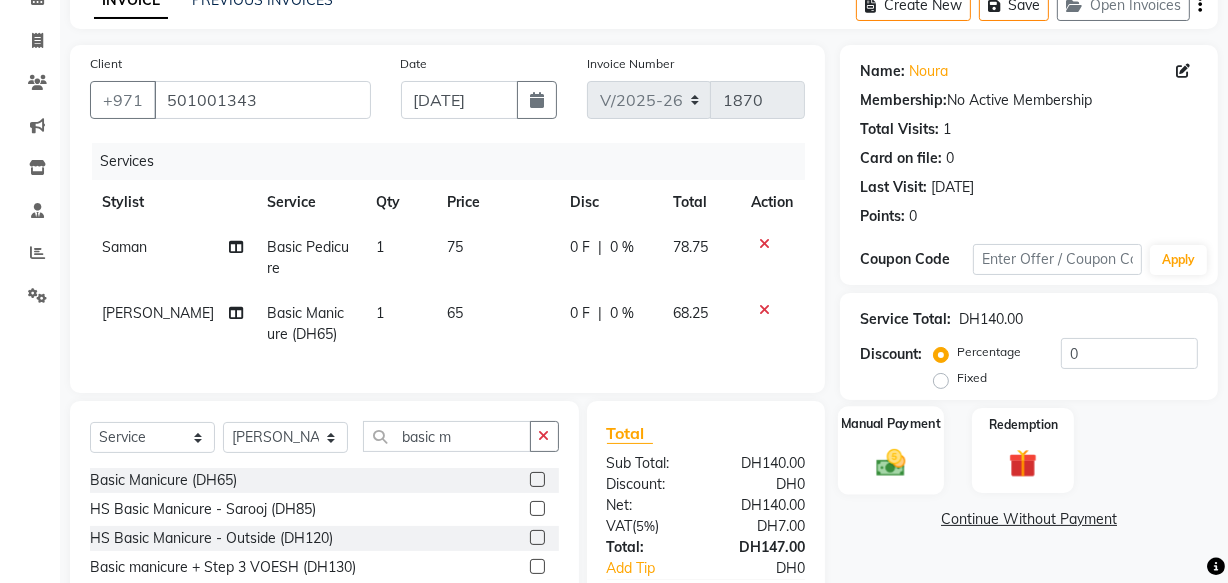 click on "Manual Payment" 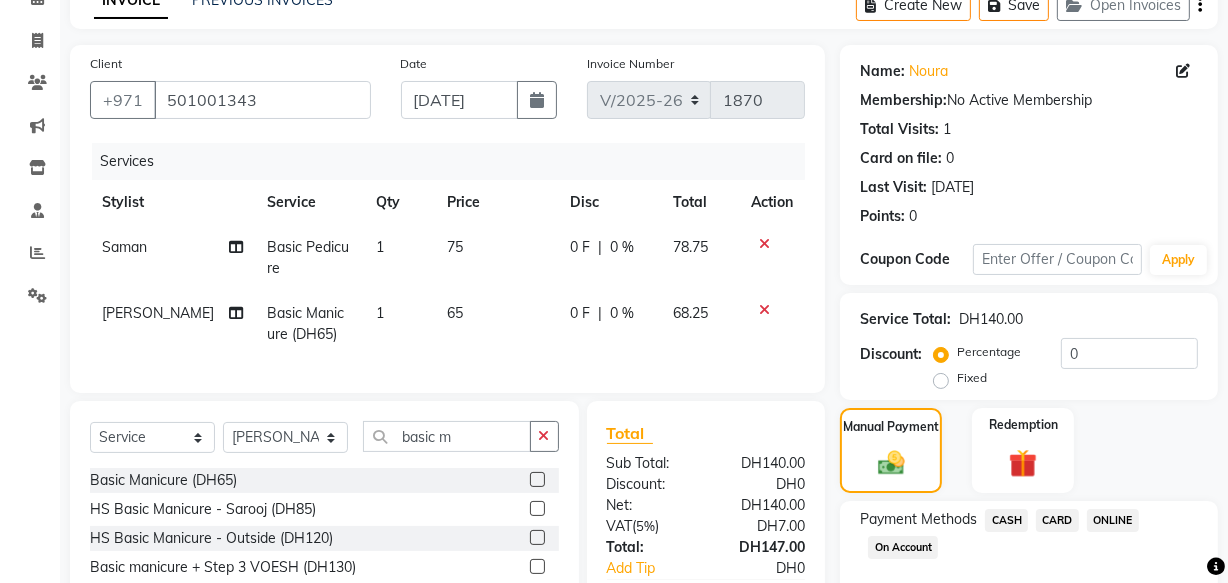 click on "CASH" 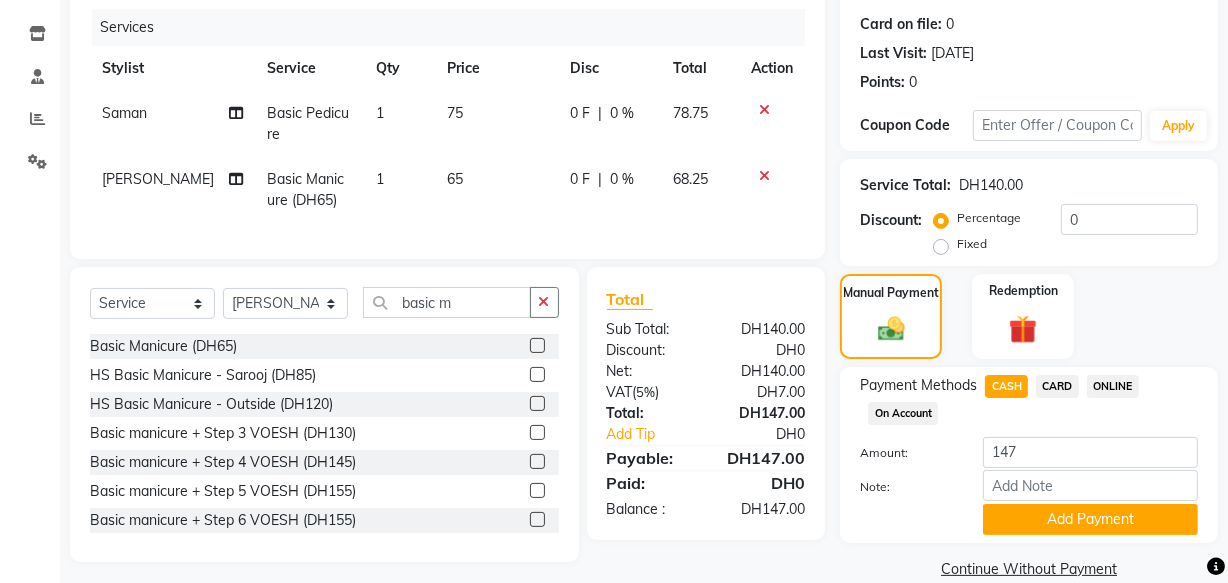 scroll, scrollTop: 270, scrollLeft: 0, axis: vertical 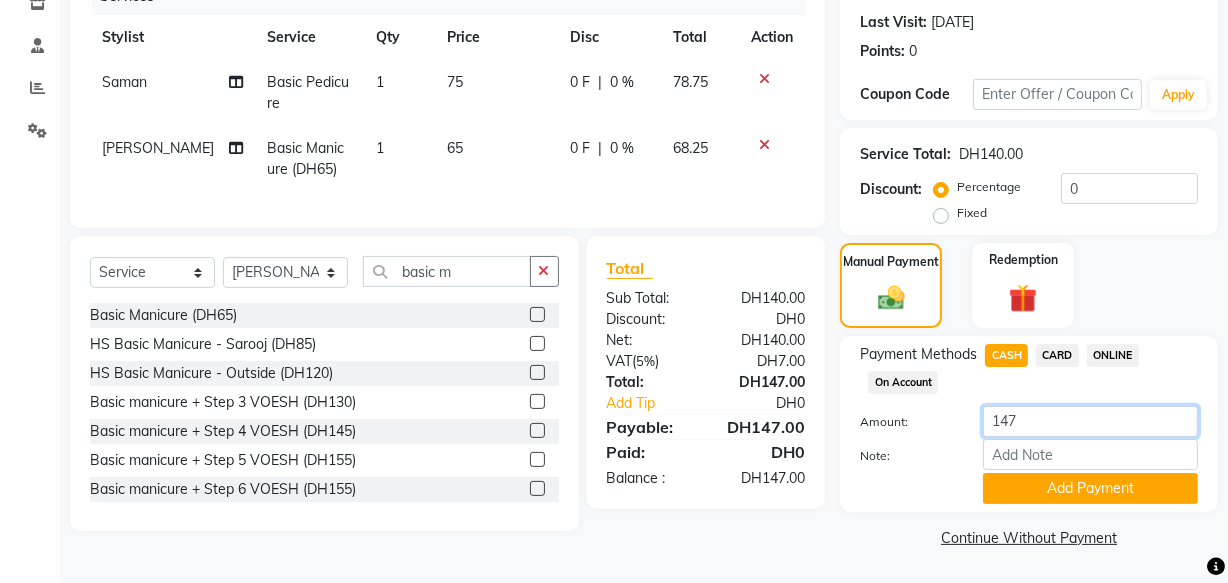 click on "147" 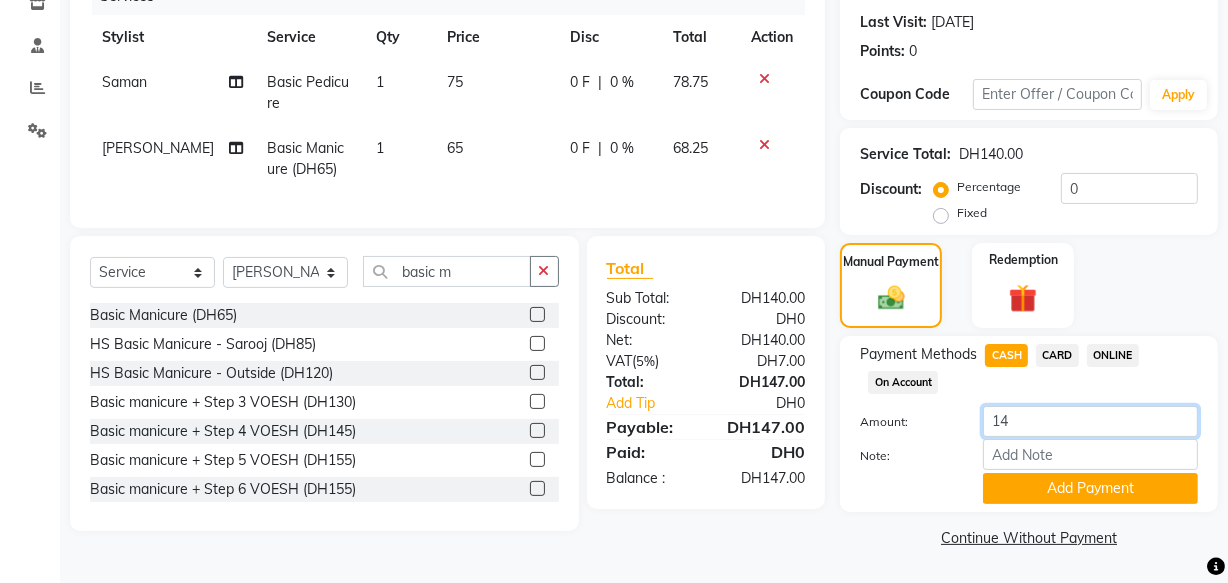 type on "1" 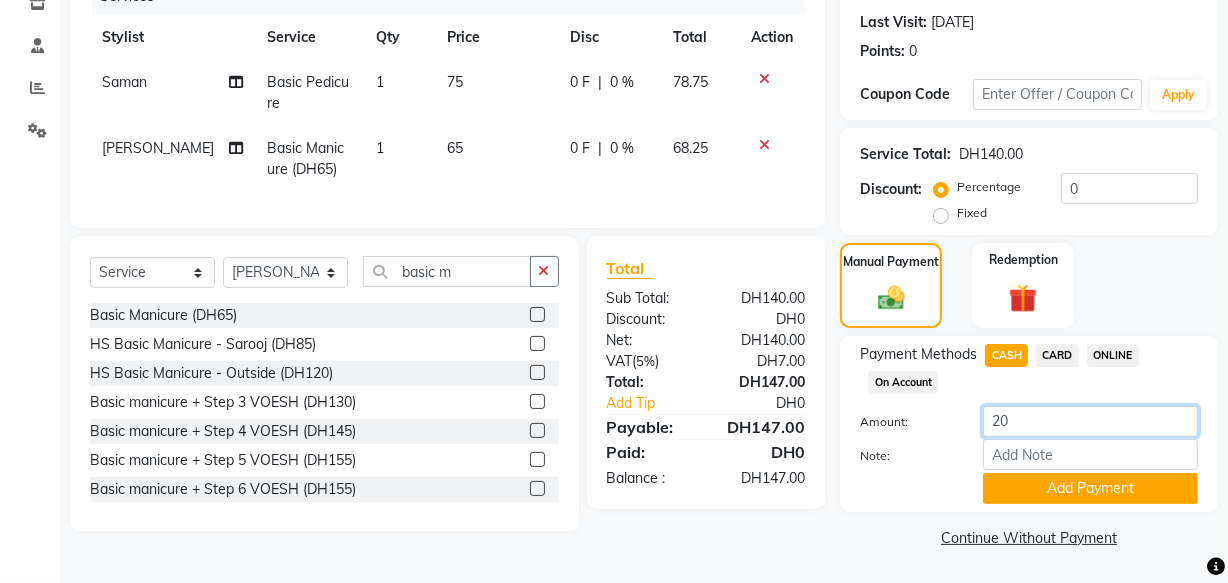 type on "200" 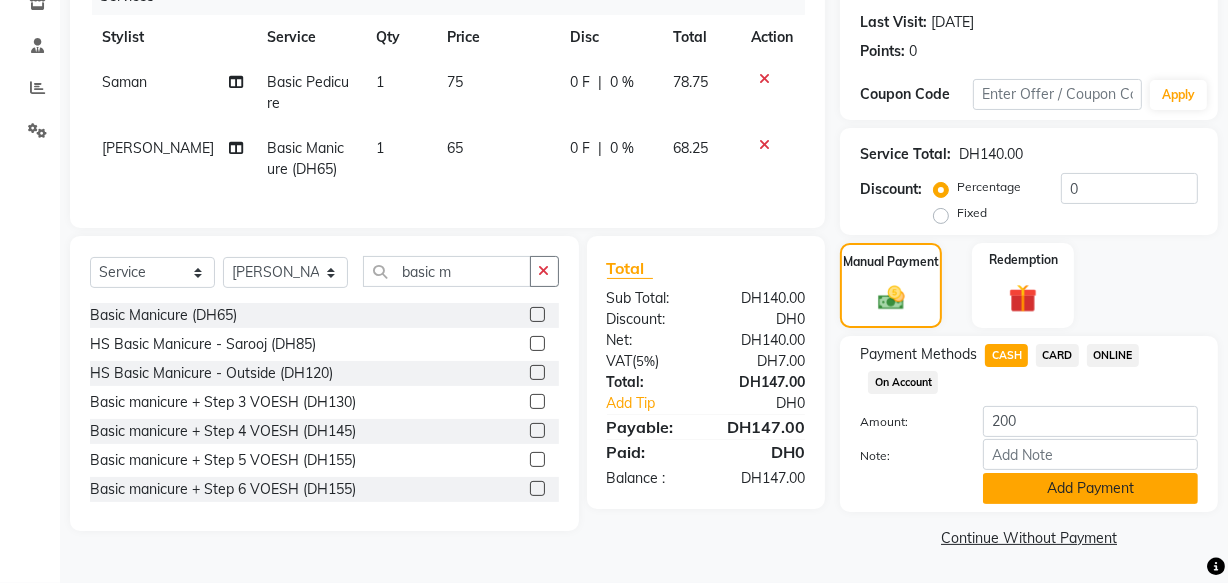 click on "Add Payment" 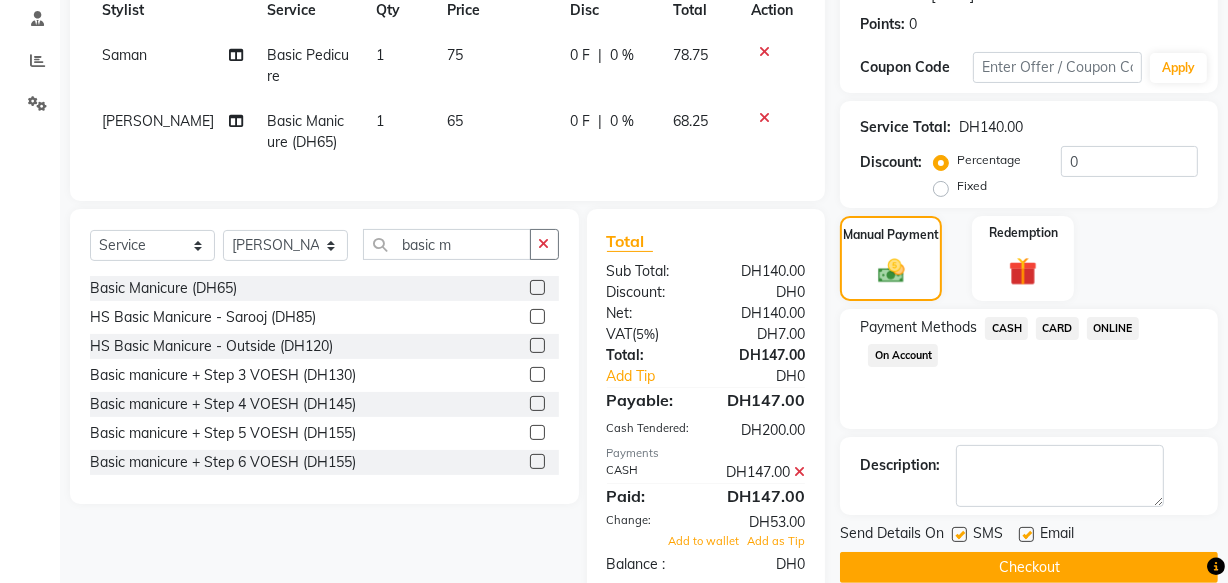 scroll, scrollTop: 374, scrollLeft: 0, axis: vertical 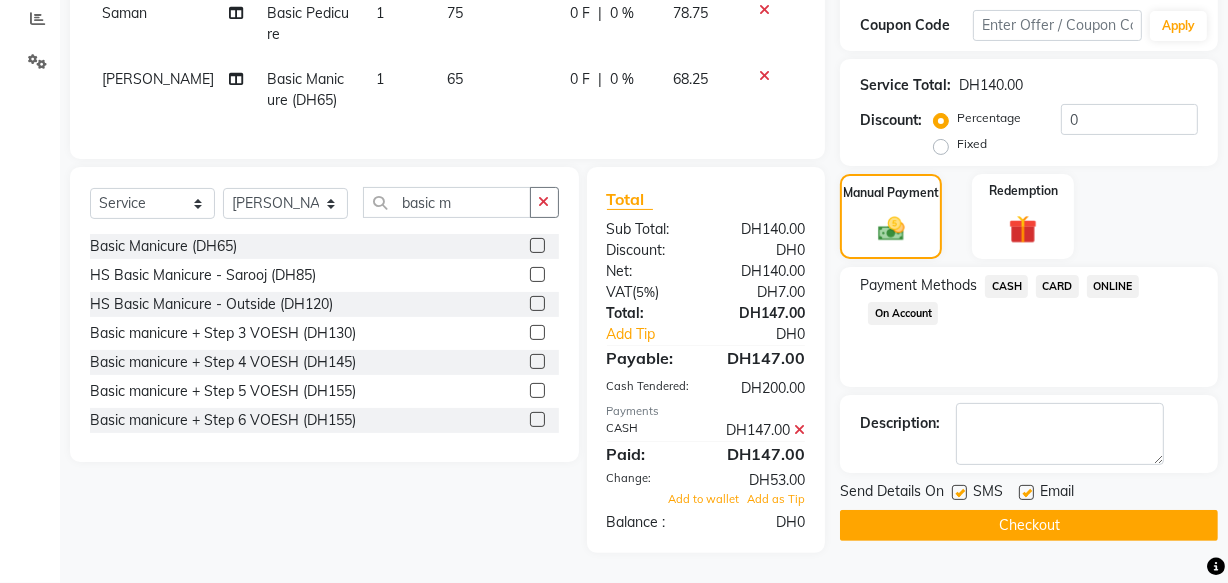 click on "Checkout" 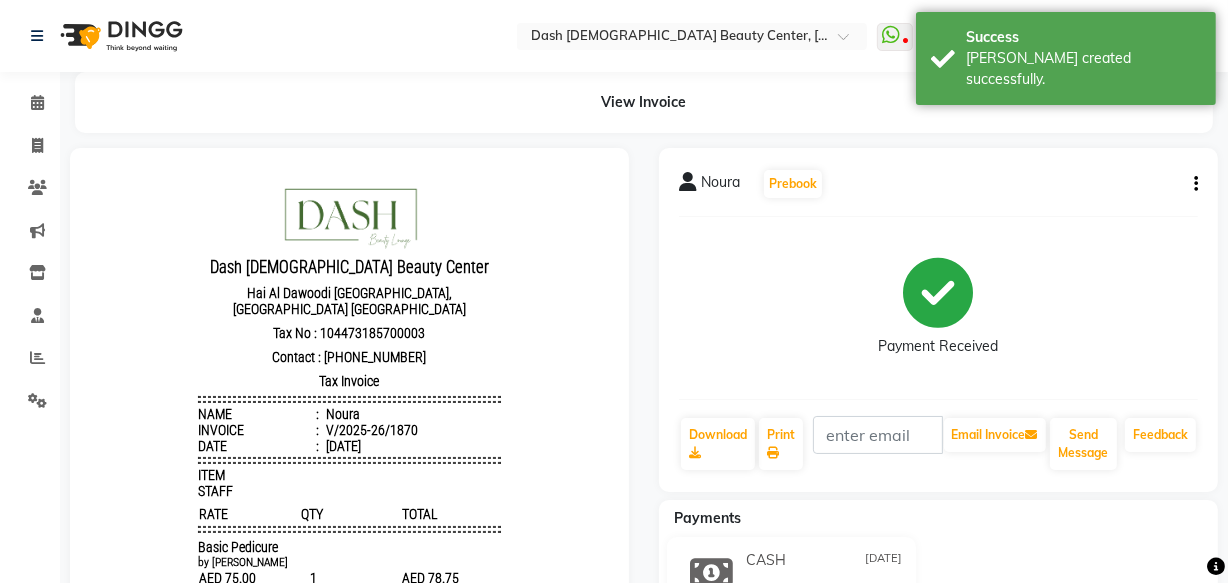 scroll, scrollTop: 0, scrollLeft: 0, axis: both 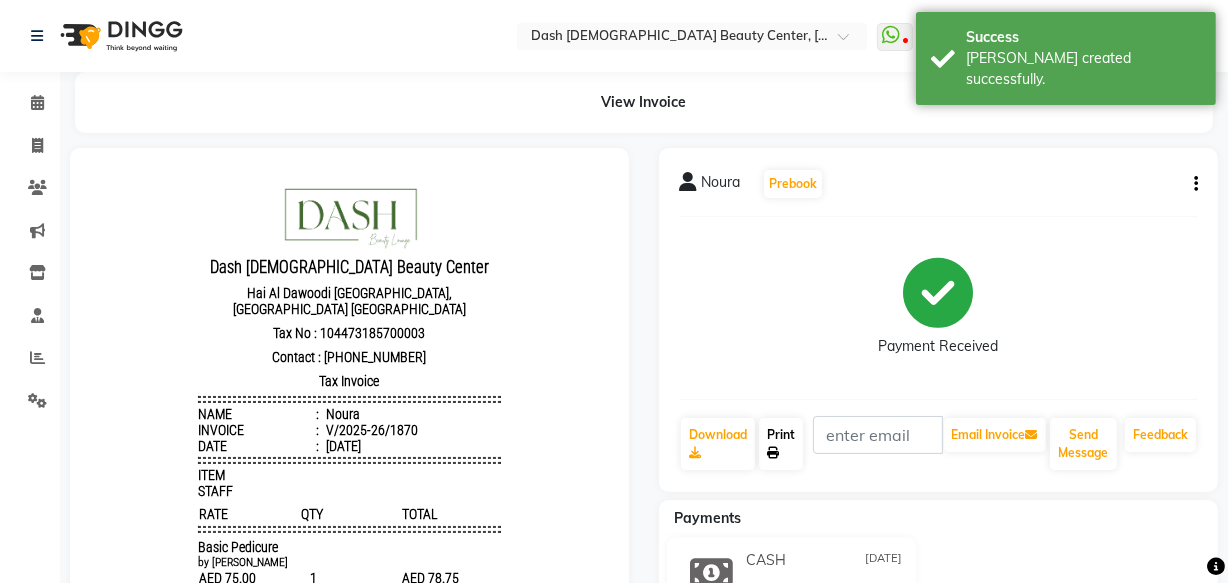 click on "Print" 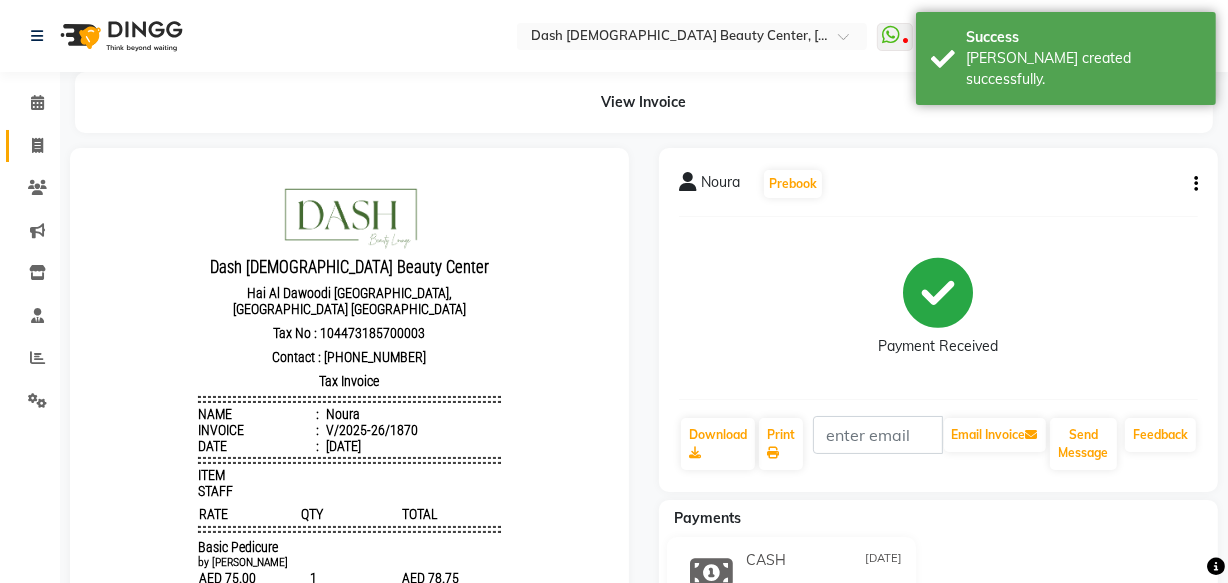 click 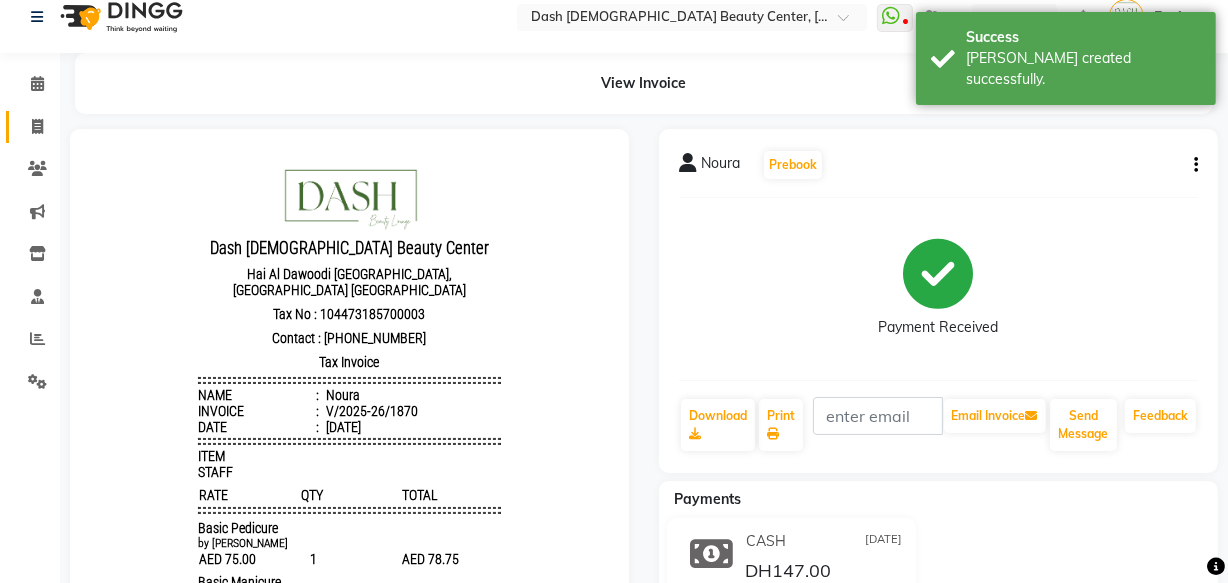 select on "8372" 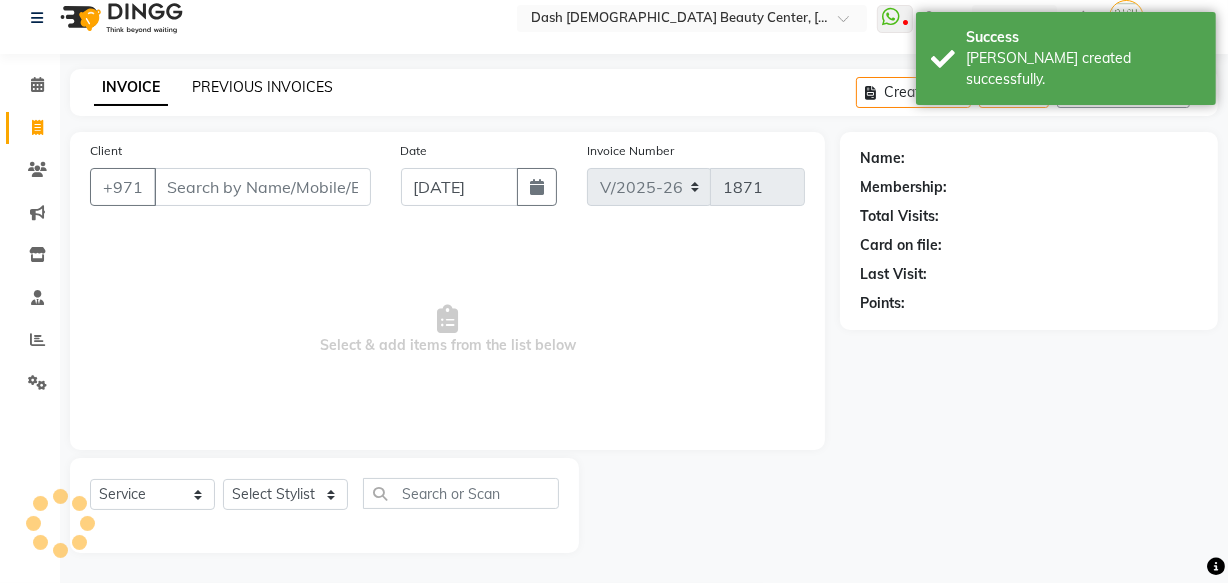click on "PREVIOUS INVOICES" 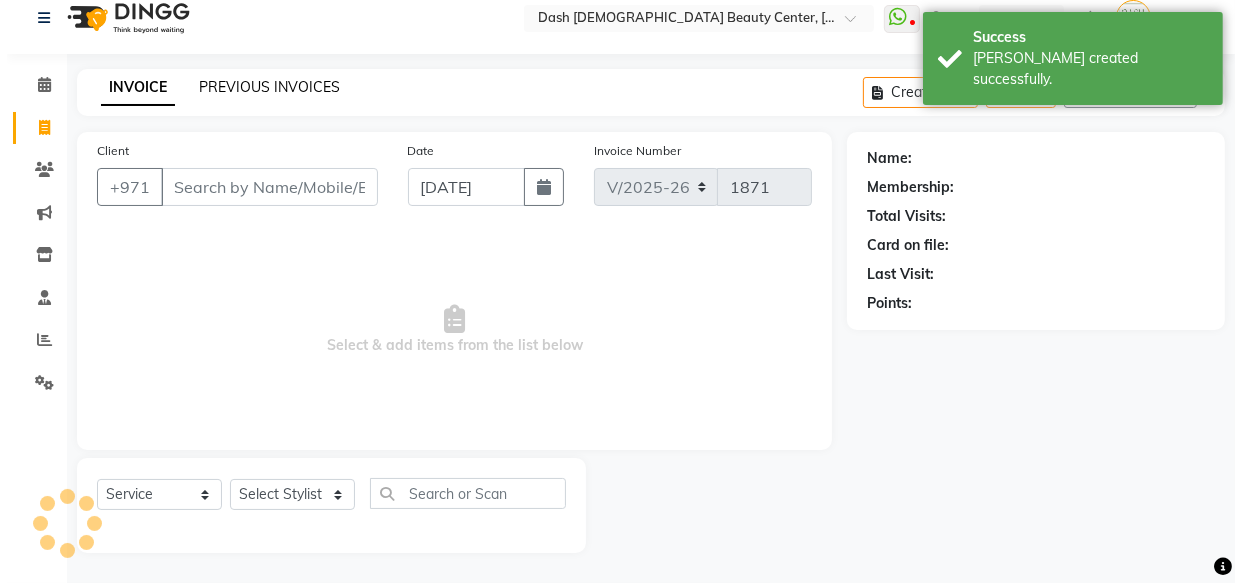 scroll, scrollTop: 0, scrollLeft: 0, axis: both 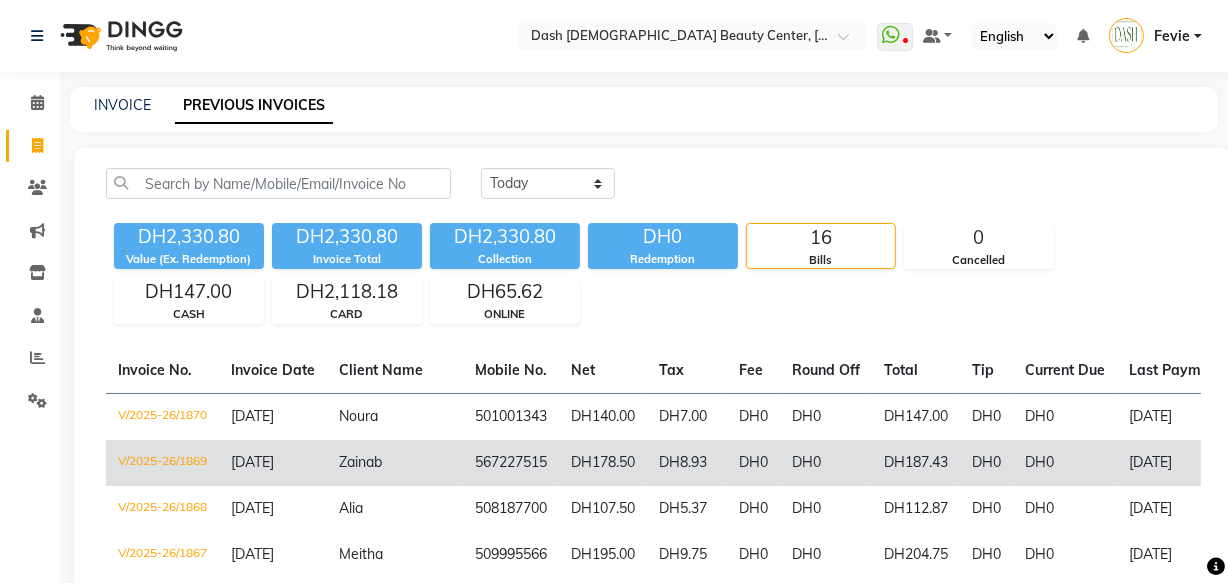 click on "DH8.93" 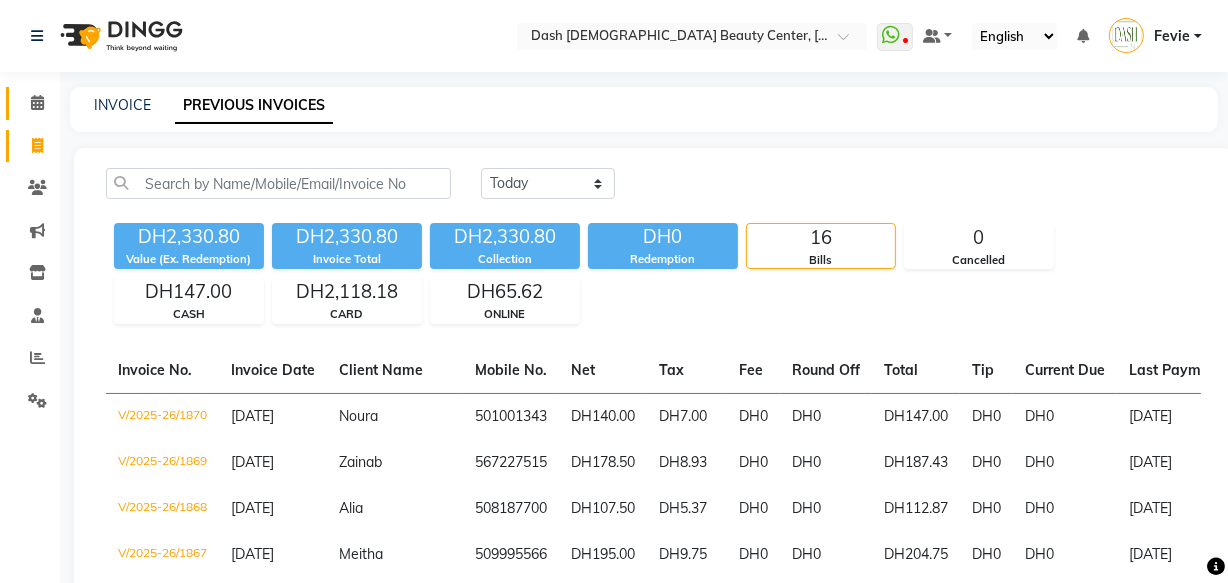 click 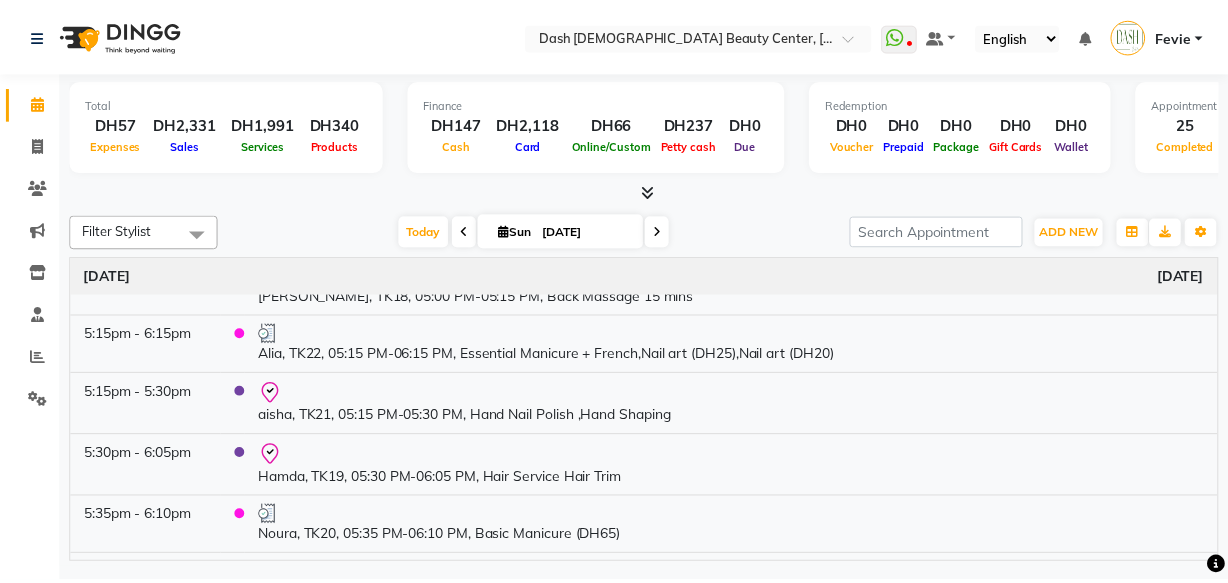 scroll, scrollTop: 1623, scrollLeft: 0, axis: vertical 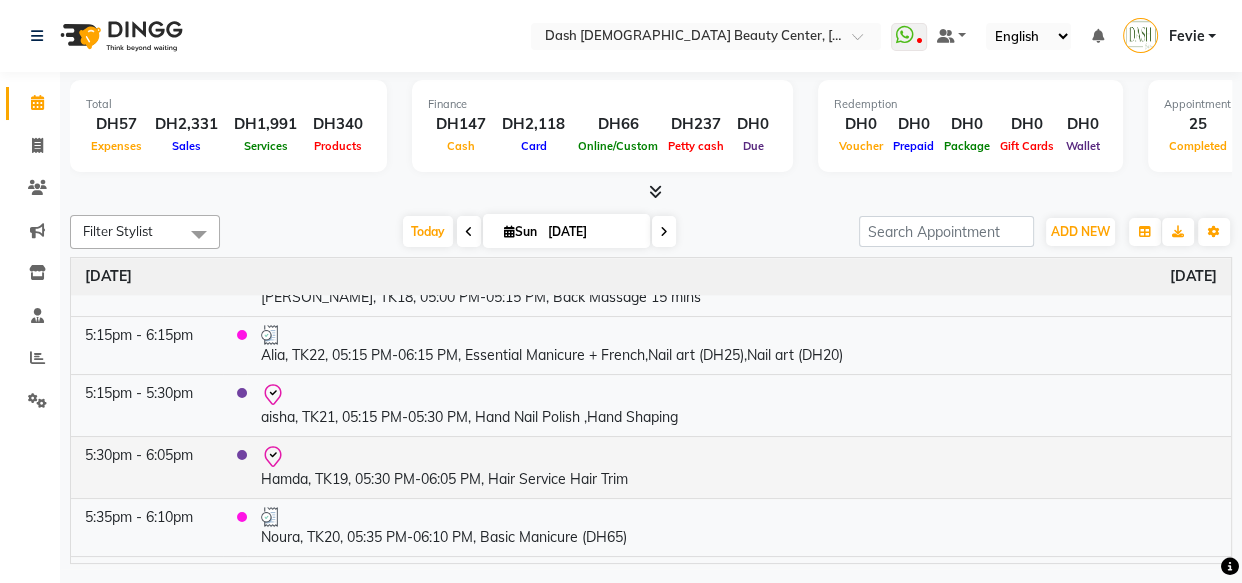 click at bounding box center (739, 457) 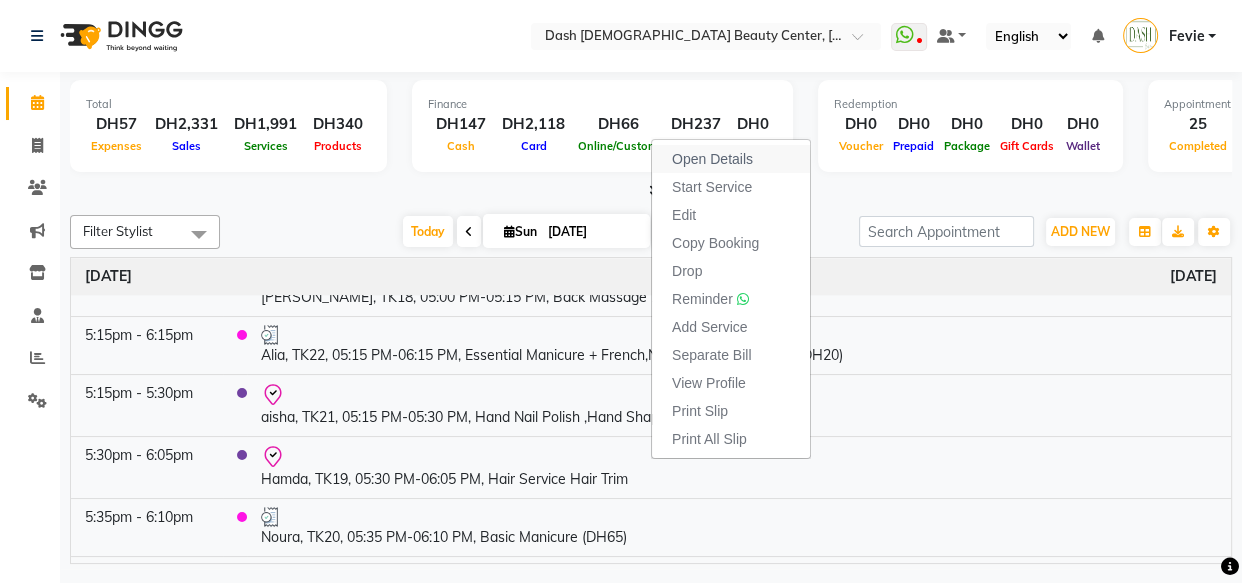 click on "Open Details" at bounding box center [712, 159] 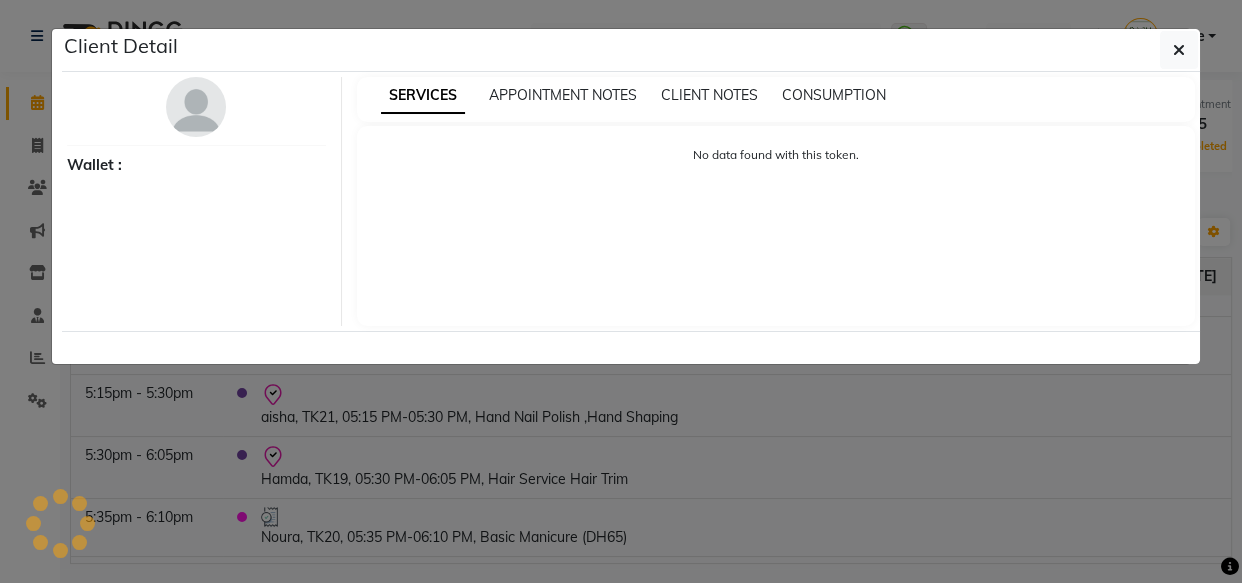 select on "8" 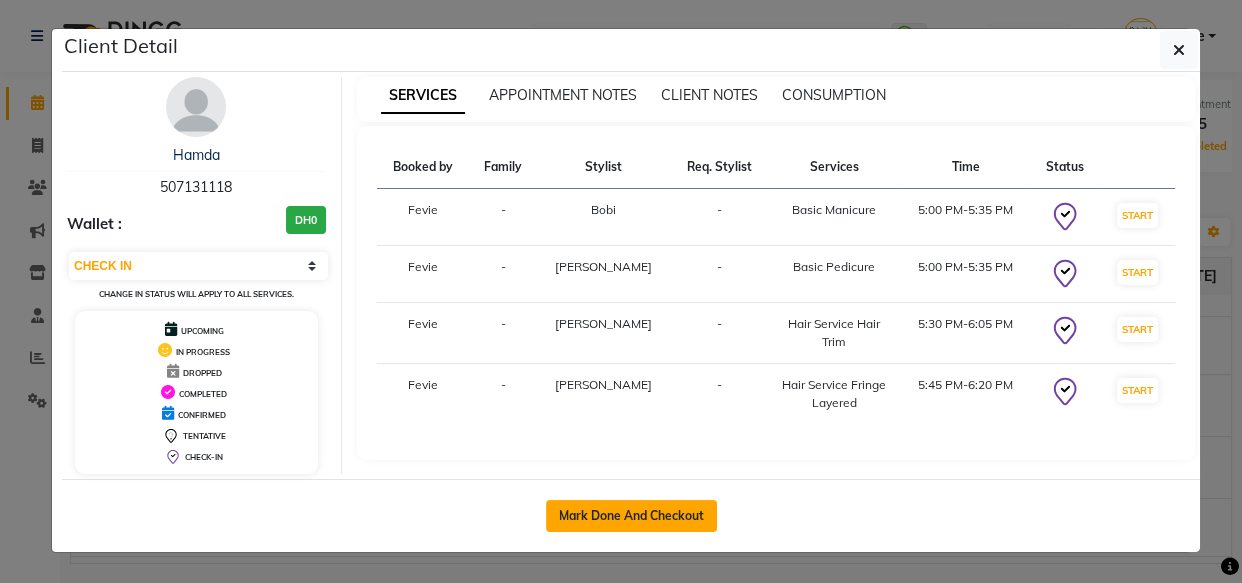 click on "Mark Done And Checkout" 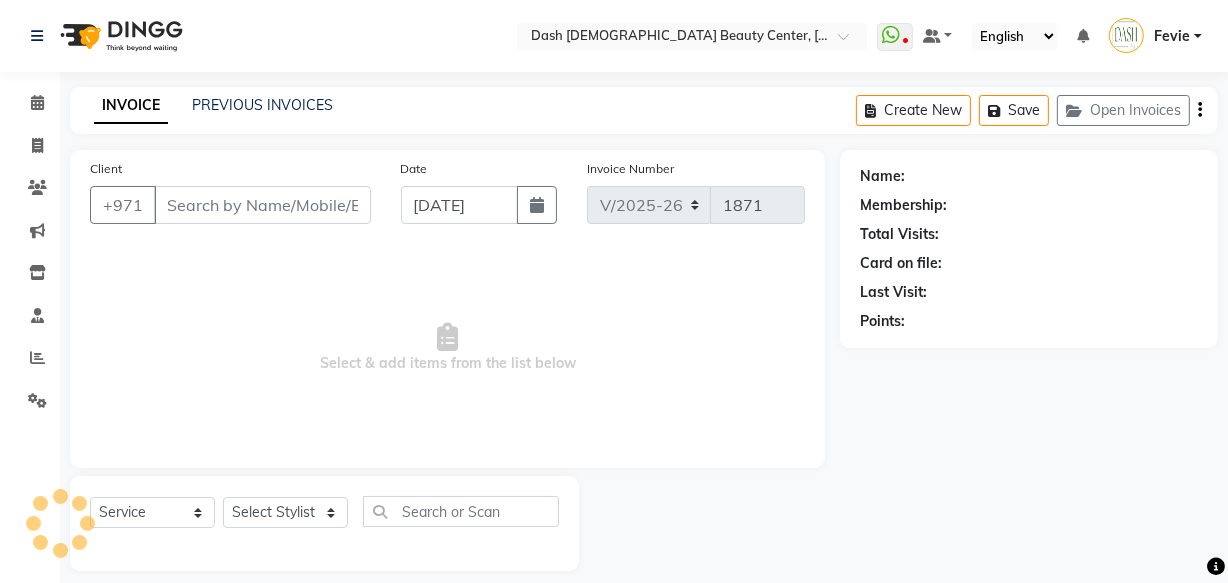 type on "507131118" 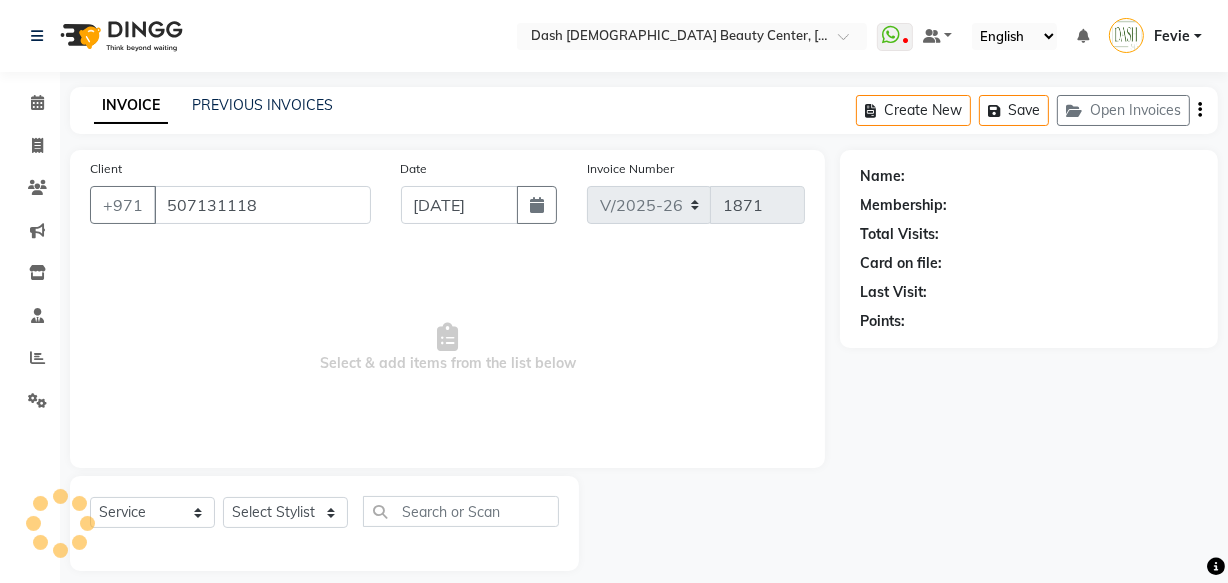 select on "82782" 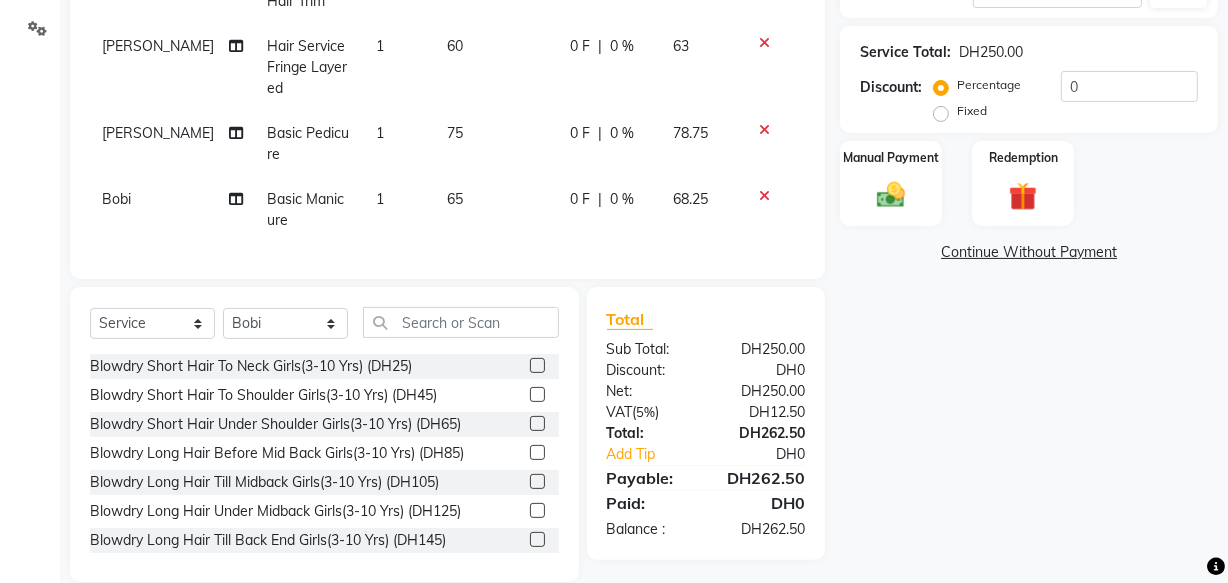 scroll, scrollTop: 373, scrollLeft: 0, axis: vertical 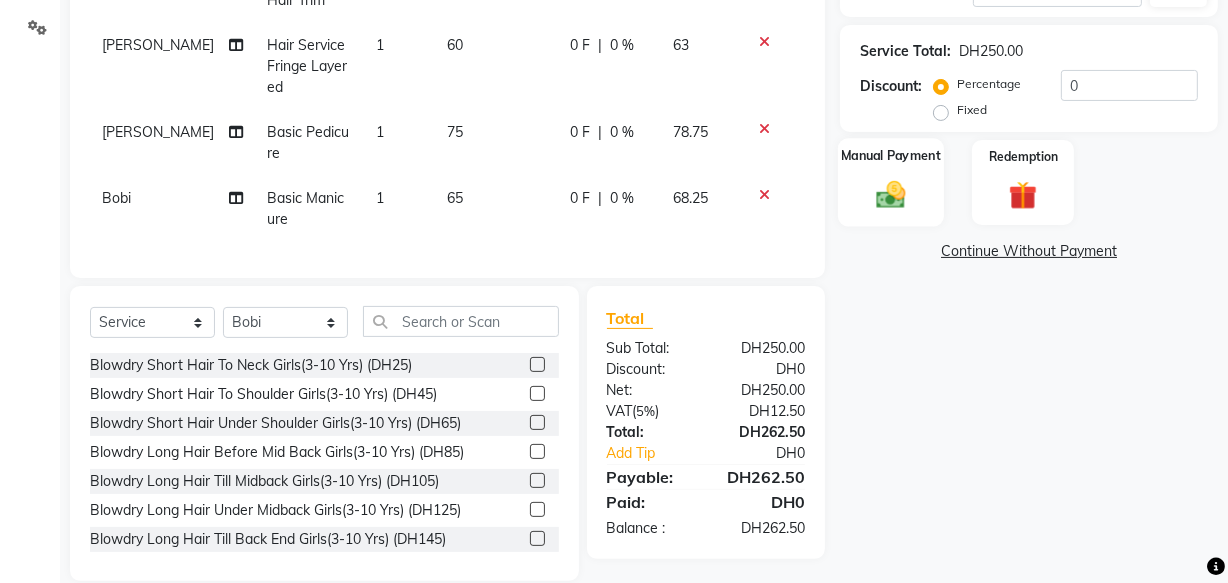 click 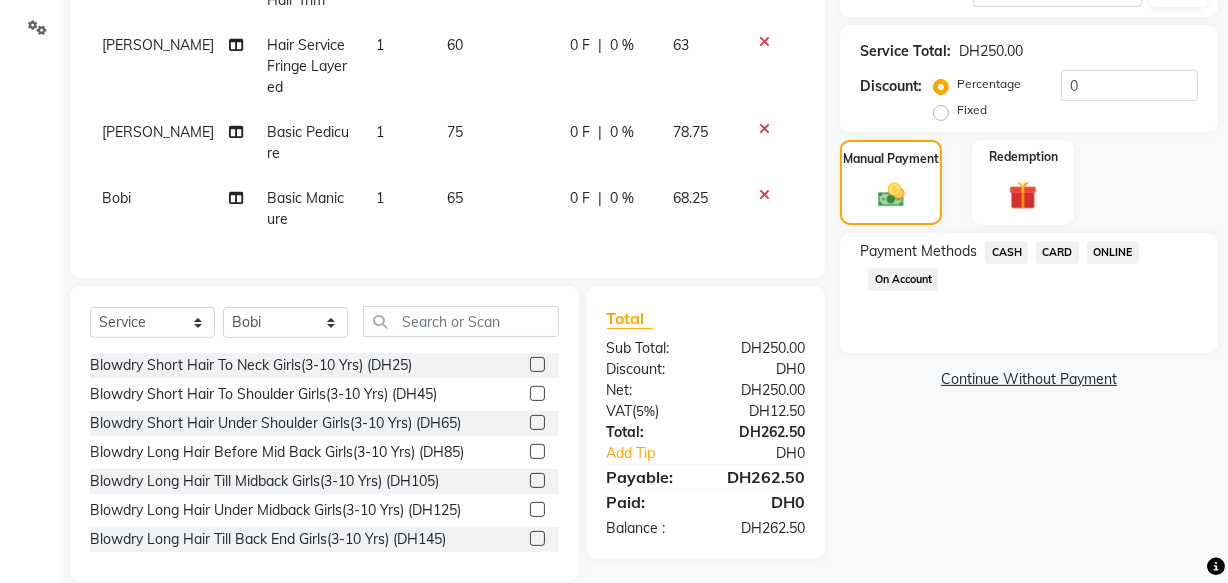click on "CARD" 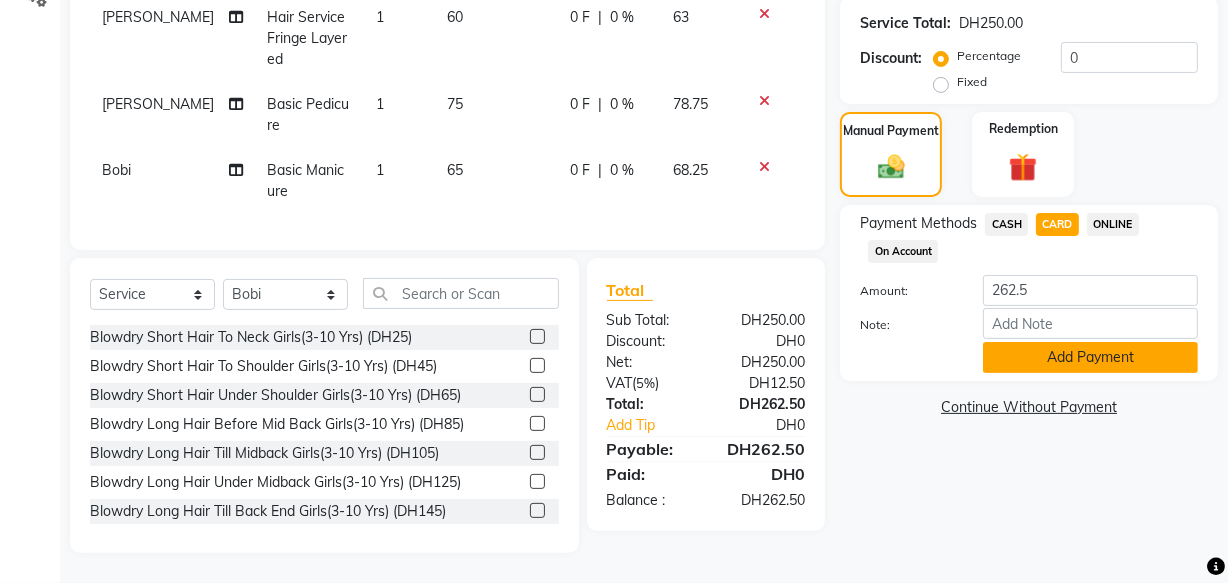click on "Add Payment" 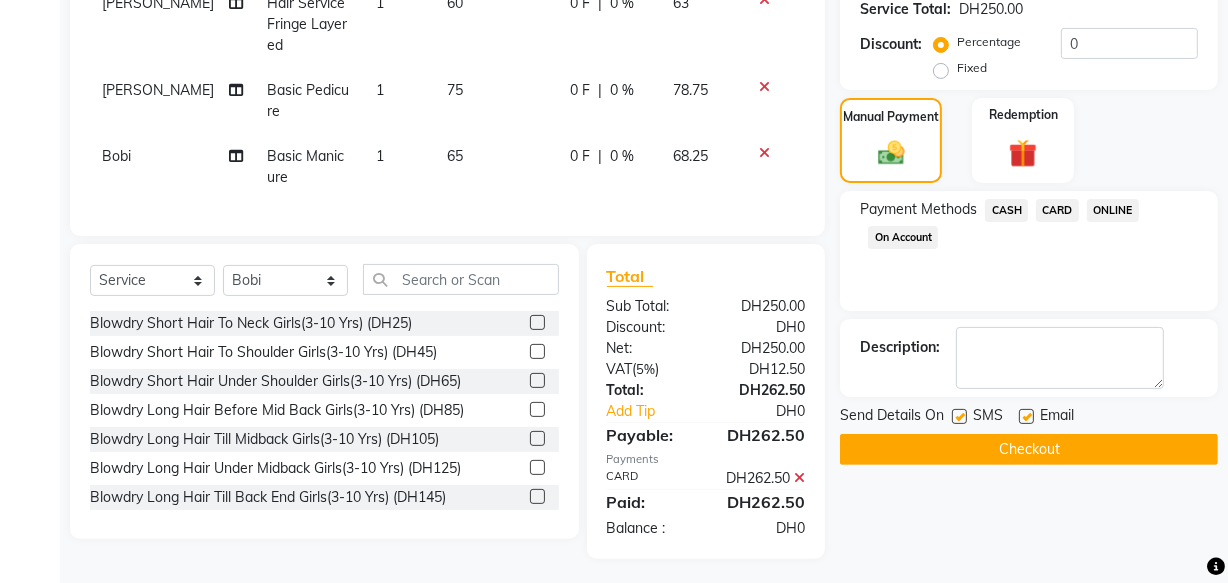 scroll, scrollTop: 456, scrollLeft: 0, axis: vertical 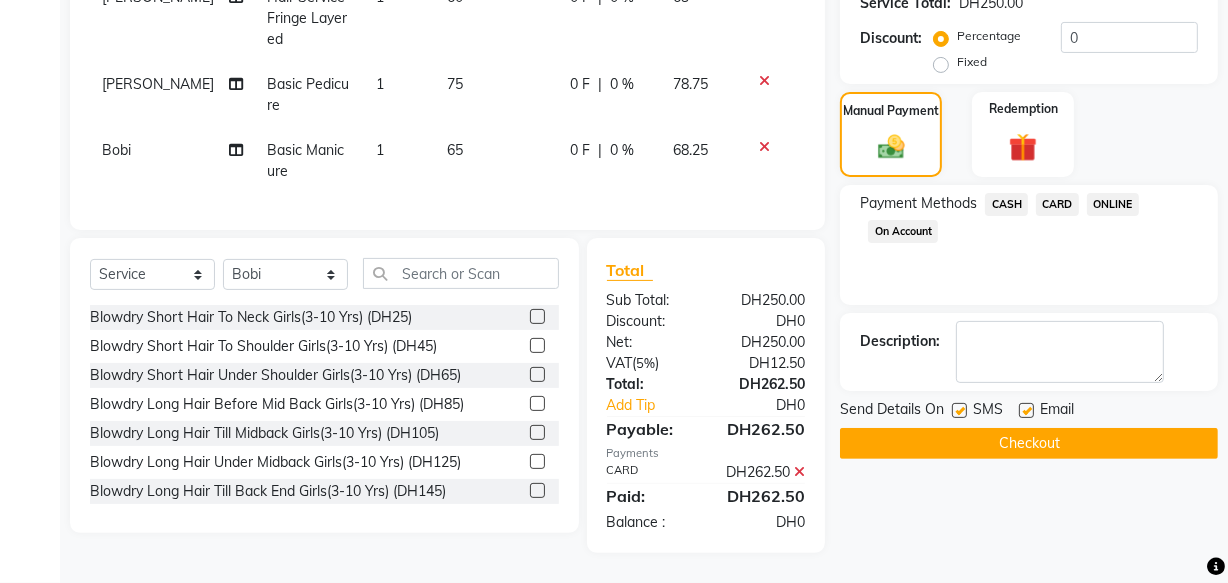 click on "Checkout" 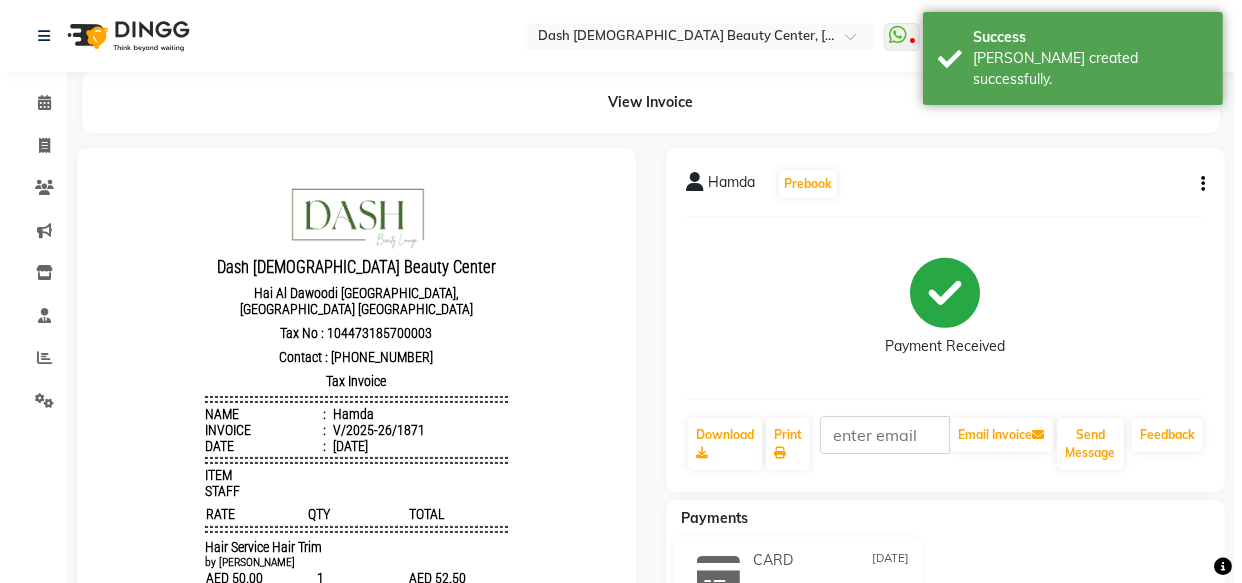 scroll, scrollTop: 0, scrollLeft: 0, axis: both 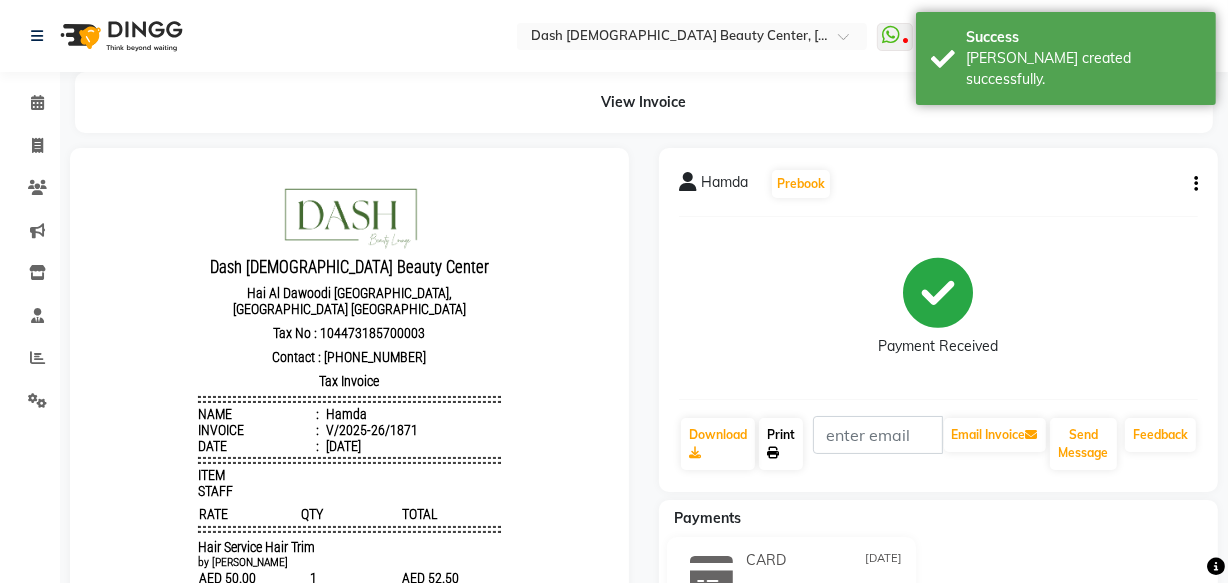 click on "Print" 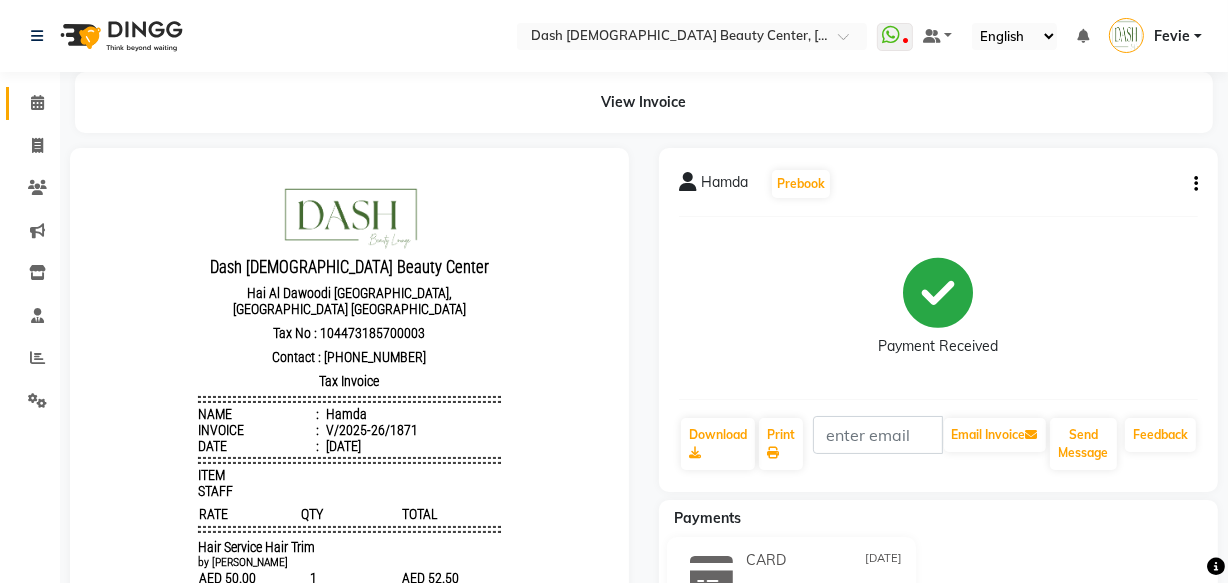 click 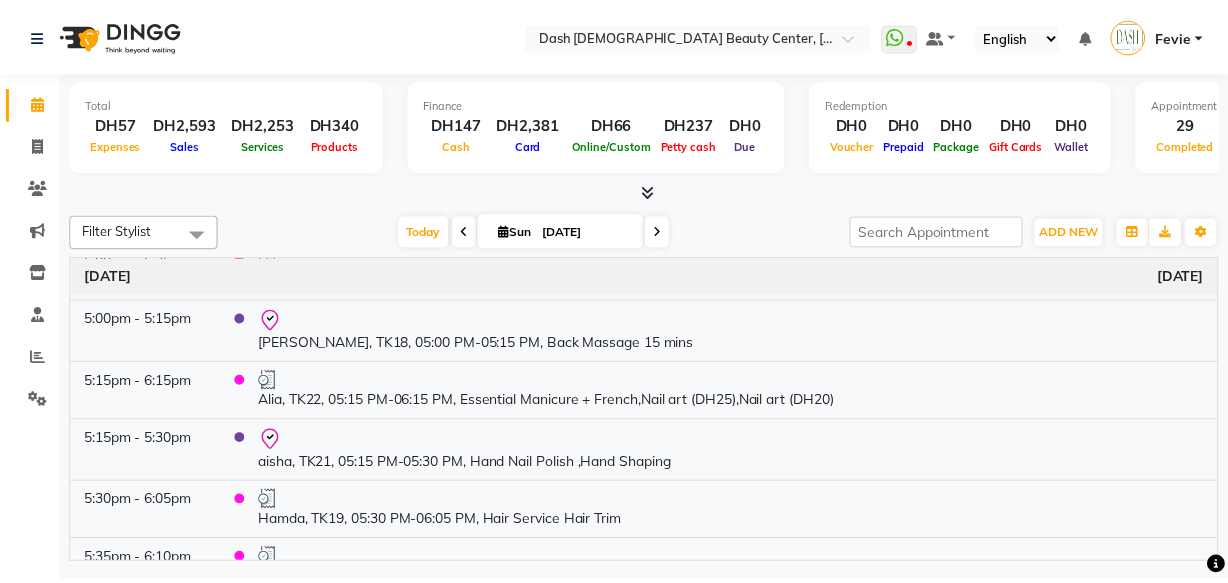 scroll, scrollTop: 1560, scrollLeft: 0, axis: vertical 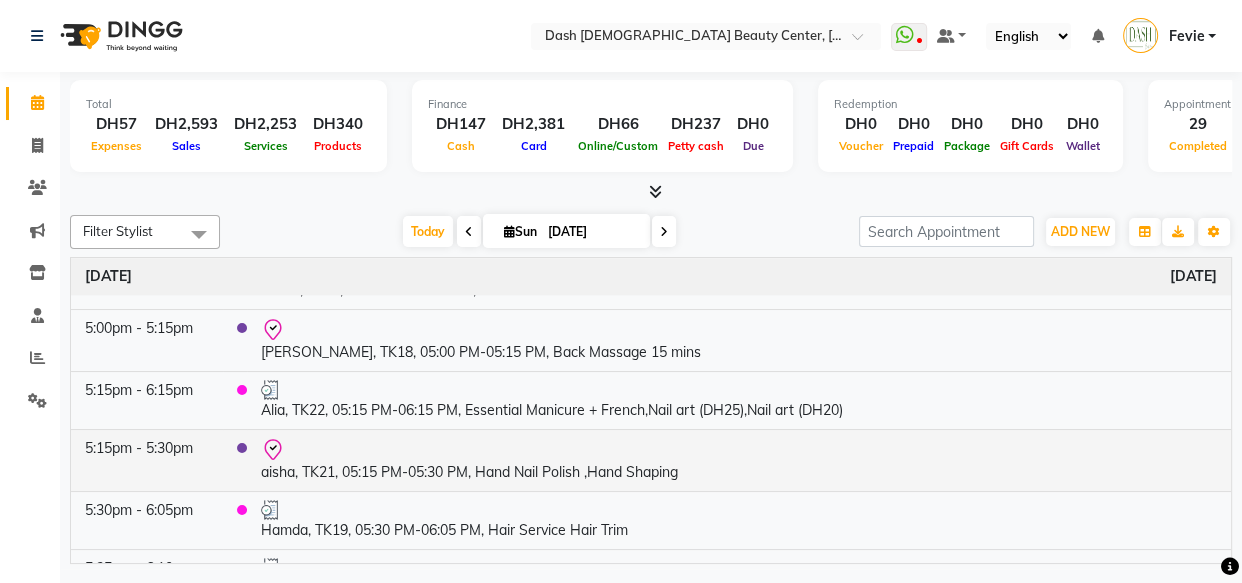 click on "aisha, TK21, 05:15 PM-05:30 PM, Hand Nail Polish ,Hand Shaping" at bounding box center (739, 460) 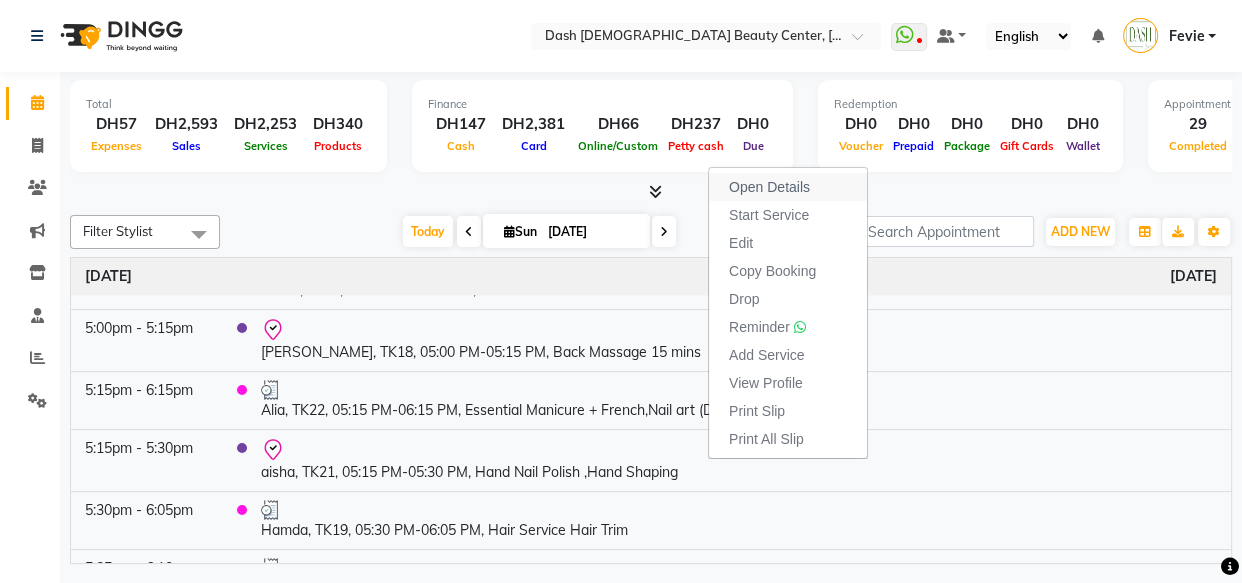 click on "Open Details" at bounding box center (769, 187) 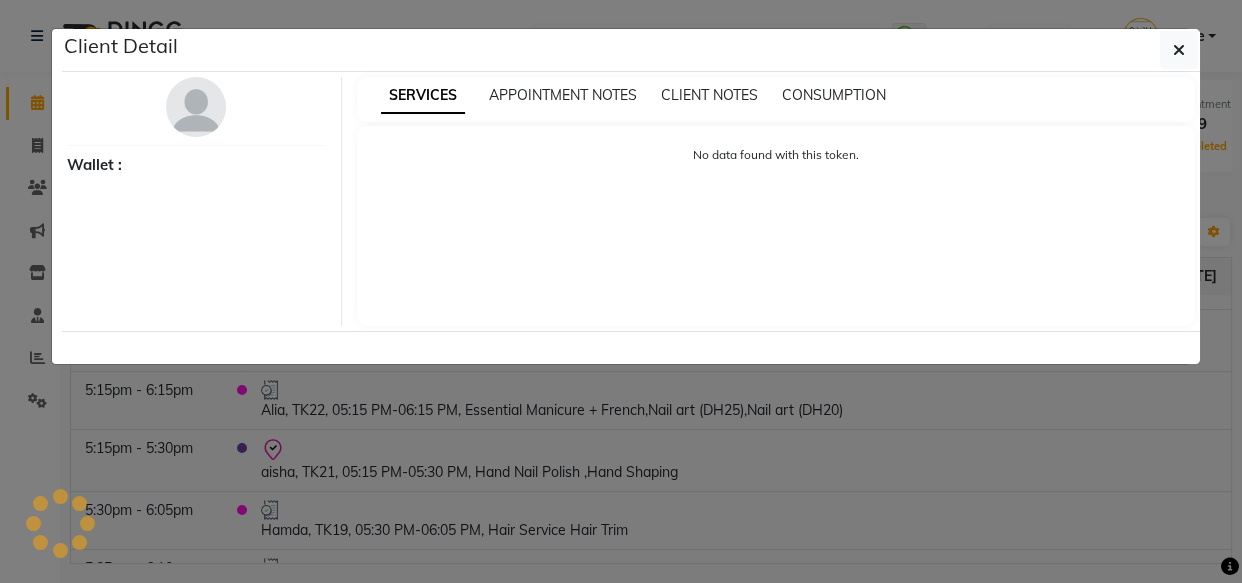 select on "8" 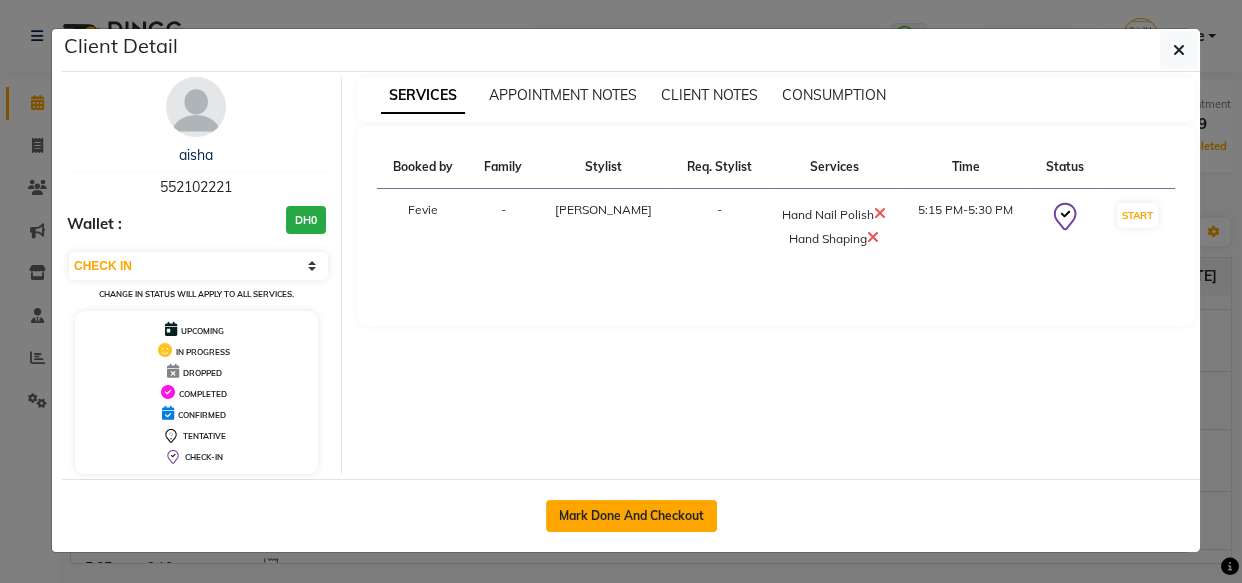 click on "Mark Done And Checkout" 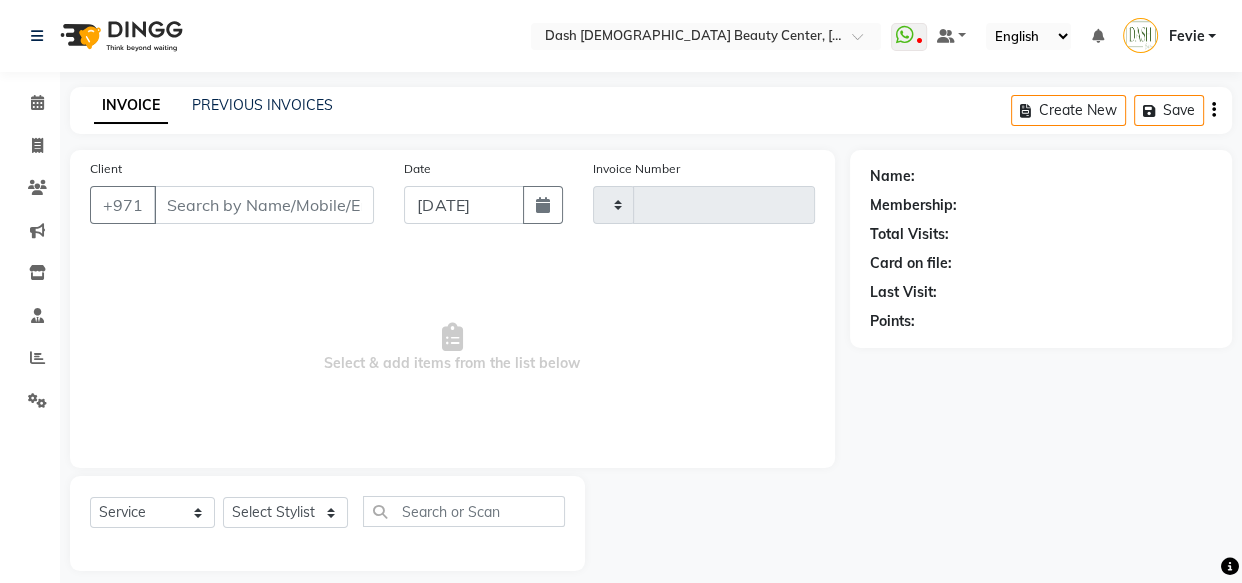 type on "1872" 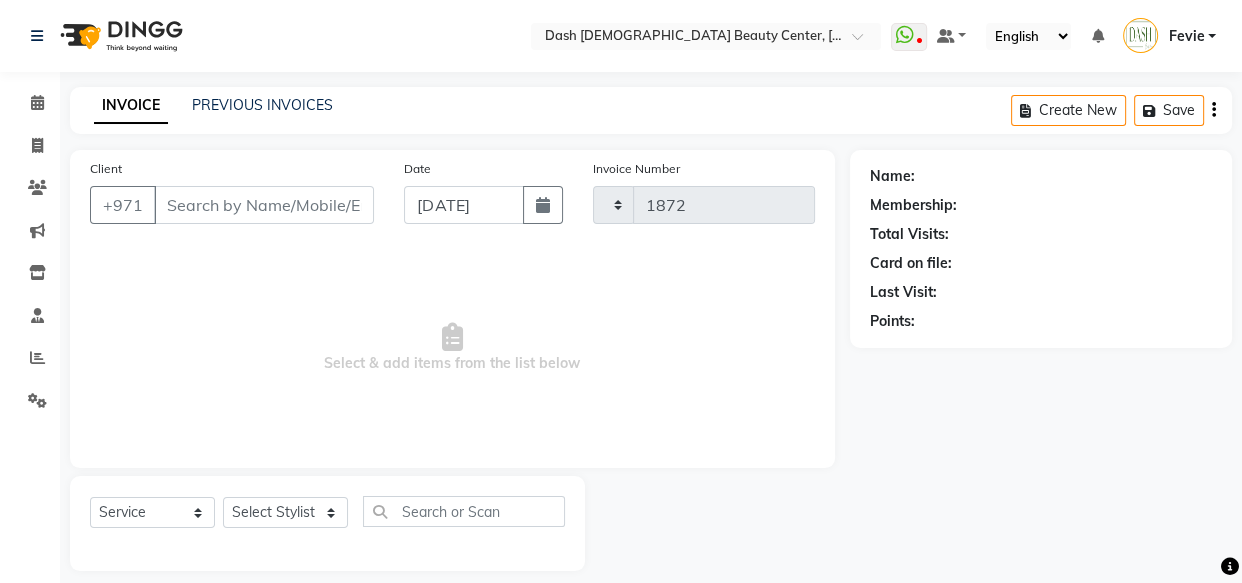 select on "8372" 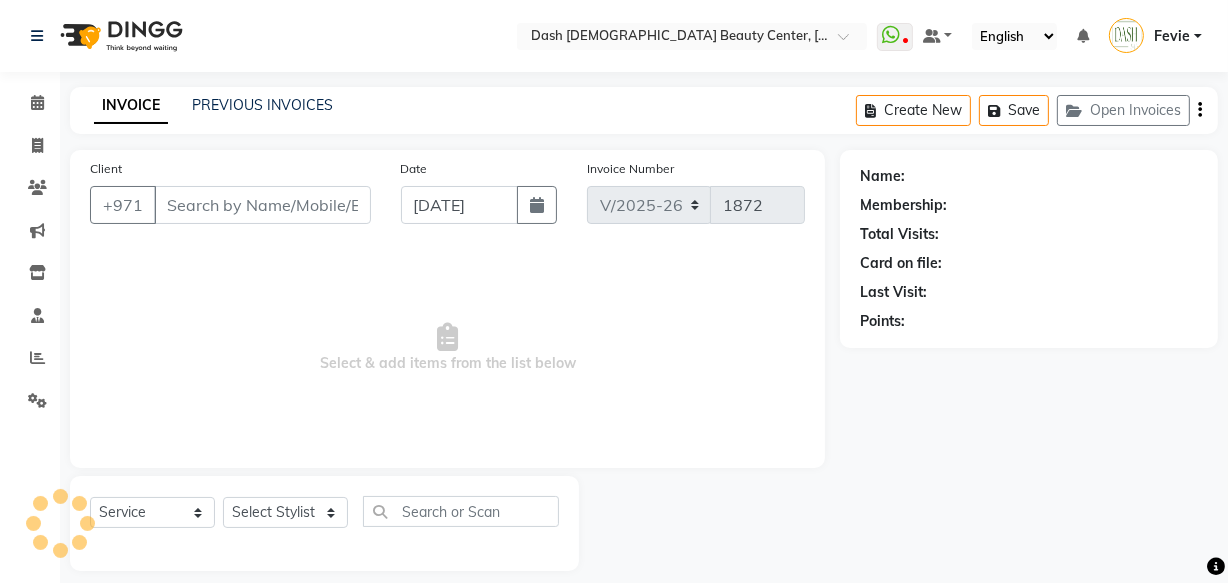type on "552102221" 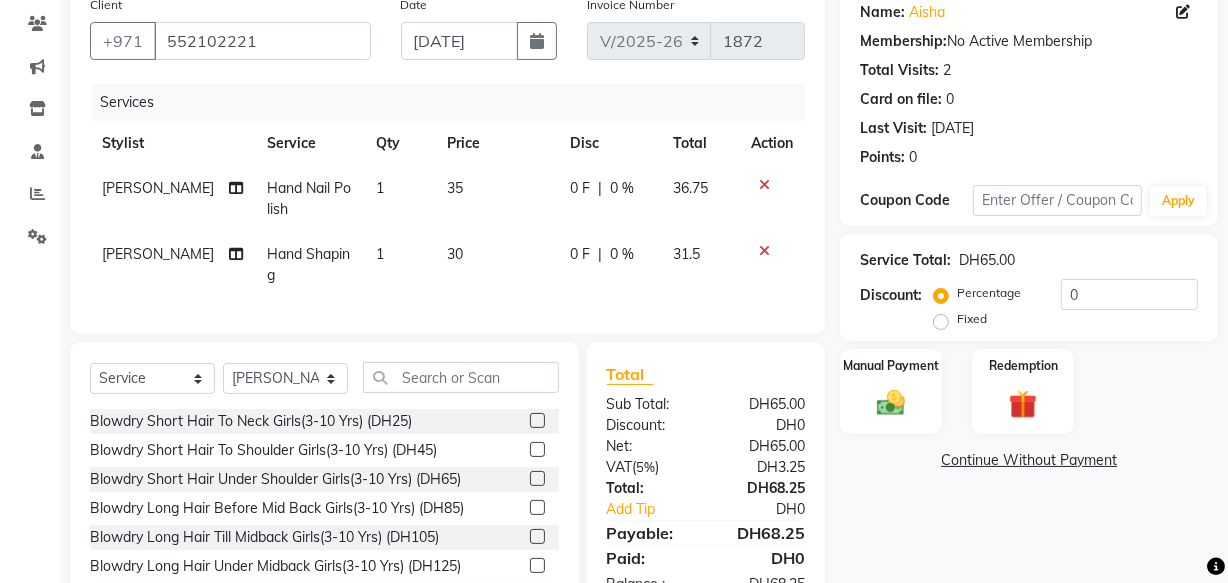 scroll, scrollTop: 262, scrollLeft: 0, axis: vertical 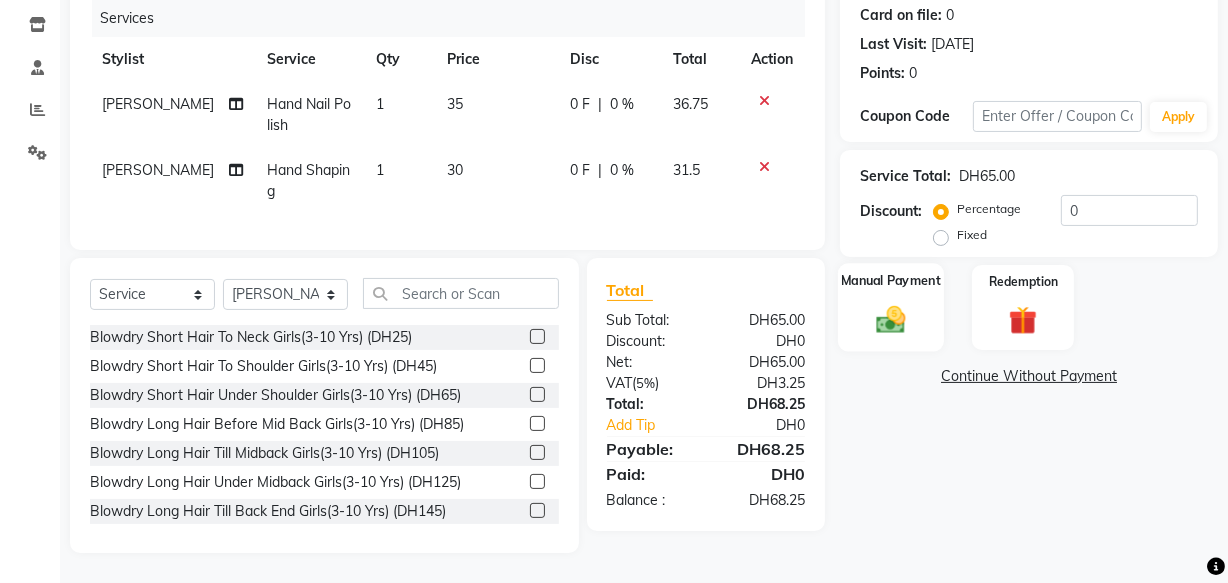 click on "Manual Payment" 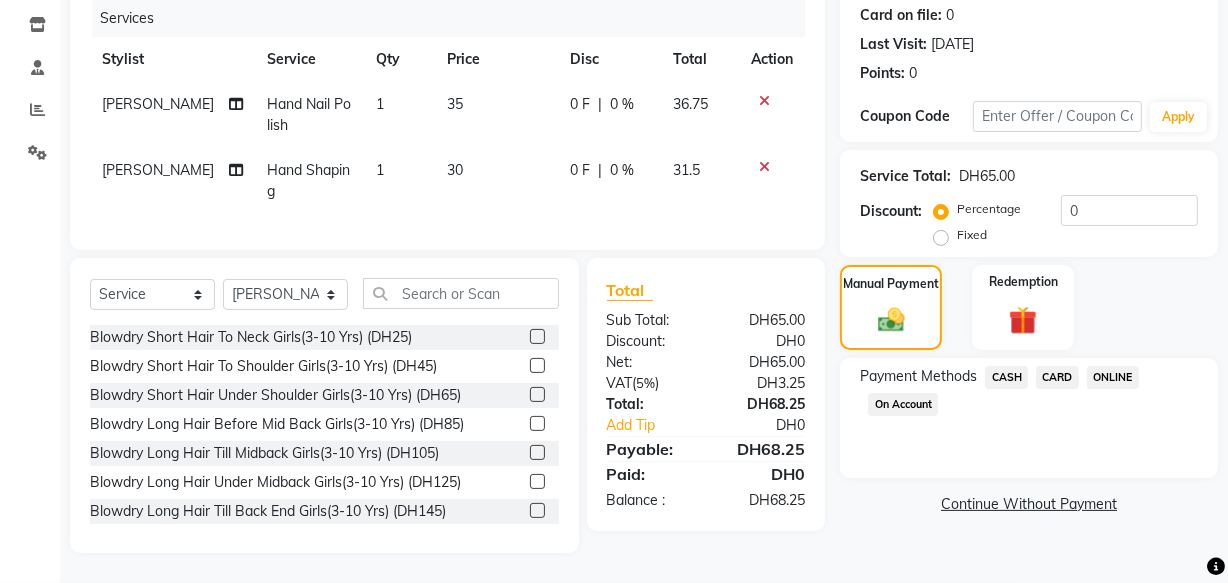 click on "CARD" 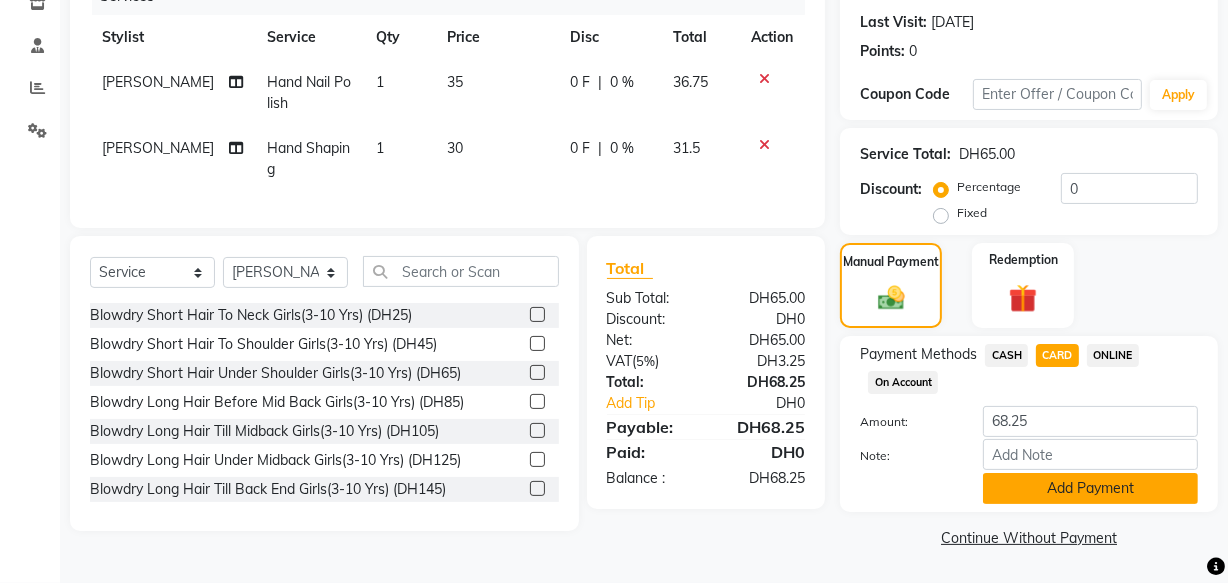 click on "Add Payment" 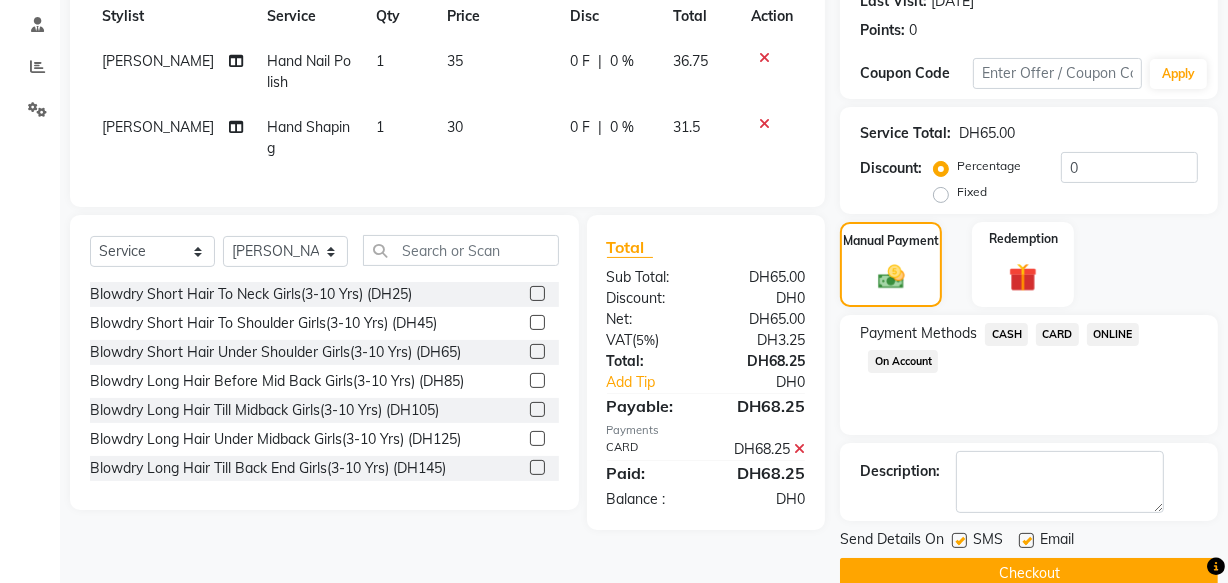 scroll, scrollTop: 326, scrollLeft: 0, axis: vertical 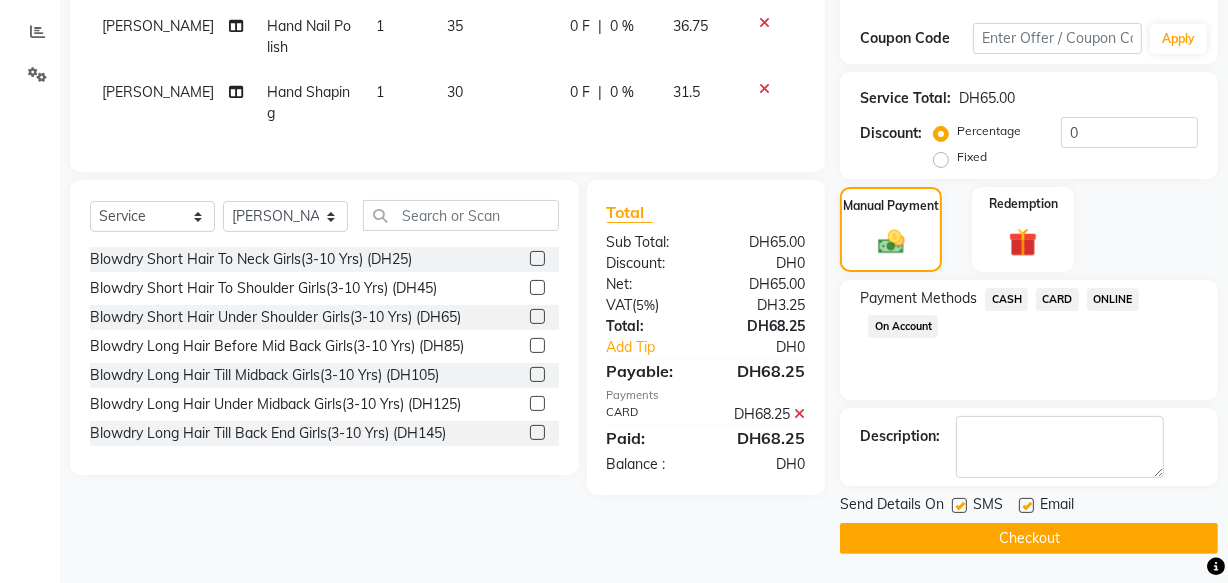 click on "Checkout" 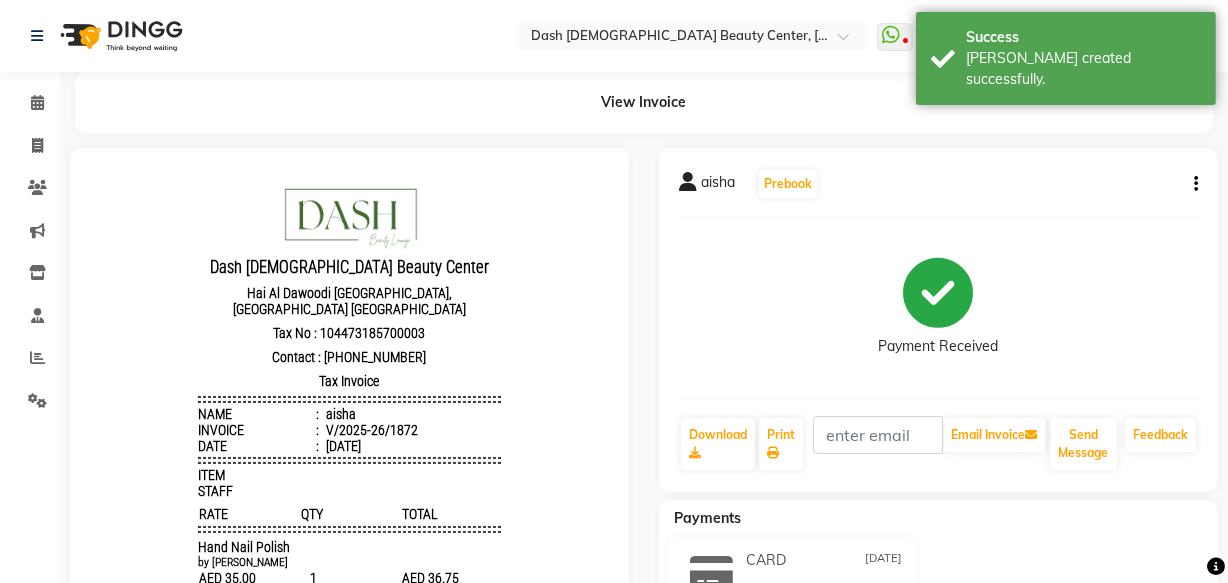 scroll, scrollTop: 0, scrollLeft: 0, axis: both 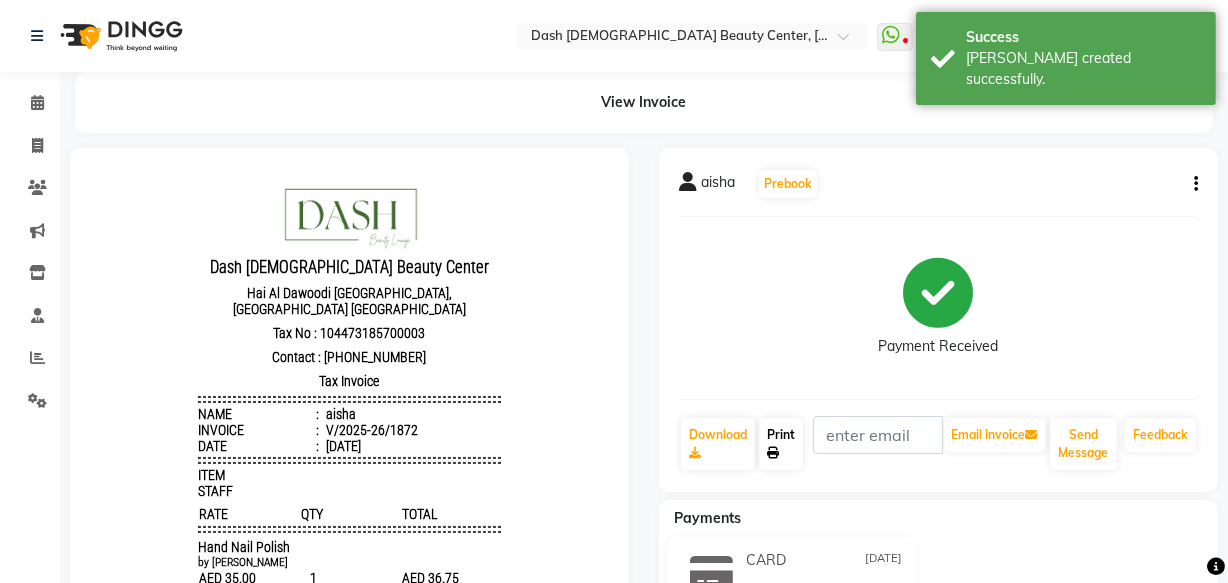 click on "Print" 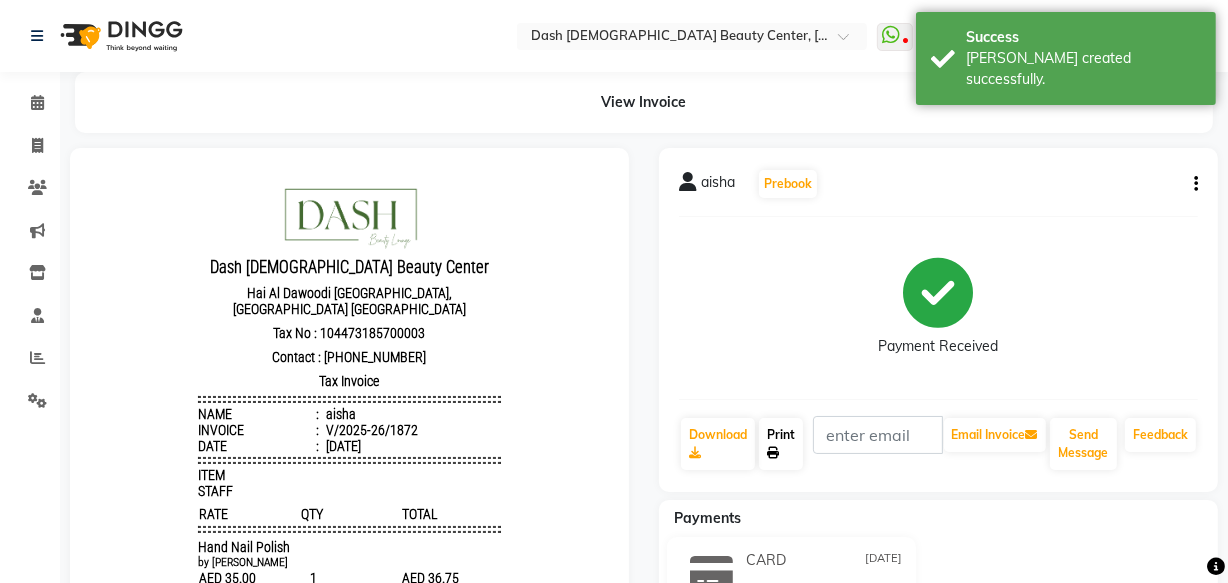 click 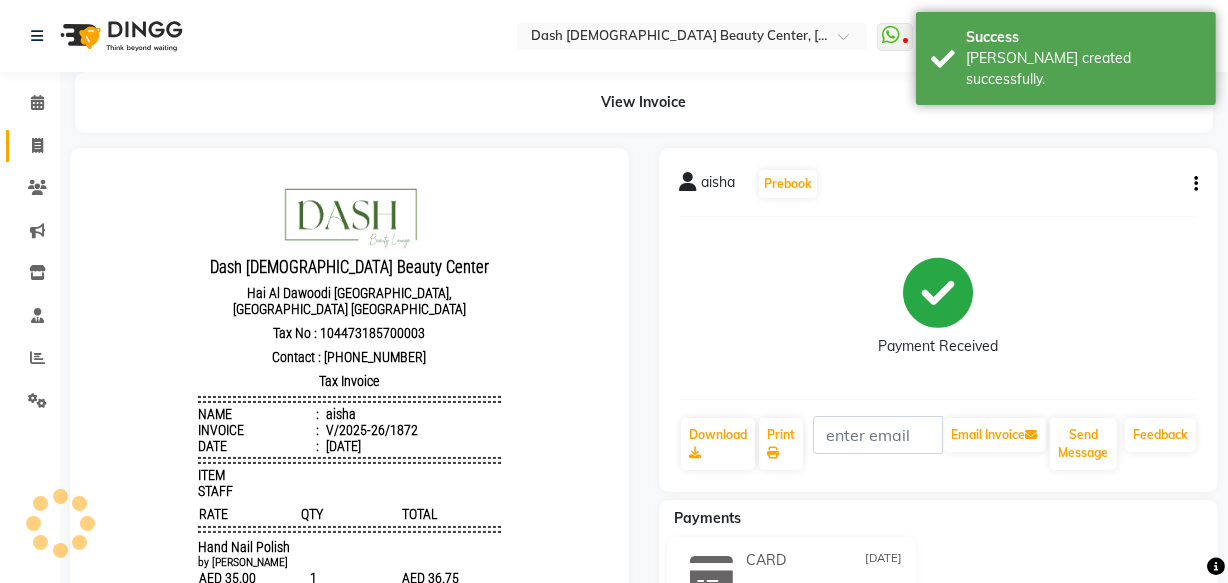click 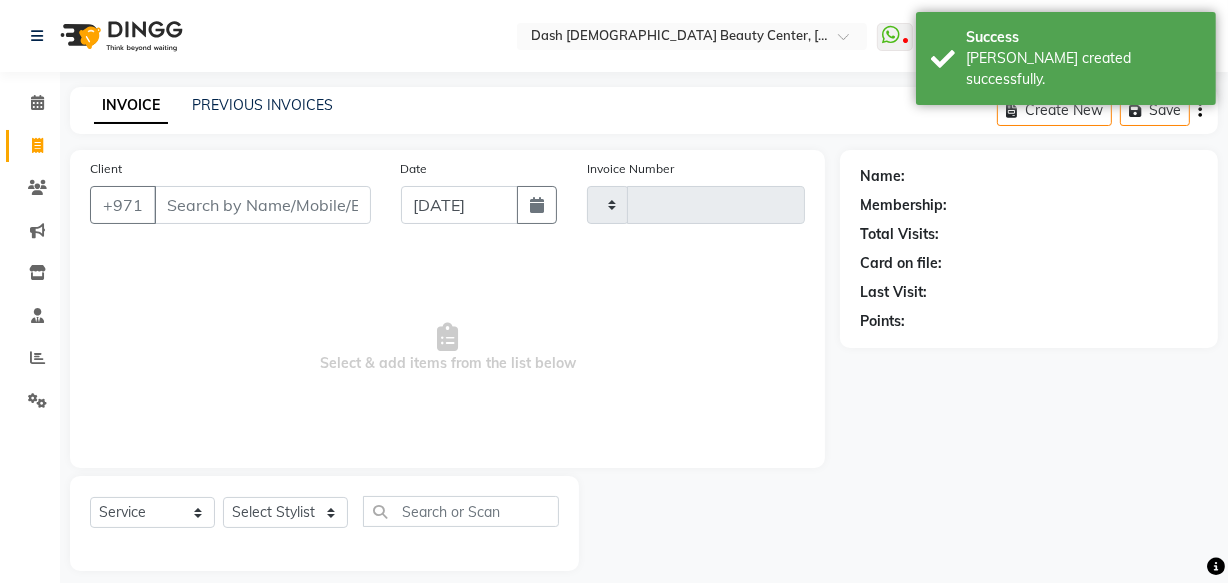 scroll, scrollTop: 19, scrollLeft: 0, axis: vertical 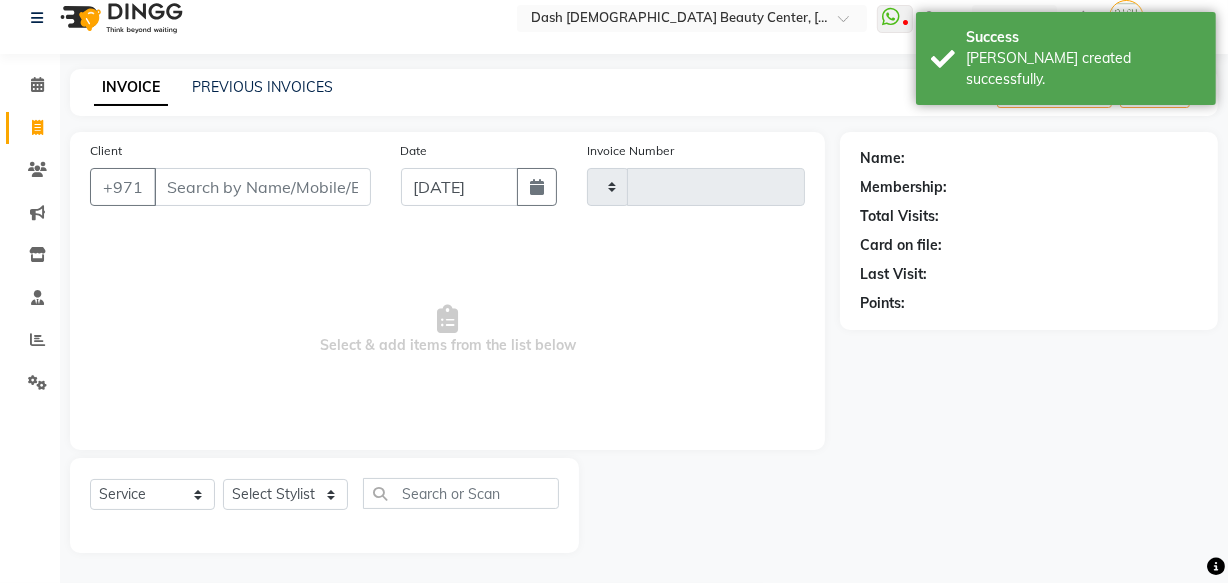 type on "1873" 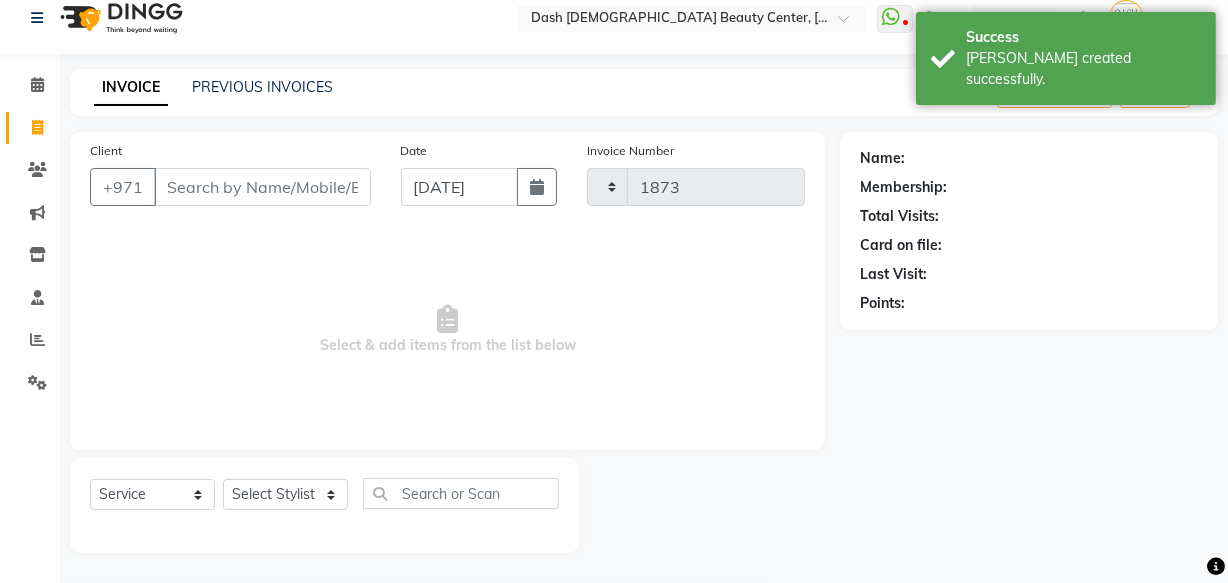 select on "8372" 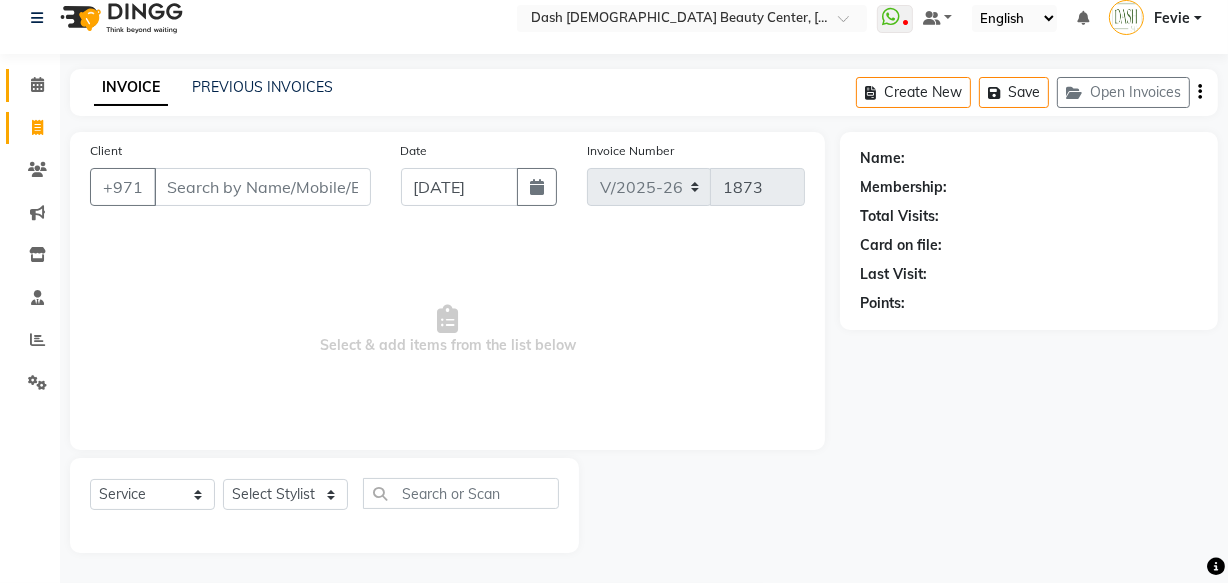 click 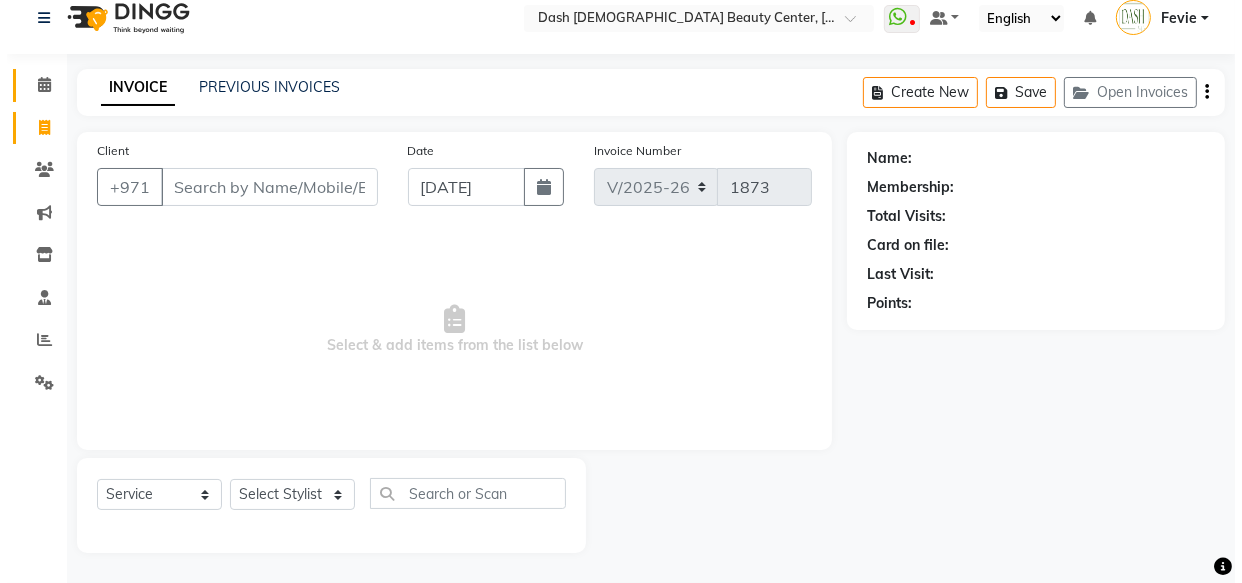 scroll, scrollTop: 0, scrollLeft: 0, axis: both 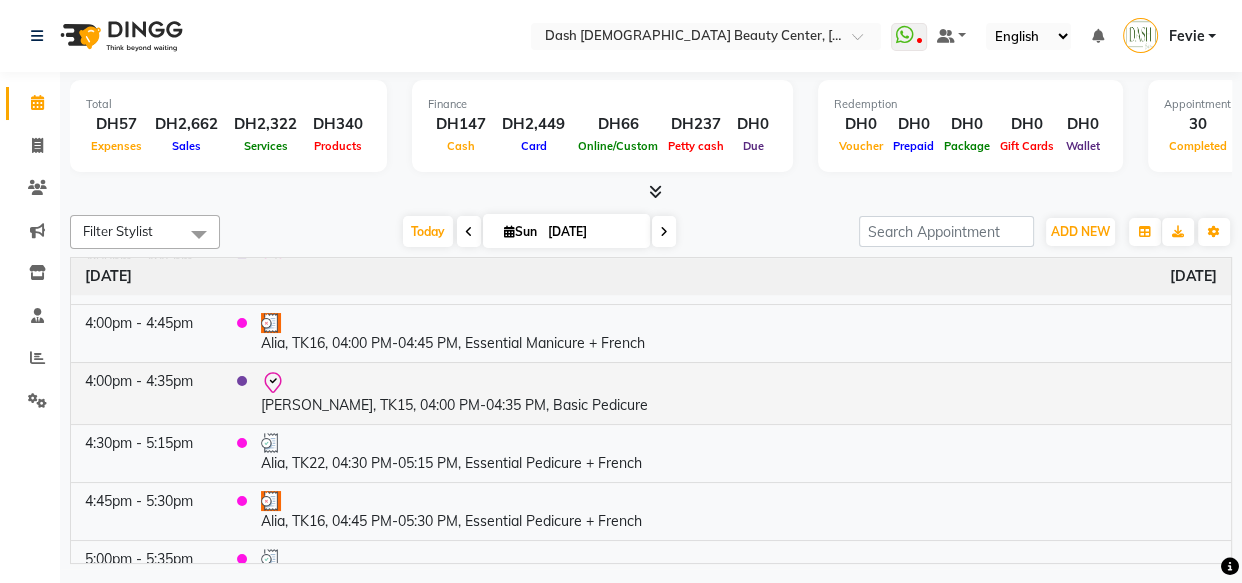 click at bounding box center (739, 383) 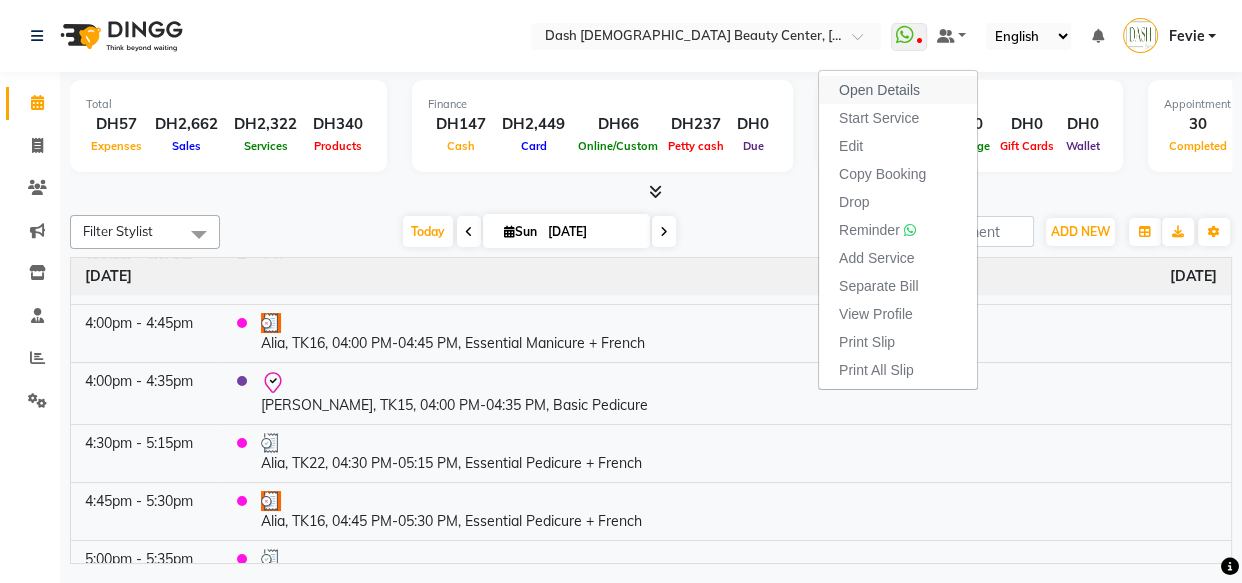 click on "Open Details" at bounding box center (879, 90) 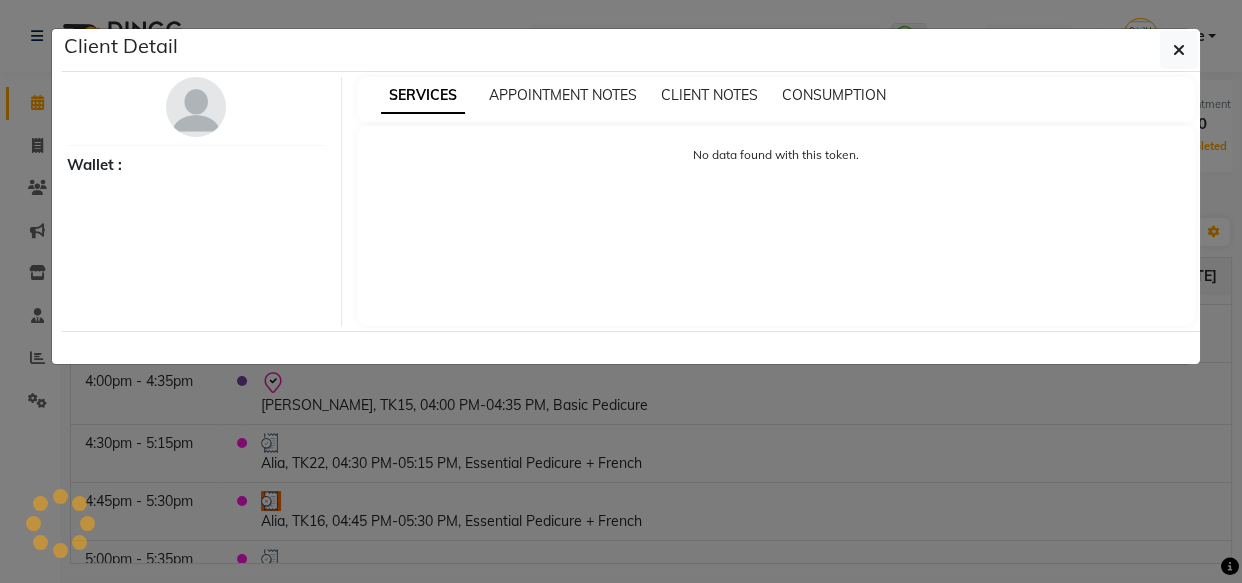 select on "8" 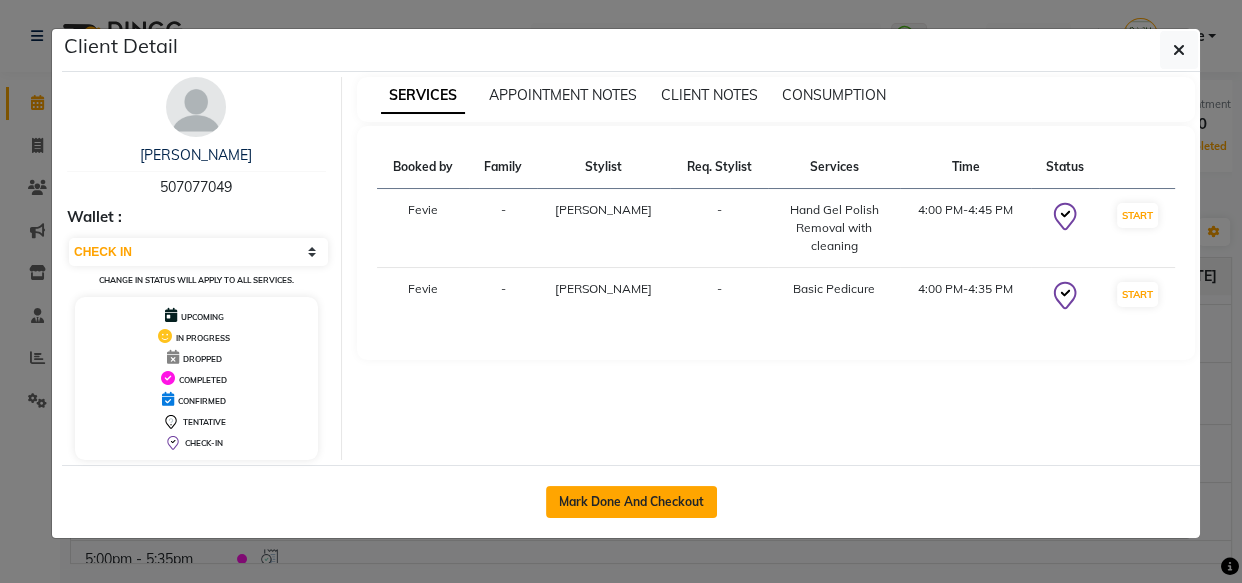 click on "Mark Done And Checkout" 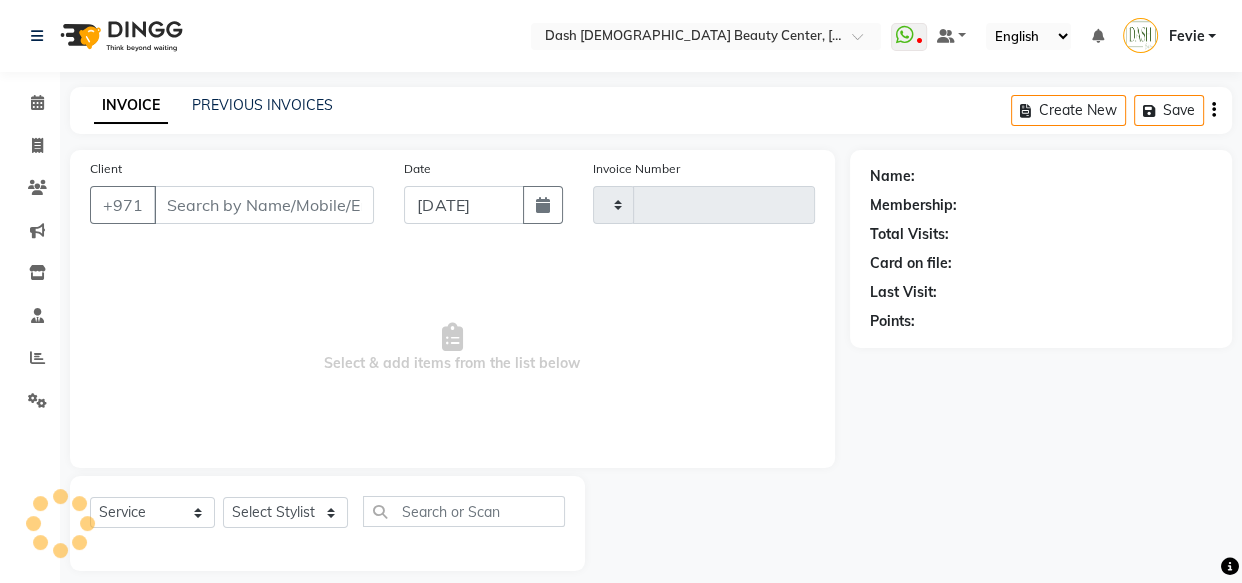 type on "1873" 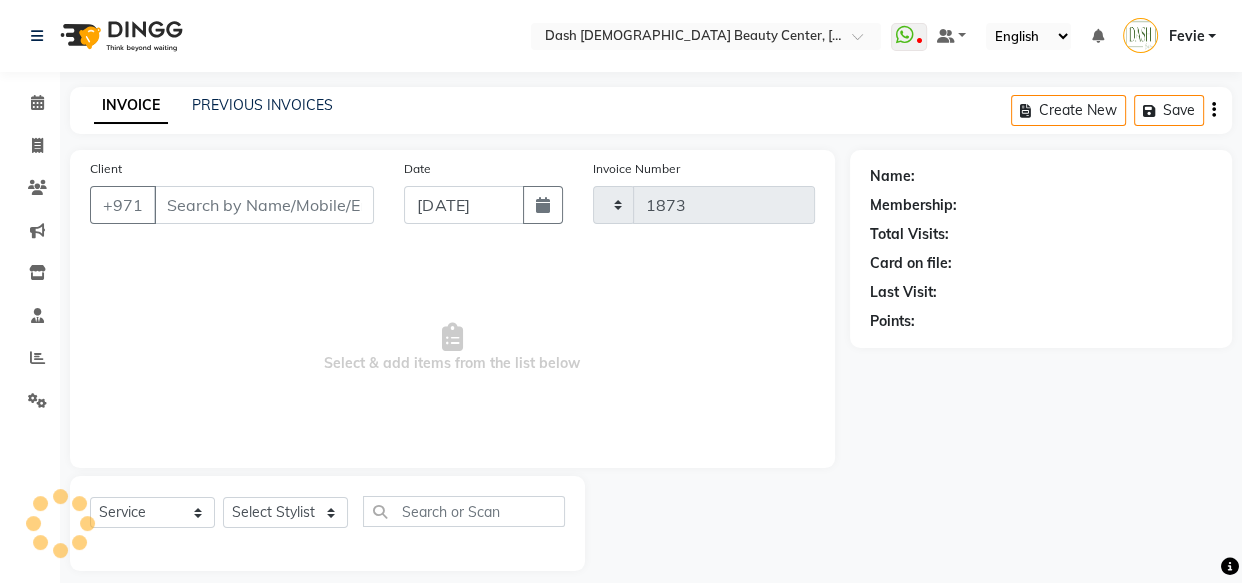 select on "8372" 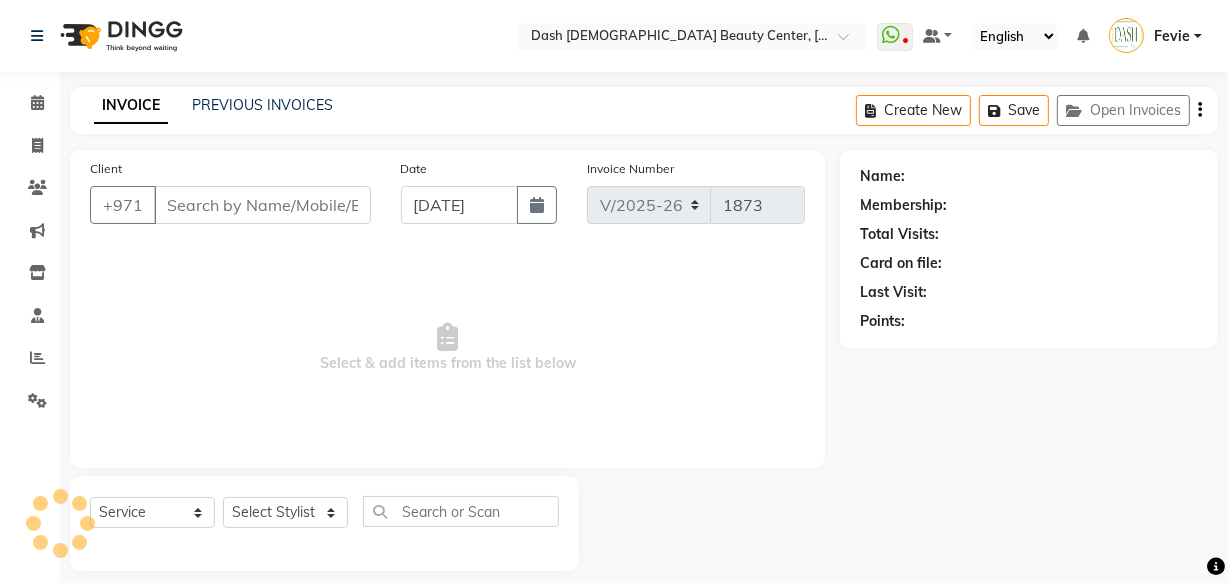 type on "507077049" 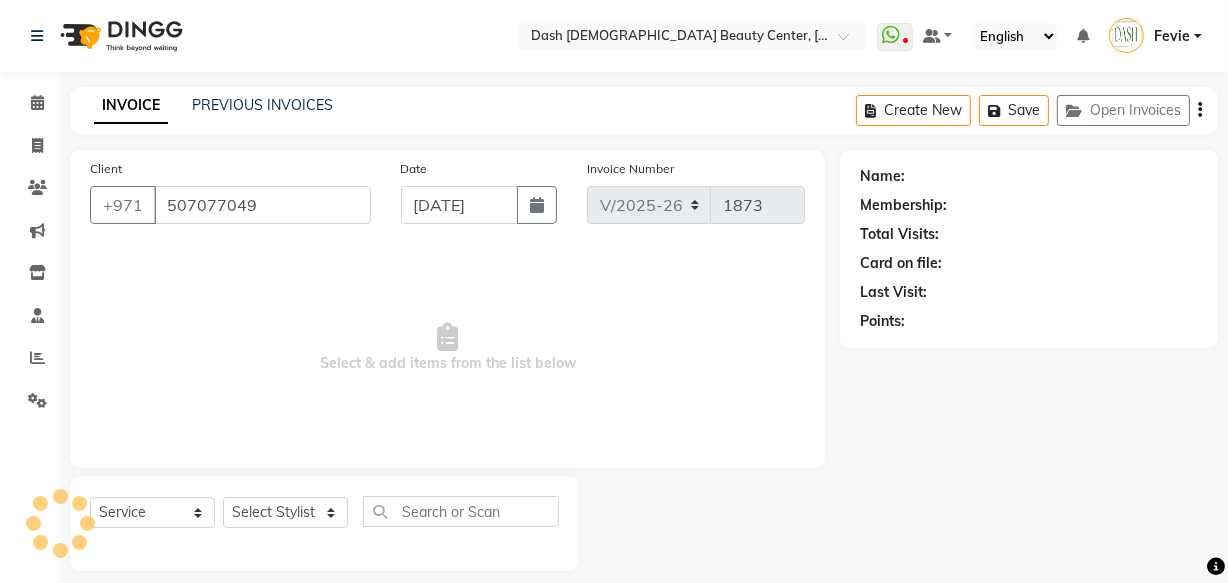 select on "81107" 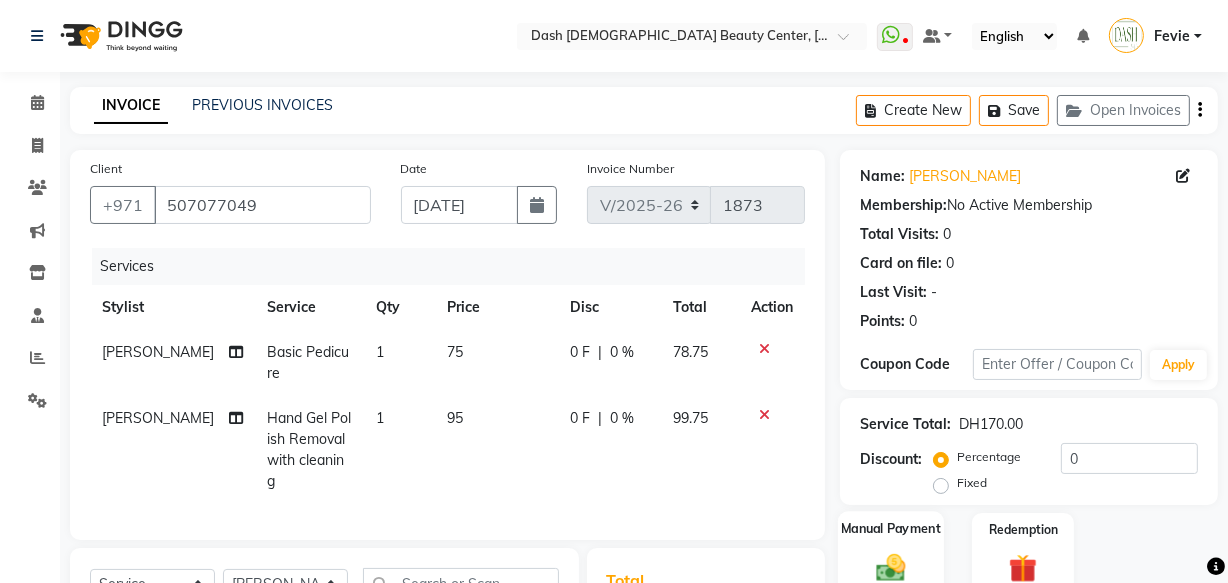click 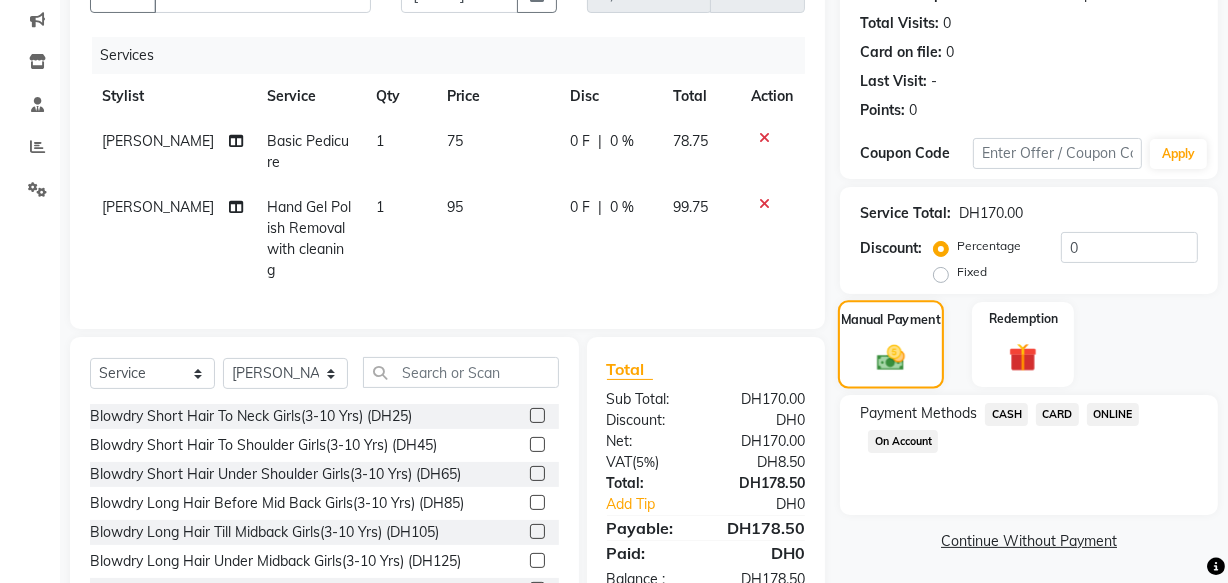 scroll, scrollTop: 283, scrollLeft: 0, axis: vertical 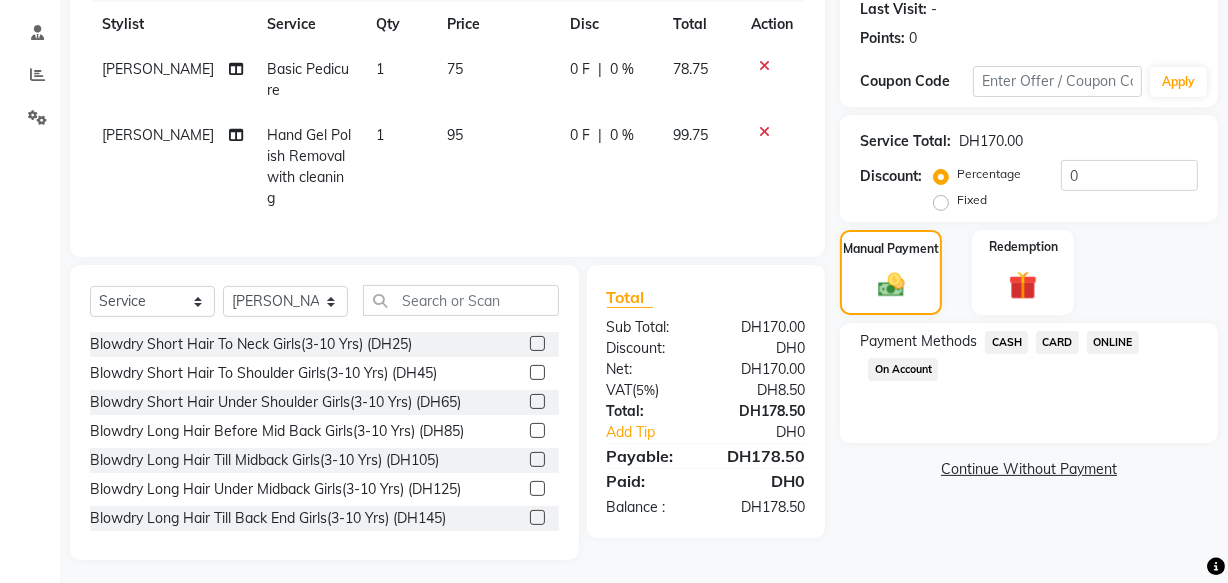 click on "CARD" 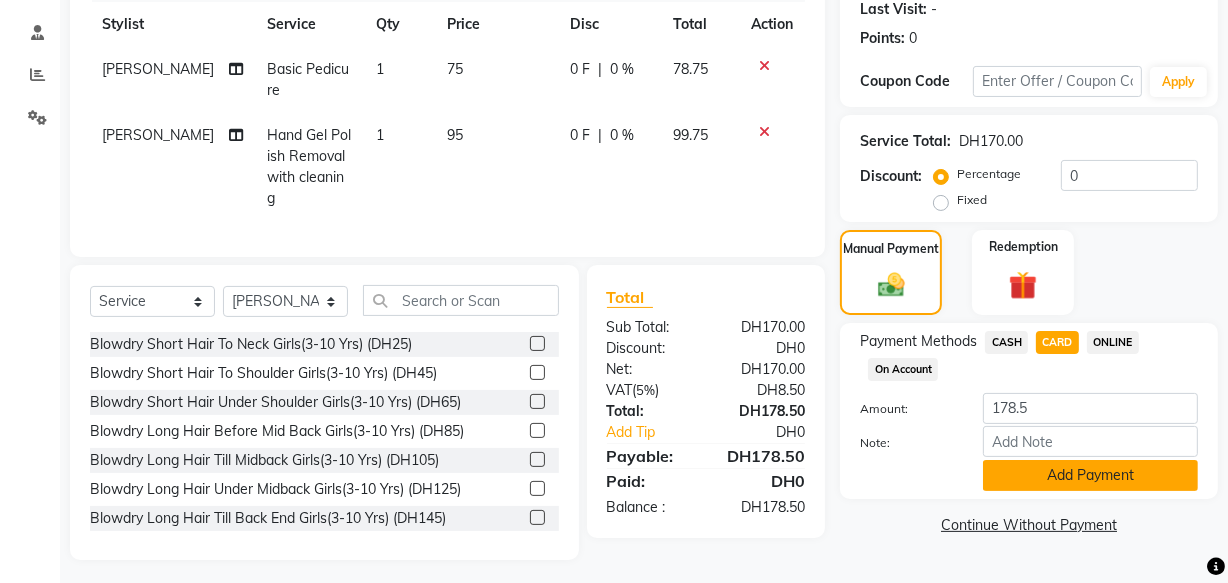 click on "Add Payment" 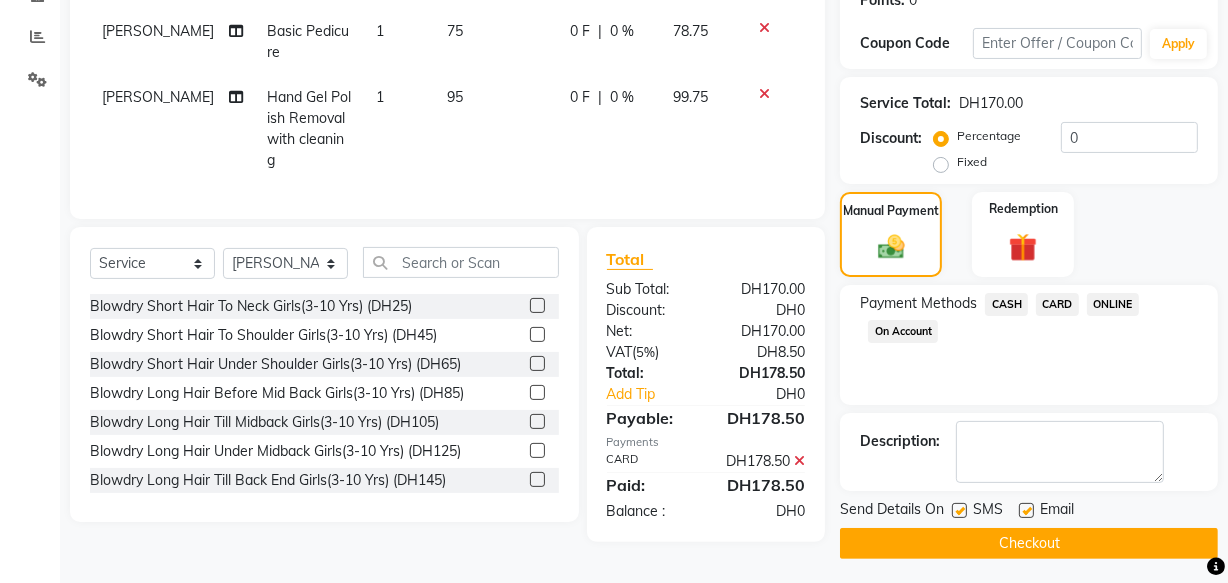 scroll, scrollTop: 326, scrollLeft: 0, axis: vertical 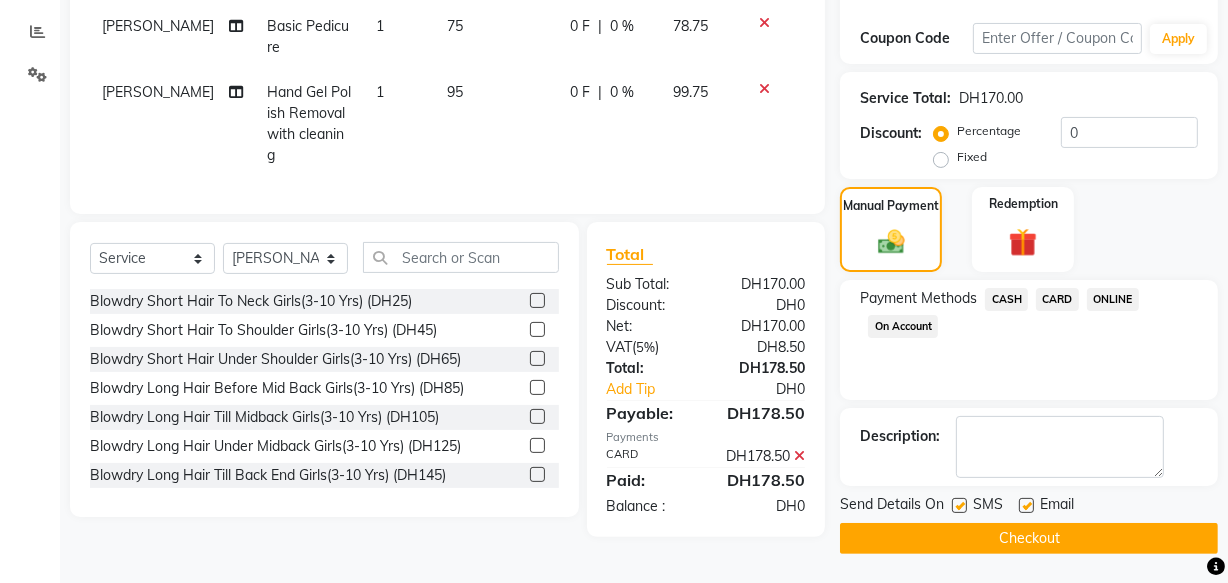click on "Checkout" 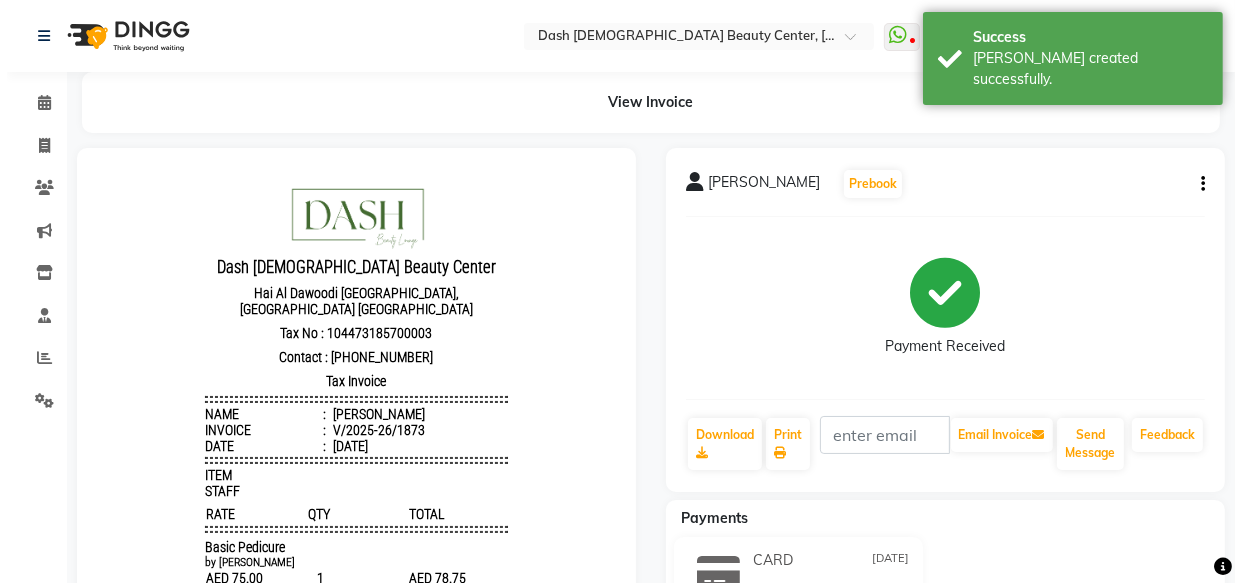 scroll, scrollTop: 0, scrollLeft: 0, axis: both 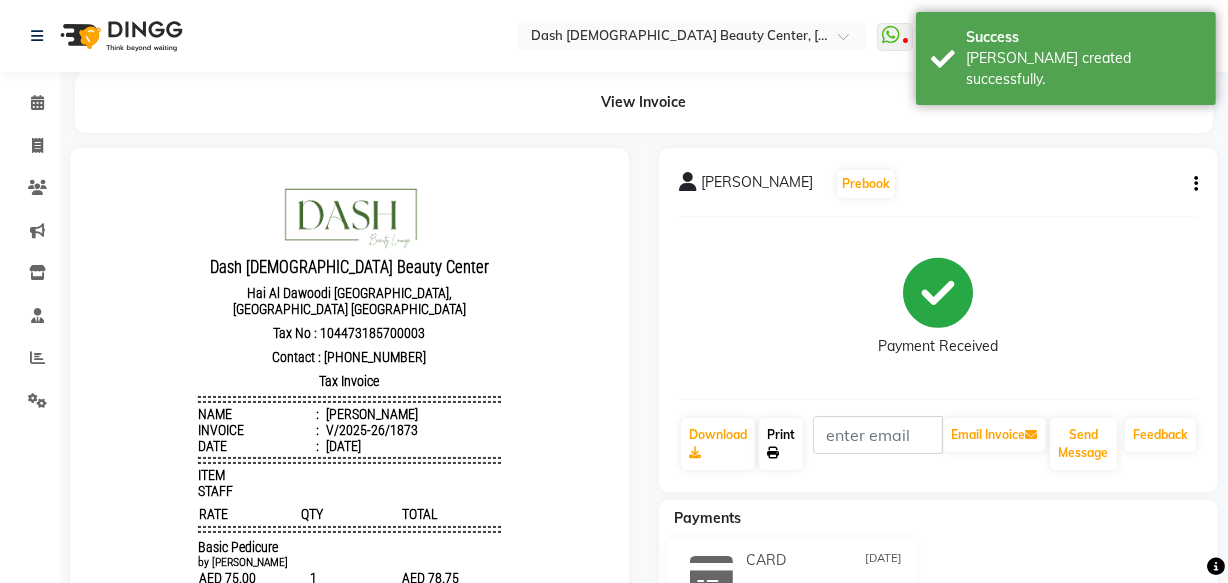 click on "Print" 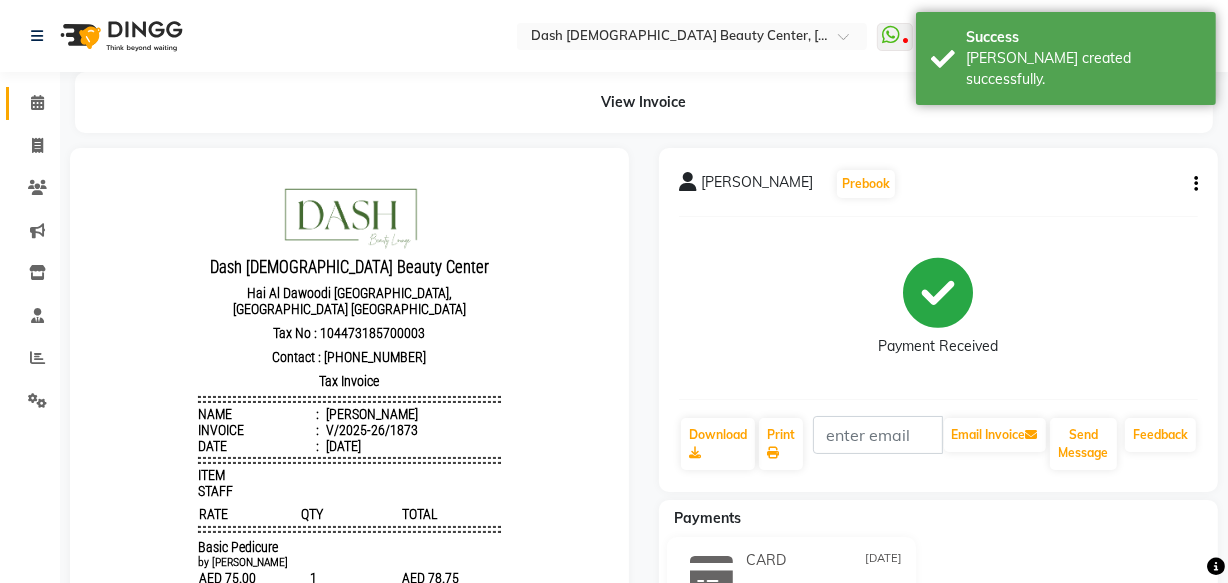 click on "Calendar" 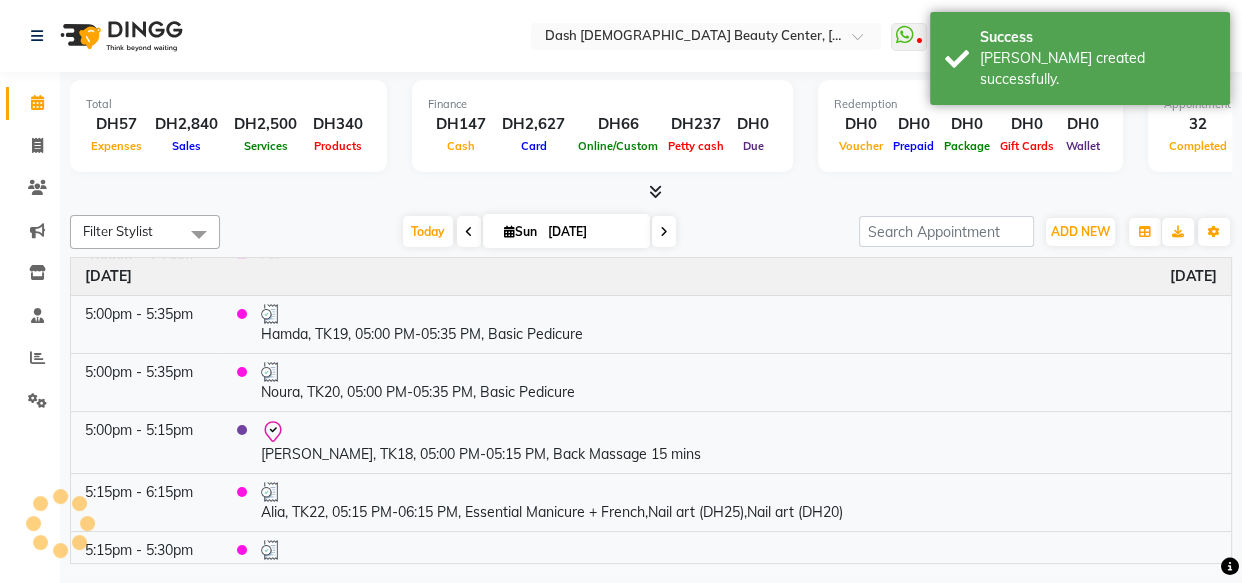 scroll, scrollTop: 1451, scrollLeft: 0, axis: vertical 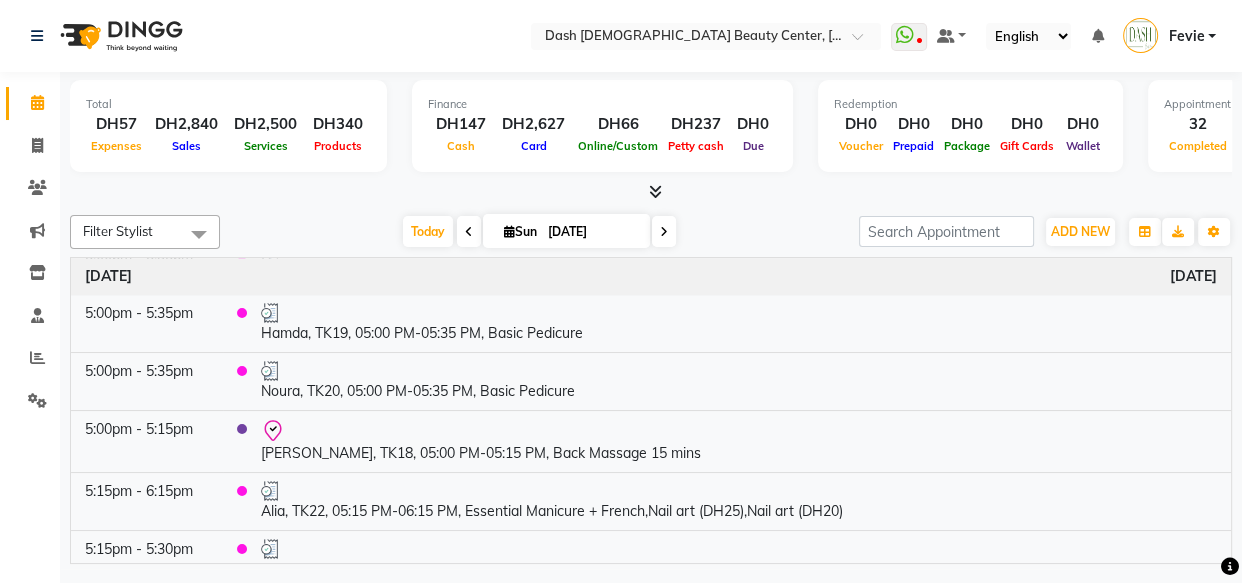 click on "Fevie" at bounding box center (1169, 36) 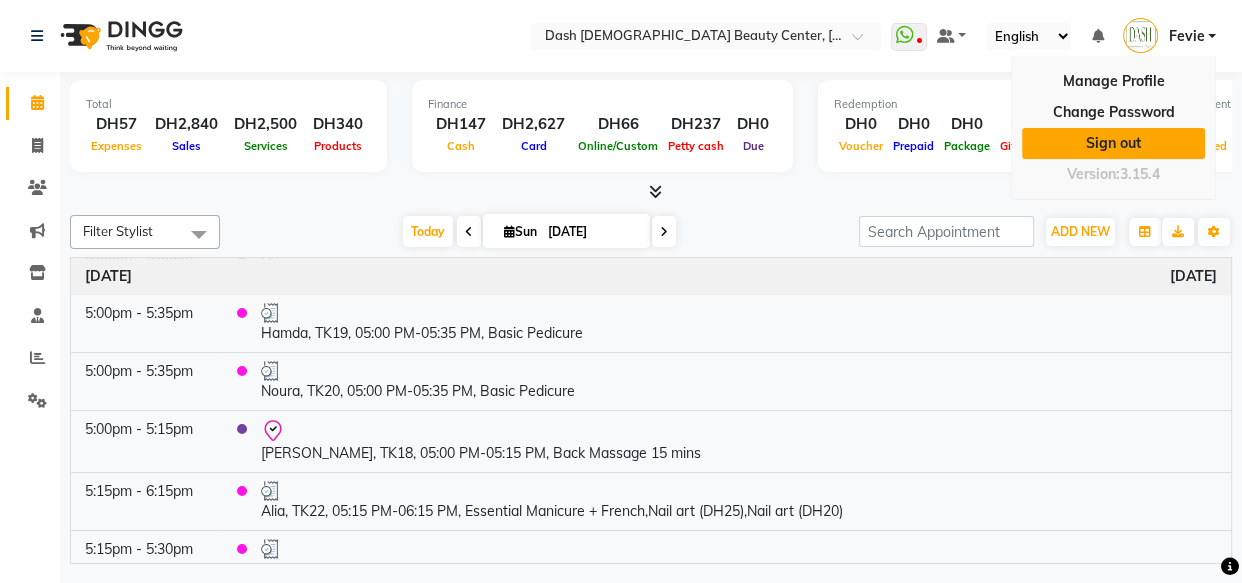 click on "Sign out" at bounding box center (1113, 143) 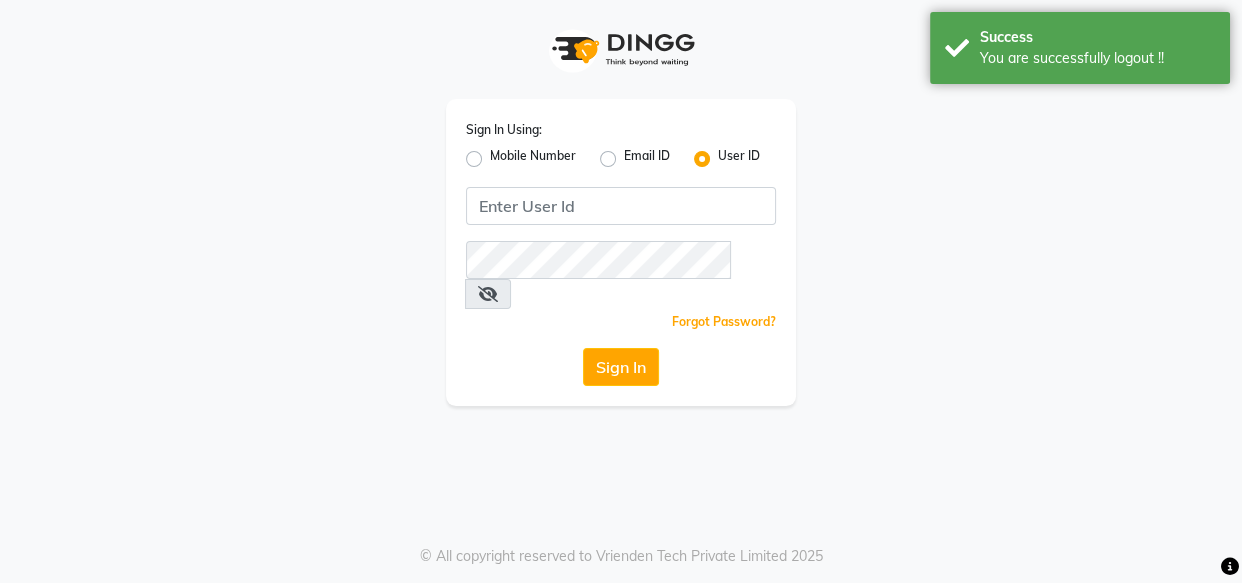 click on "Mobile Number" 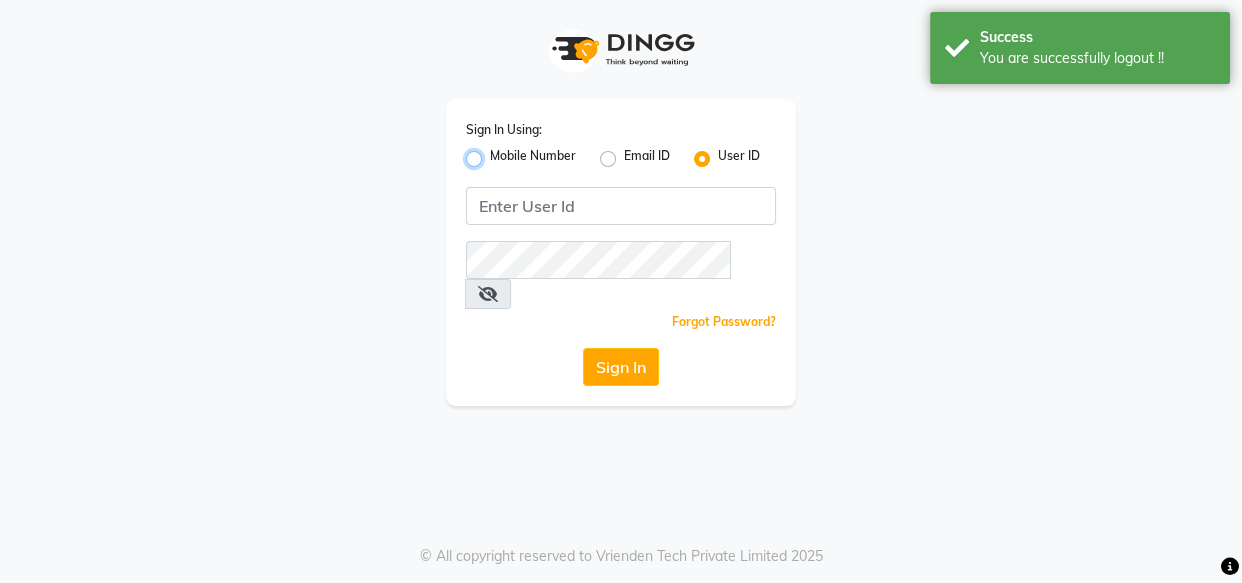 click on "Mobile Number" at bounding box center (496, 153) 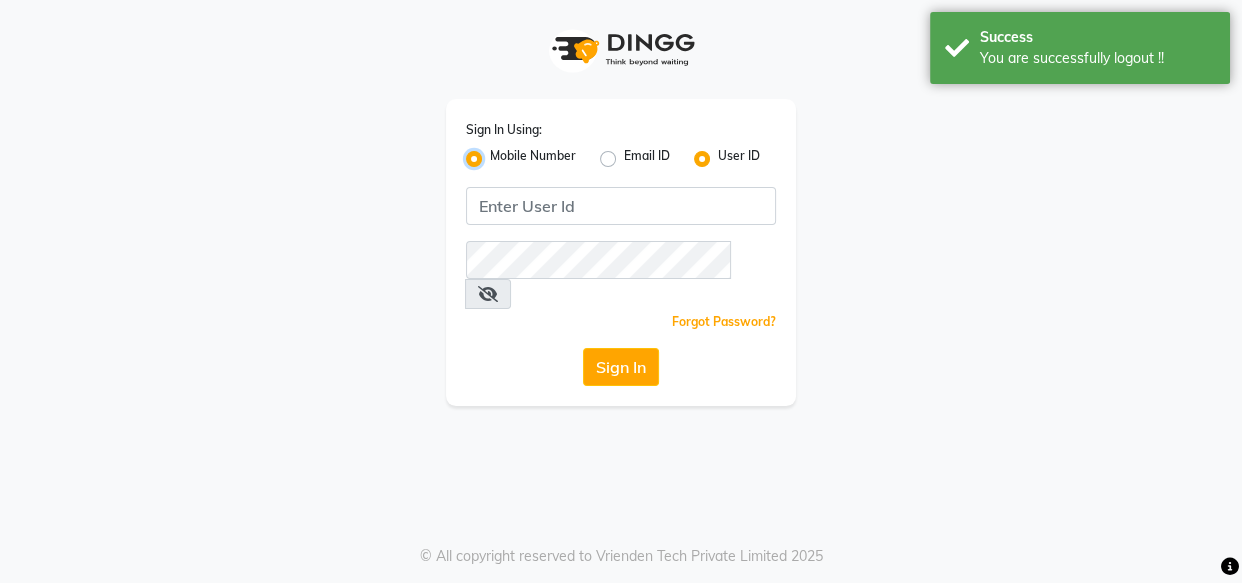 radio on "false" 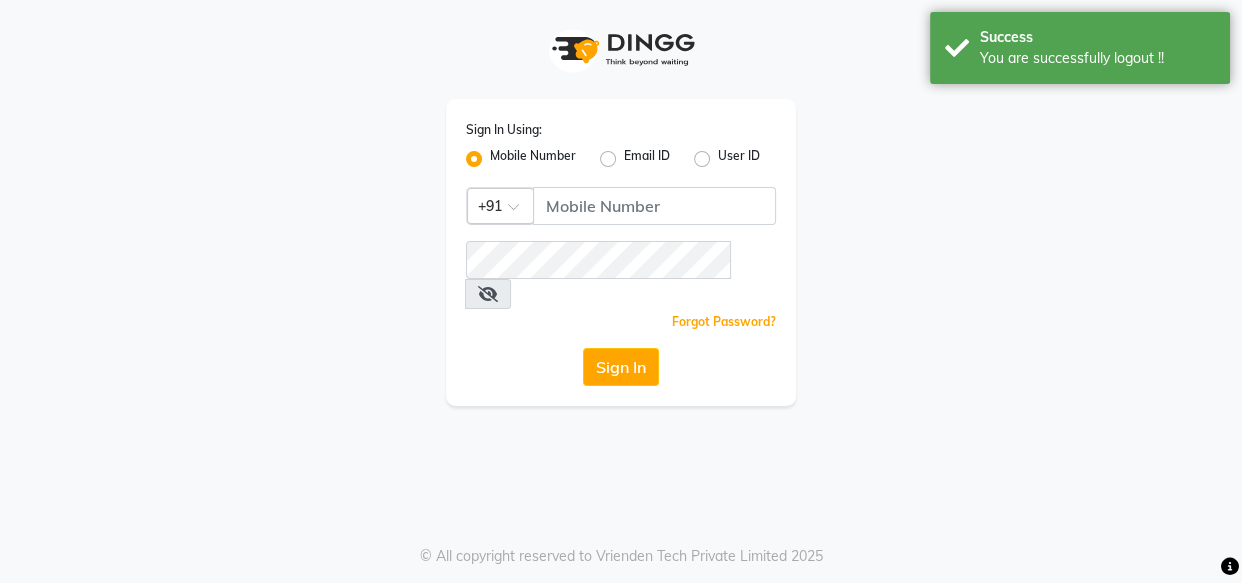 click 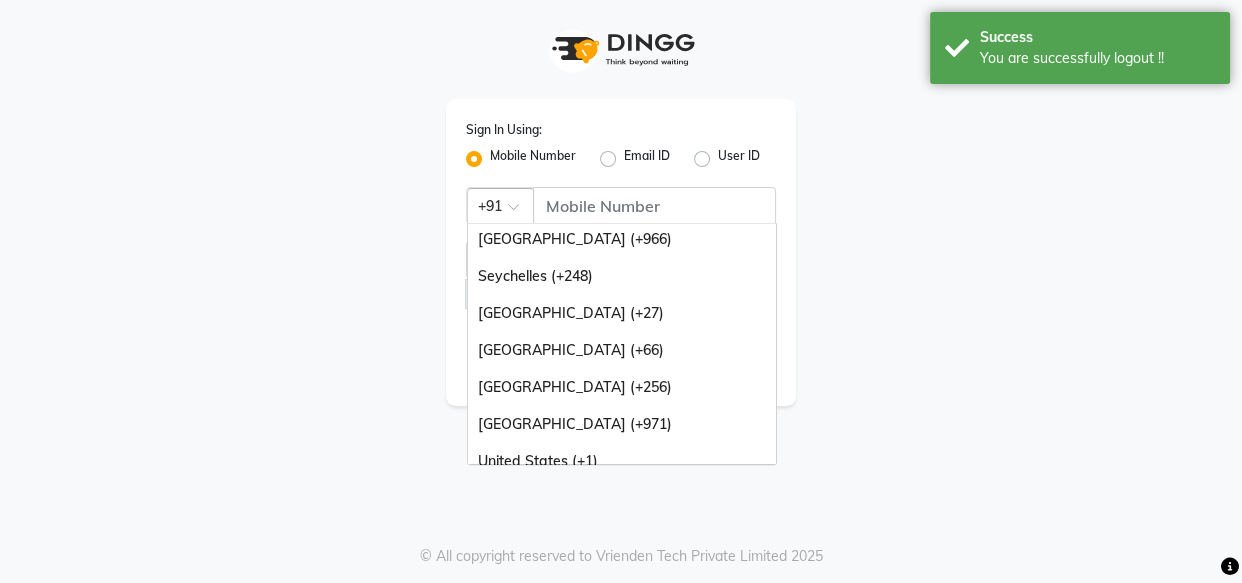 scroll, scrollTop: 500, scrollLeft: 0, axis: vertical 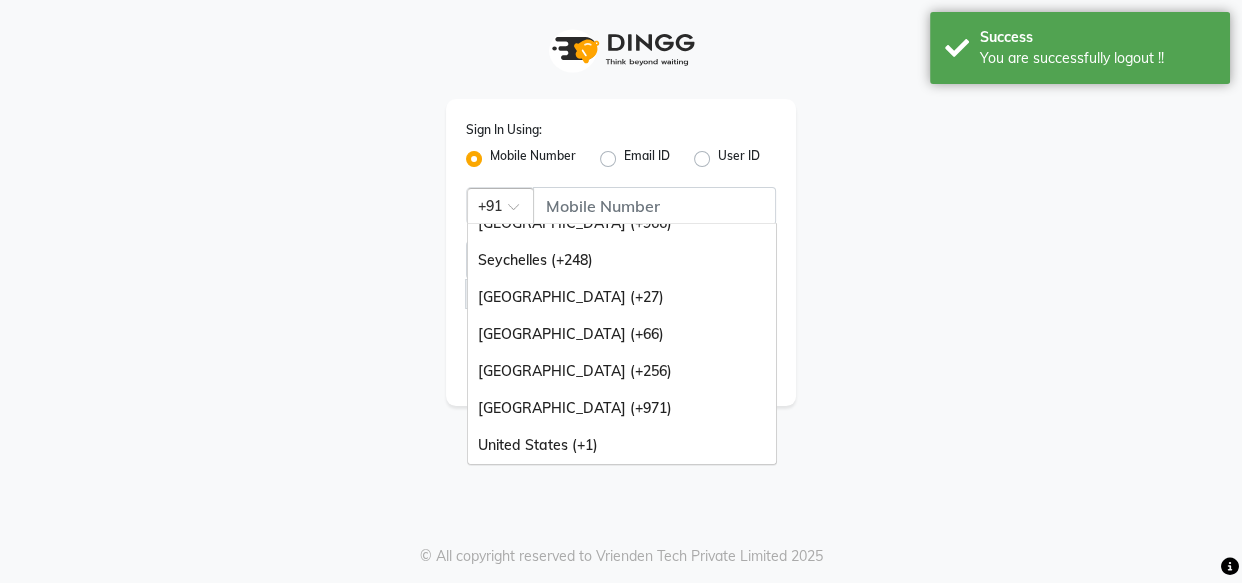 click on "[GEOGRAPHIC_DATA] (+971)" at bounding box center [622, 408] 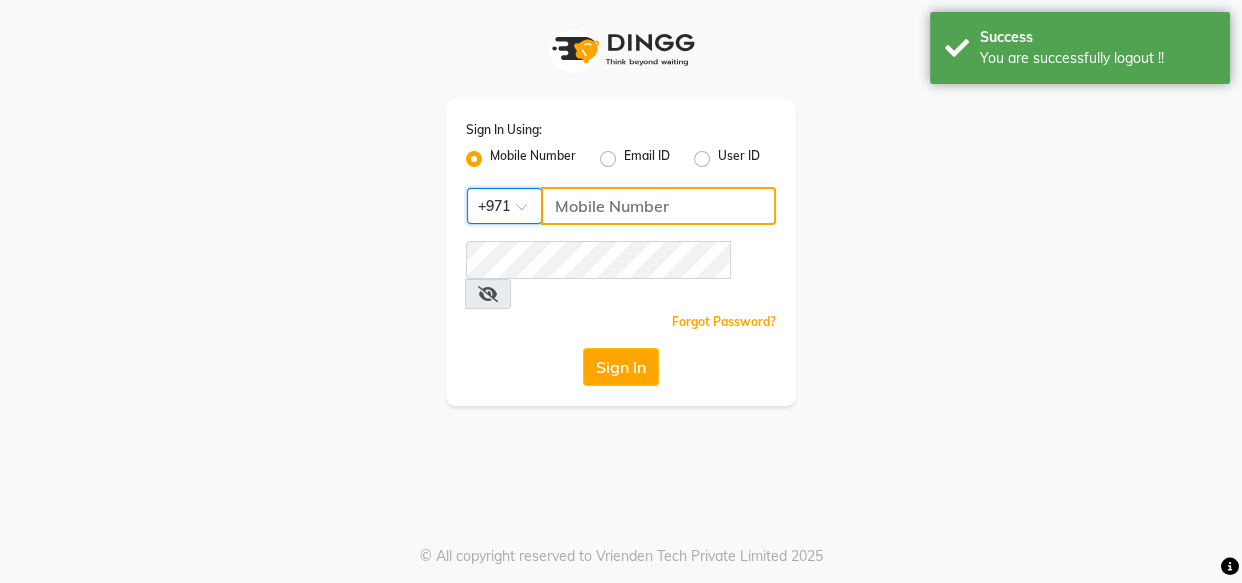 click 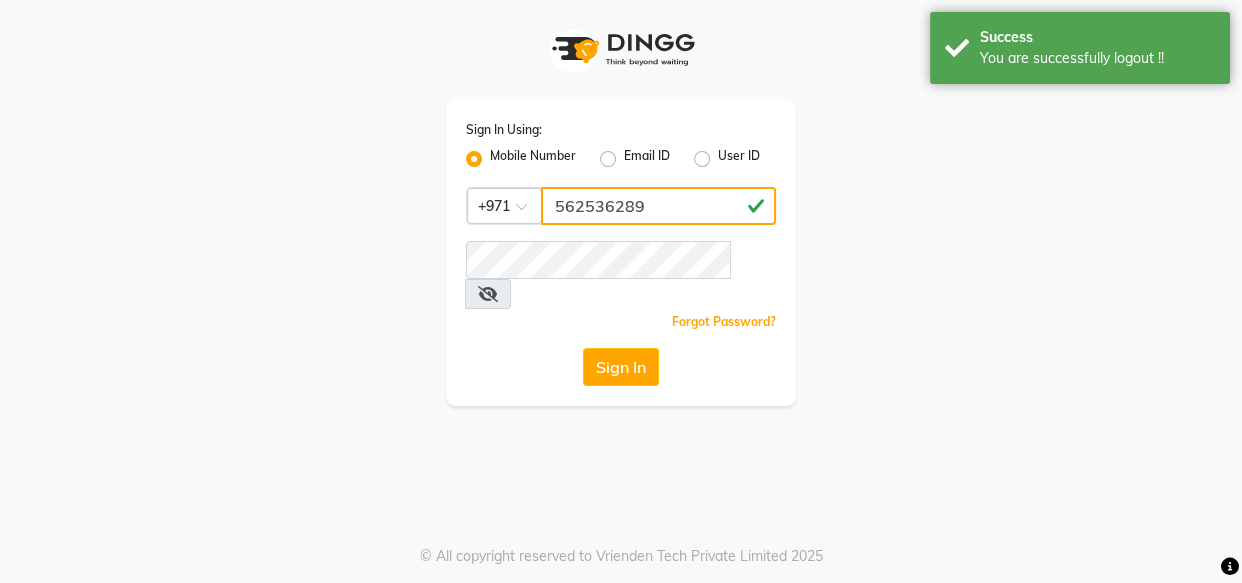type on "562536289" 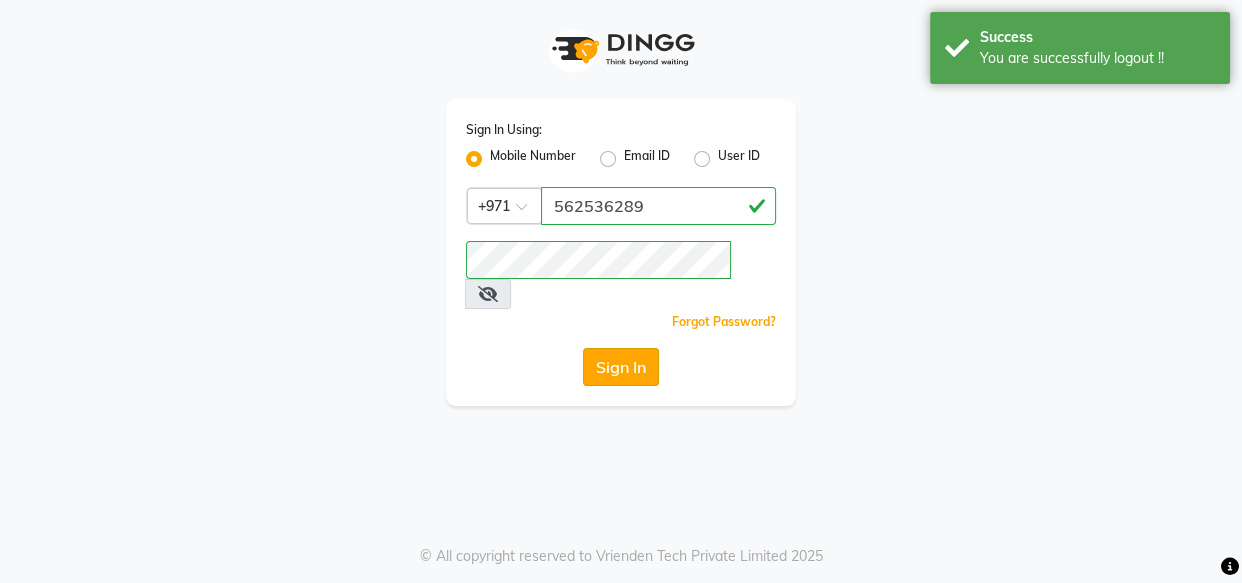 click on "Sign In" 